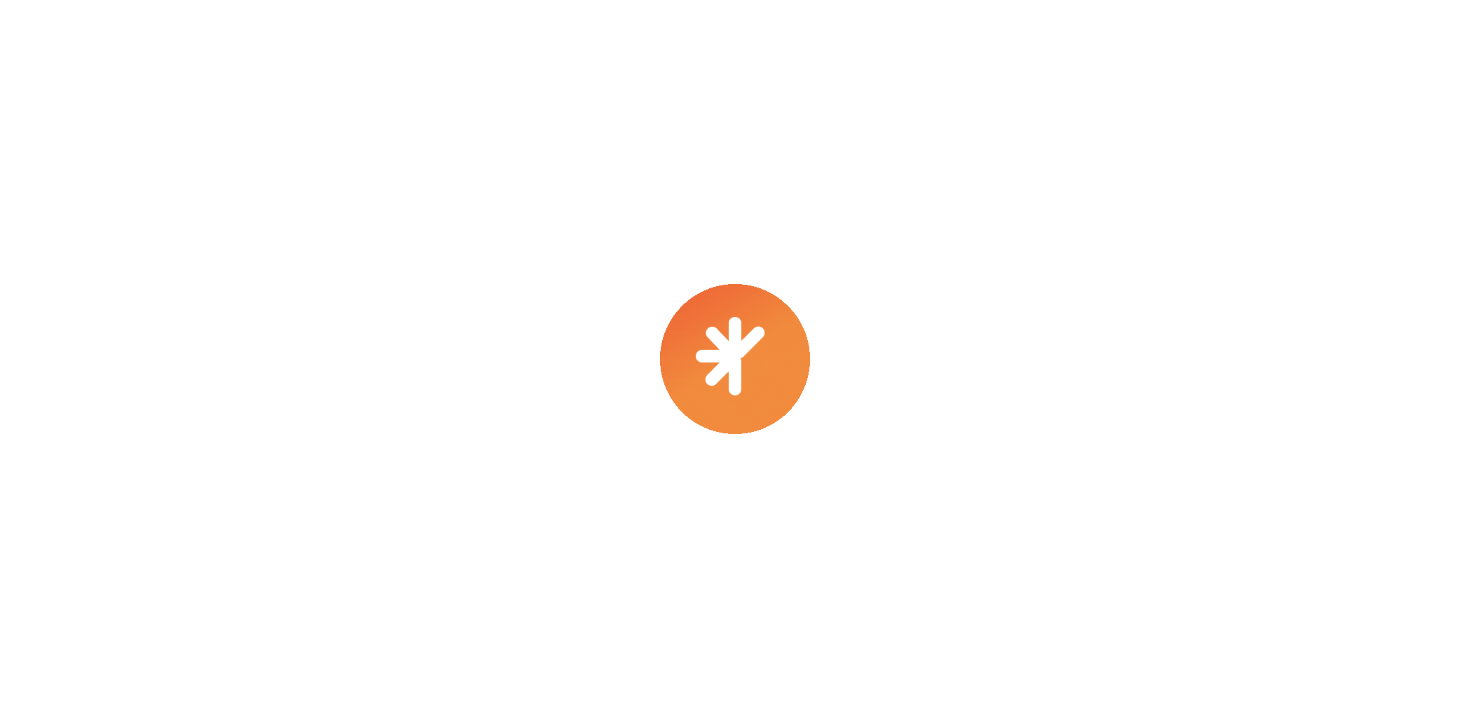 scroll, scrollTop: 0, scrollLeft: 0, axis: both 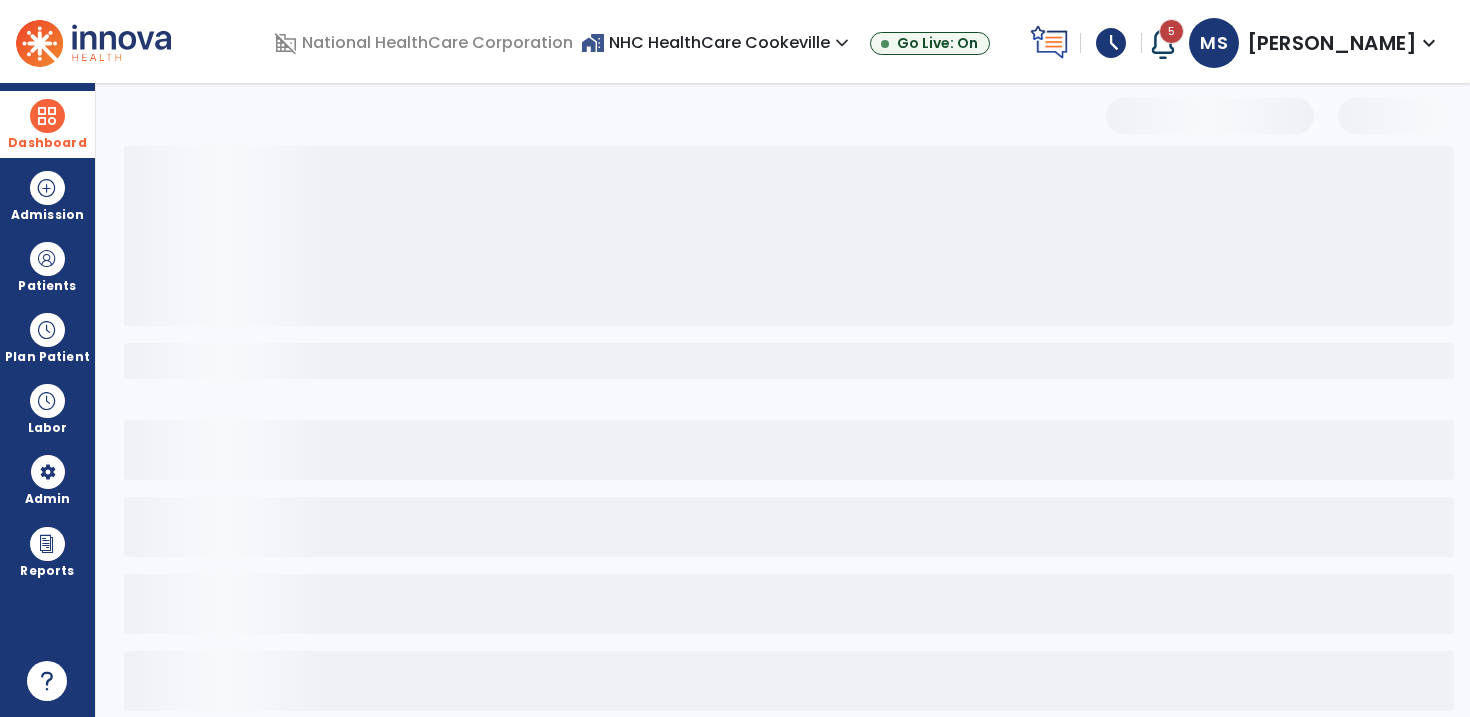 click on "Dashboard" at bounding box center [47, 124] 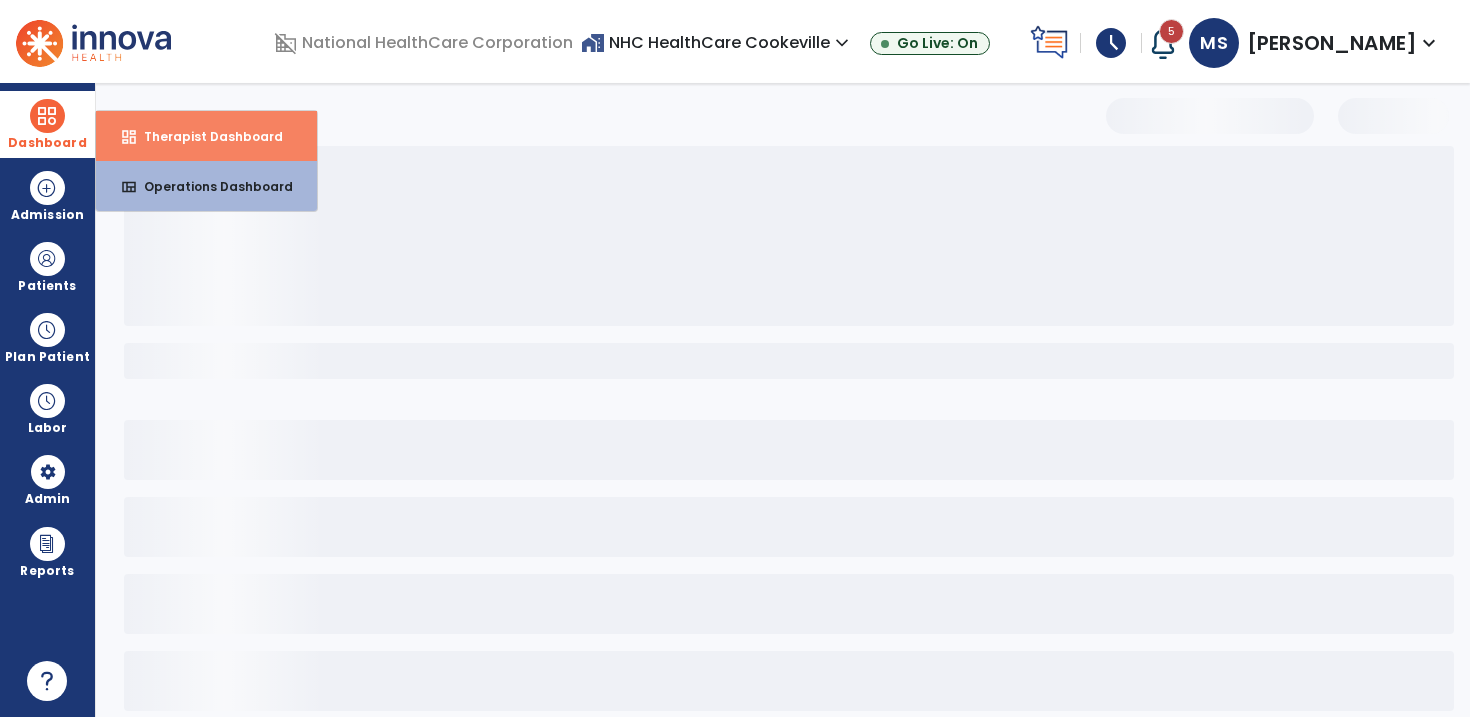 click on "Therapist Dashboard" at bounding box center [205, 136] 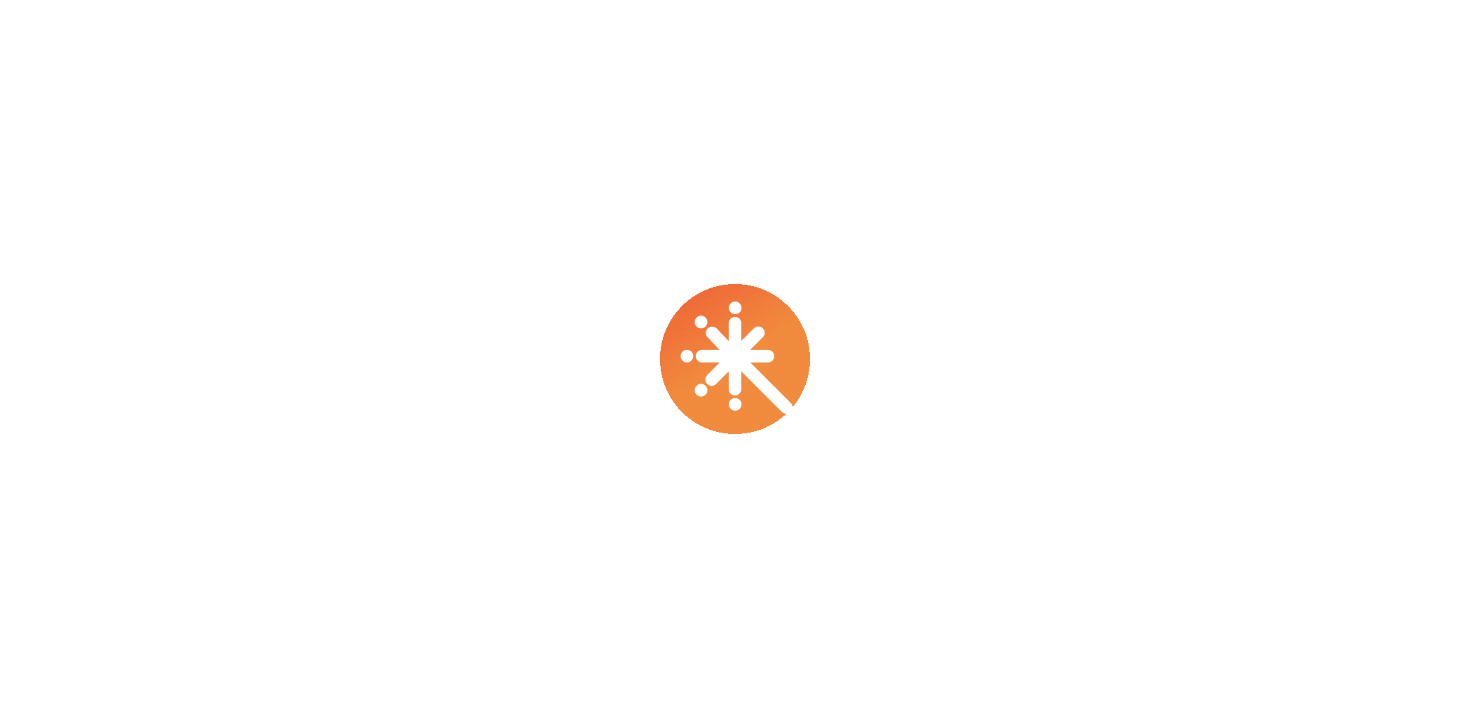 scroll, scrollTop: 0, scrollLeft: 0, axis: both 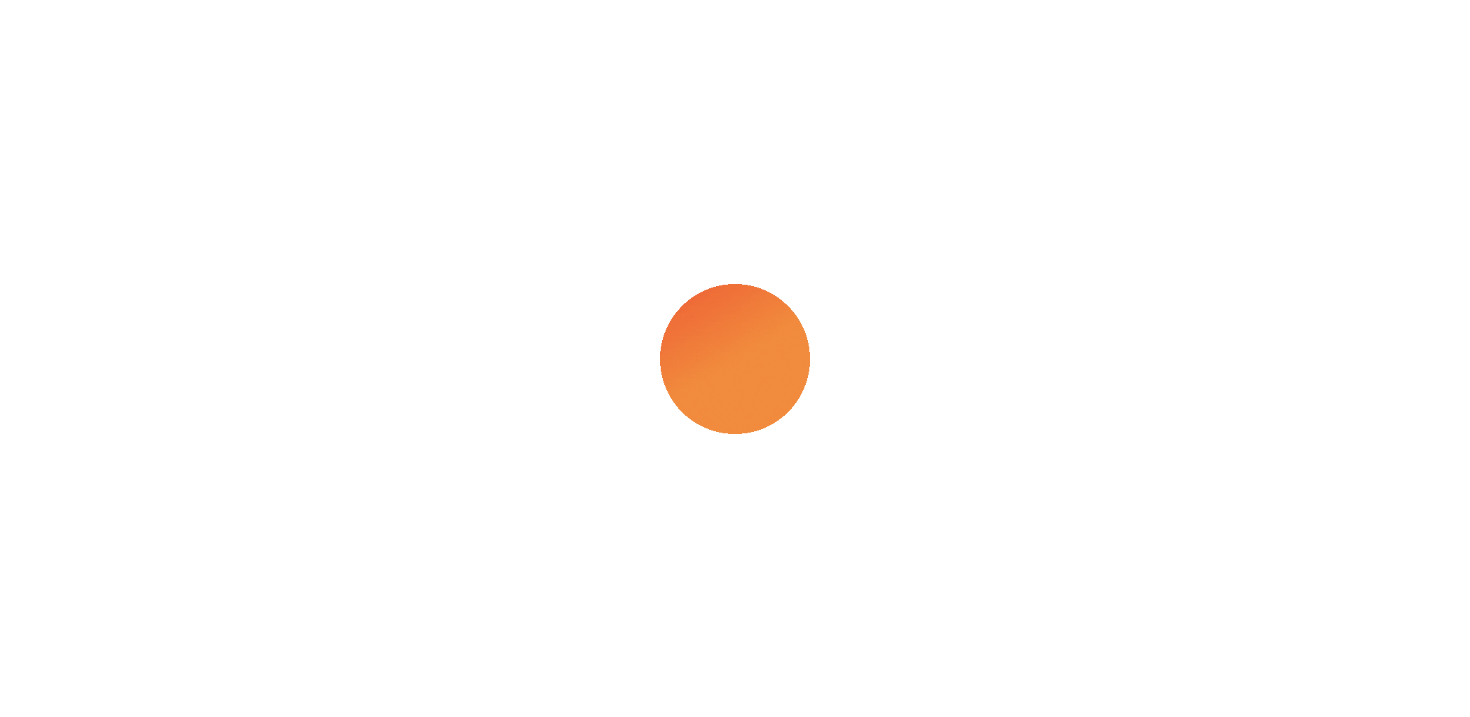 select on "****" 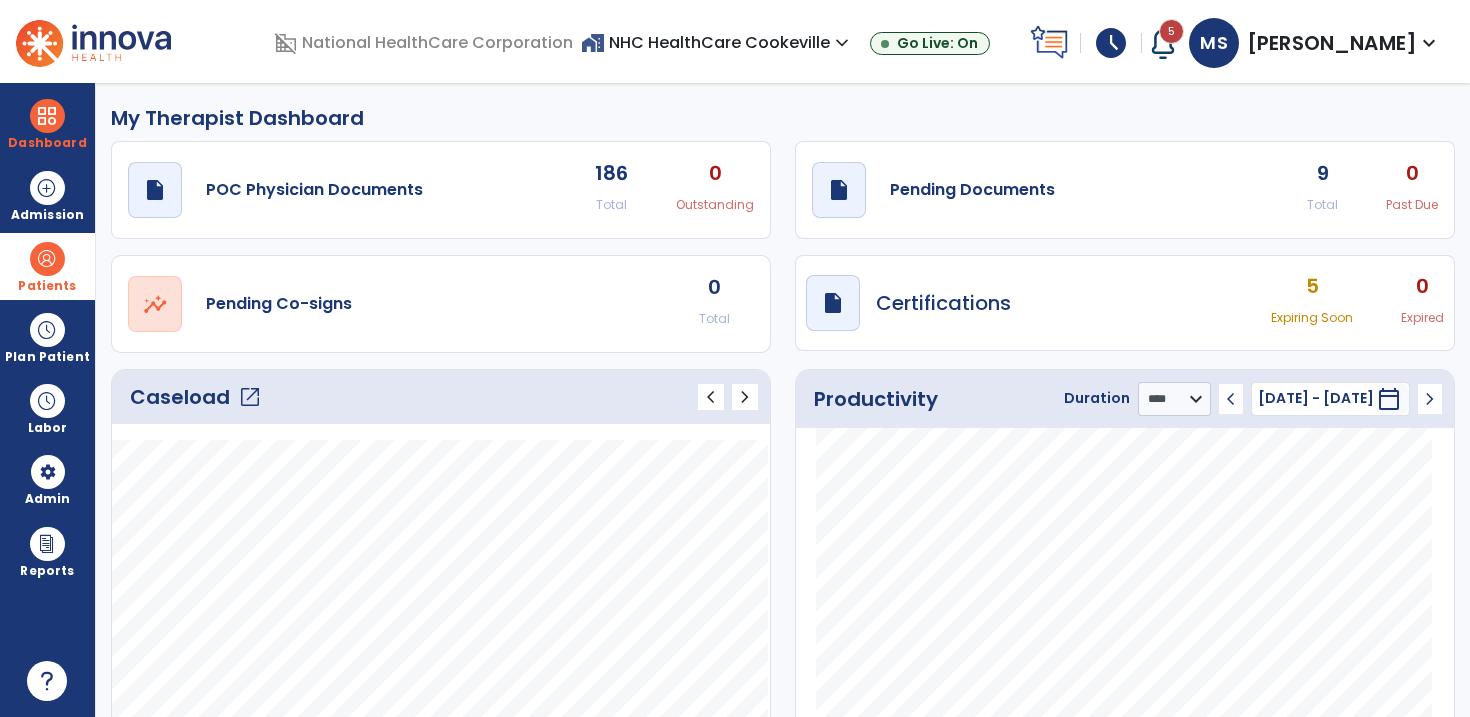 click on "Patients" at bounding box center (47, 286) 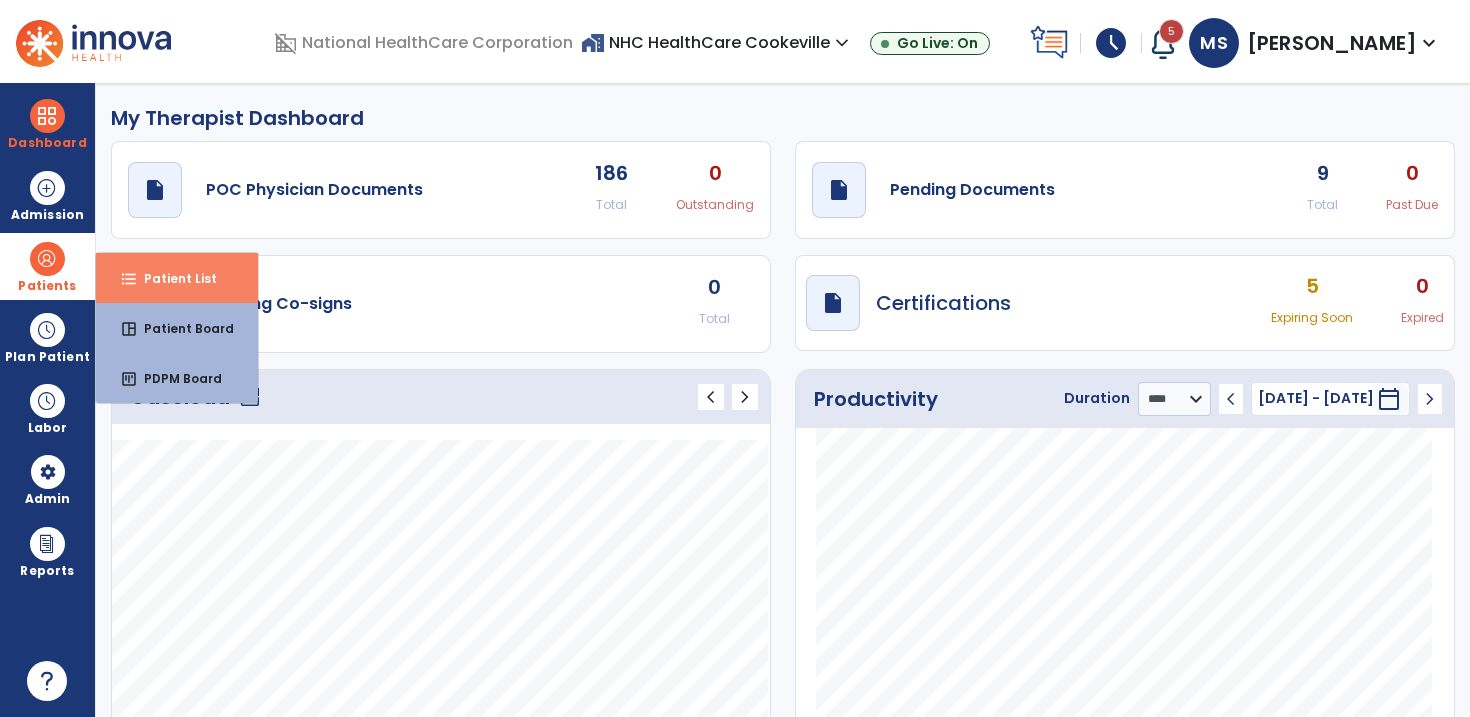 click on "format_list_bulleted" at bounding box center (129, 279) 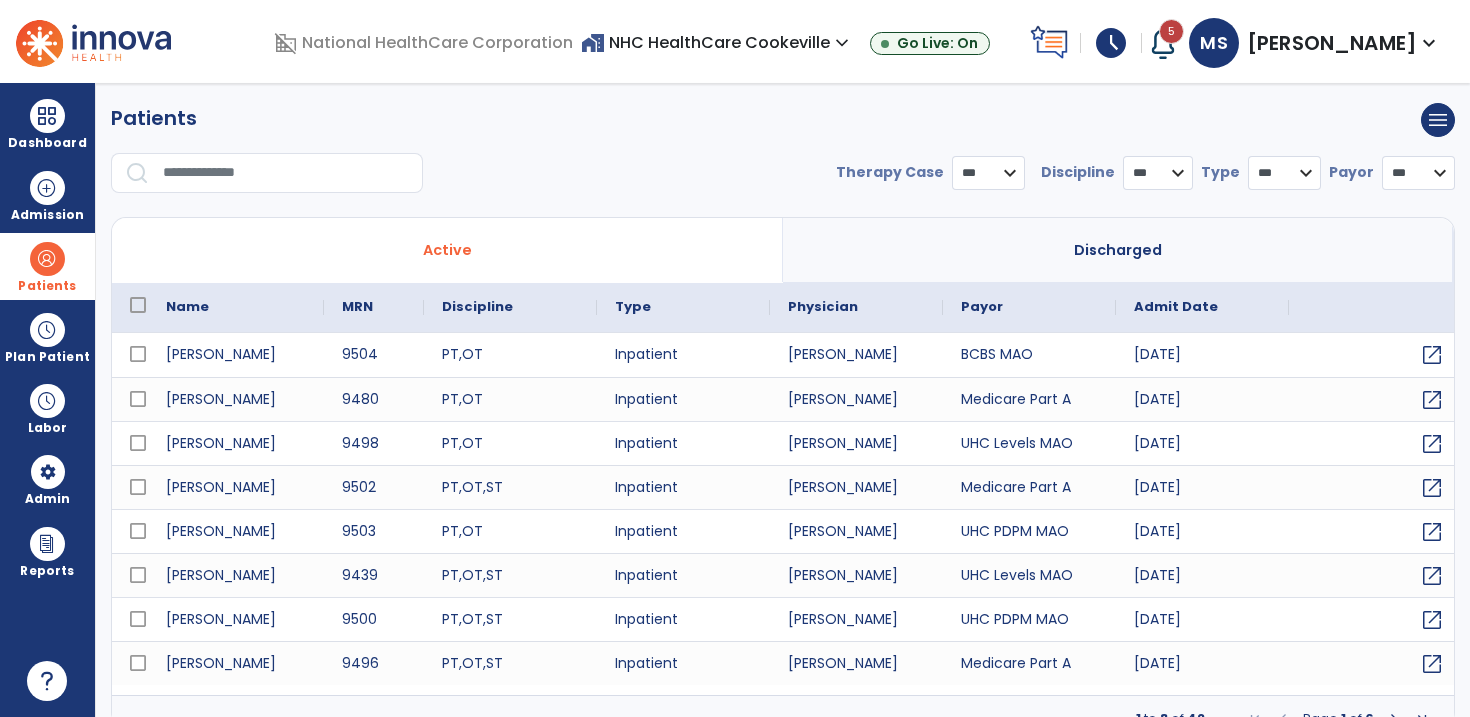 select on "***" 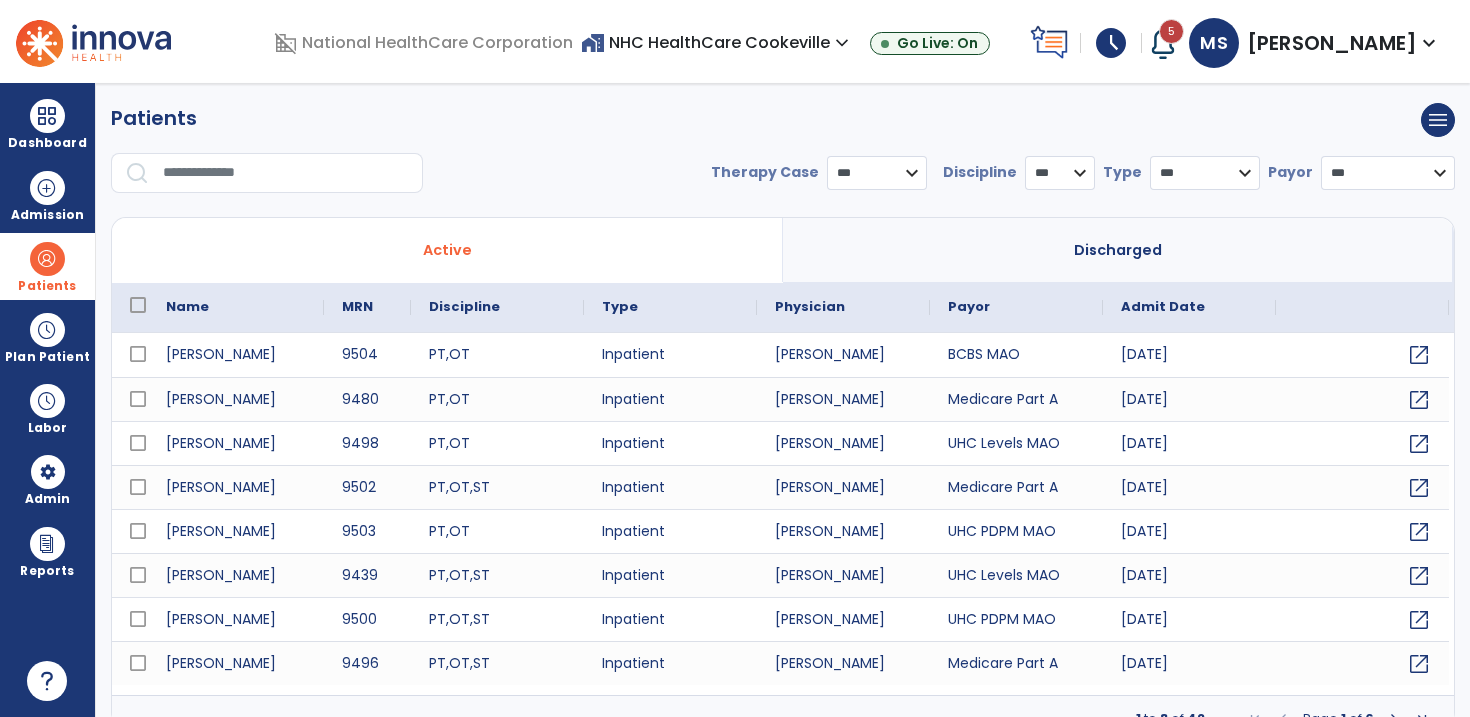 click at bounding box center (286, 173) 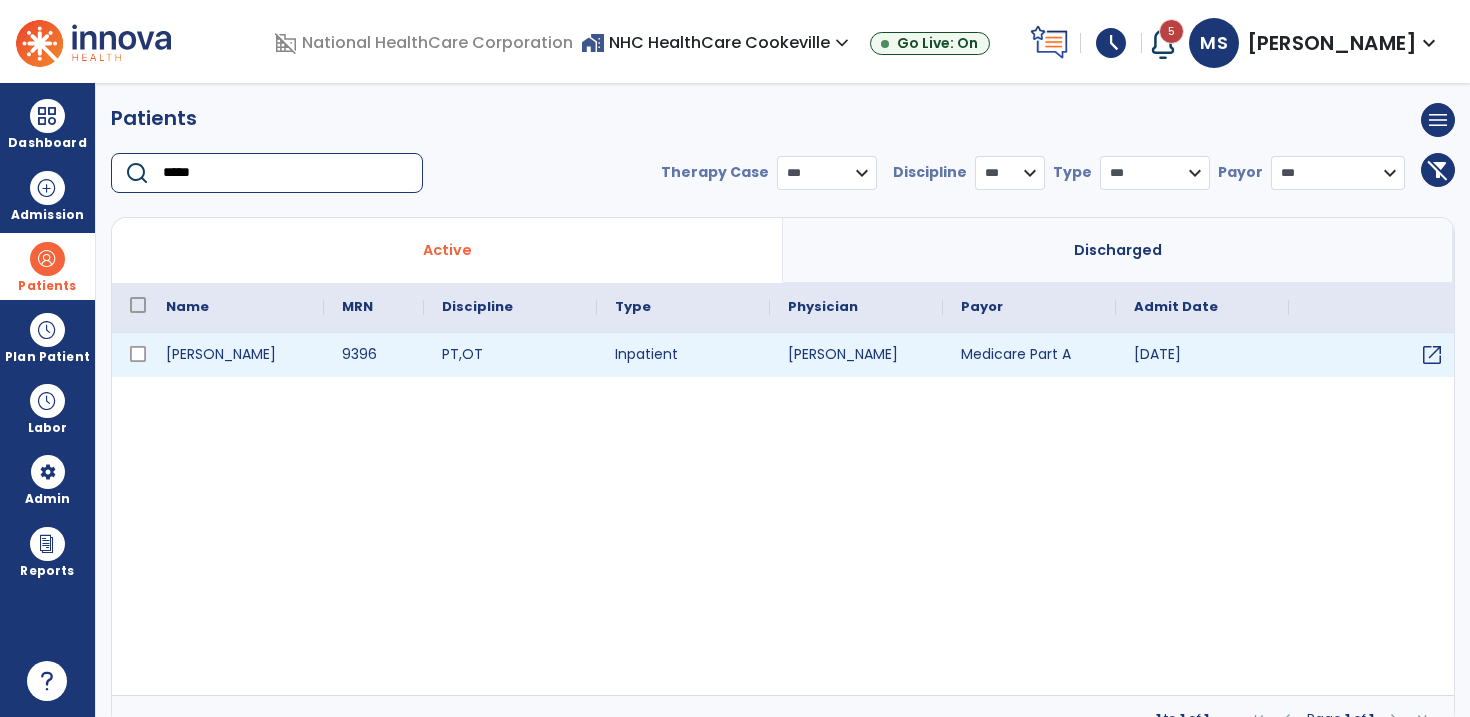 type on "*****" 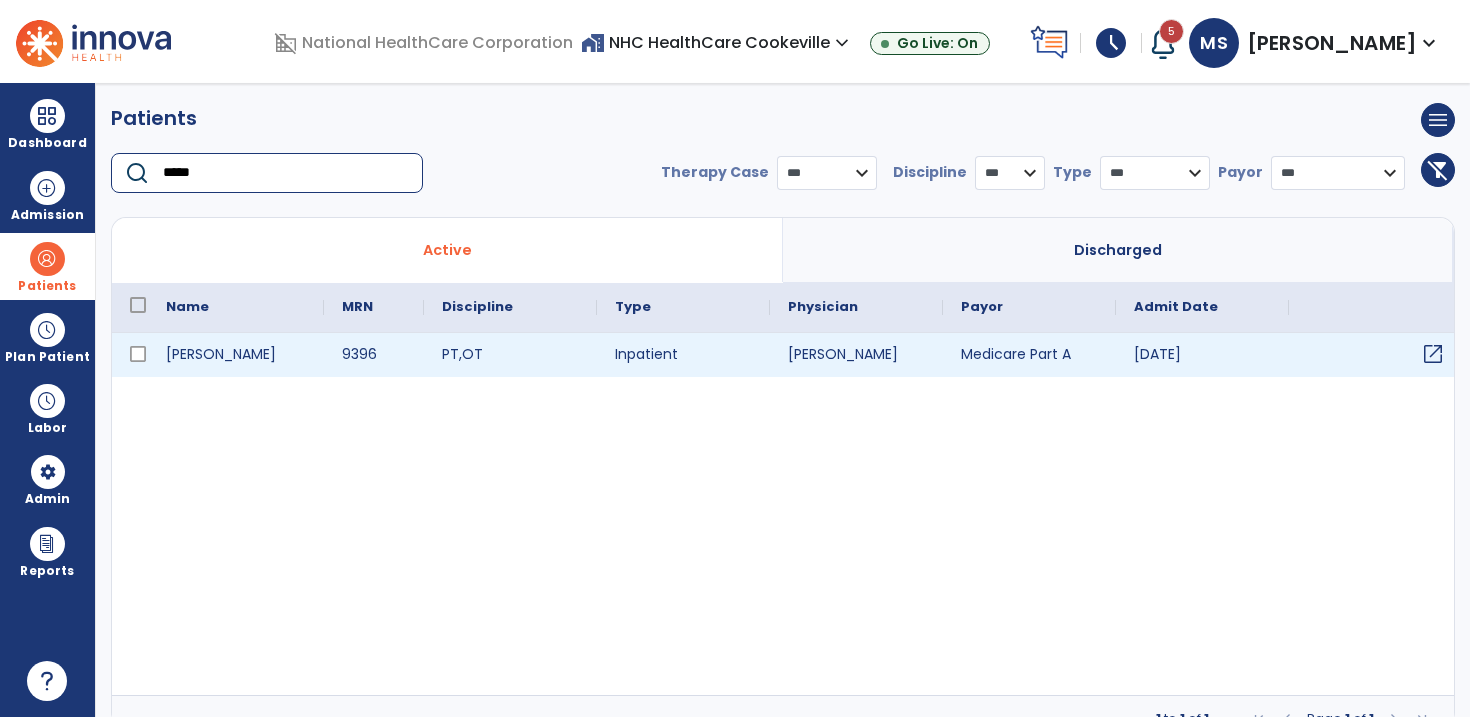 click on "open_in_new" at bounding box center (1433, 354) 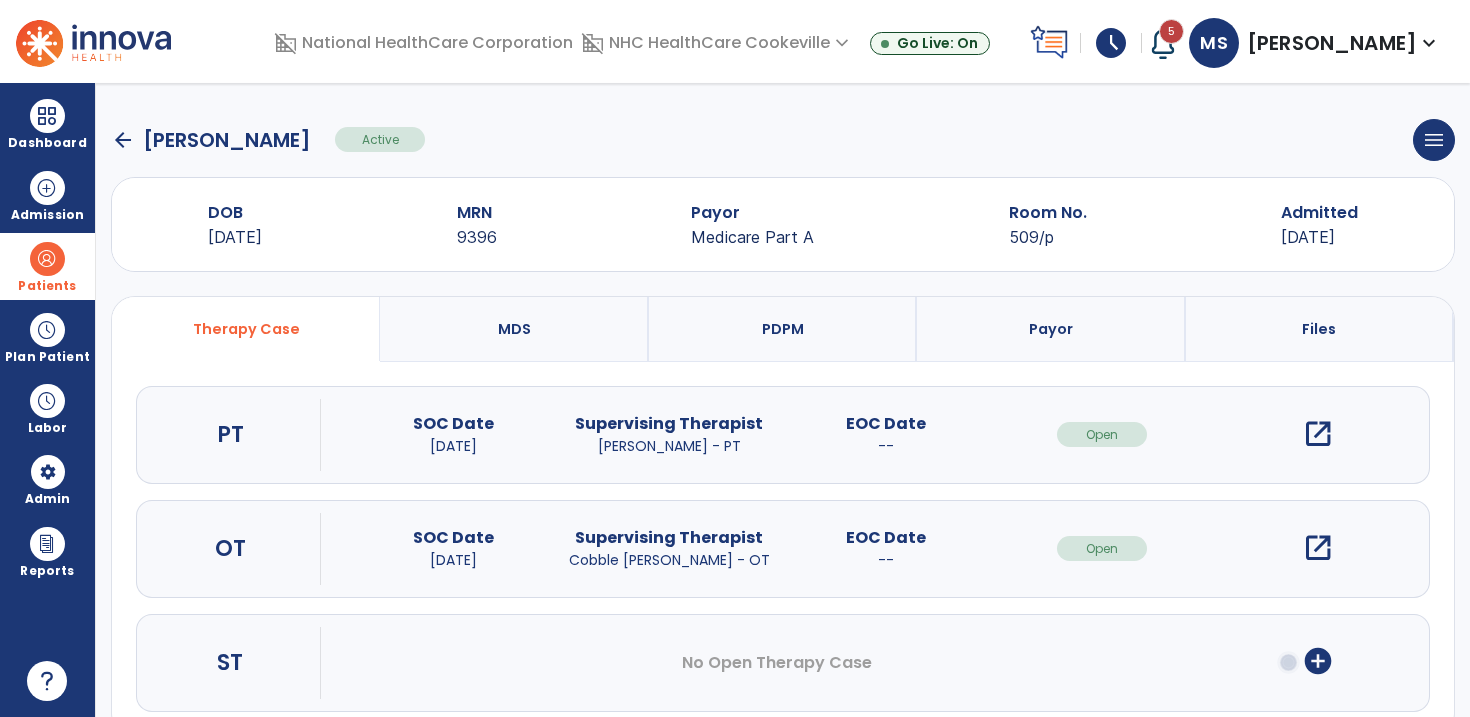 click on "open_in_new" at bounding box center (1318, 434) 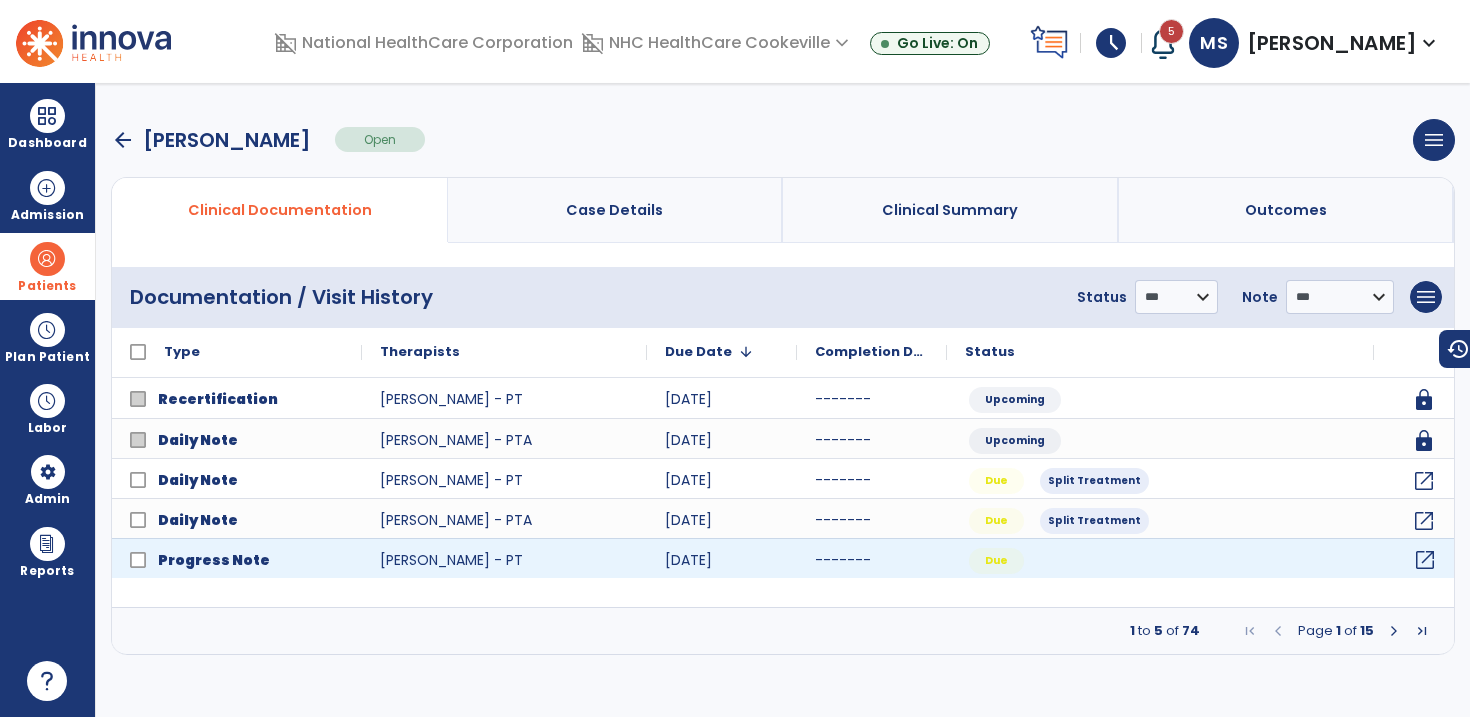 click on "open_in_new" 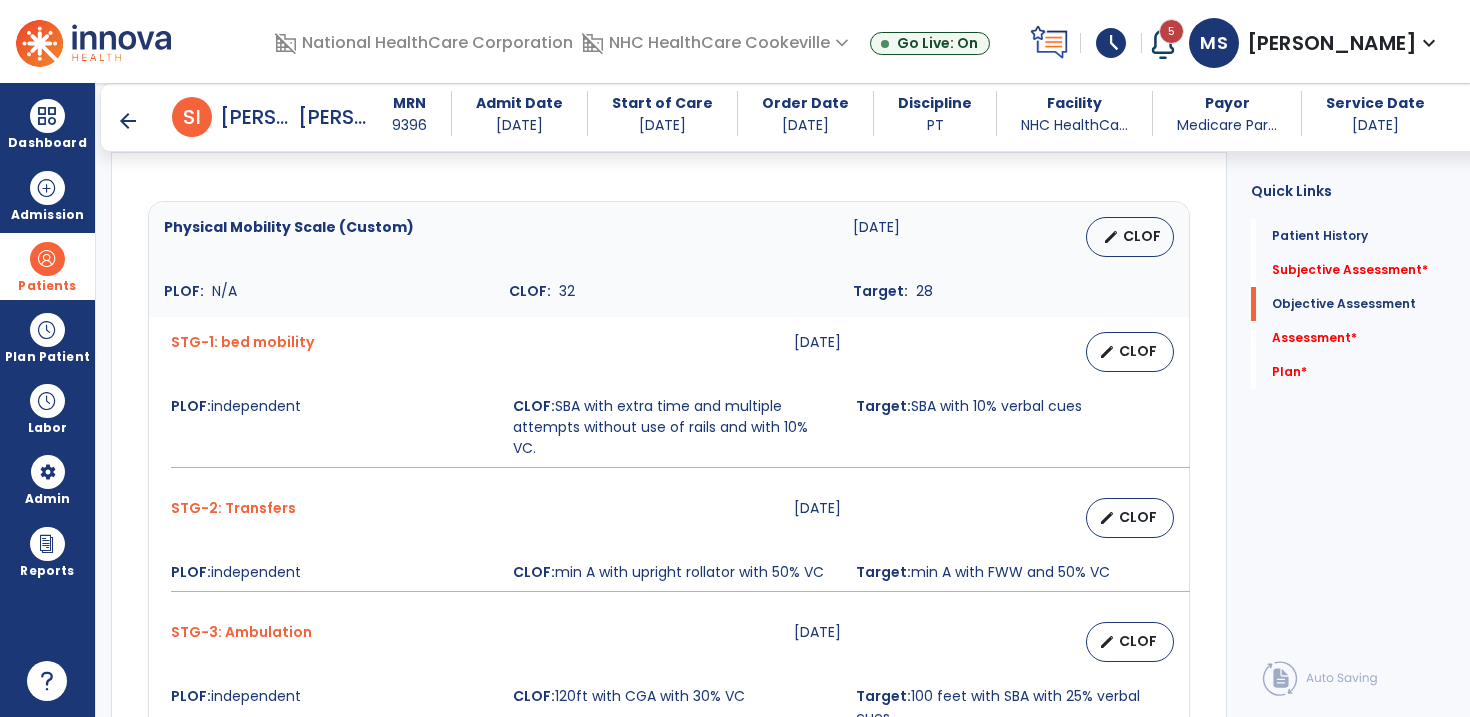 scroll, scrollTop: 801, scrollLeft: 0, axis: vertical 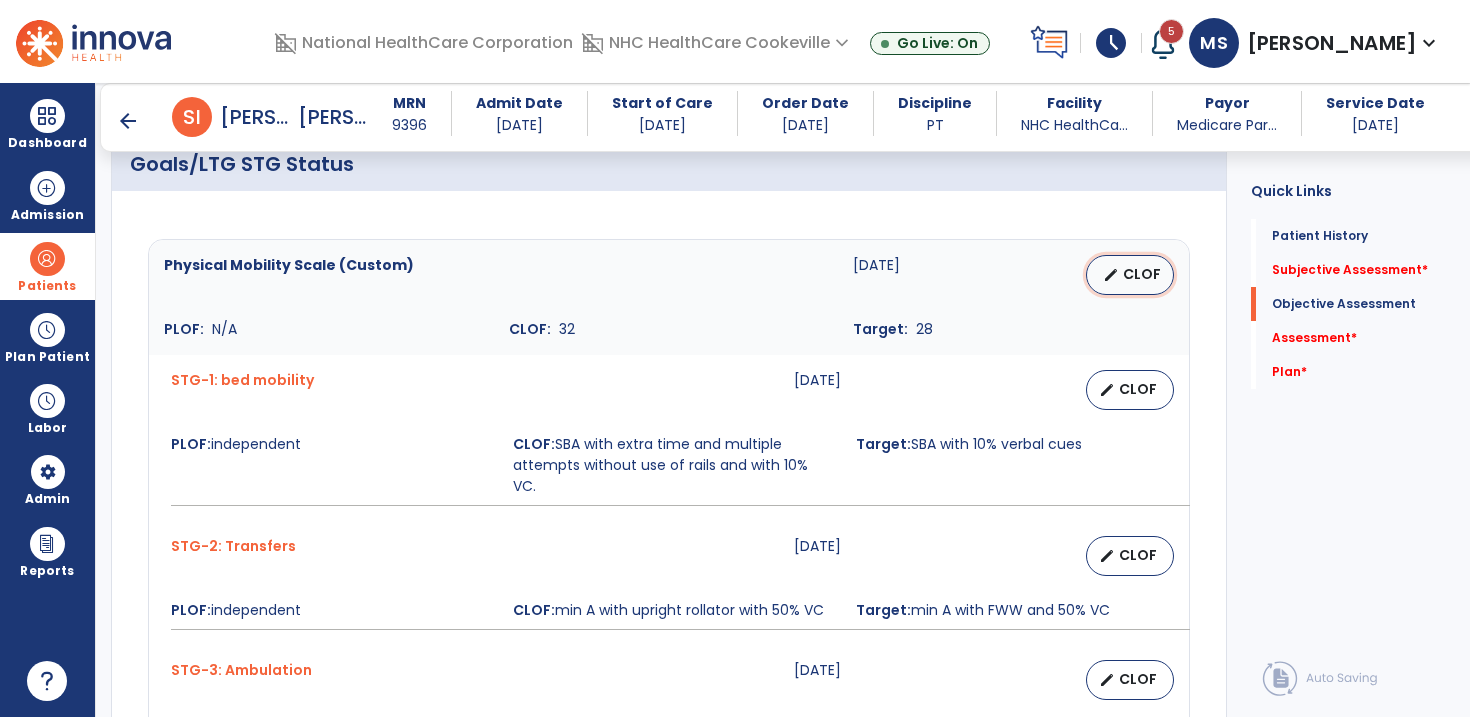click on "CLOF" at bounding box center [1142, 274] 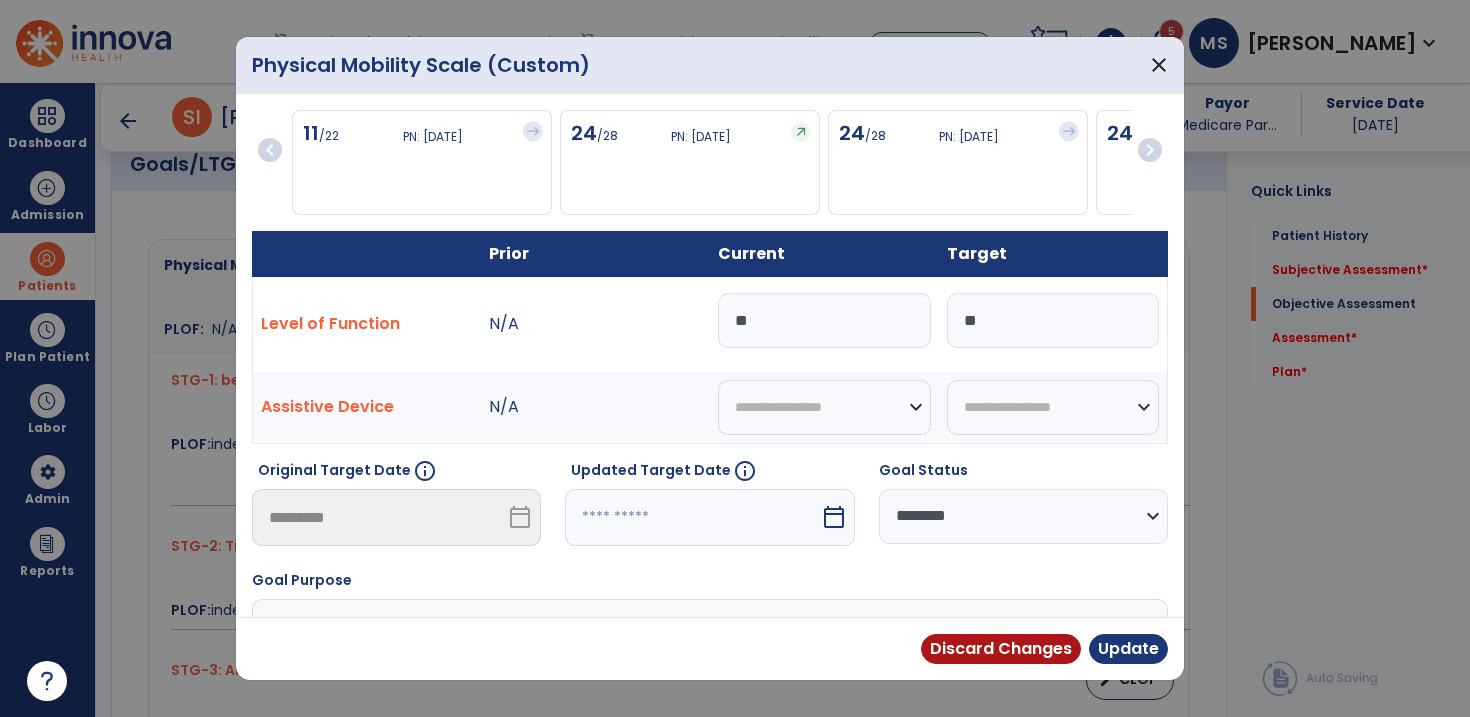 click at bounding box center [692, 517] 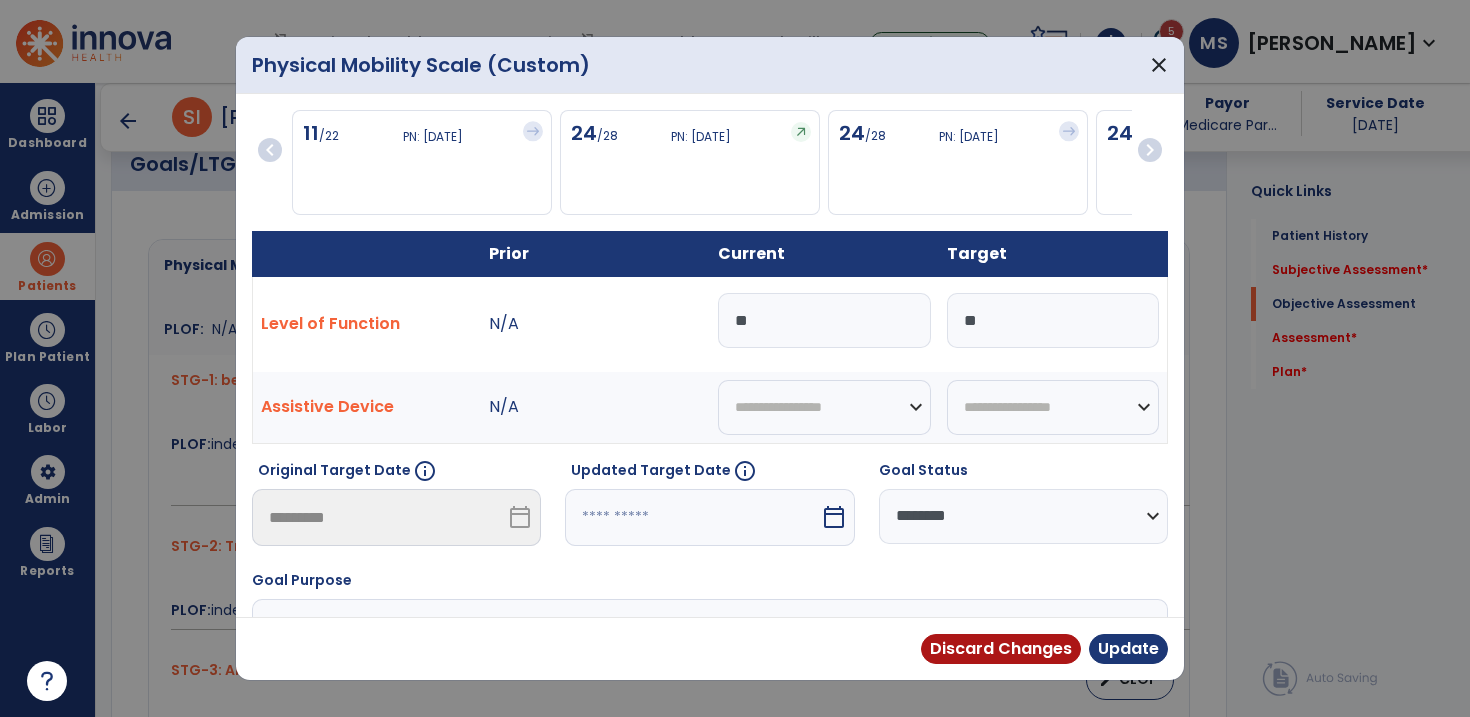 select on "*" 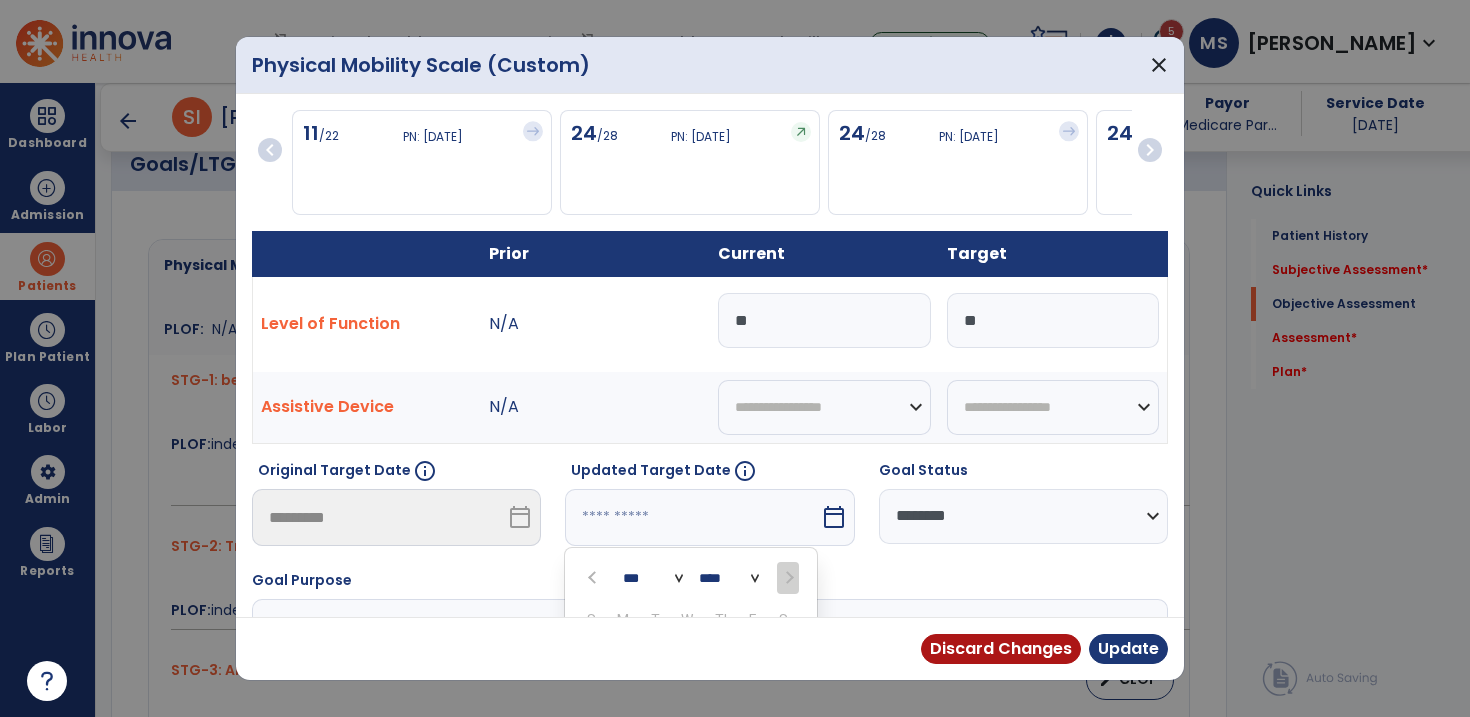 scroll, scrollTop: 225, scrollLeft: 0, axis: vertical 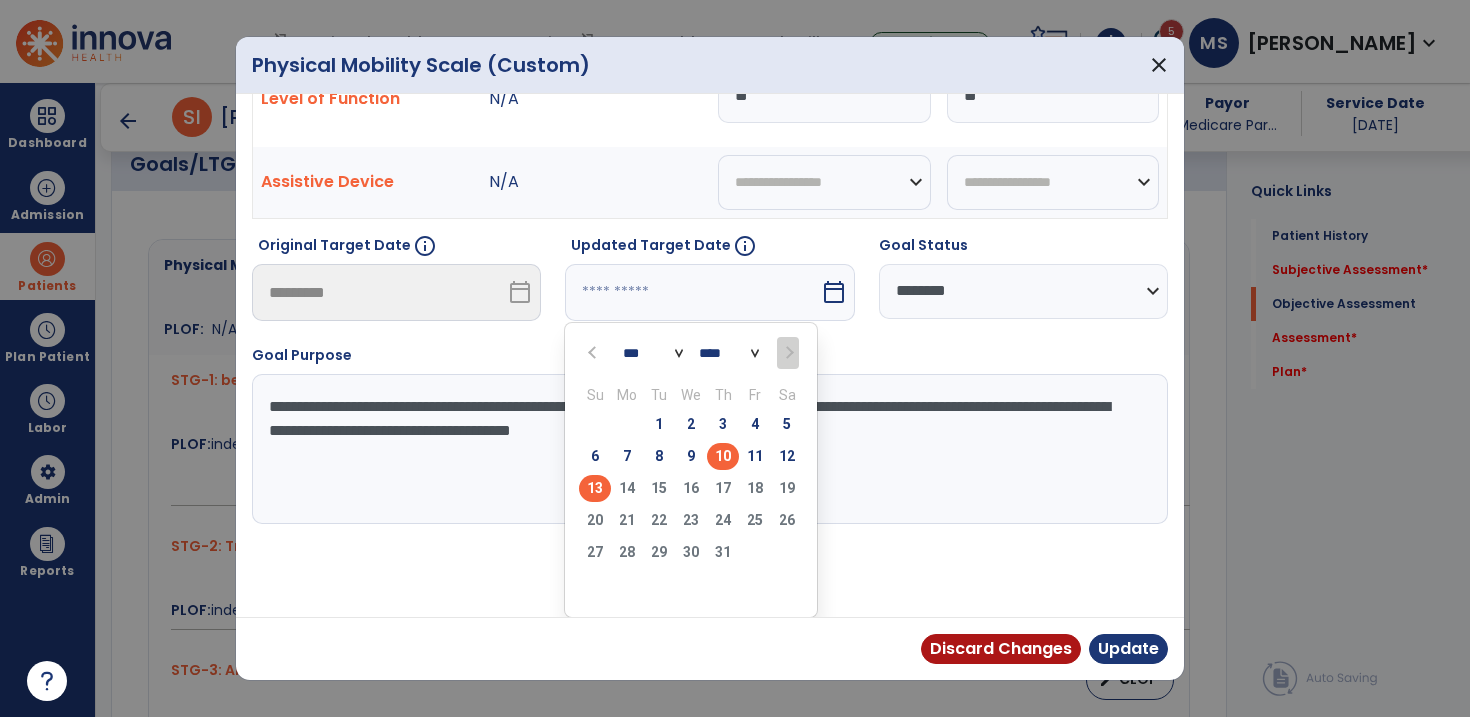 click on "13" at bounding box center (595, 488) 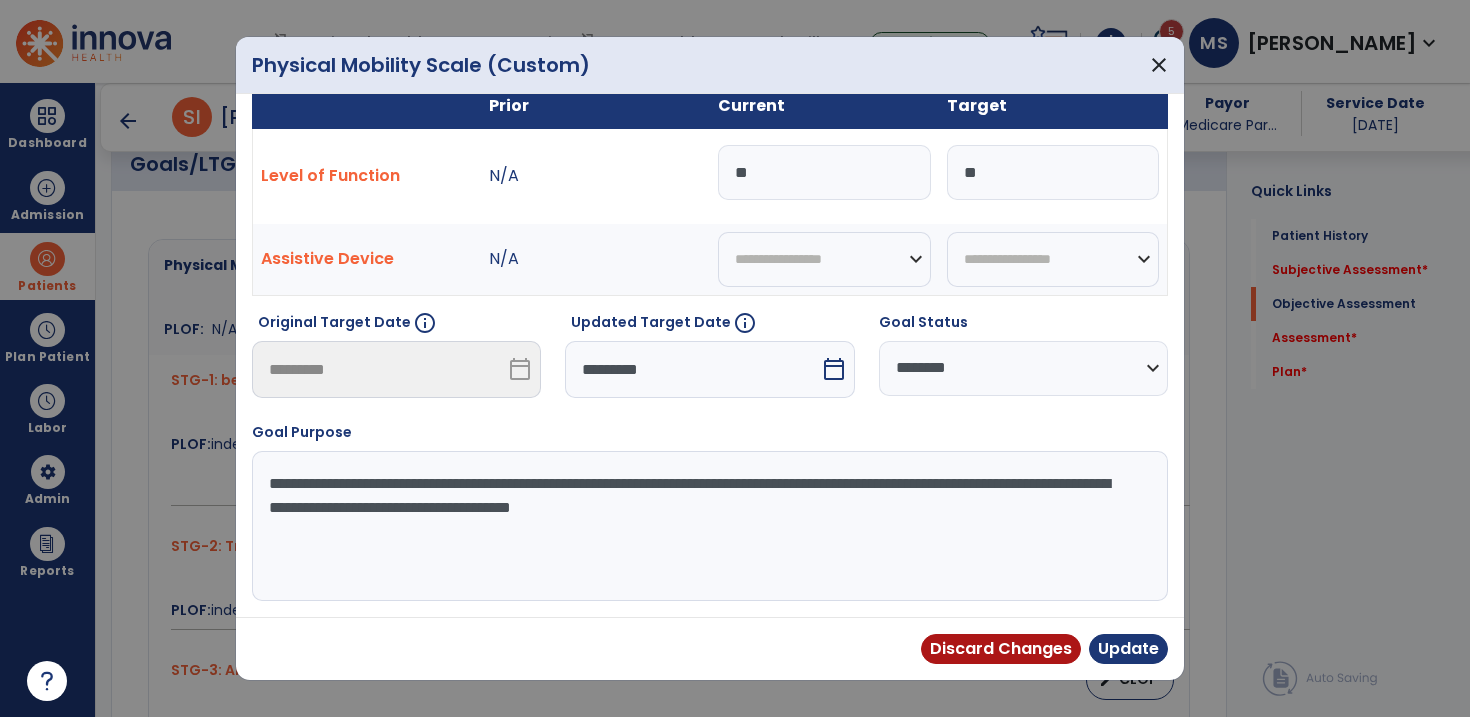 scroll, scrollTop: 147, scrollLeft: 0, axis: vertical 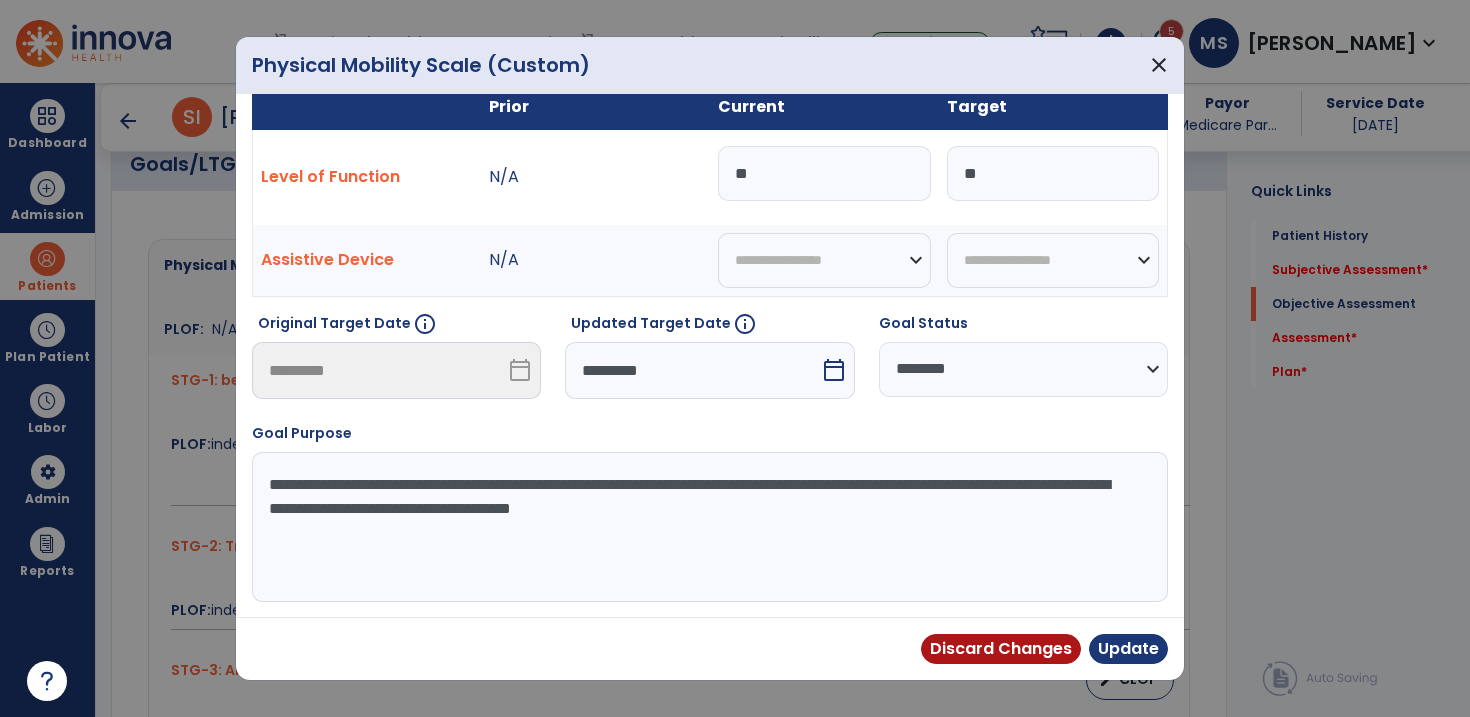 drag, startPoint x: 994, startPoint y: 178, endPoint x: 944, endPoint y: 178, distance: 50 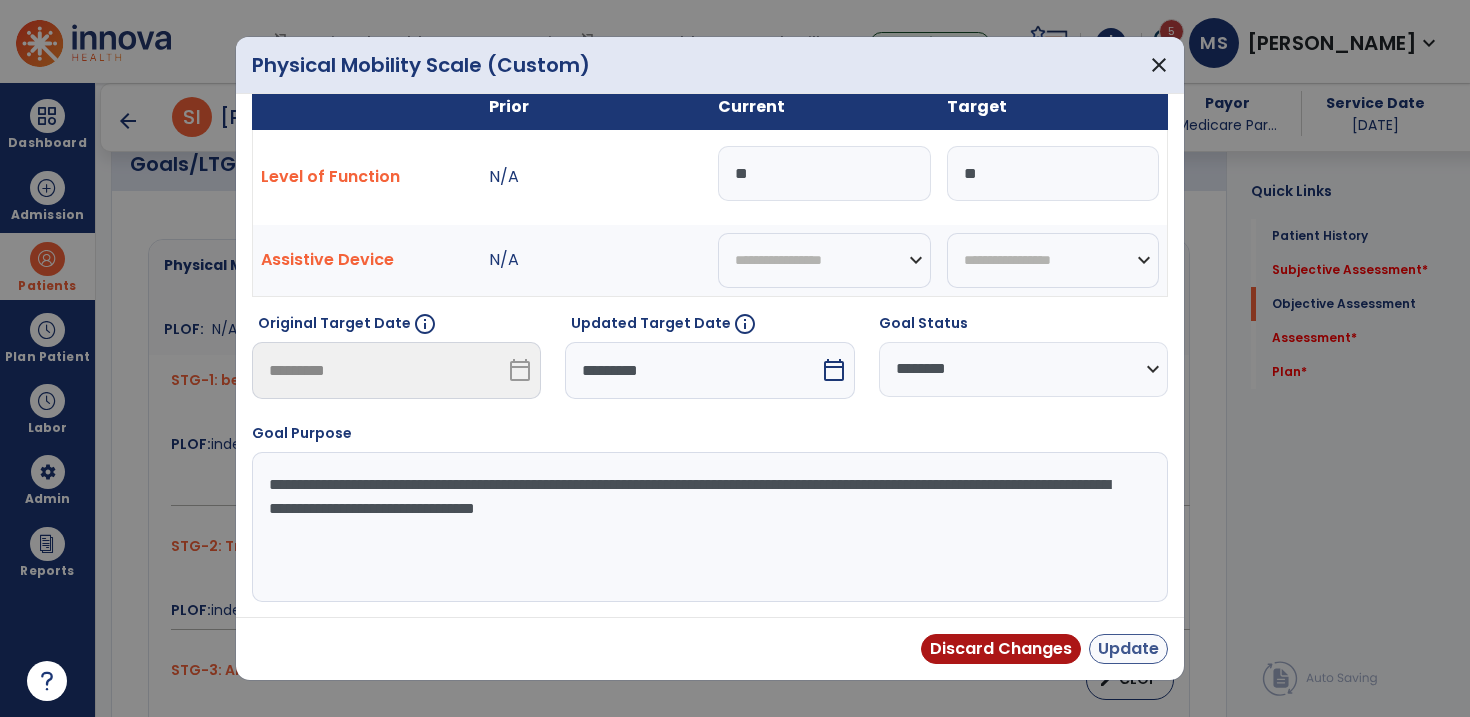type on "**********" 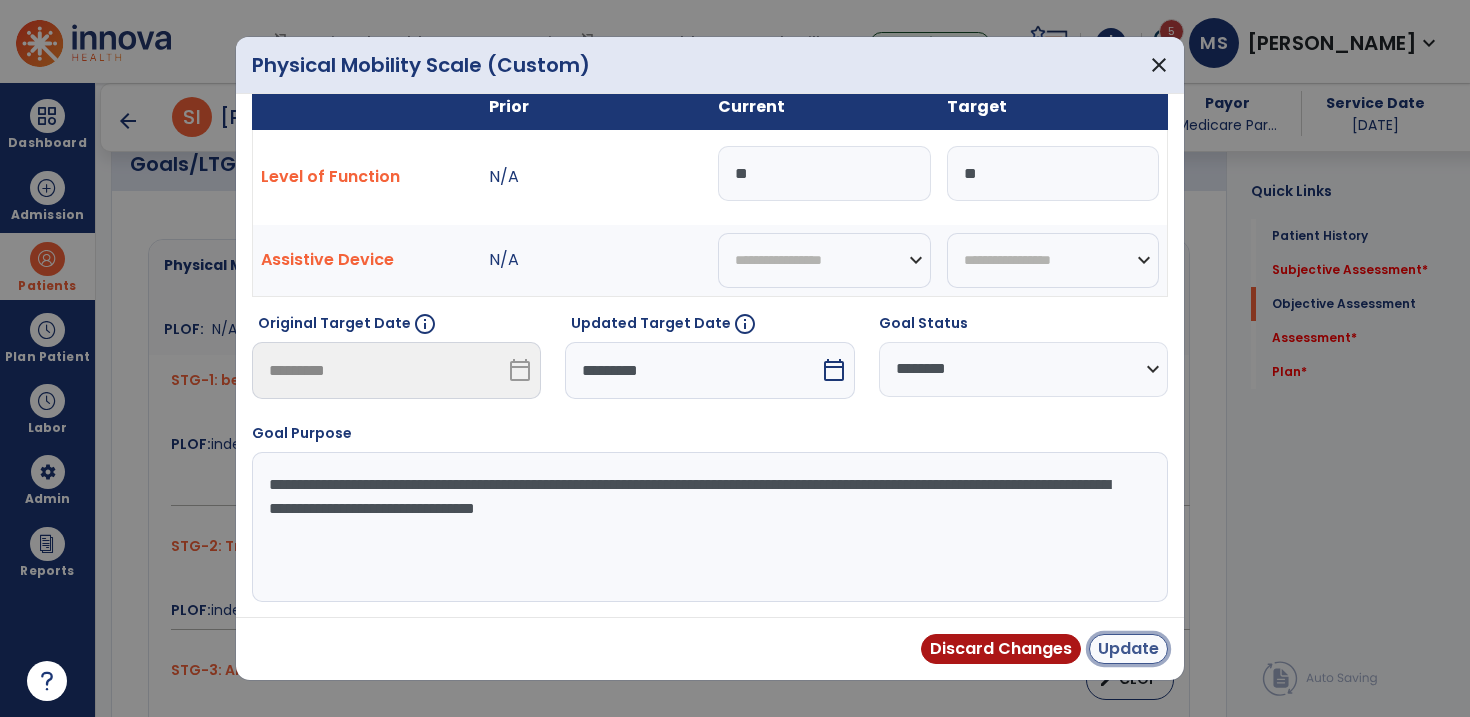 click on "Update" at bounding box center (1128, 649) 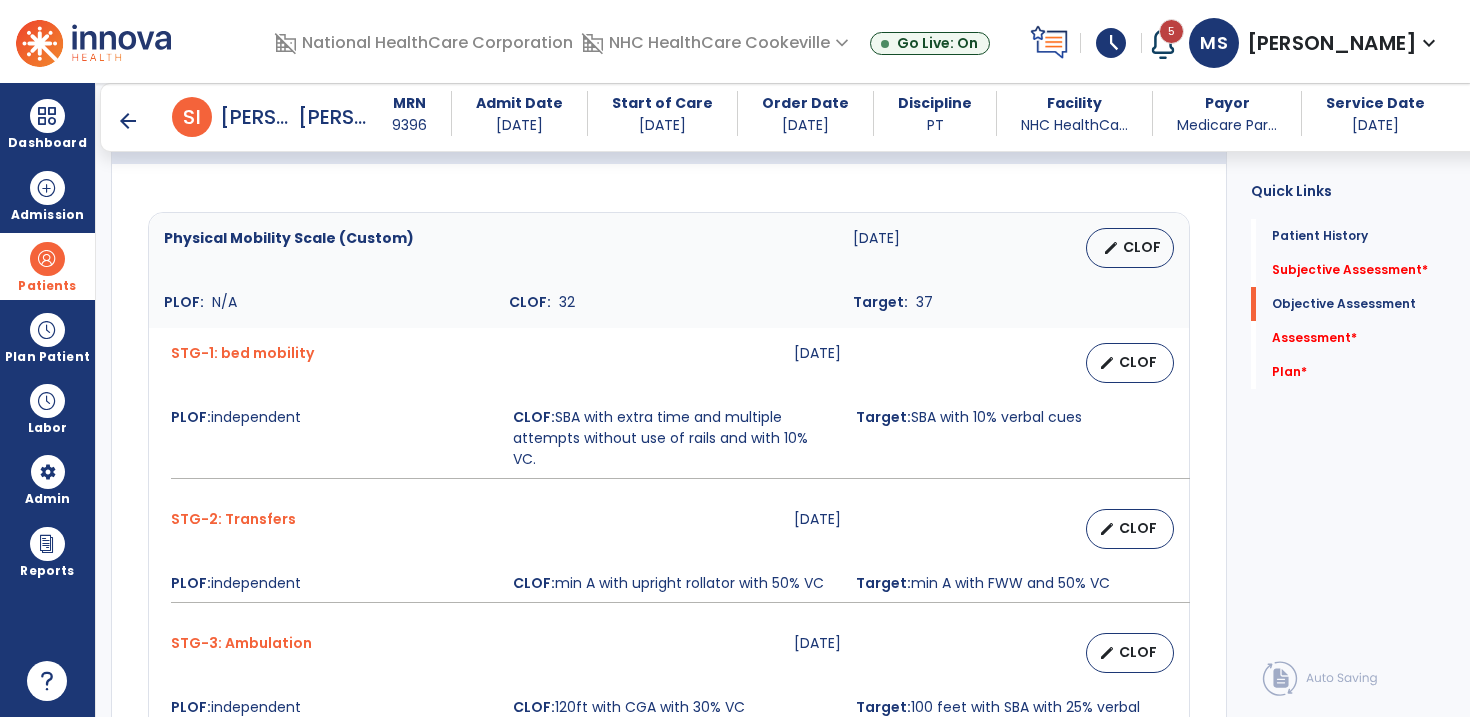 scroll, scrollTop: 833, scrollLeft: 0, axis: vertical 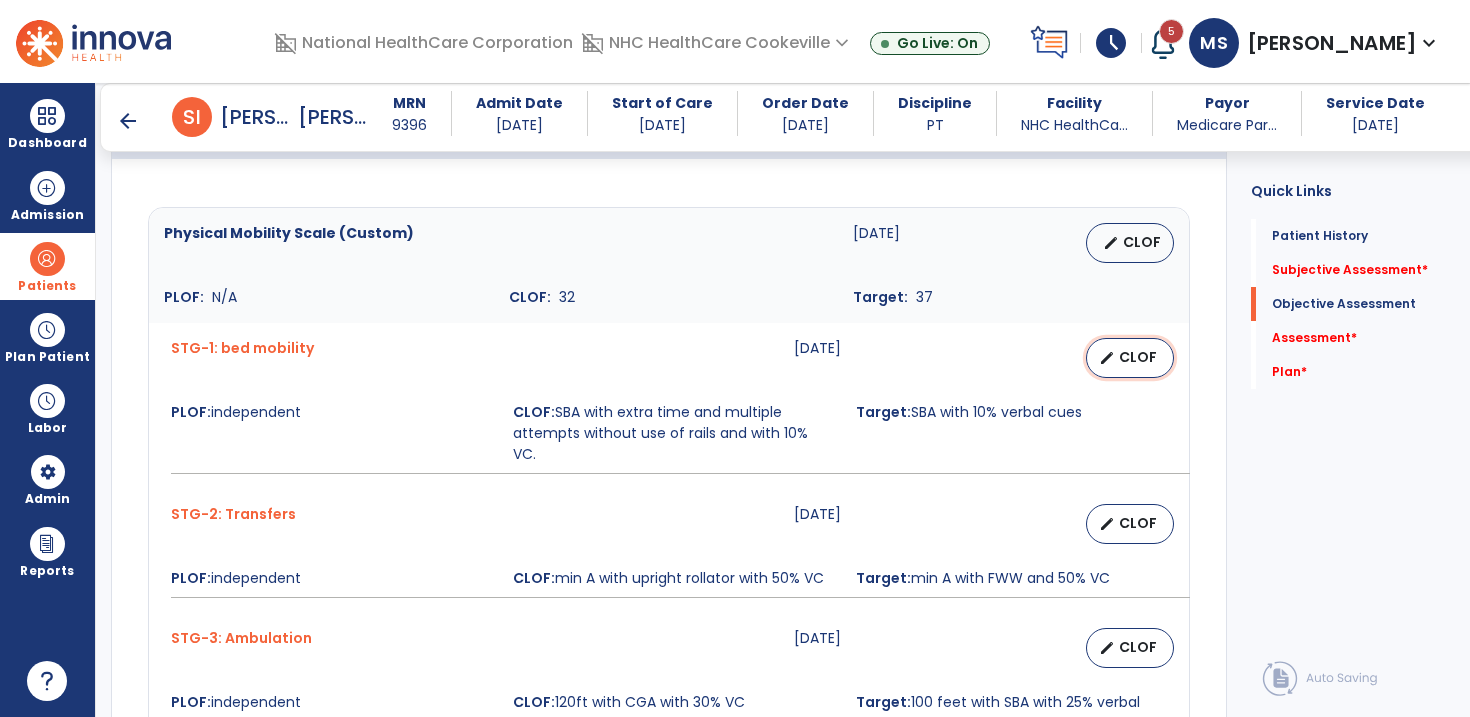 click on "edit   CLOF" at bounding box center [1130, 358] 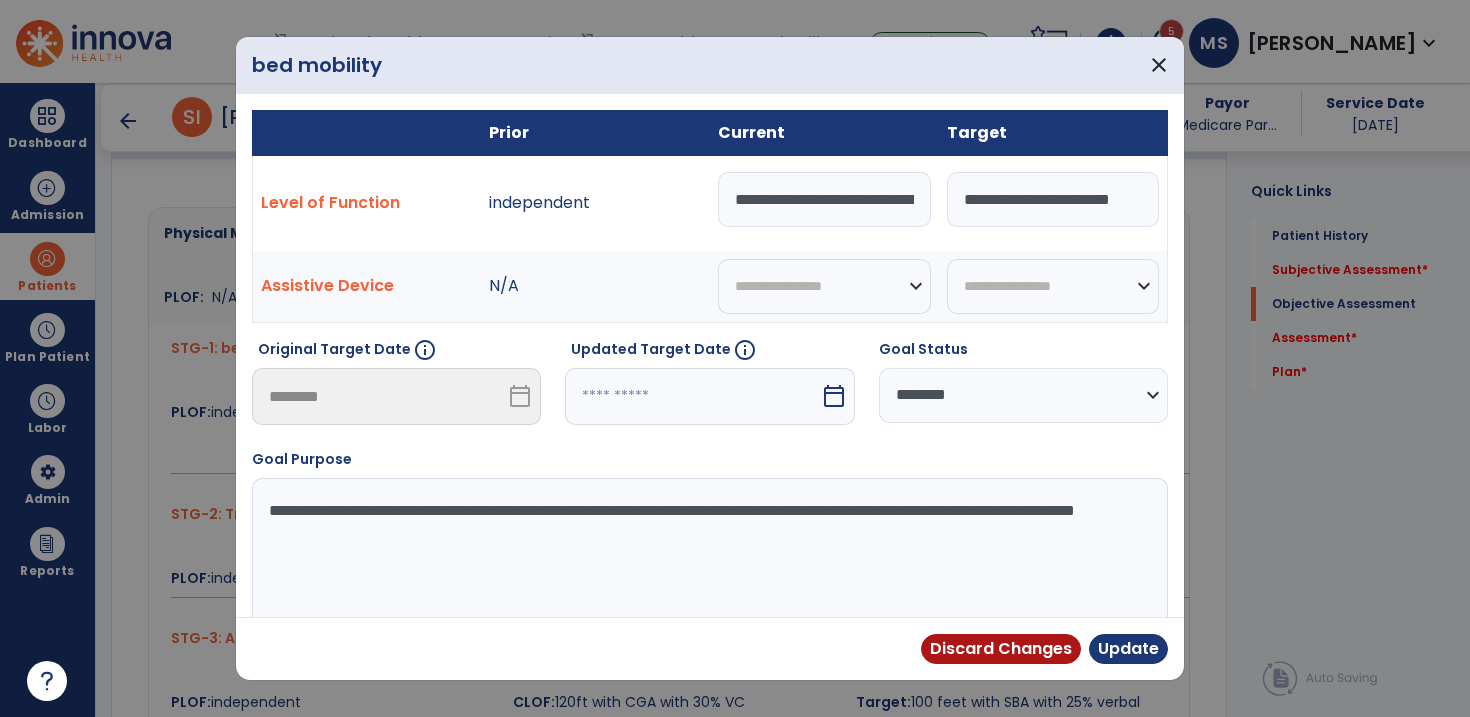 click on "calendar_today" at bounding box center [836, 396] 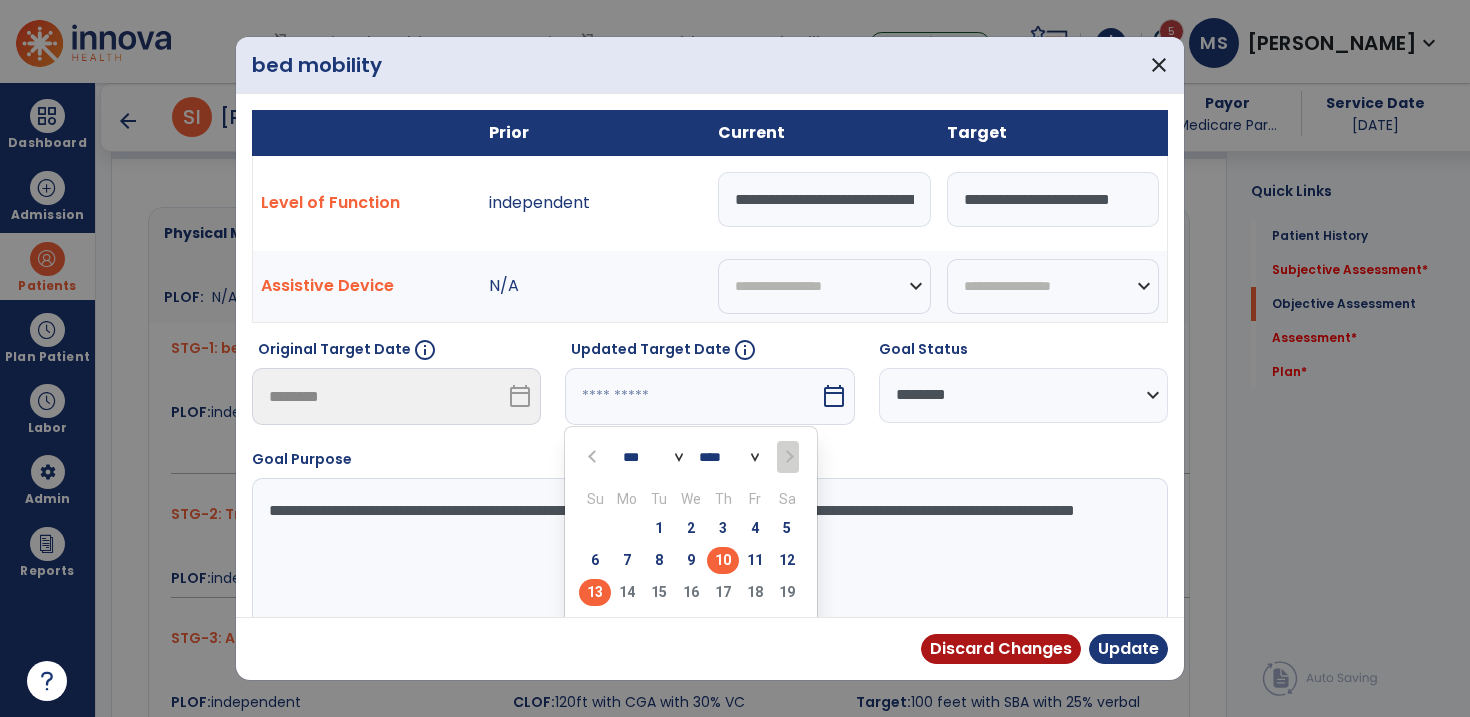 click on "13" at bounding box center [595, 592] 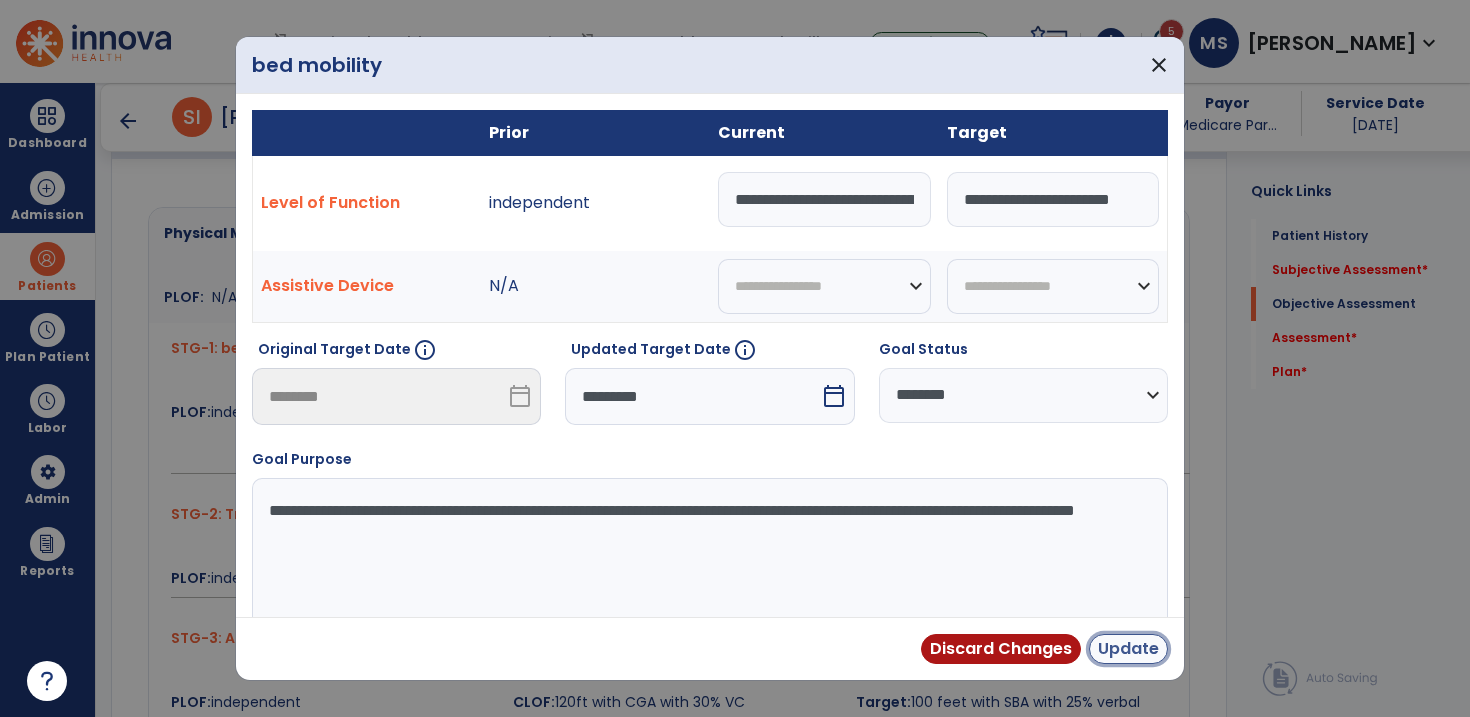 click on "Update" at bounding box center [1128, 649] 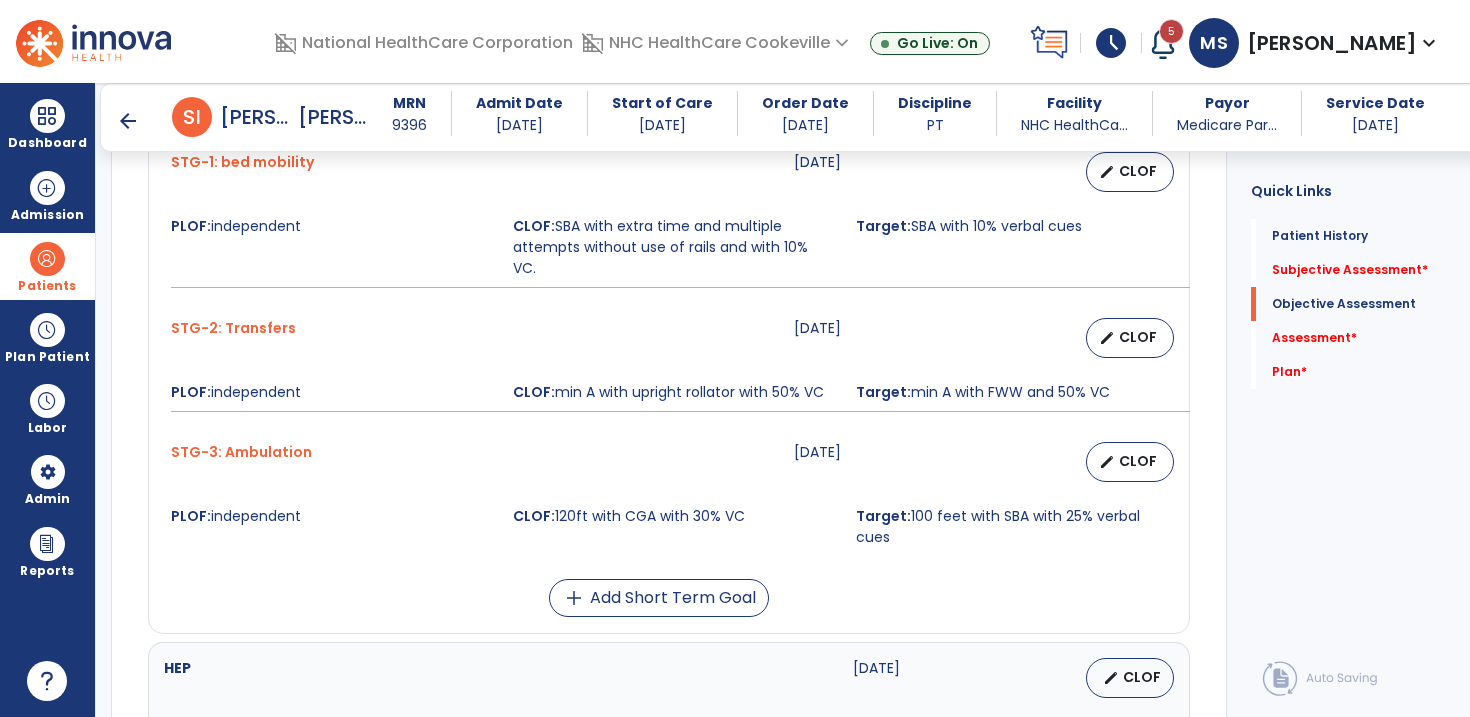 scroll, scrollTop: 1021, scrollLeft: 0, axis: vertical 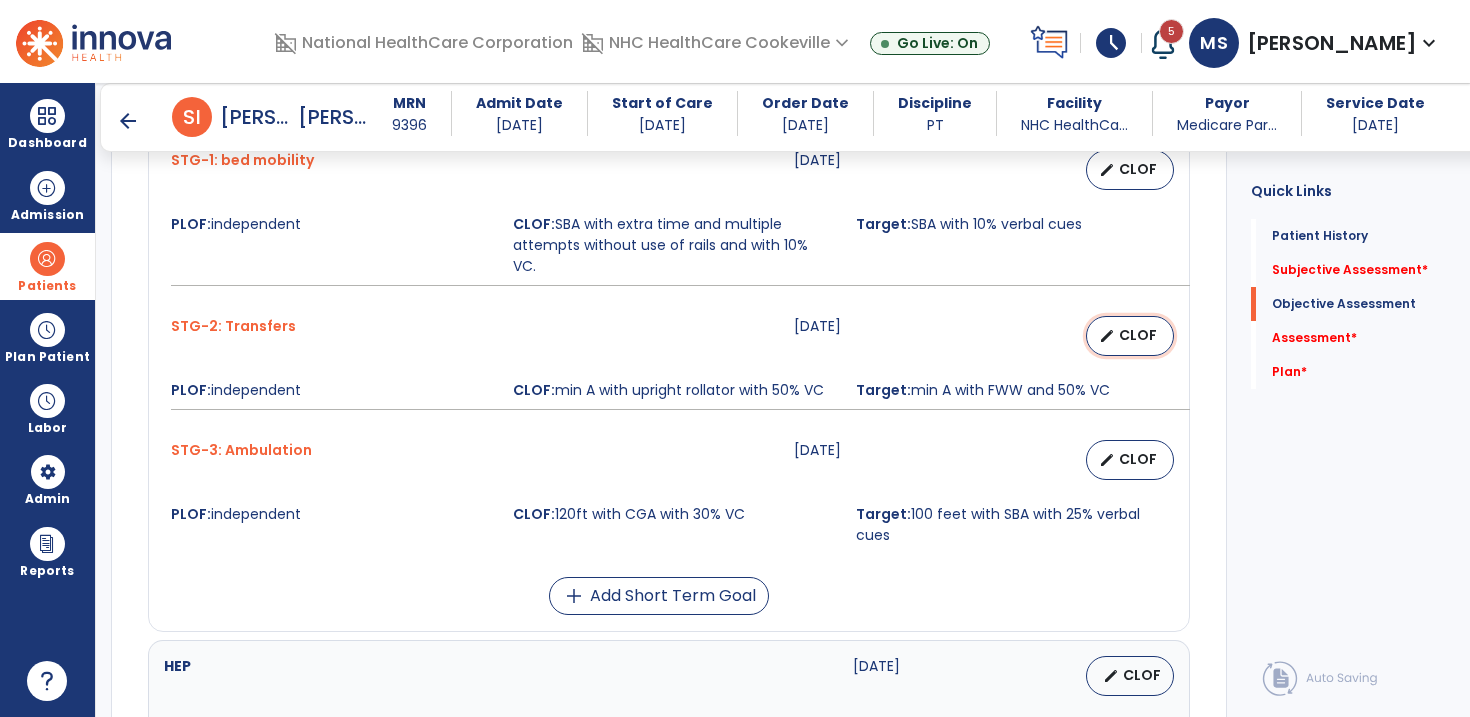 click on "CLOF" at bounding box center [1138, 335] 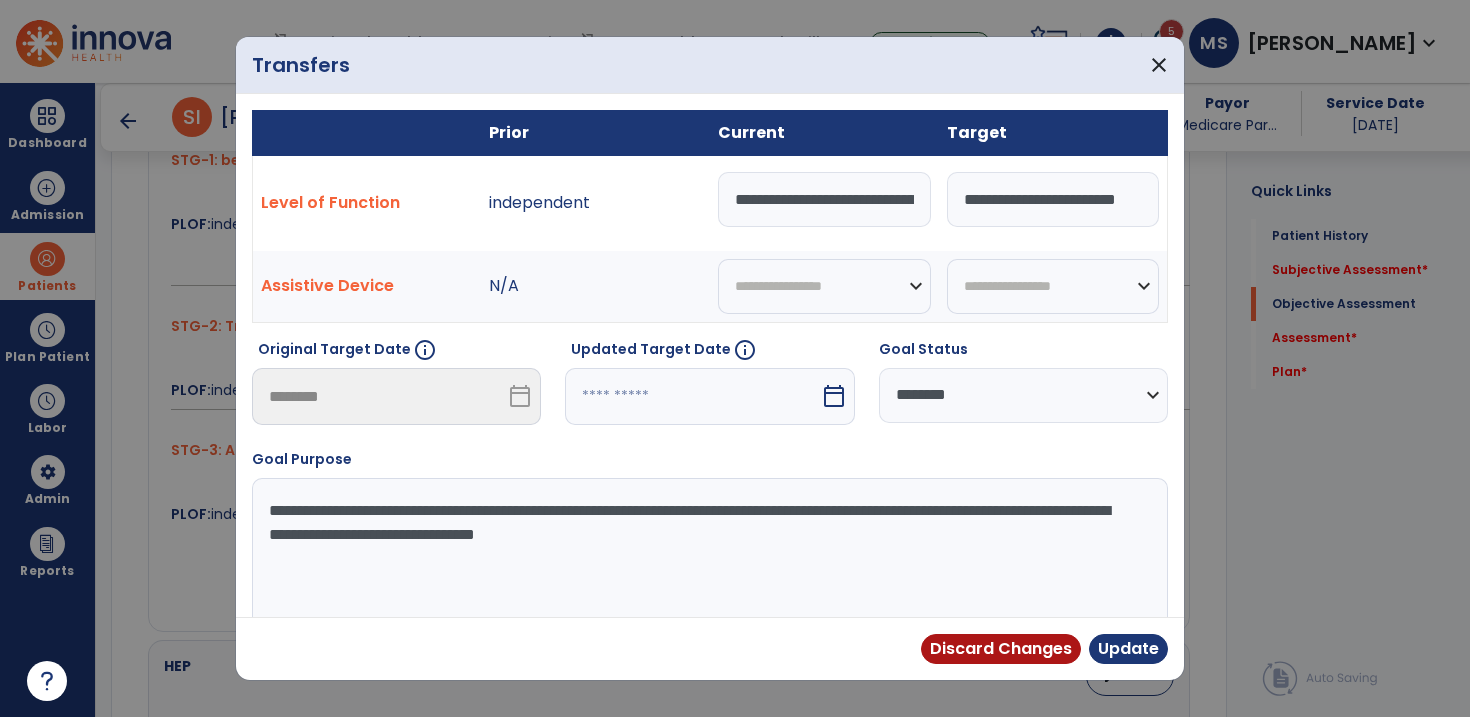 click at bounding box center [692, 396] 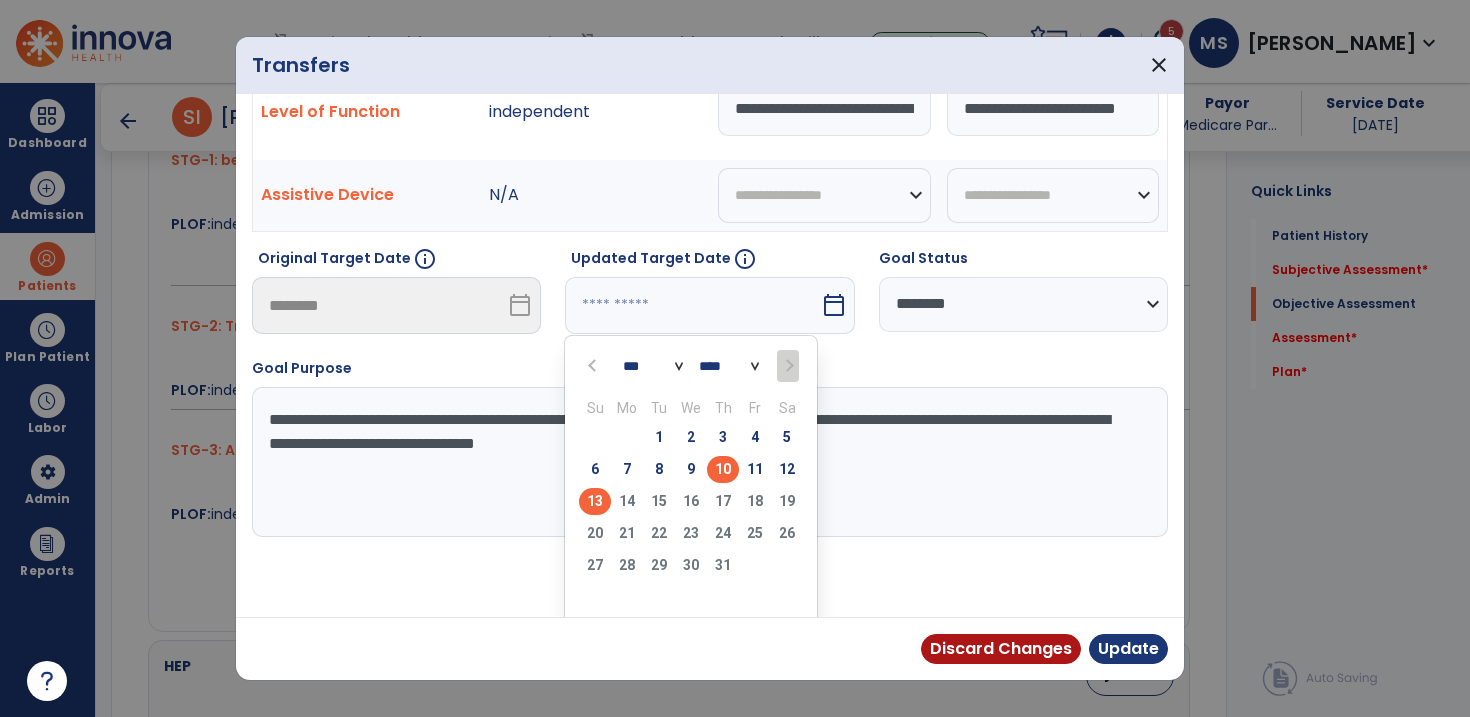 click on "13" at bounding box center (595, 501) 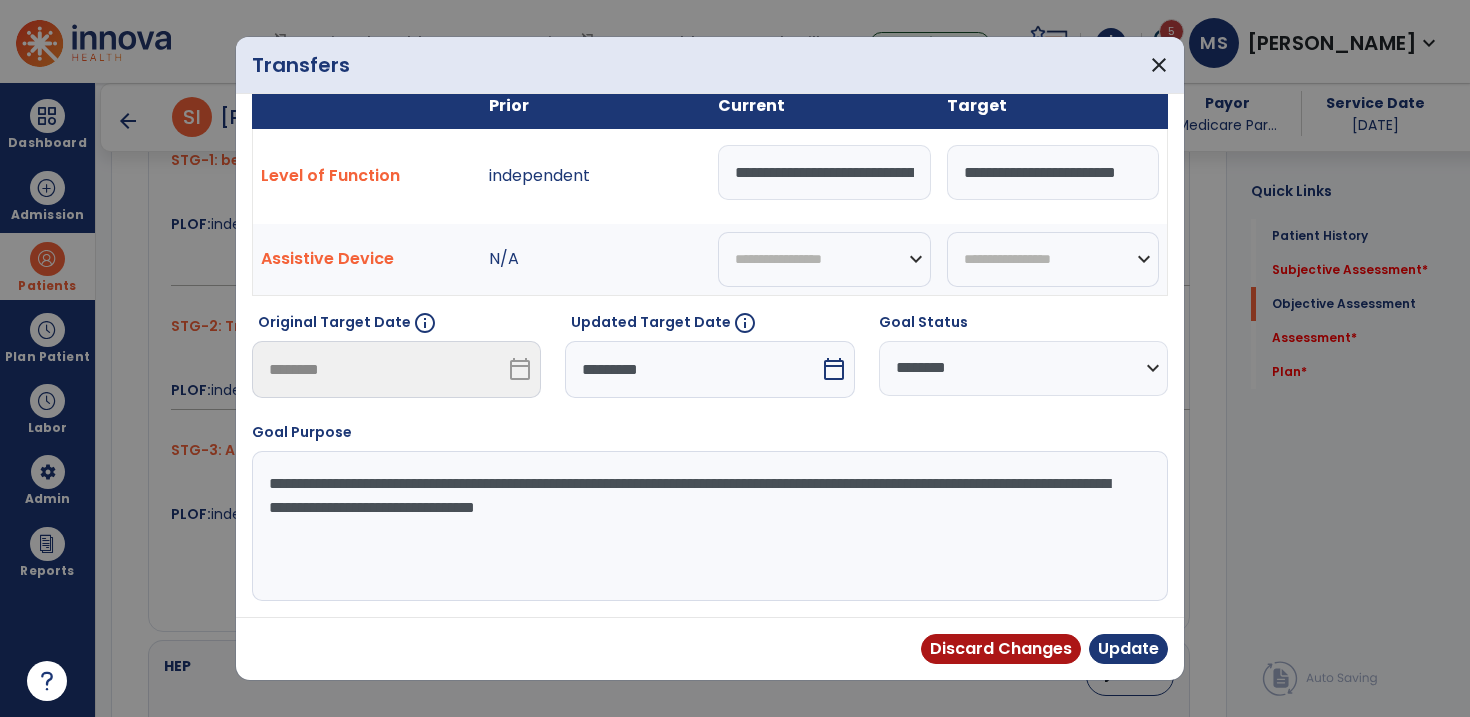 scroll, scrollTop: 26, scrollLeft: 0, axis: vertical 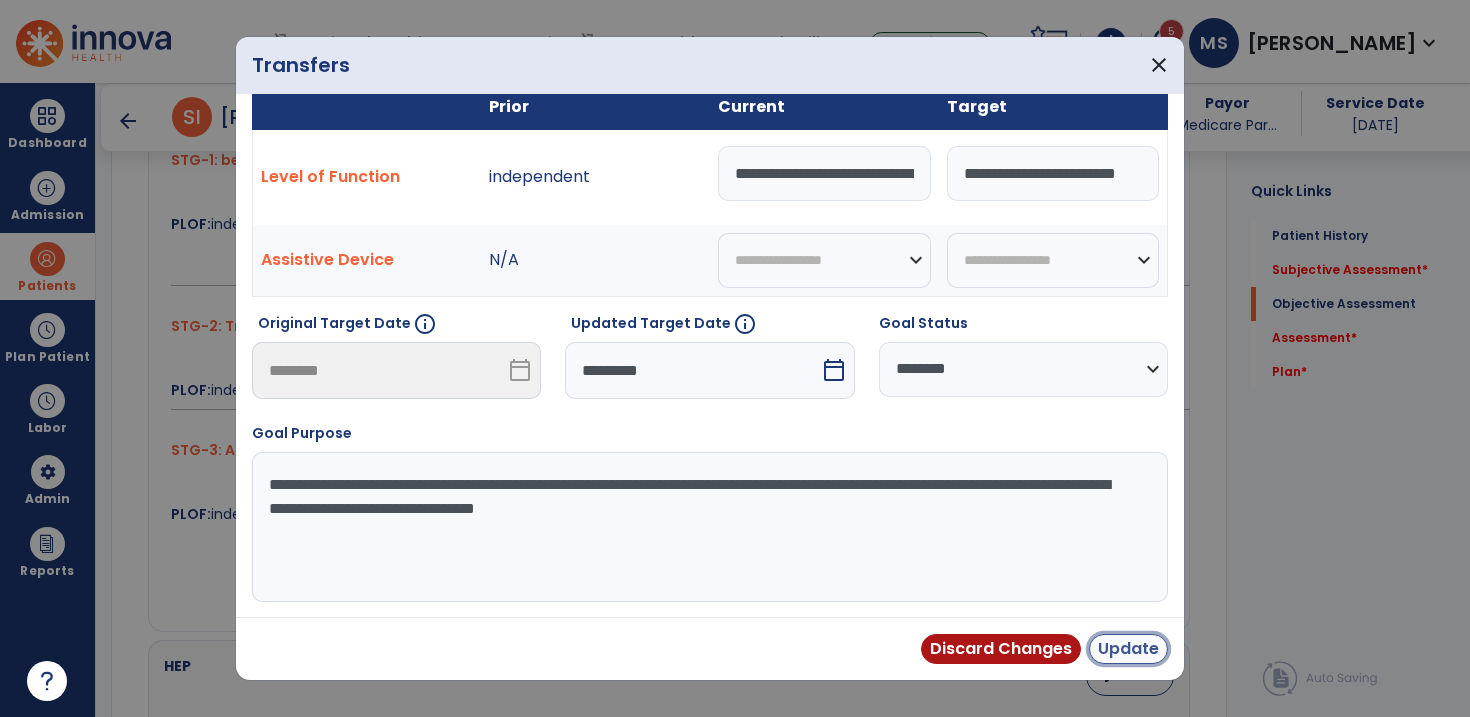 click on "Update" at bounding box center [1128, 649] 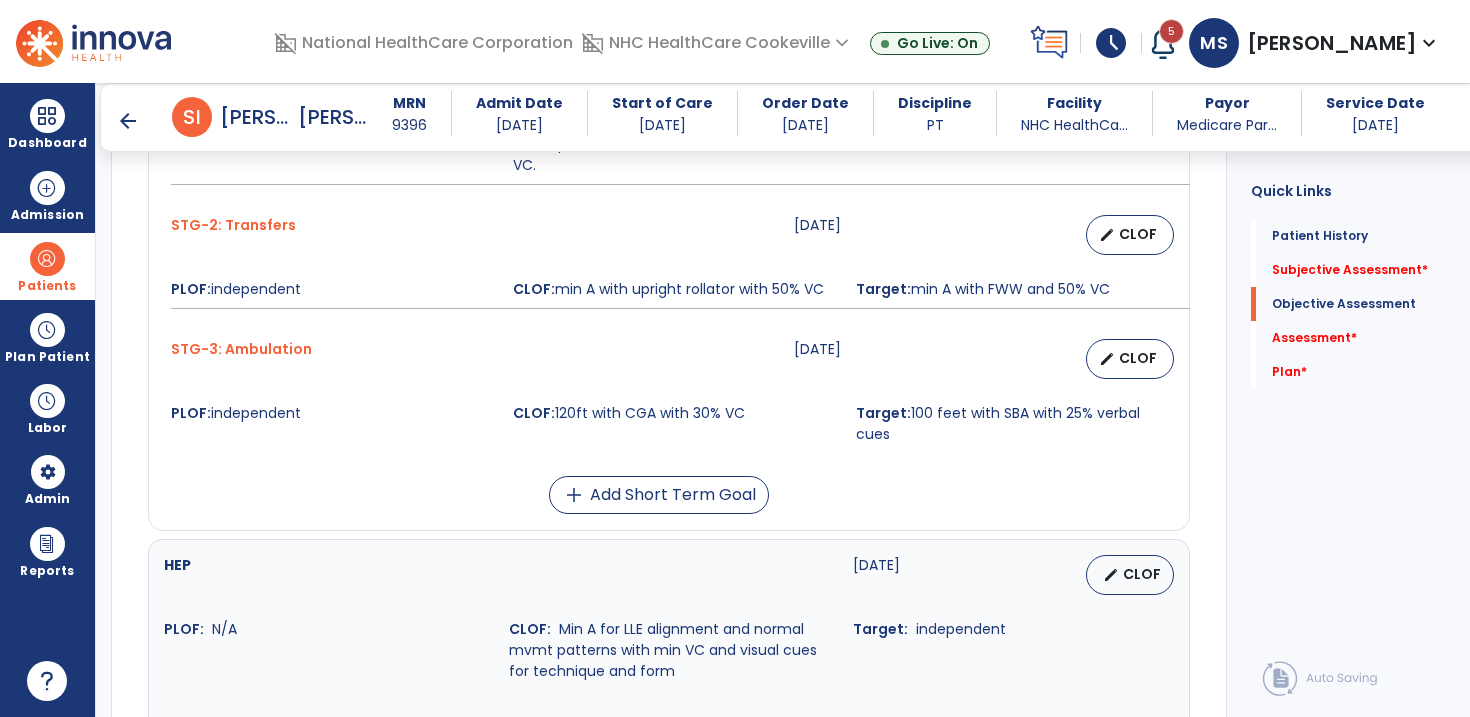 scroll, scrollTop: 1125, scrollLeft: 0, axis: vertical 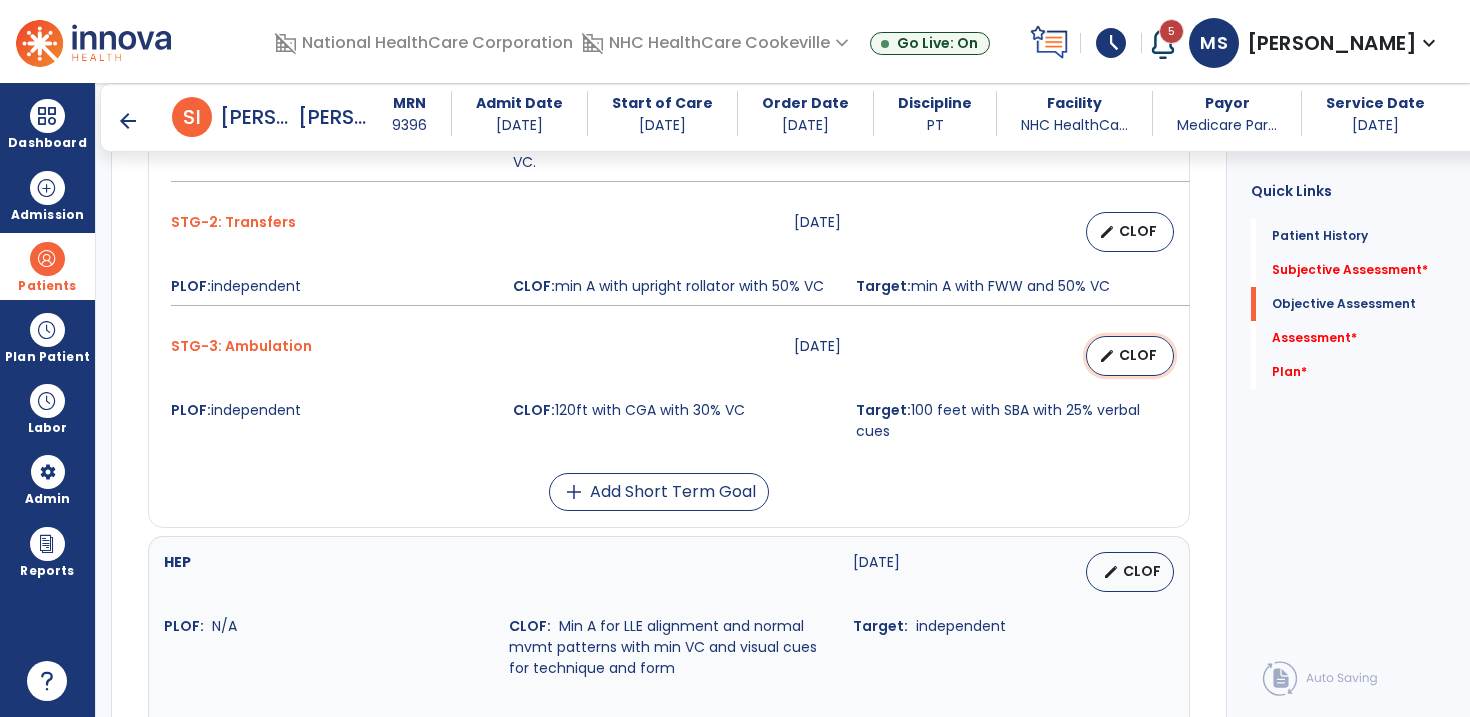 click on "edit   CLOF" at bounding box center (1130, 356) 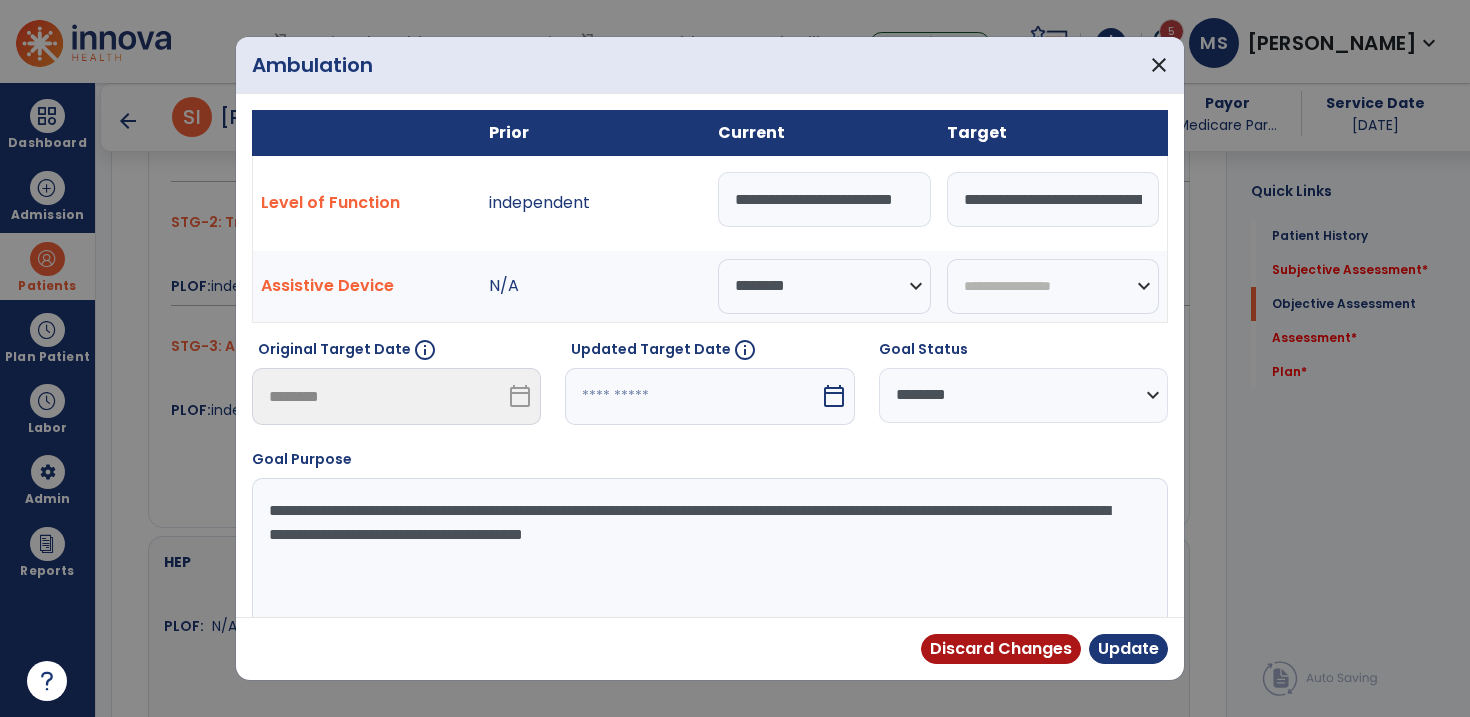 click on "**********" at bounding box center [1053, 199] 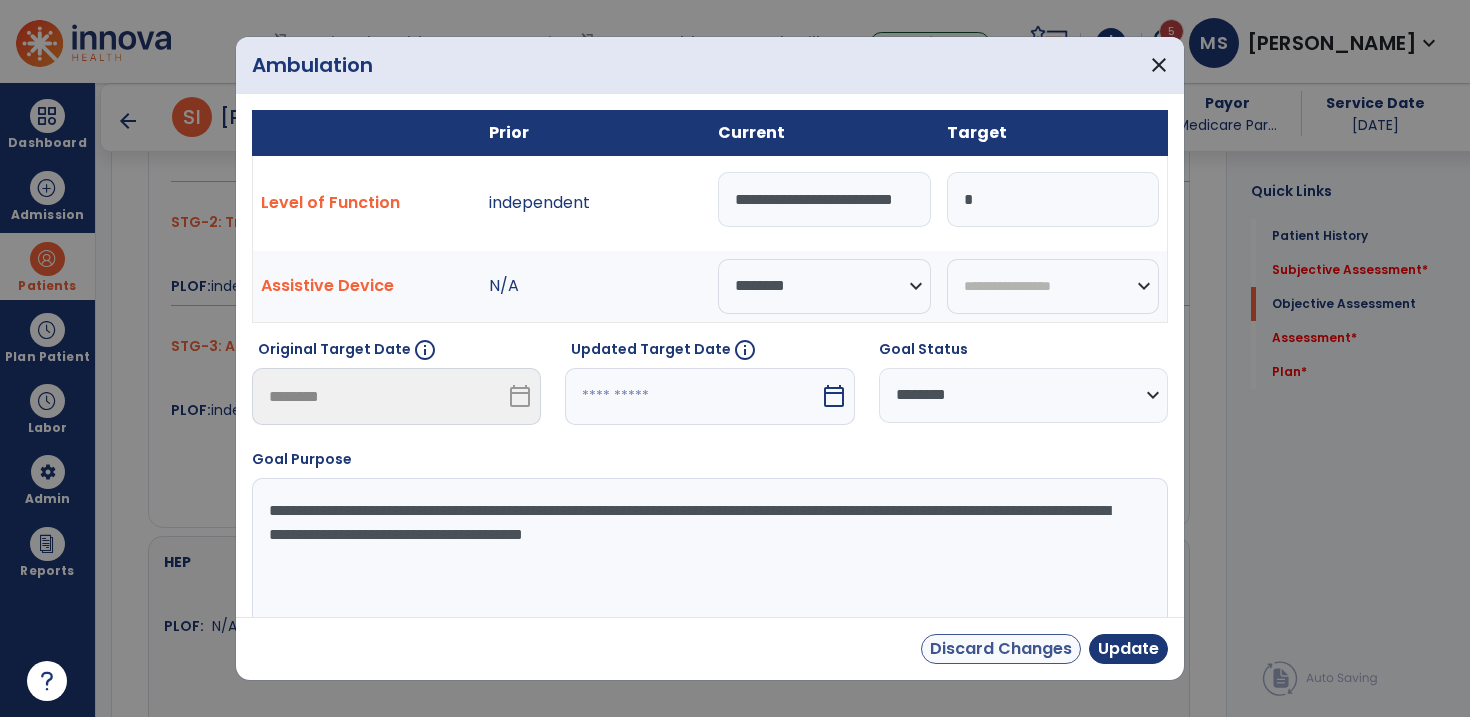 type on "*" 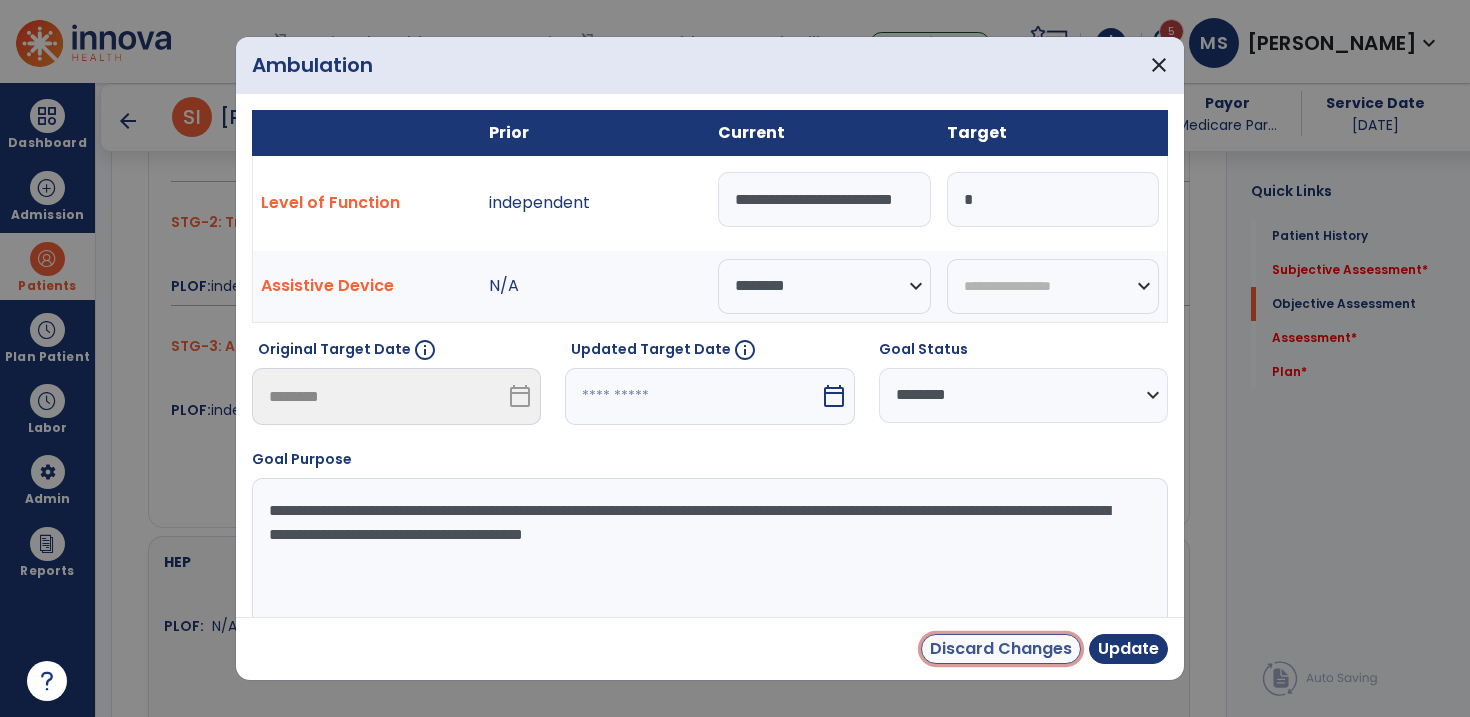 click on "Discard Changes" at bounding box center [1001, 649] 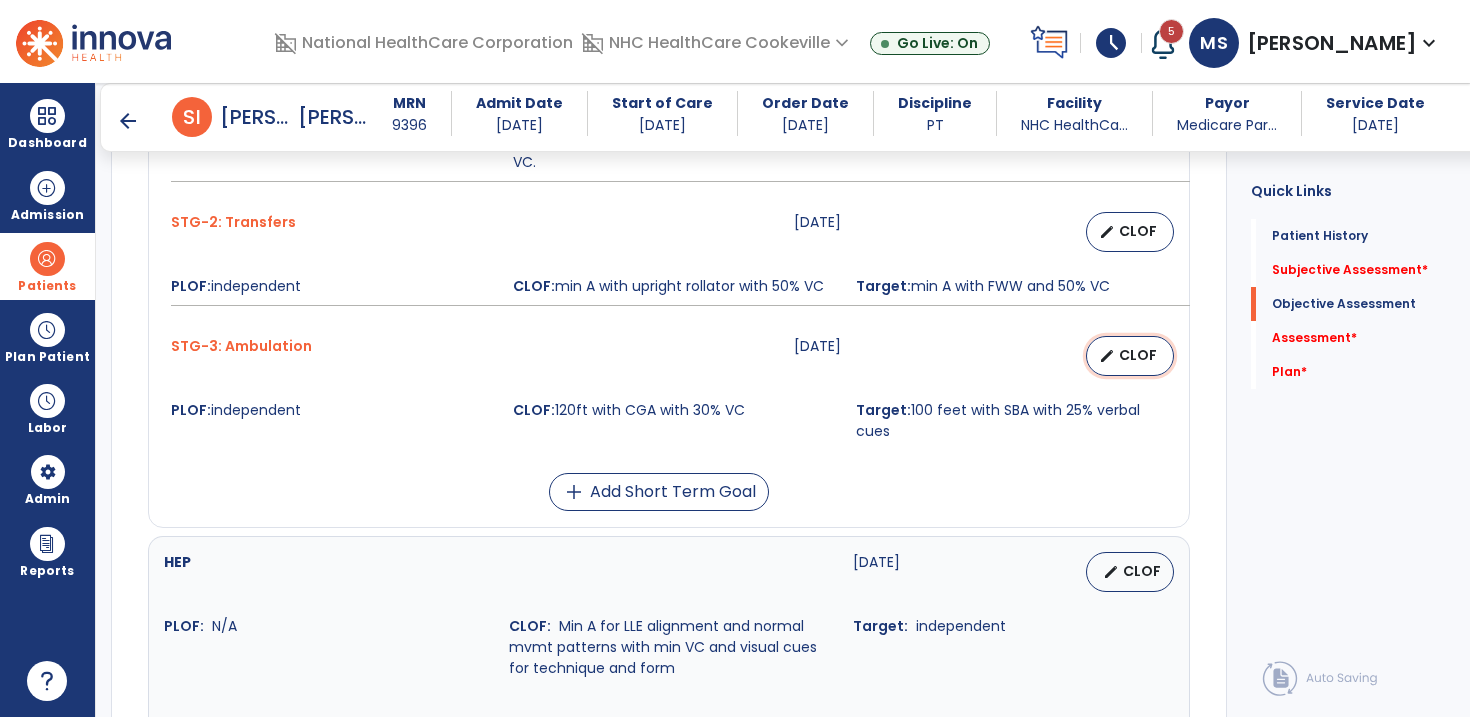 click on "CLOF" at bounding box center (1138, 355) 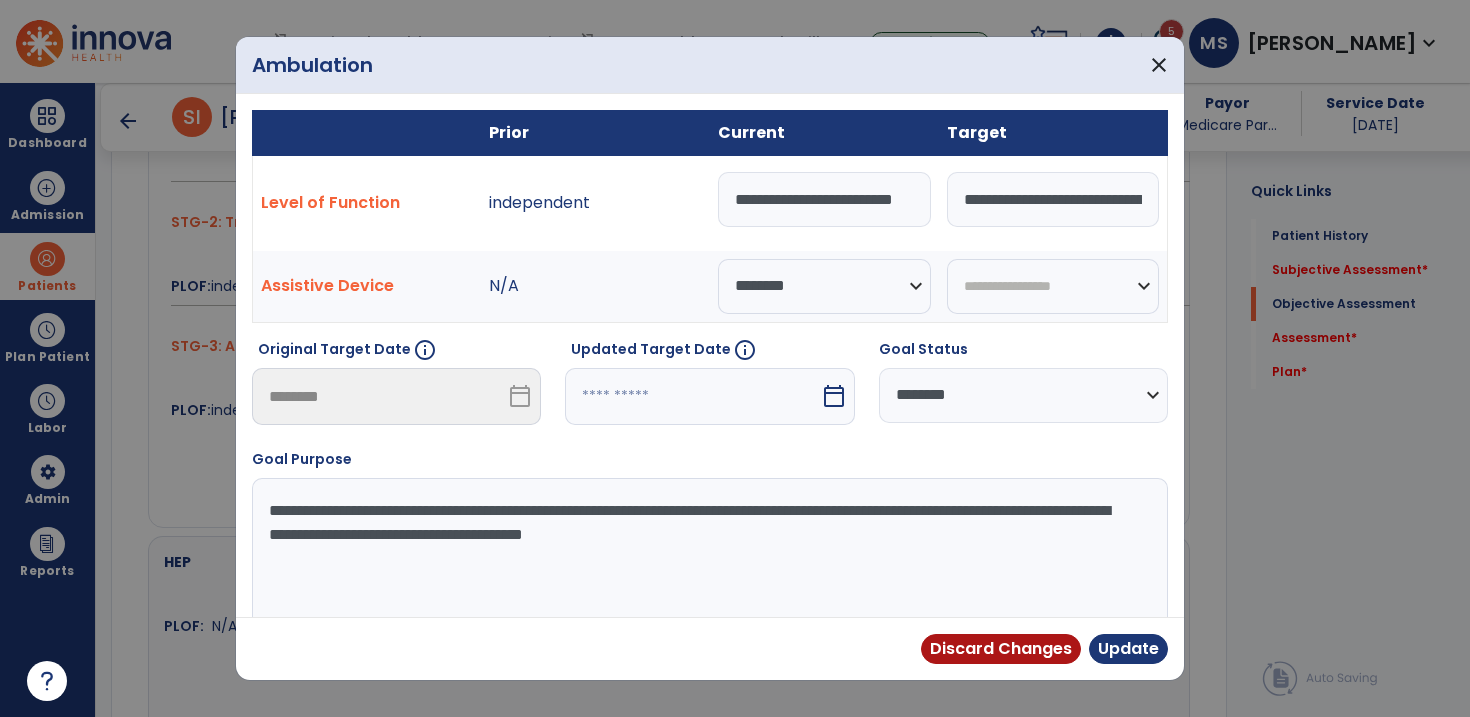 click at bounding box center [692, 396] 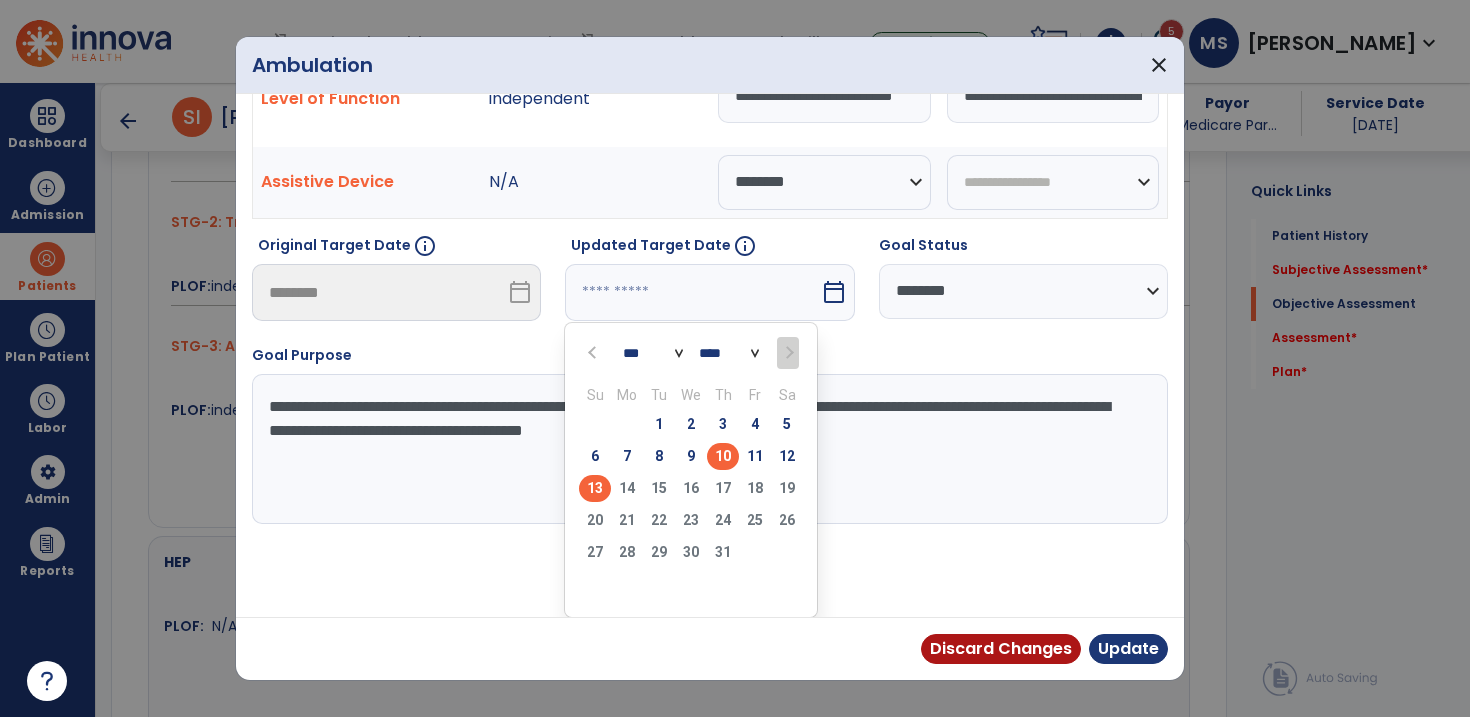 click on "13" at bounding box center (595, 488) 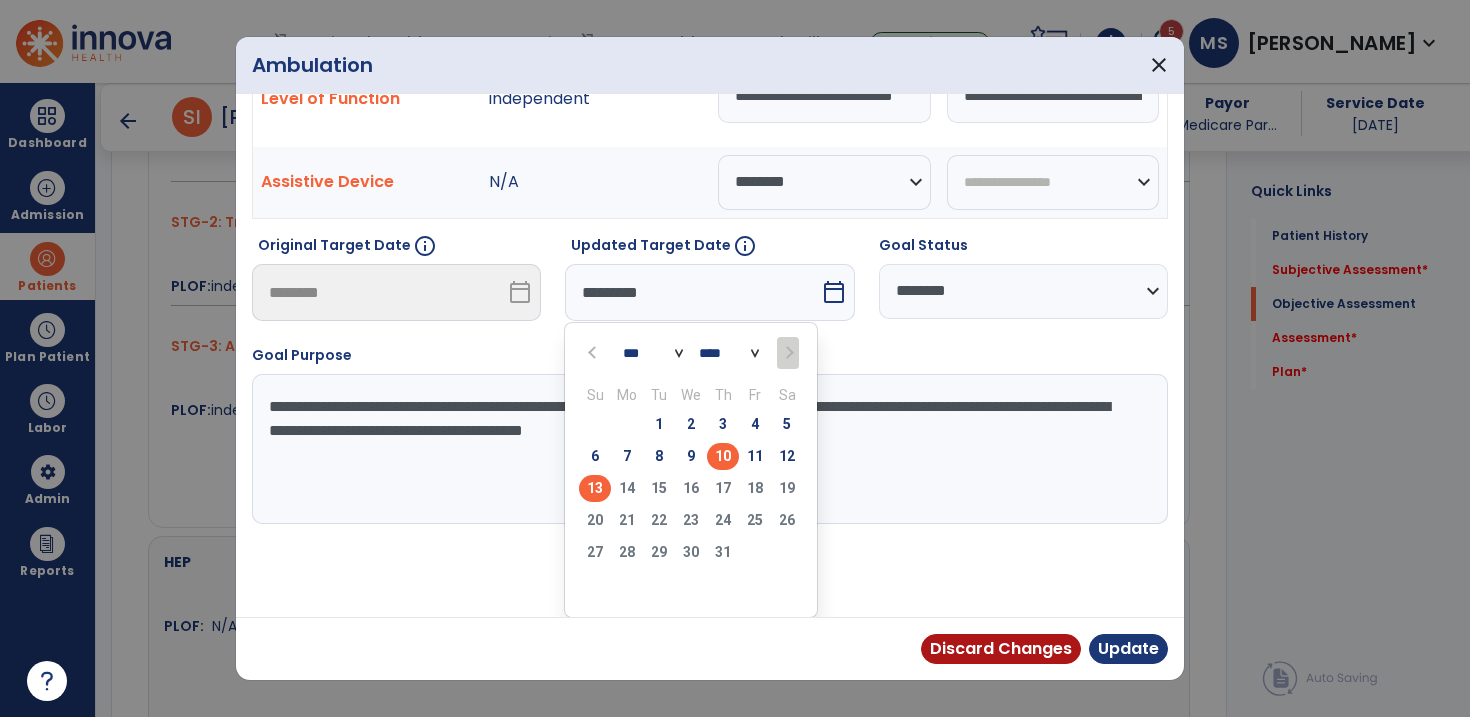 scroll, scrollTop: 26, scrollLeft: 0, axis: vertical 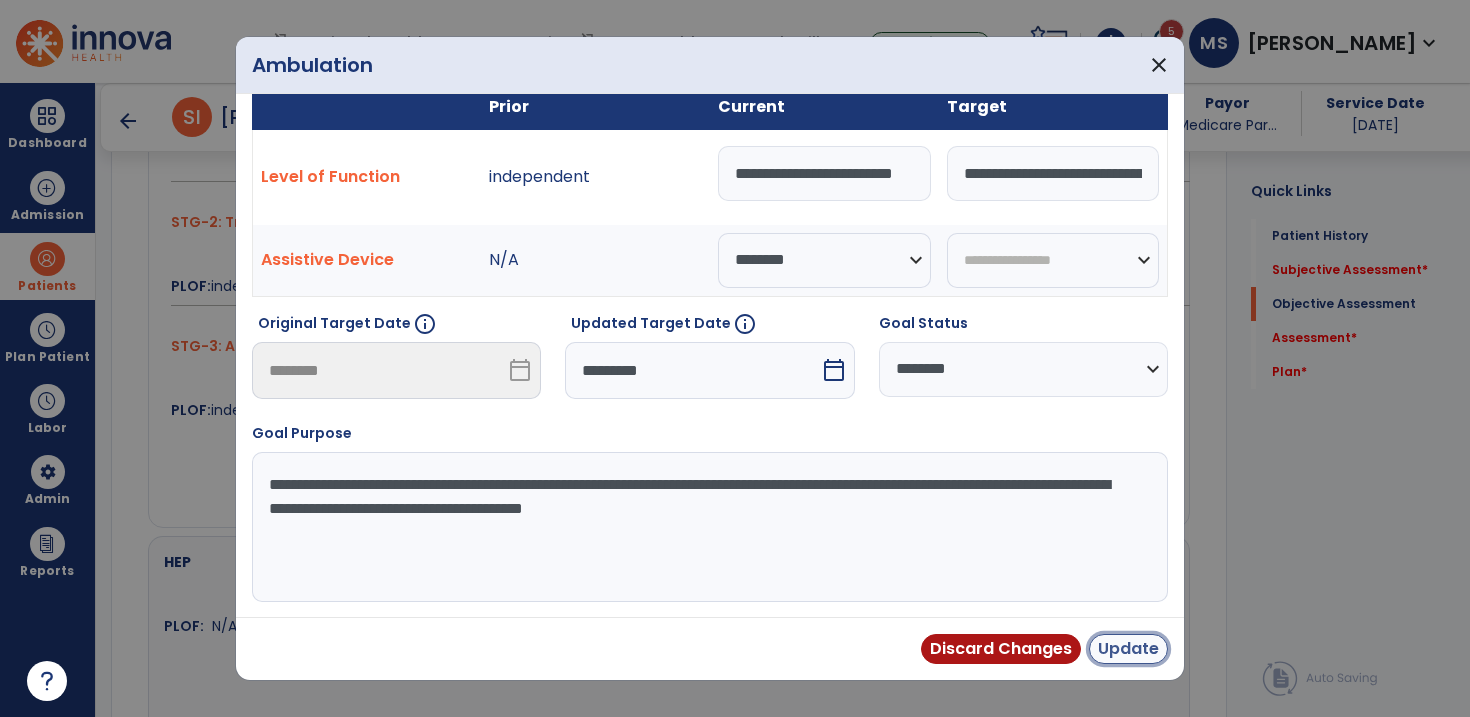 click on "Update" at bounding box center (1128, 649) 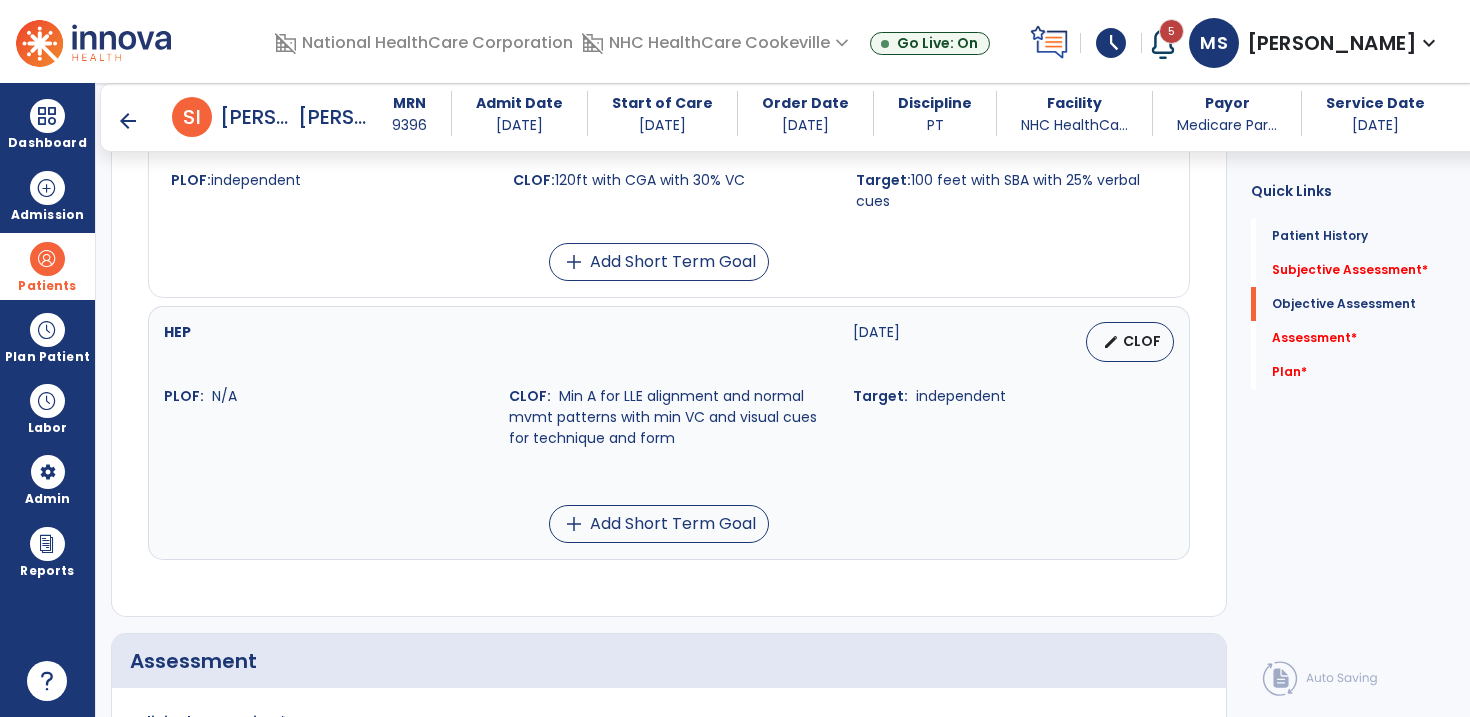 scroll, scrollTop: 1362, scrollLeft: 0, axis: vertical 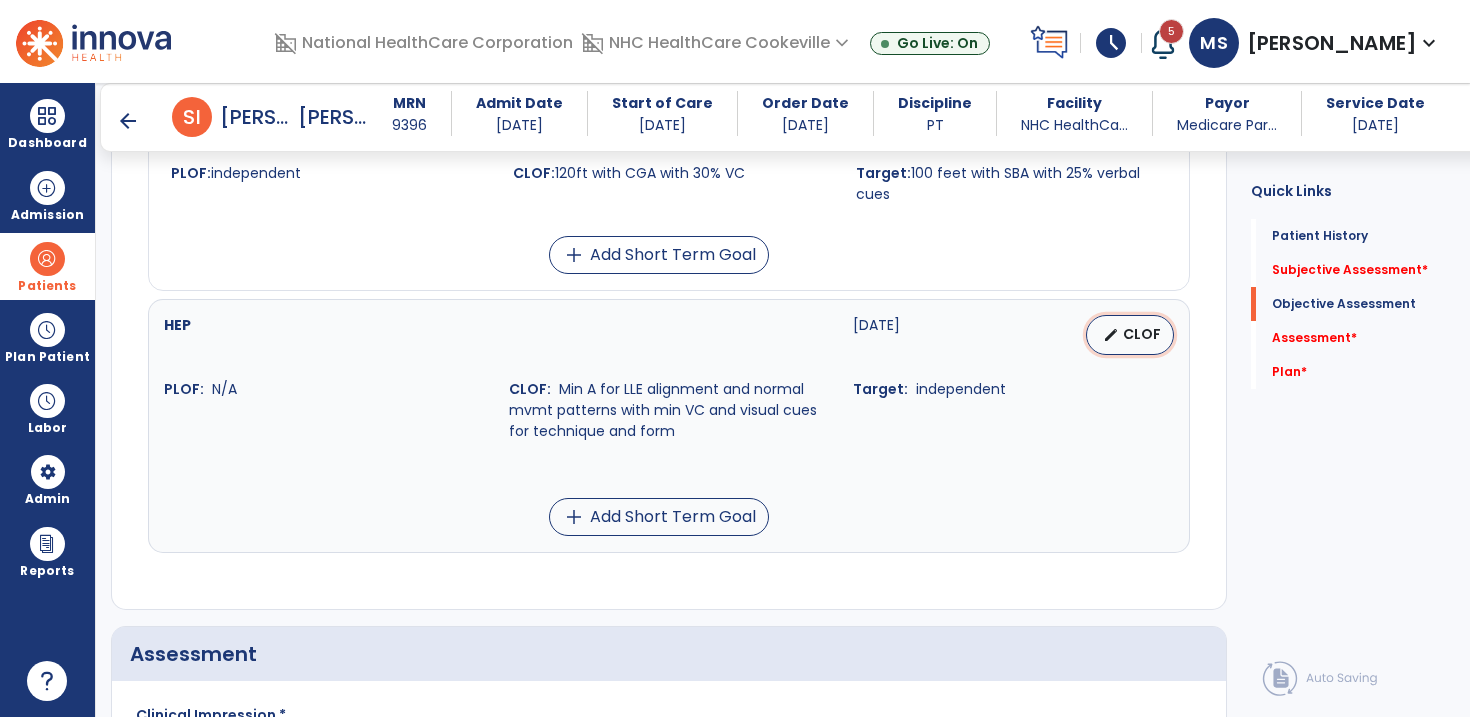 click on "CLOF" at bounding box center (1142, 334) 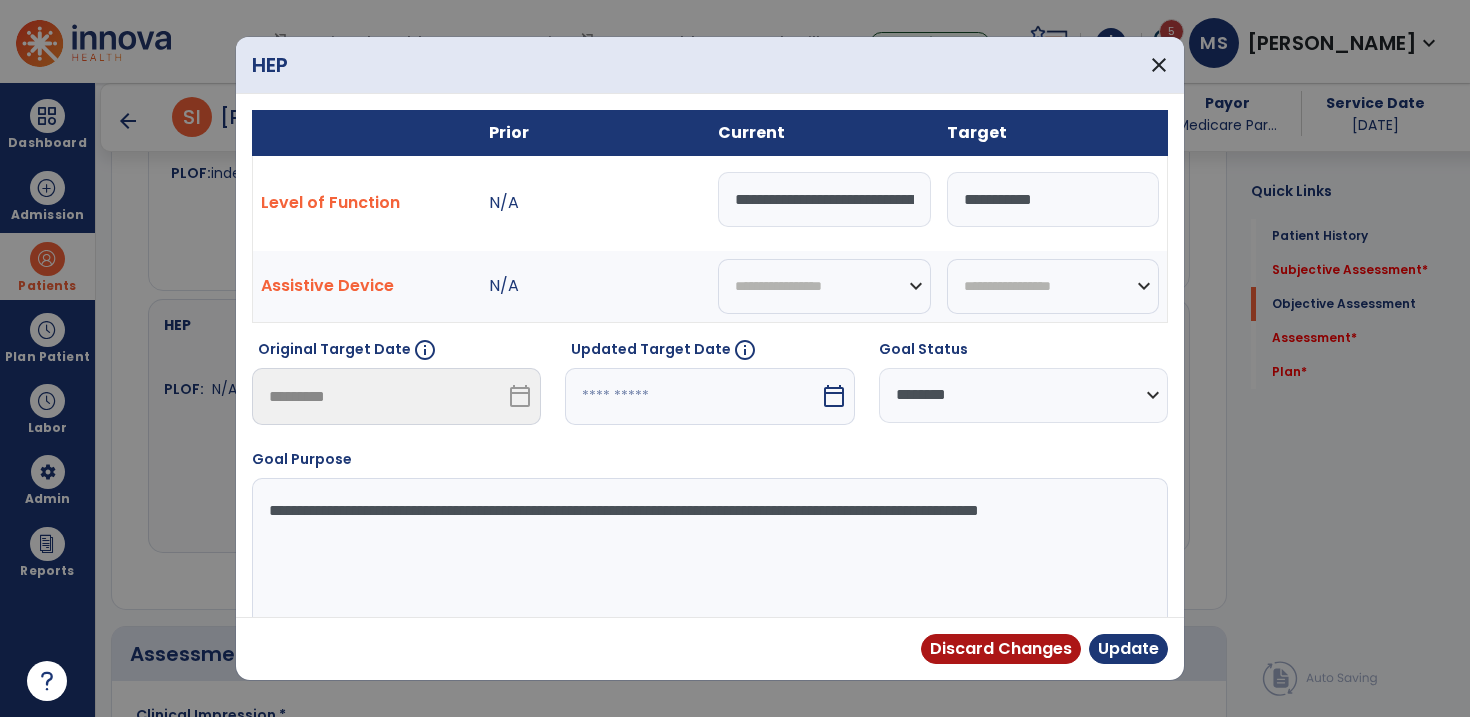 click at bounding box center (692, 396) 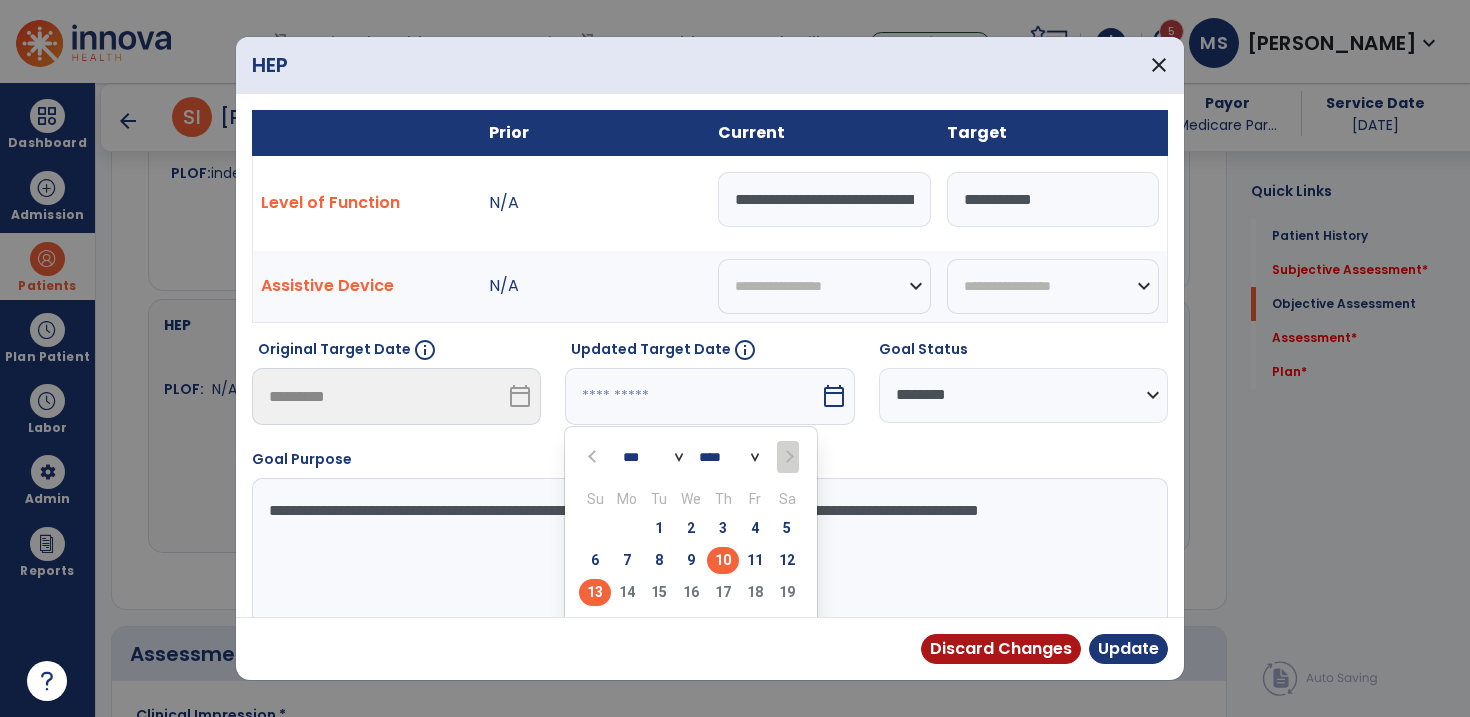 click on "13" at bounding box center [595, 592] 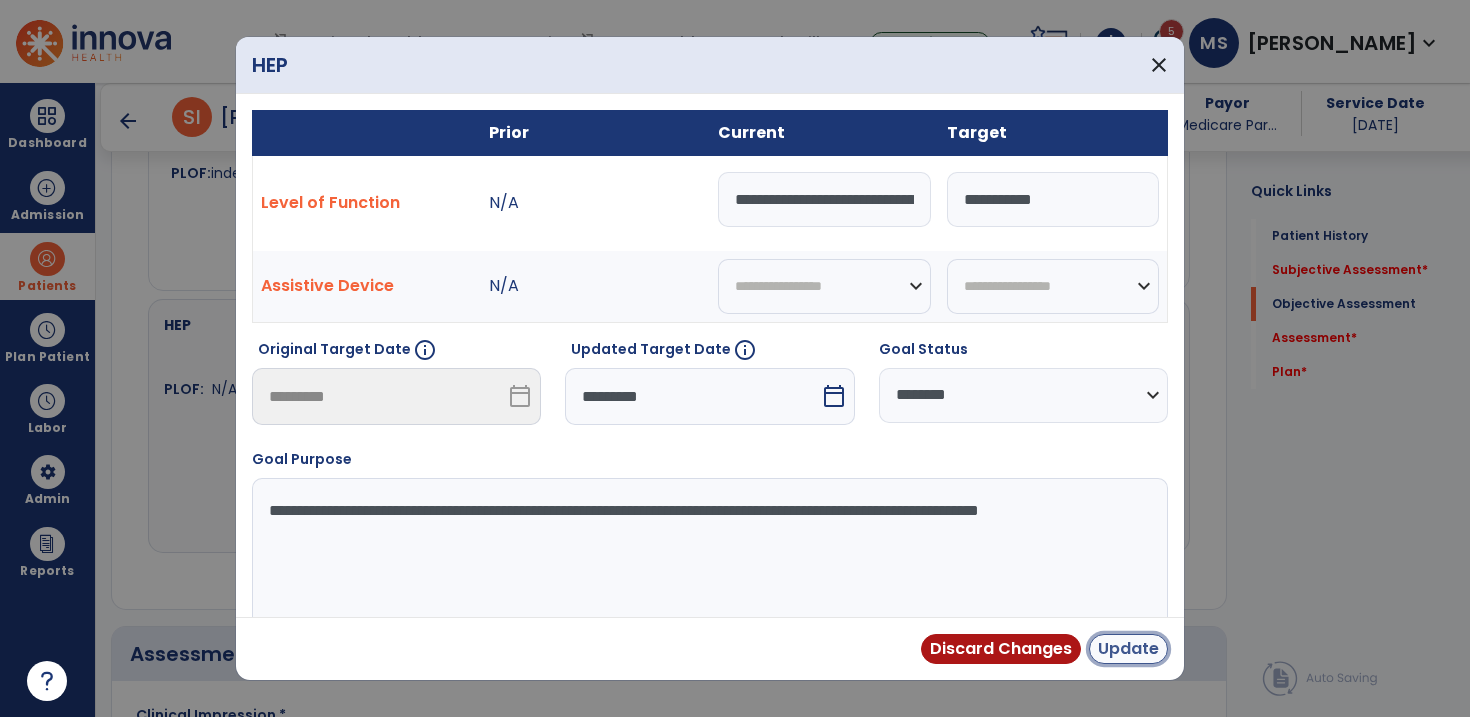 click on "Update" at bounding box center [1128, 649] 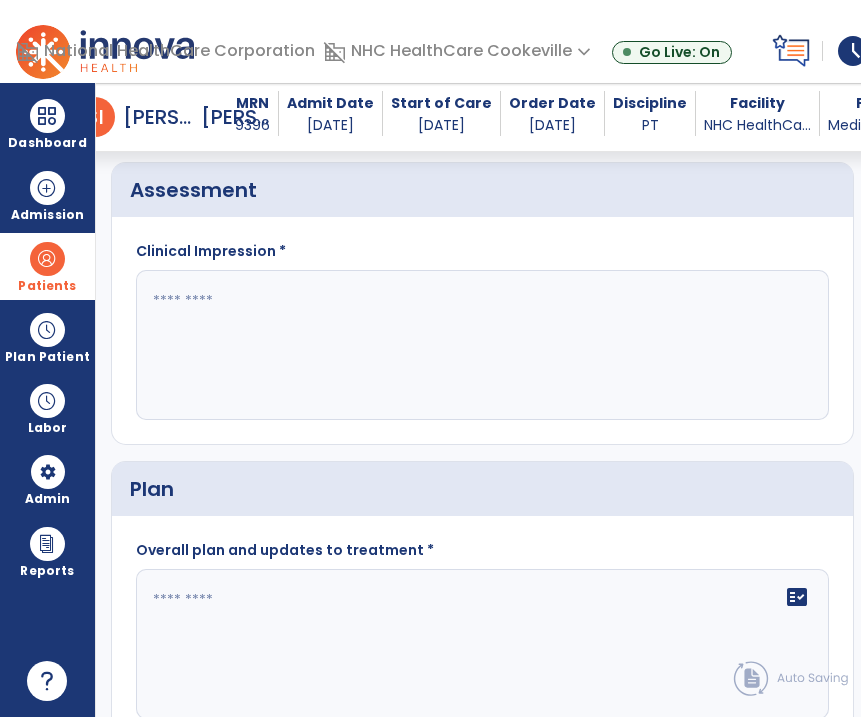 scroll, scrollTop: 2122, scrollLeft: 0, axis: vertical 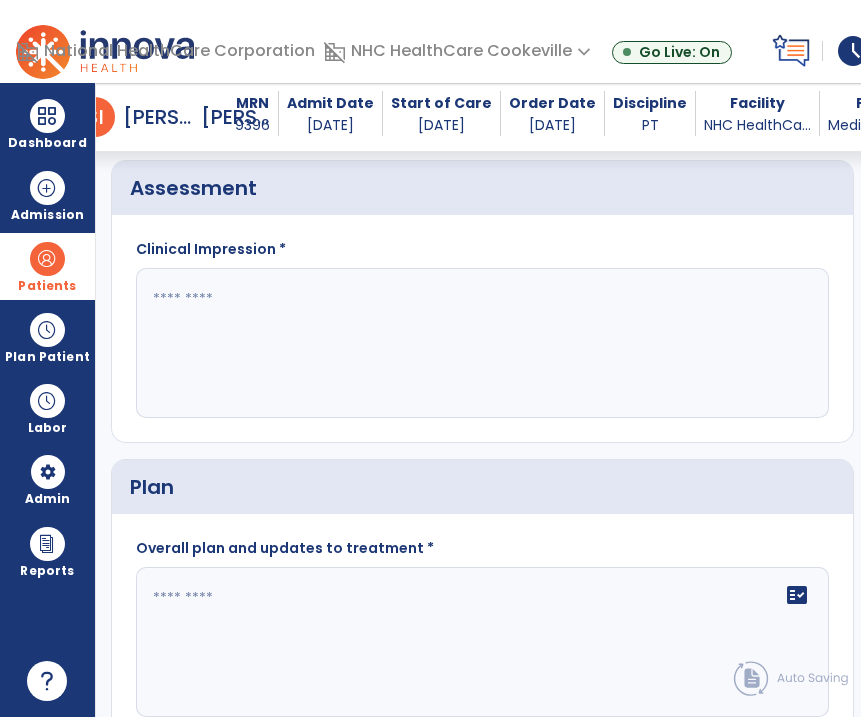 click 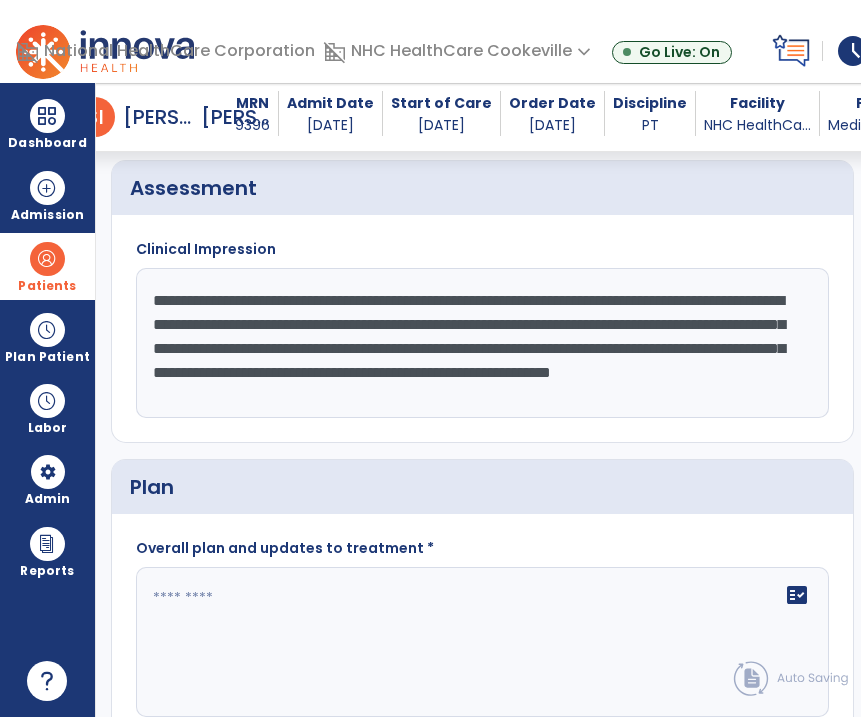 scroll, scrollTop: 15, scrollLeft: 0, axis: vertical 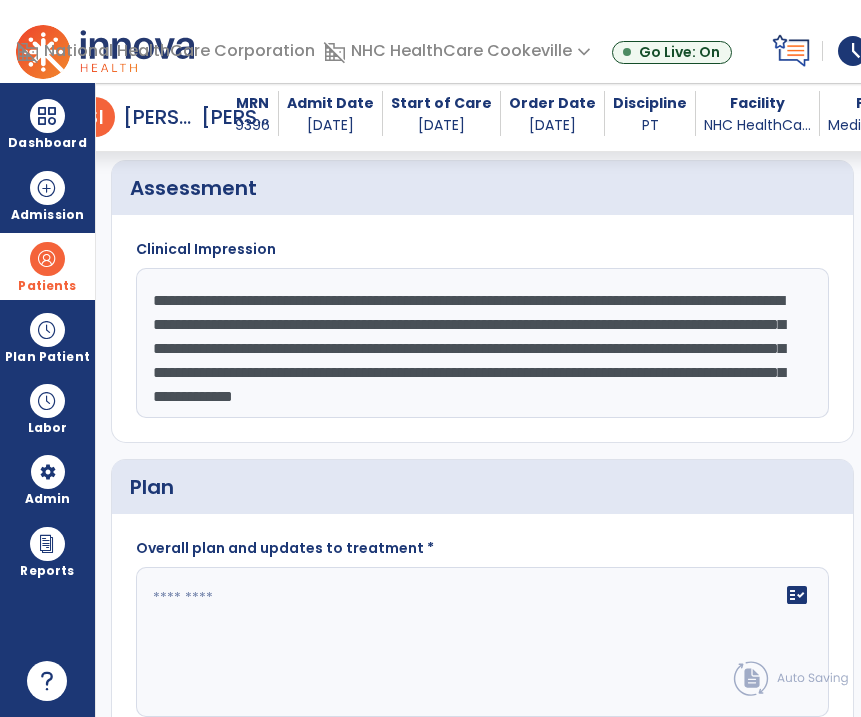 type on "**********" 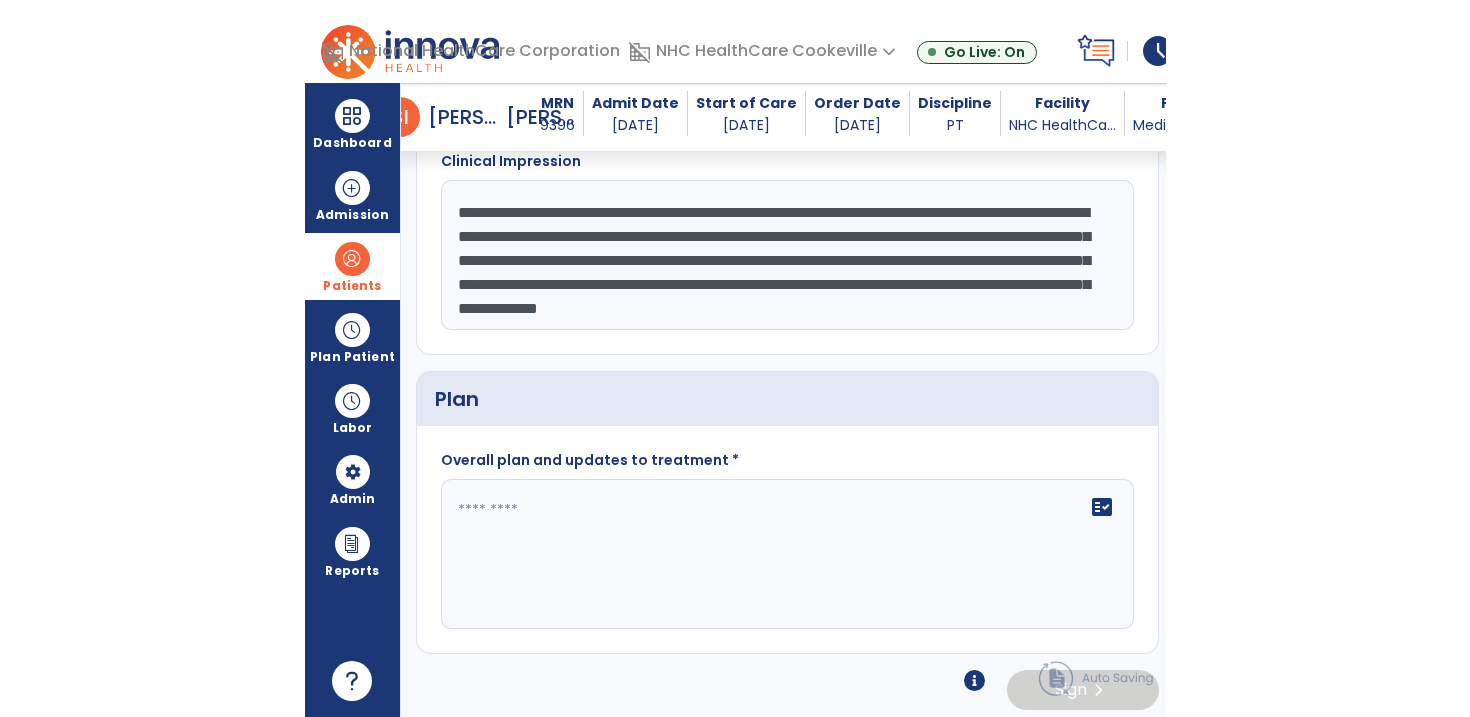 scroll, scrollTop: 2219, scrollLeft: 0, axis: vertical 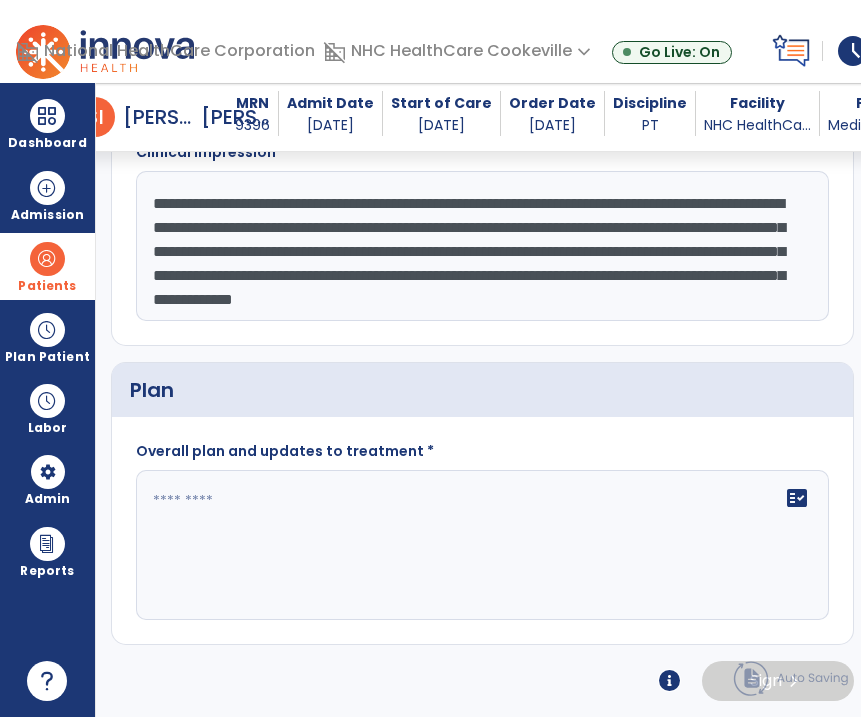 click 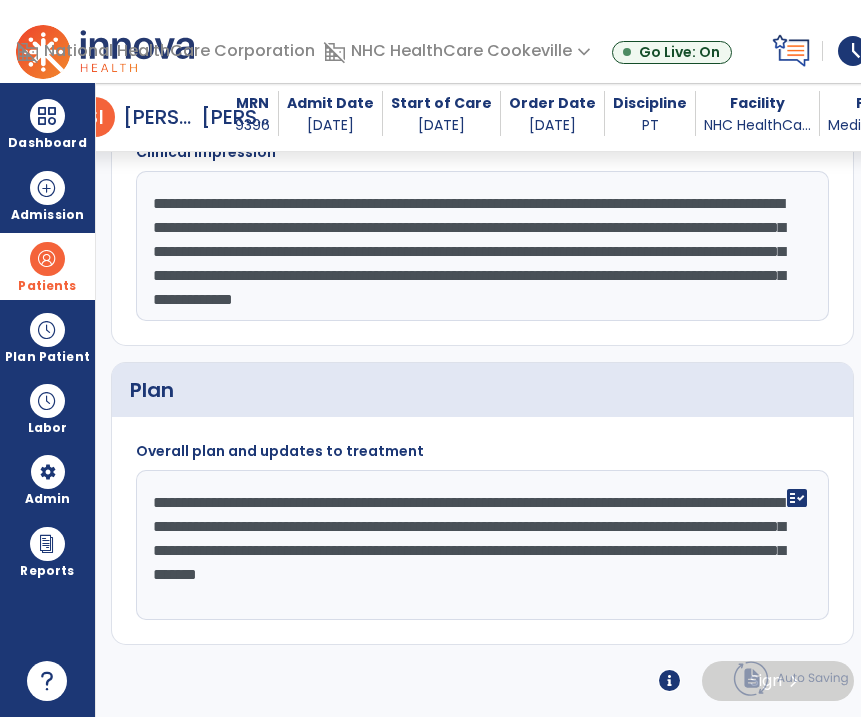 type on "**********" 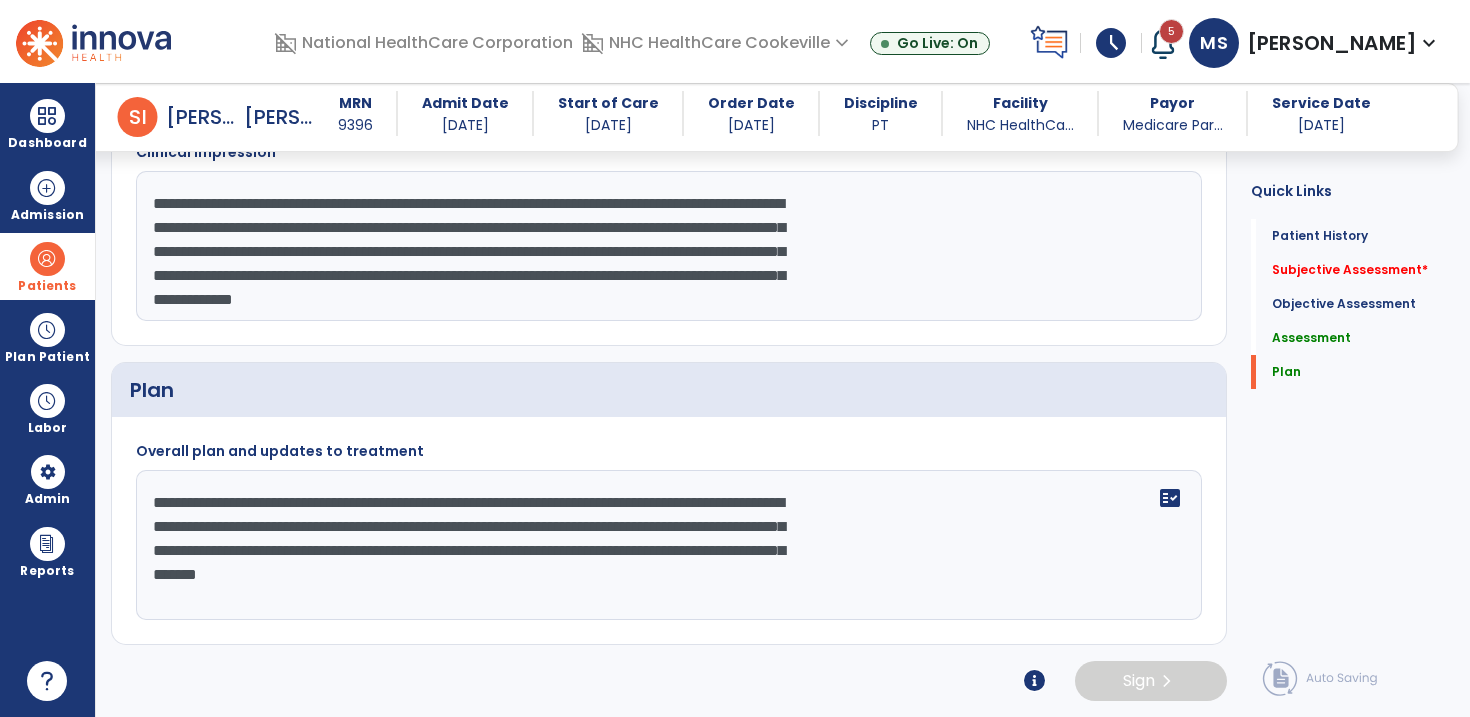 scroll, scrollTop: 0, scrollLeft: 0, axis: both 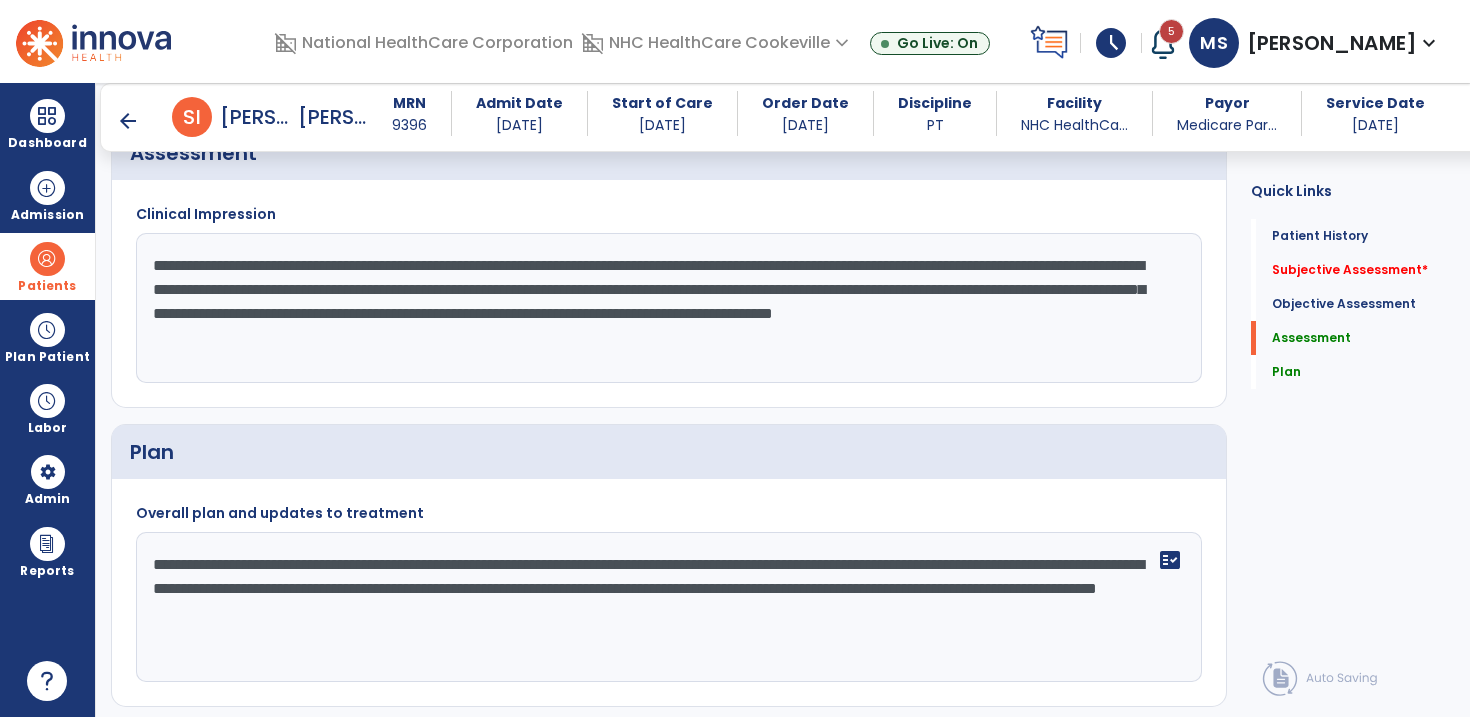 drag, startPoint x: 676, startPoint y: 333, endPoint x: 146, endPoint y: 264, distance: 534.47266 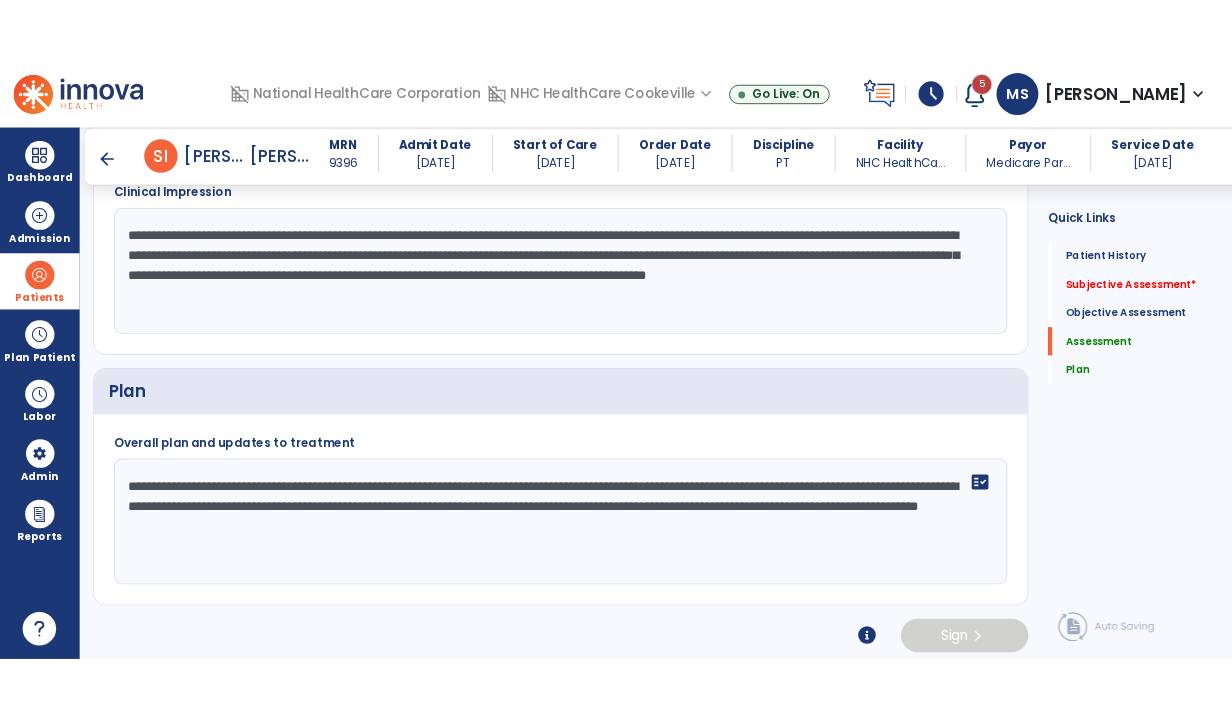 scroll, scrollTop: 1925, scrollLeft: 0, axis: vertical 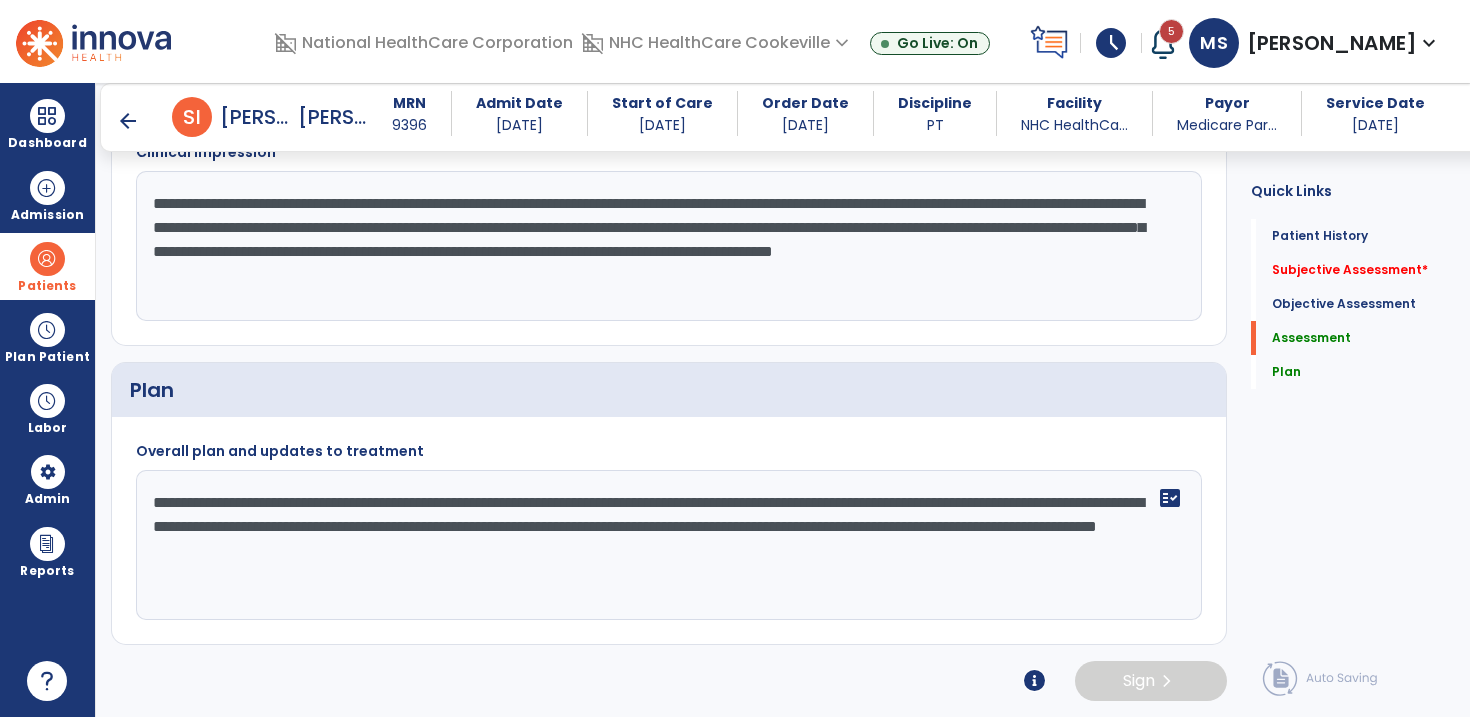 drag, startPoint x: 797, startPoint y: 562, endPoint x: 146, endPoint y: 509, distance: 653.1539 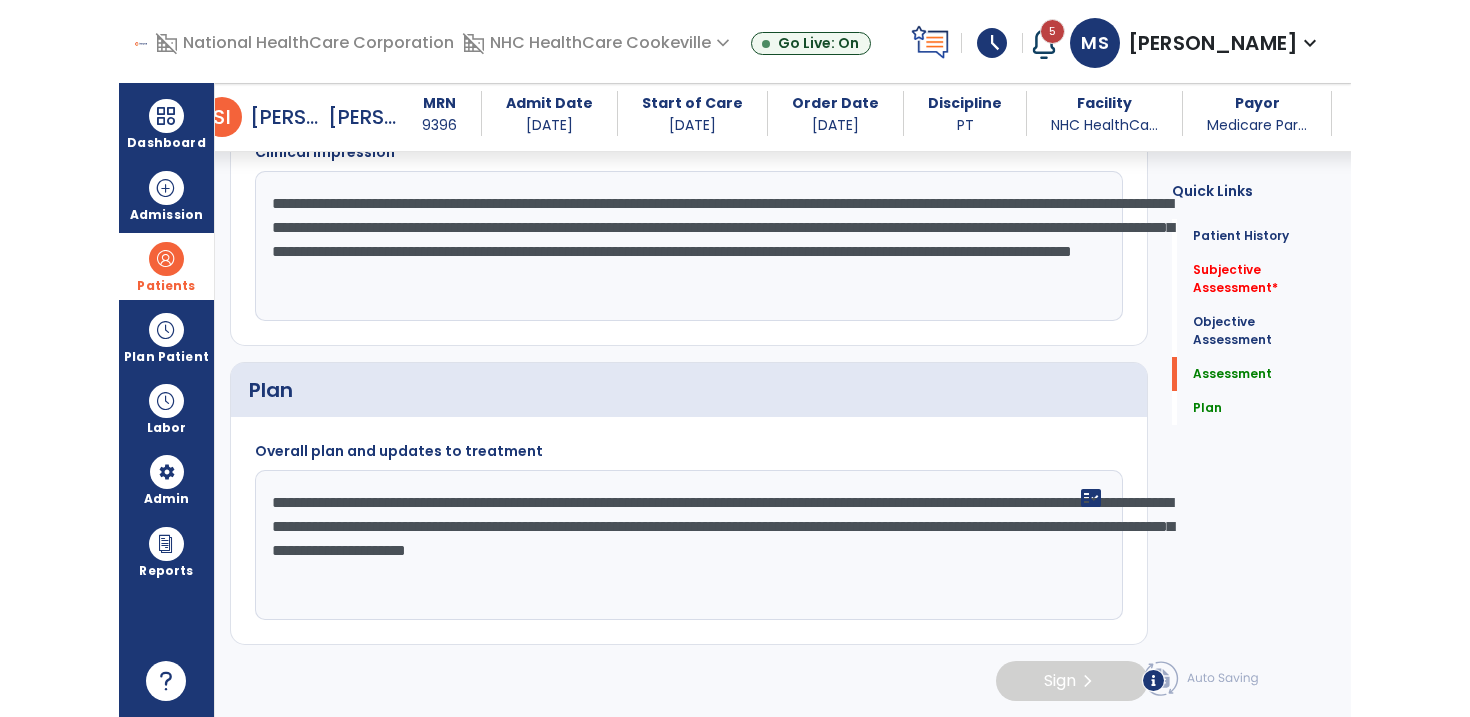 scroll, scrollTop: 1925, scrollLeft: 0, axis: vertical 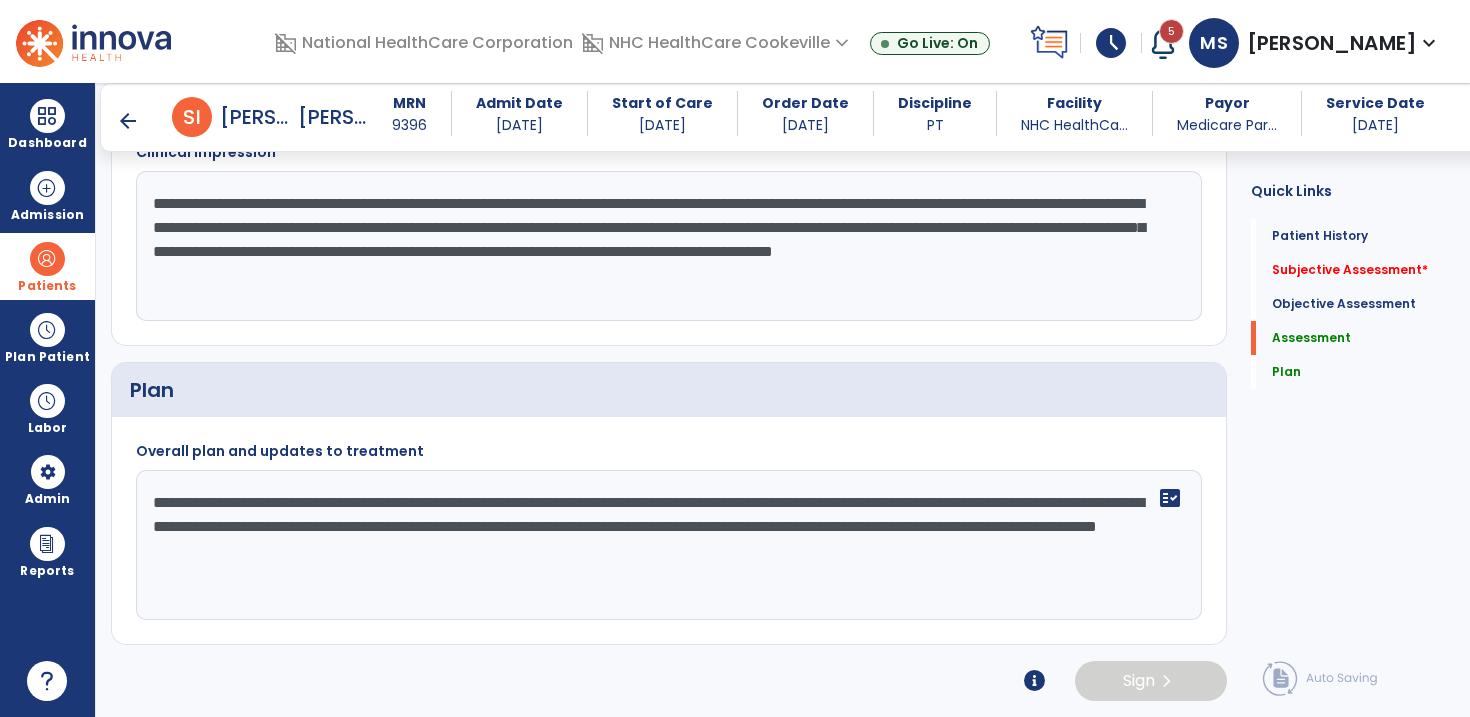 click on "arrow_back" at bounding box center [128, 121] 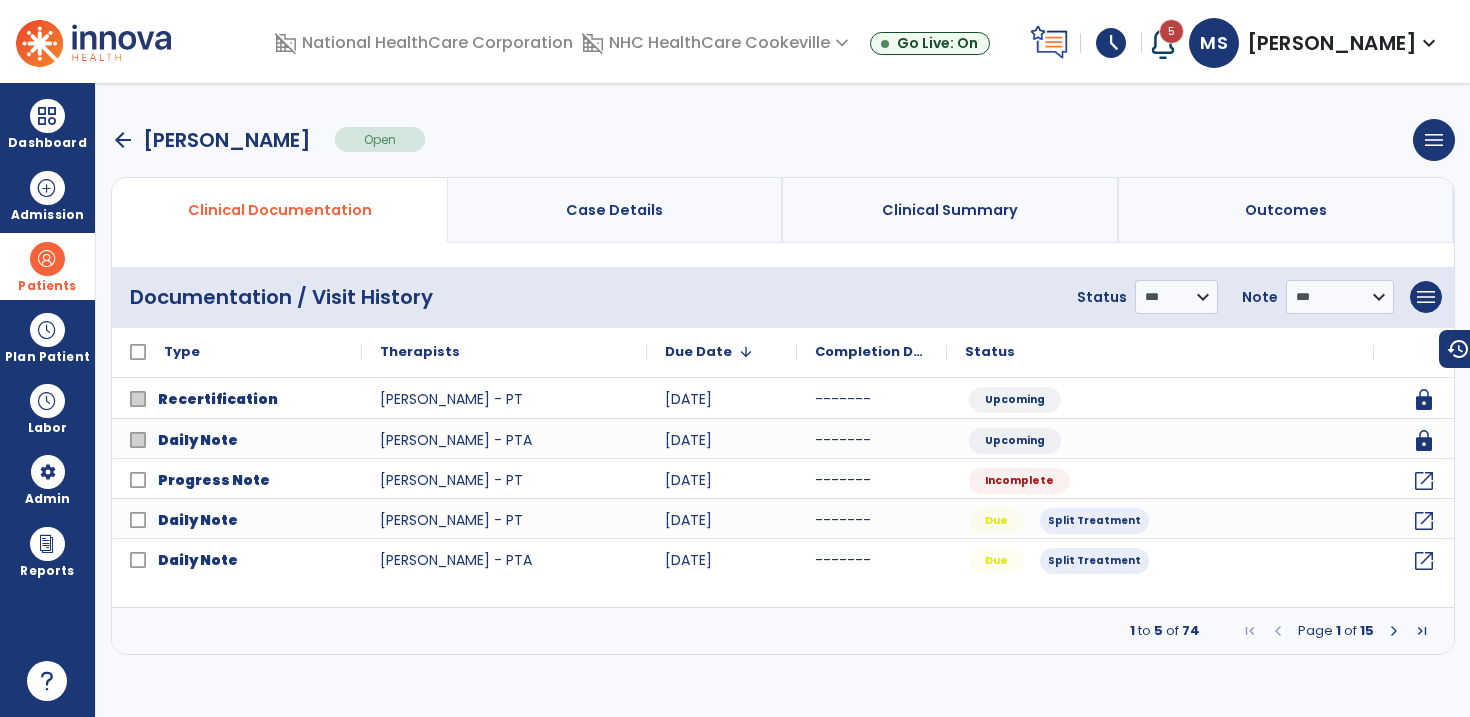click at bounding box center (1394, 631) 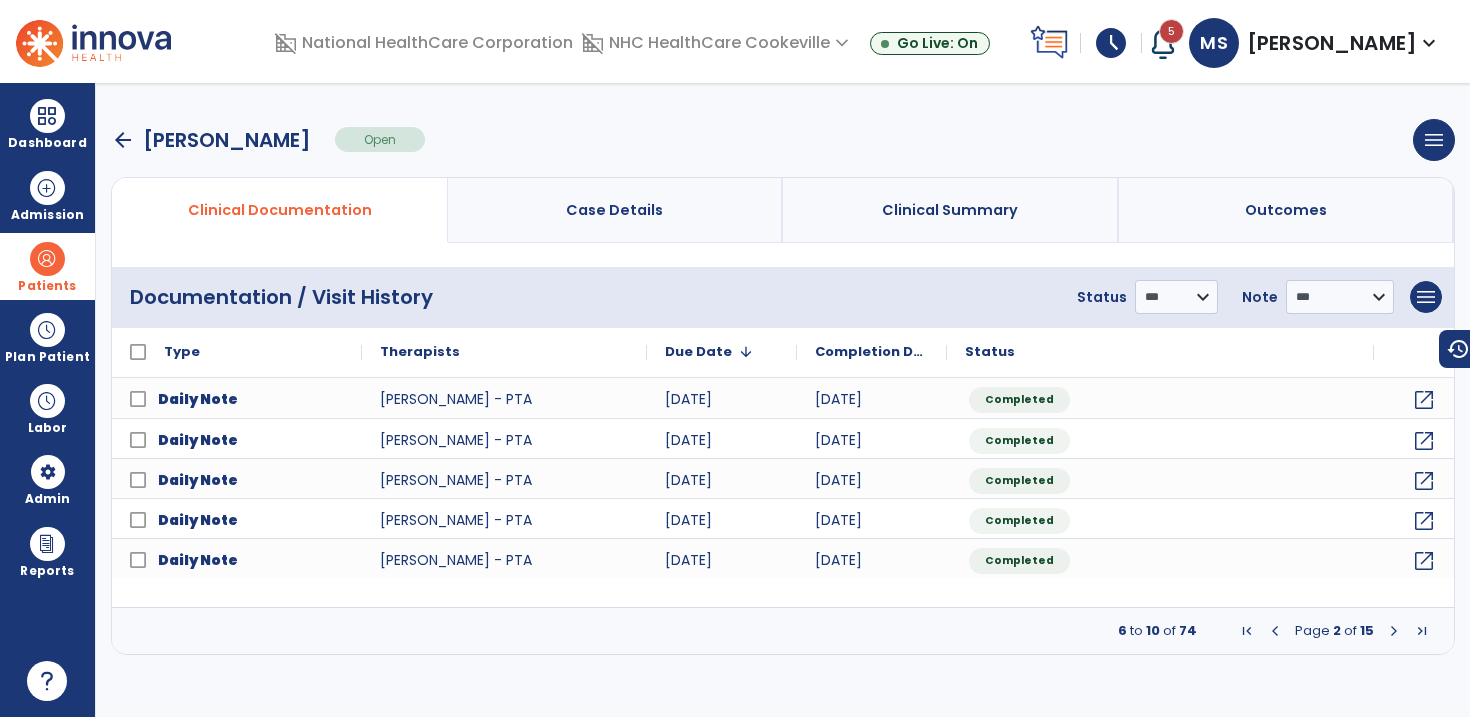 click at bounding box center (1275, 631) 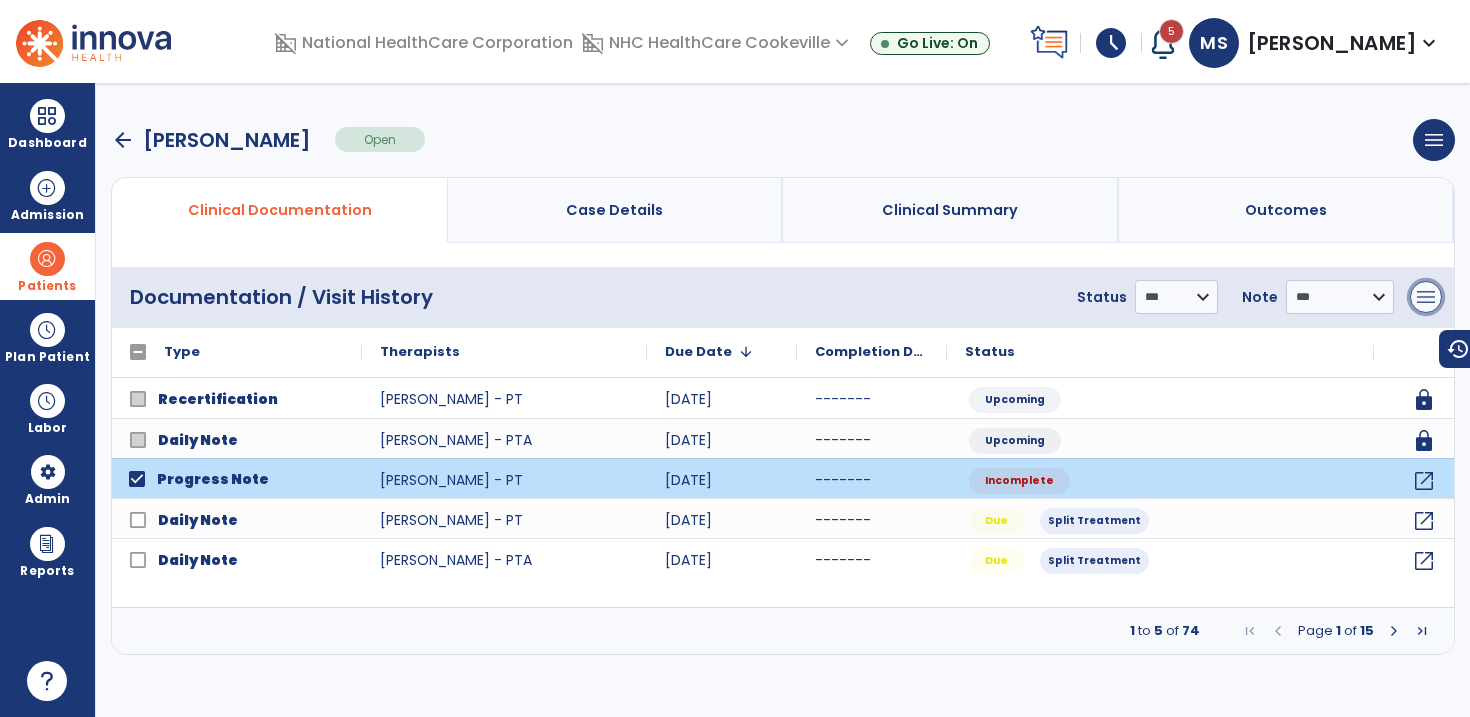 click on "menu" at bounding box center (1426, 297) 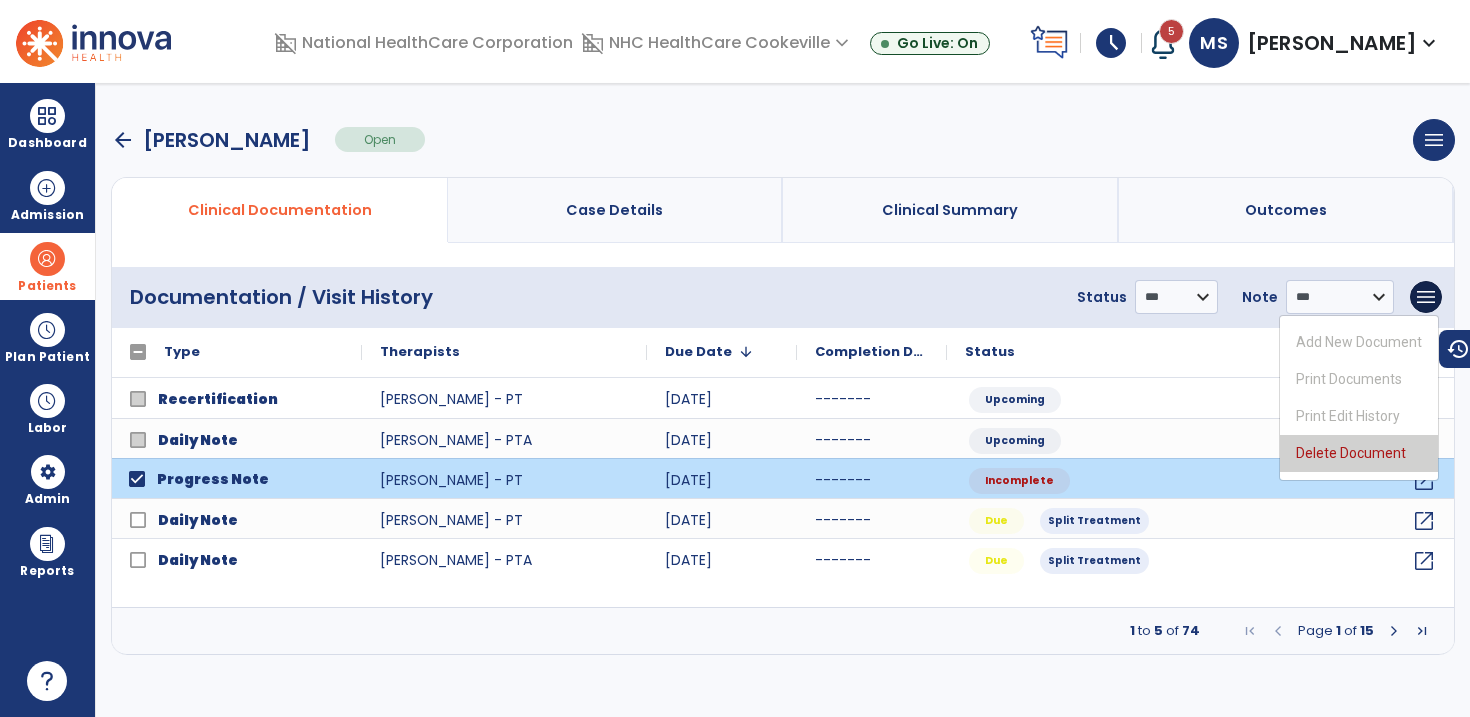 click on "Delete Document" at bounding box center (1359, 453) 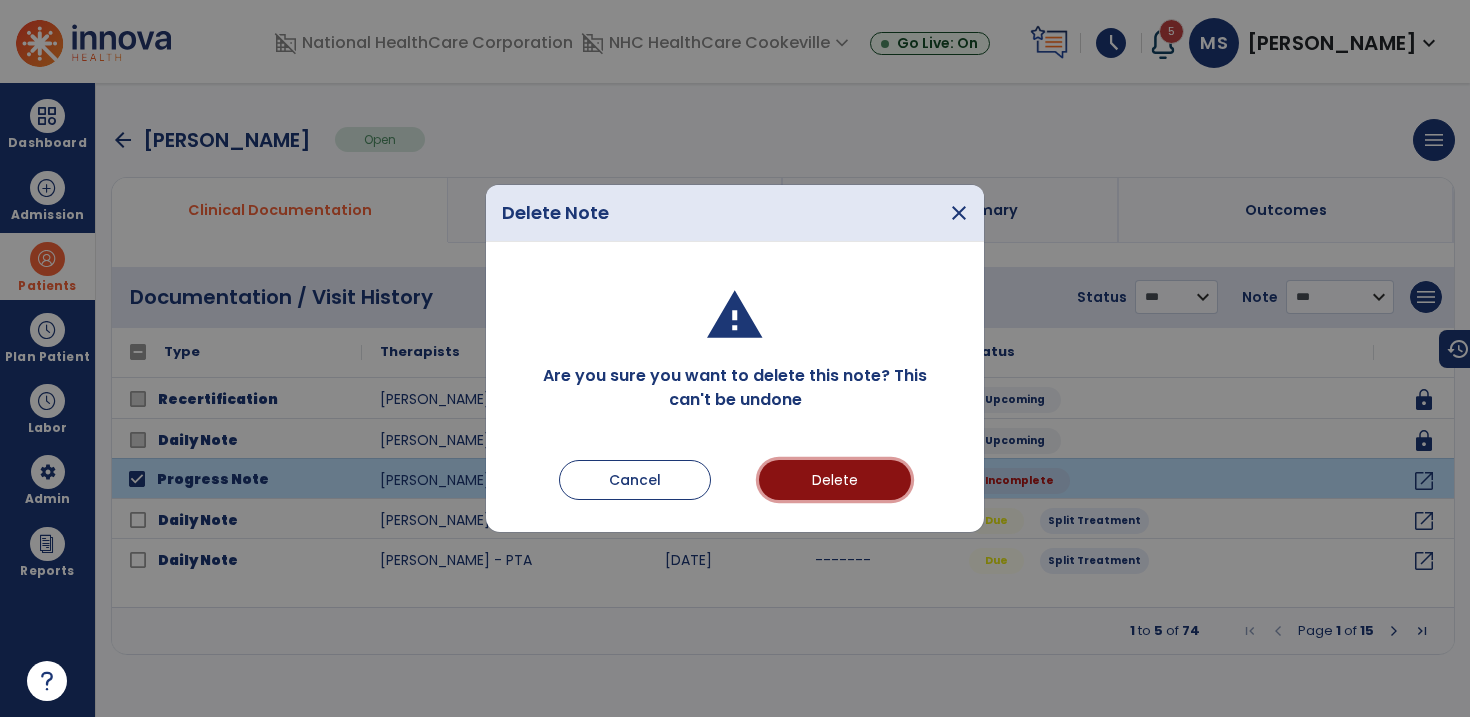 click on "Delete" at bounding box center [835, 480] 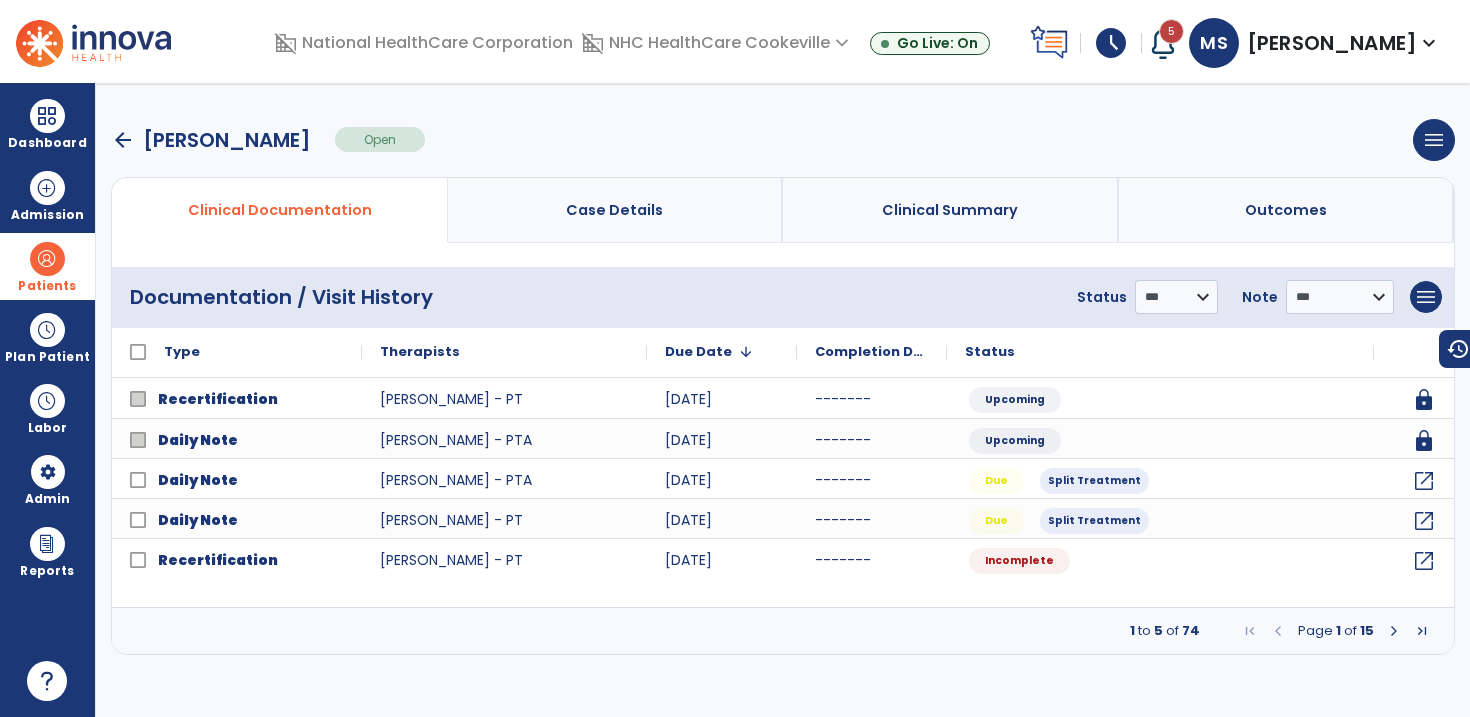 click on "Patients" at bounding box center [47, 286] 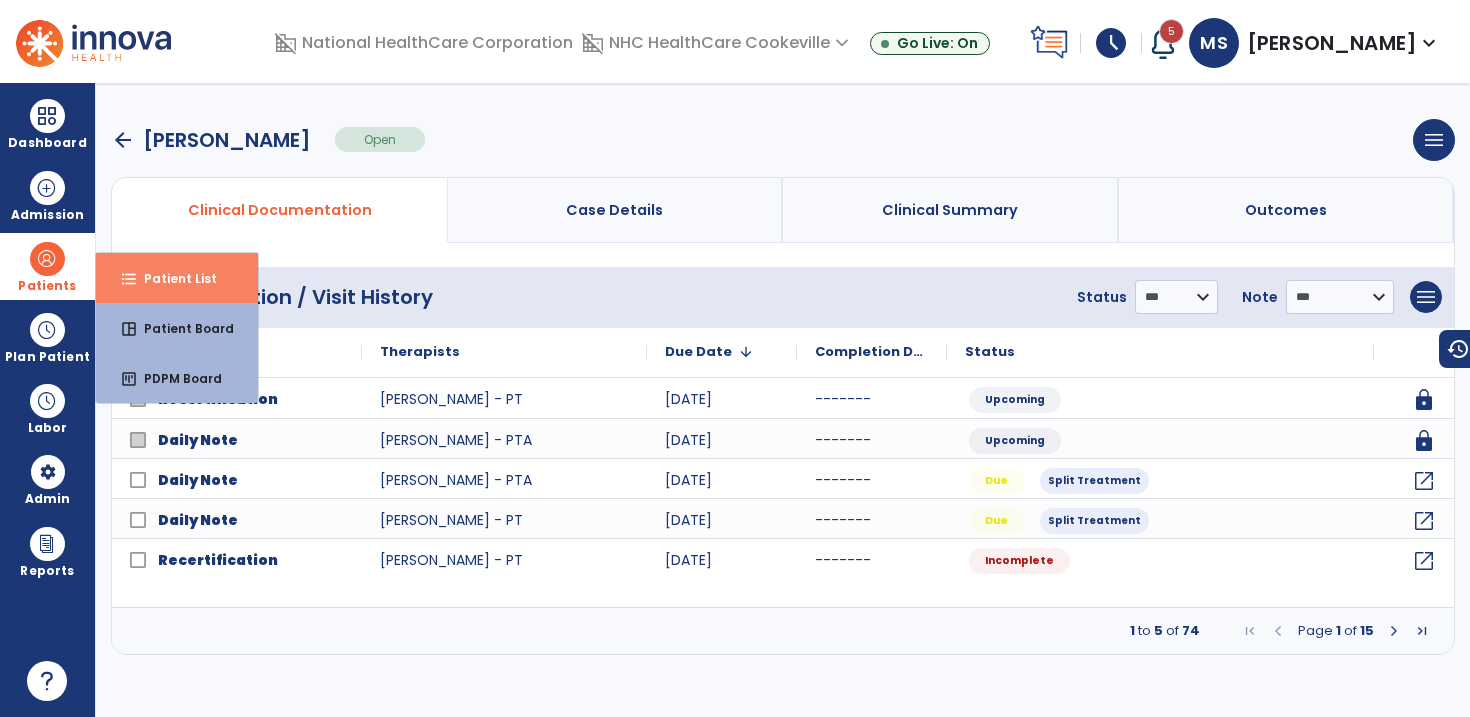 click on "Patient List" at bounding box center [172, 278] 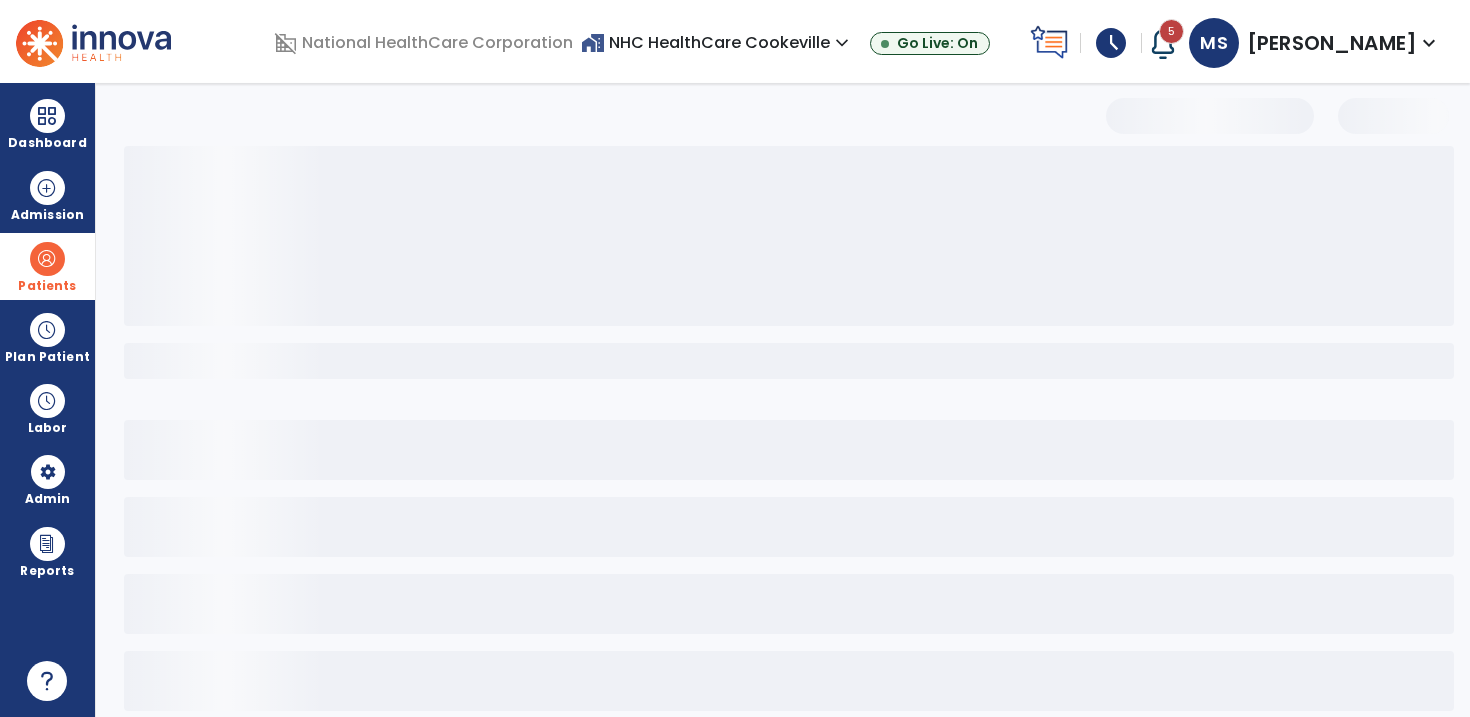 select on "***" 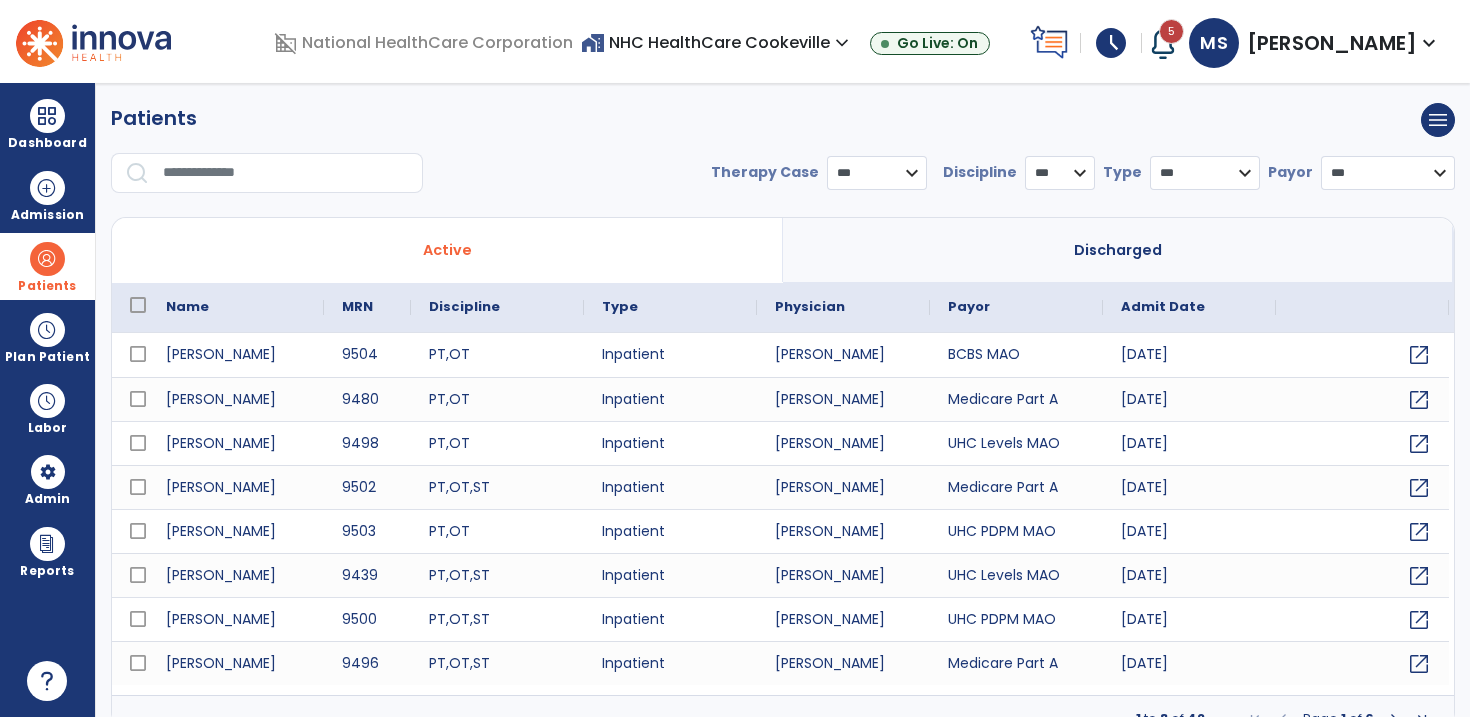 click at bounding box center (286, 173) 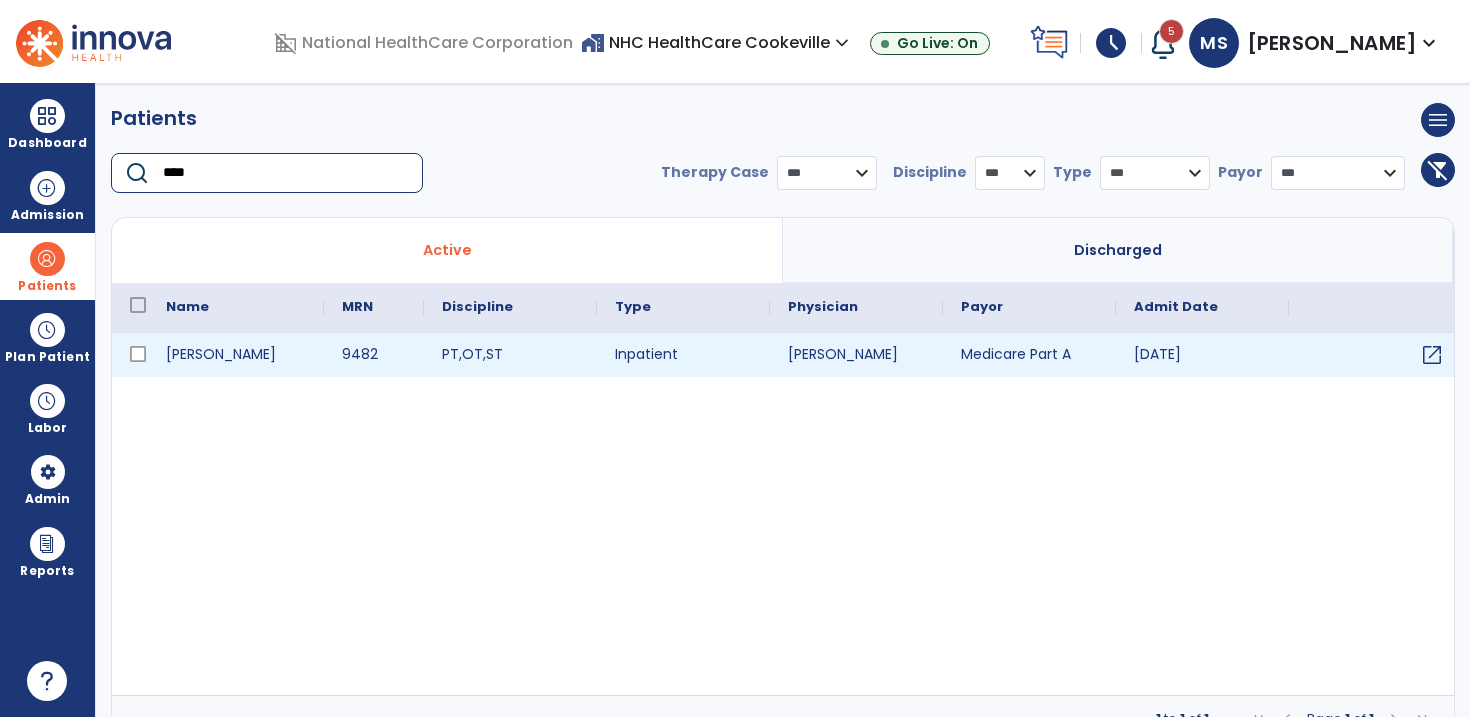 type on "****" 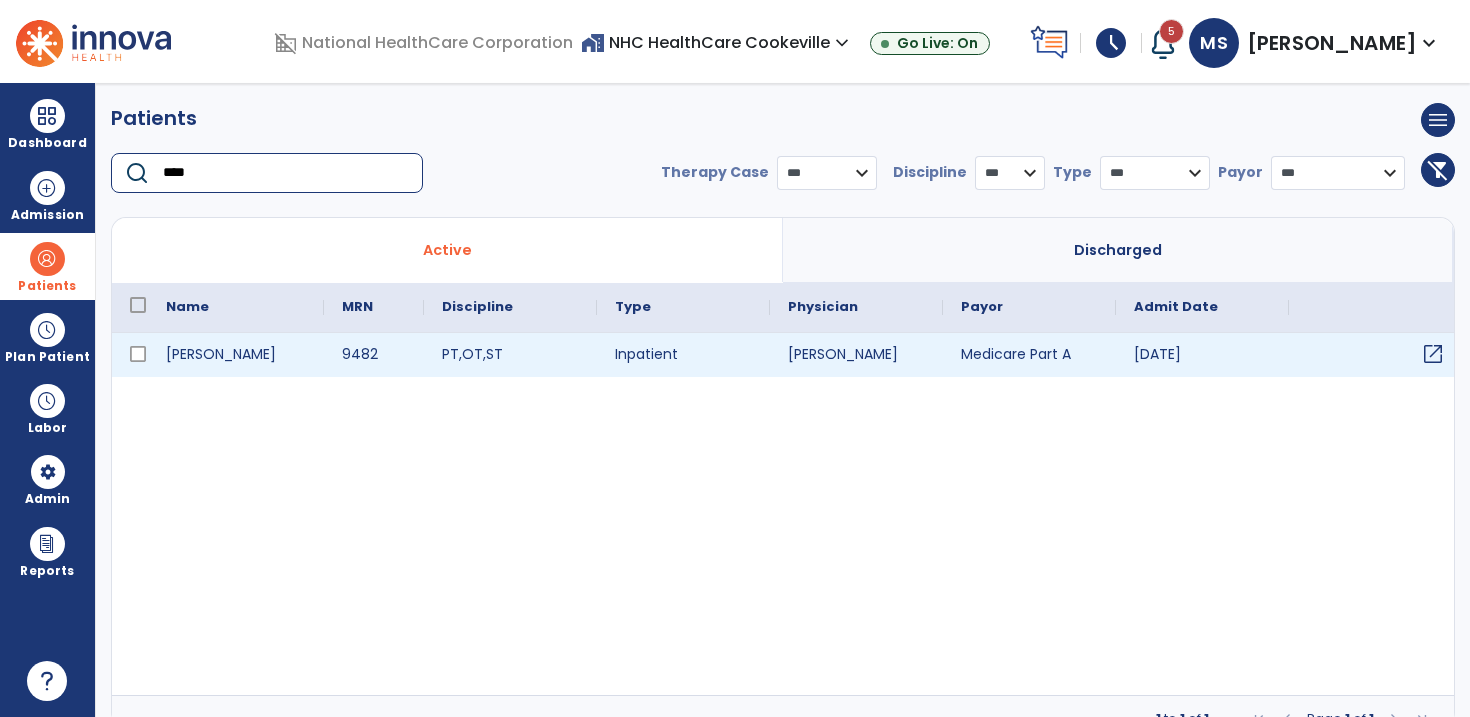 click on "open_in_new" at bounding box center (1433, 354) 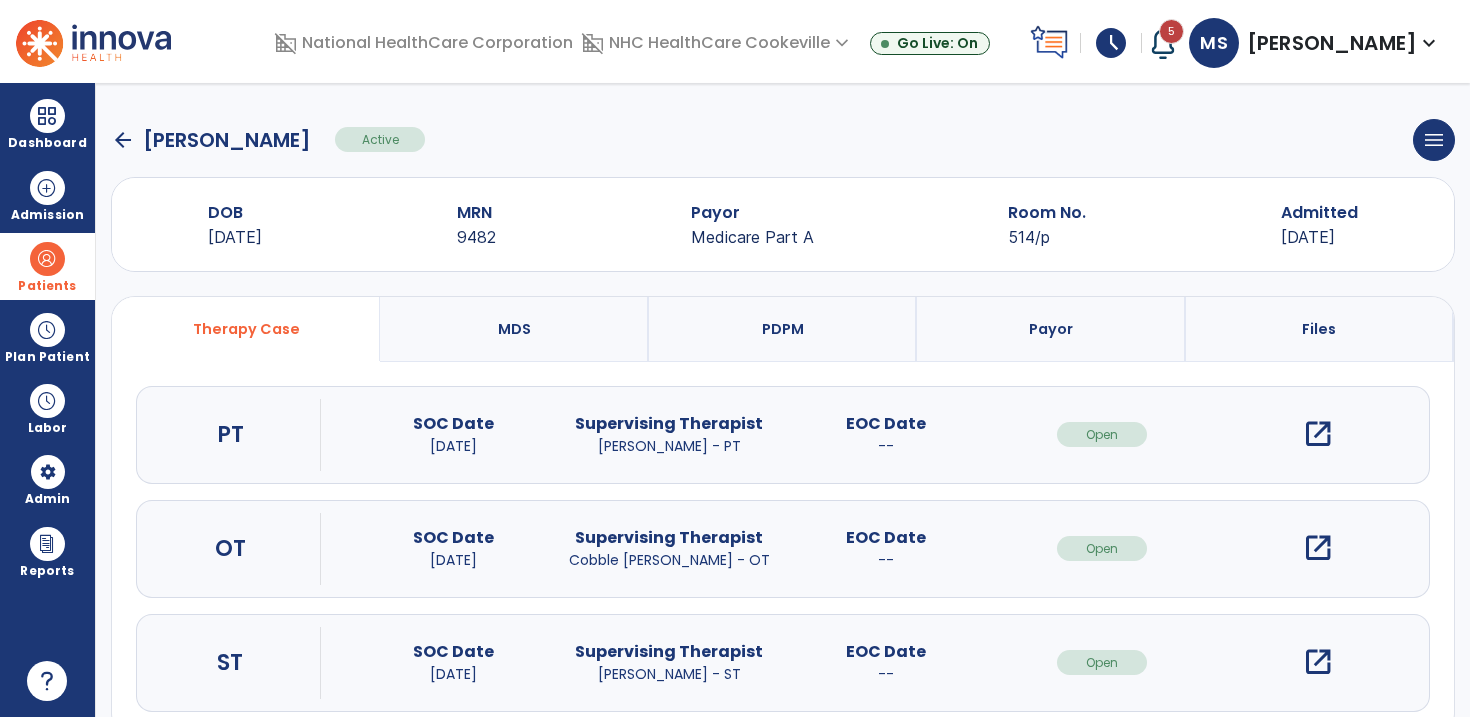 click on "open_in_new" at bounding box center [1318, 434] 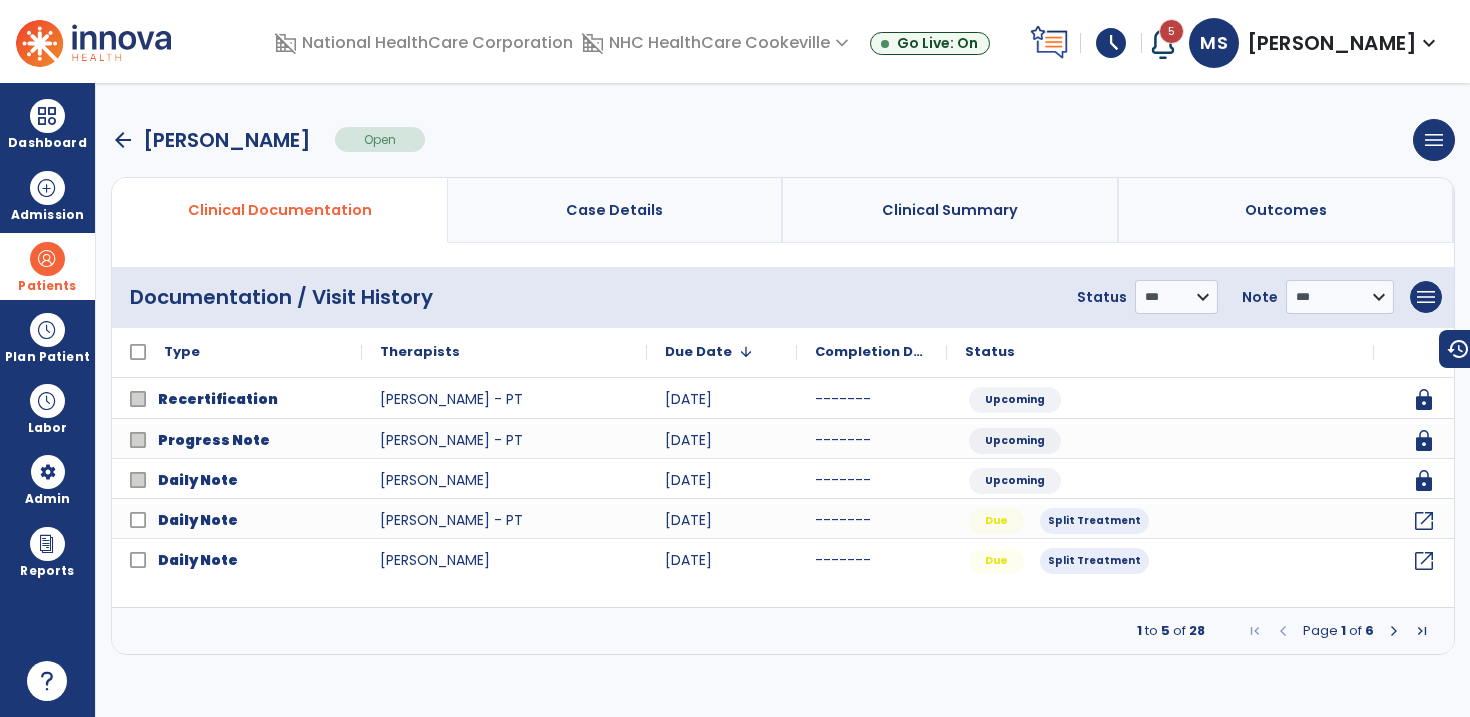 click at bounding box center (1394, 631) 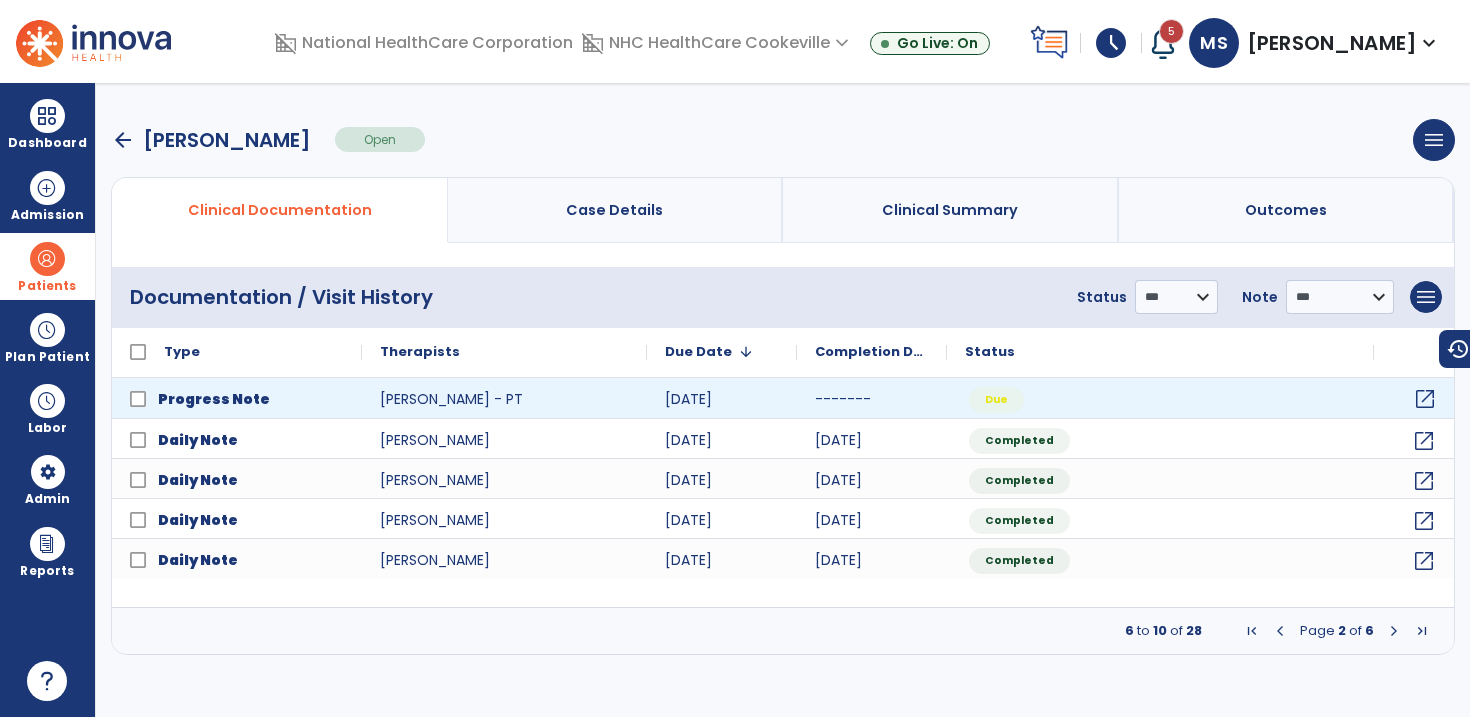 click on "open_in_new" 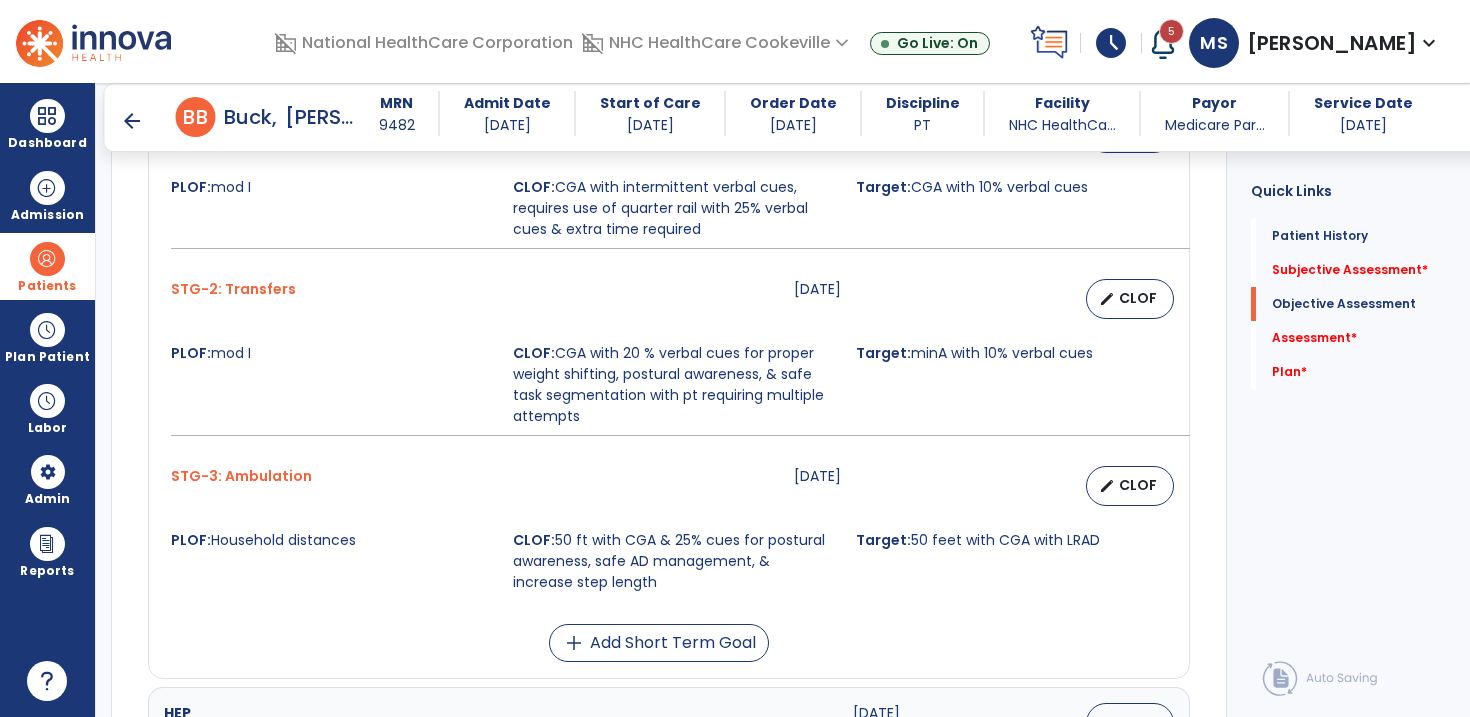 scroll, scrollTop: 1059, scrollLeft: 0, axis: vertical 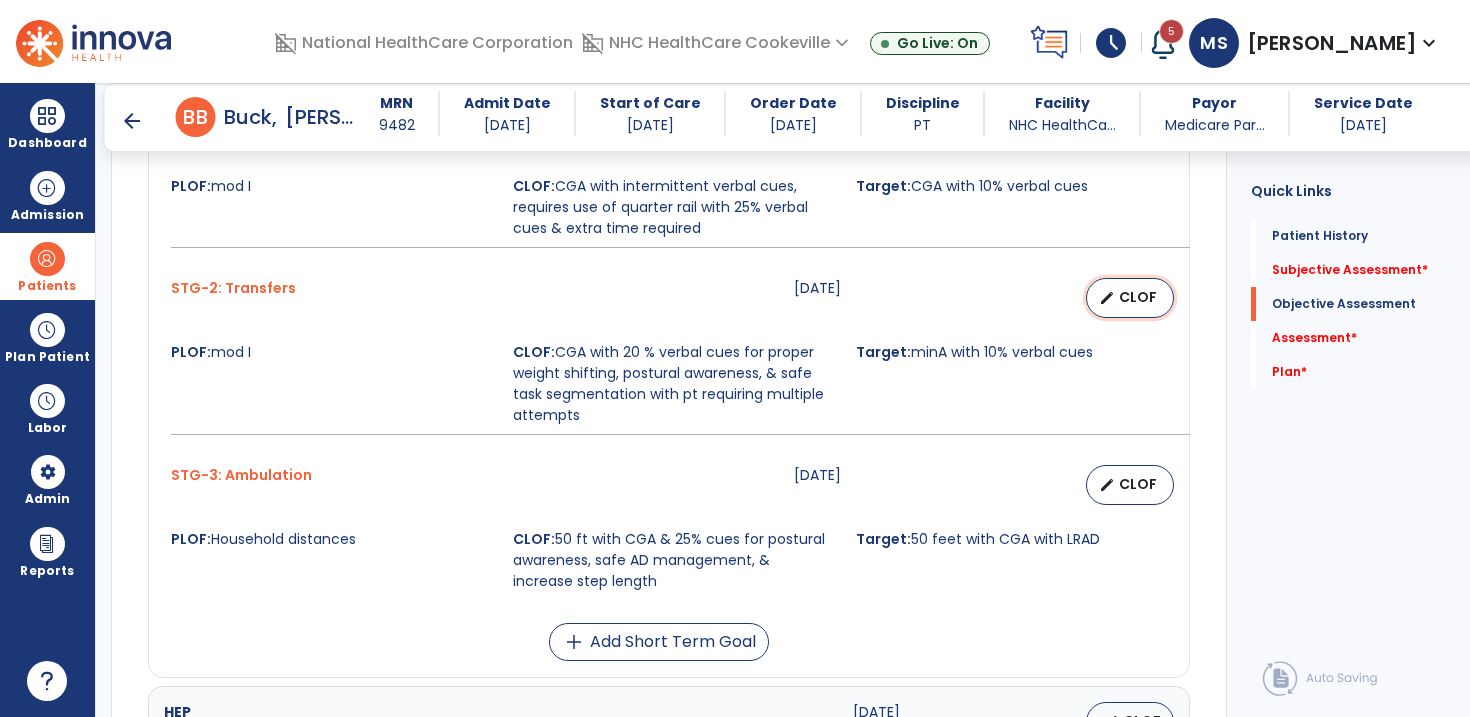 click on "CLOF" at bounding box center (1138, 297) 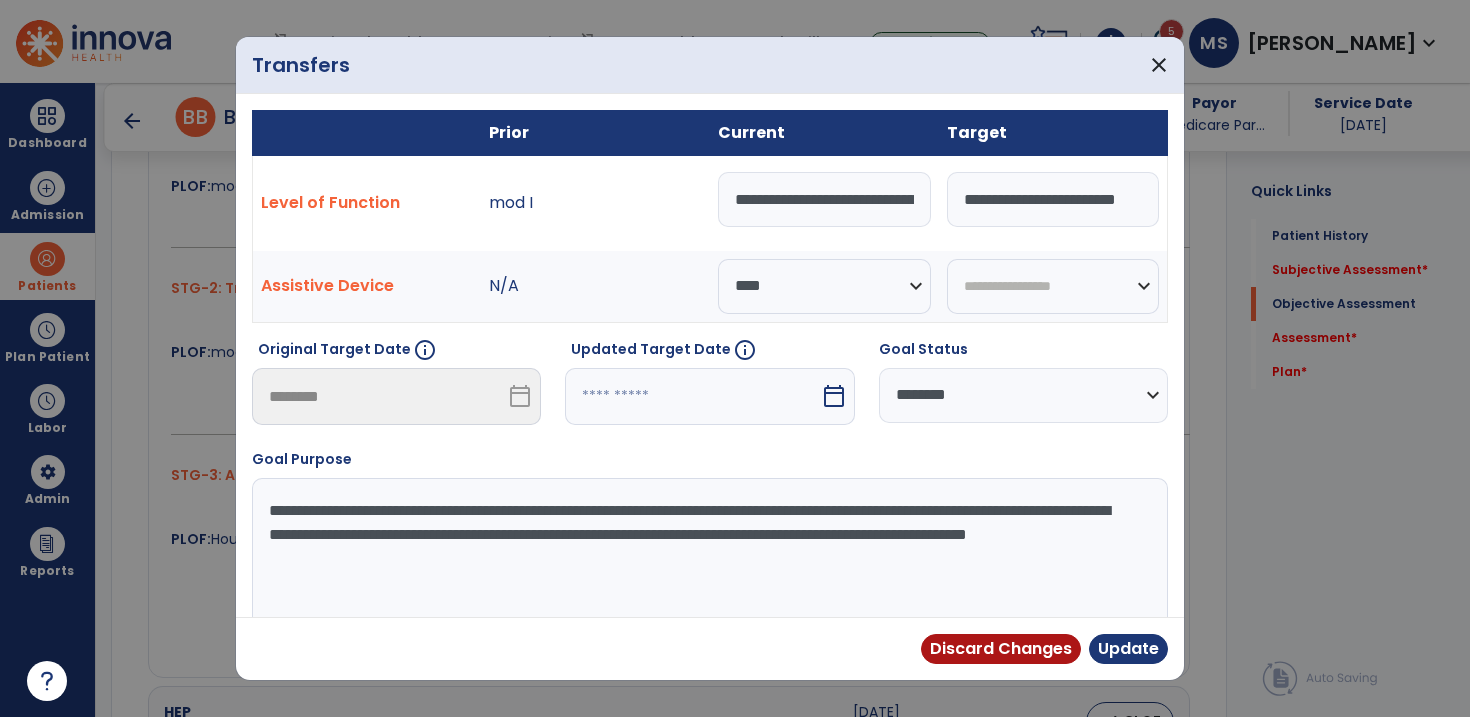 click on "**********" at bounding box center (1053, 199) 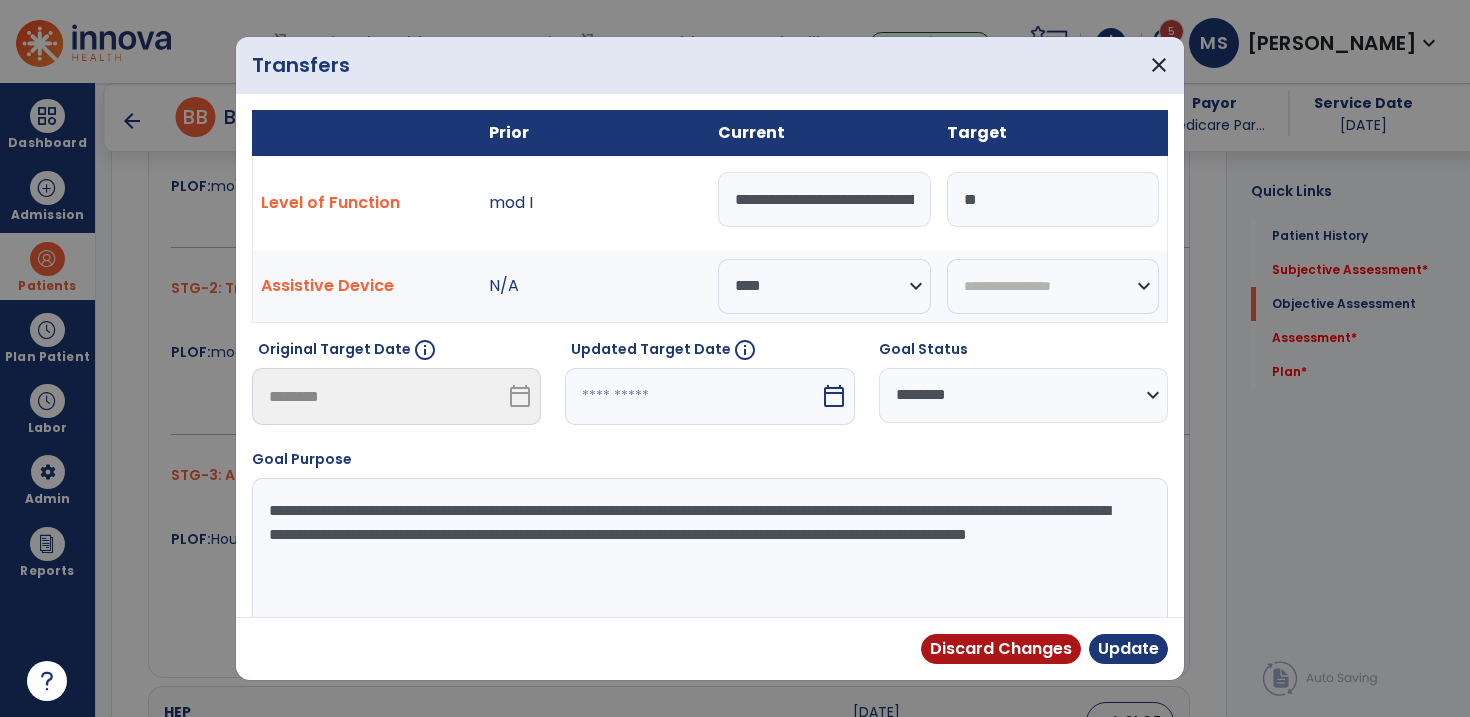 type on "*" 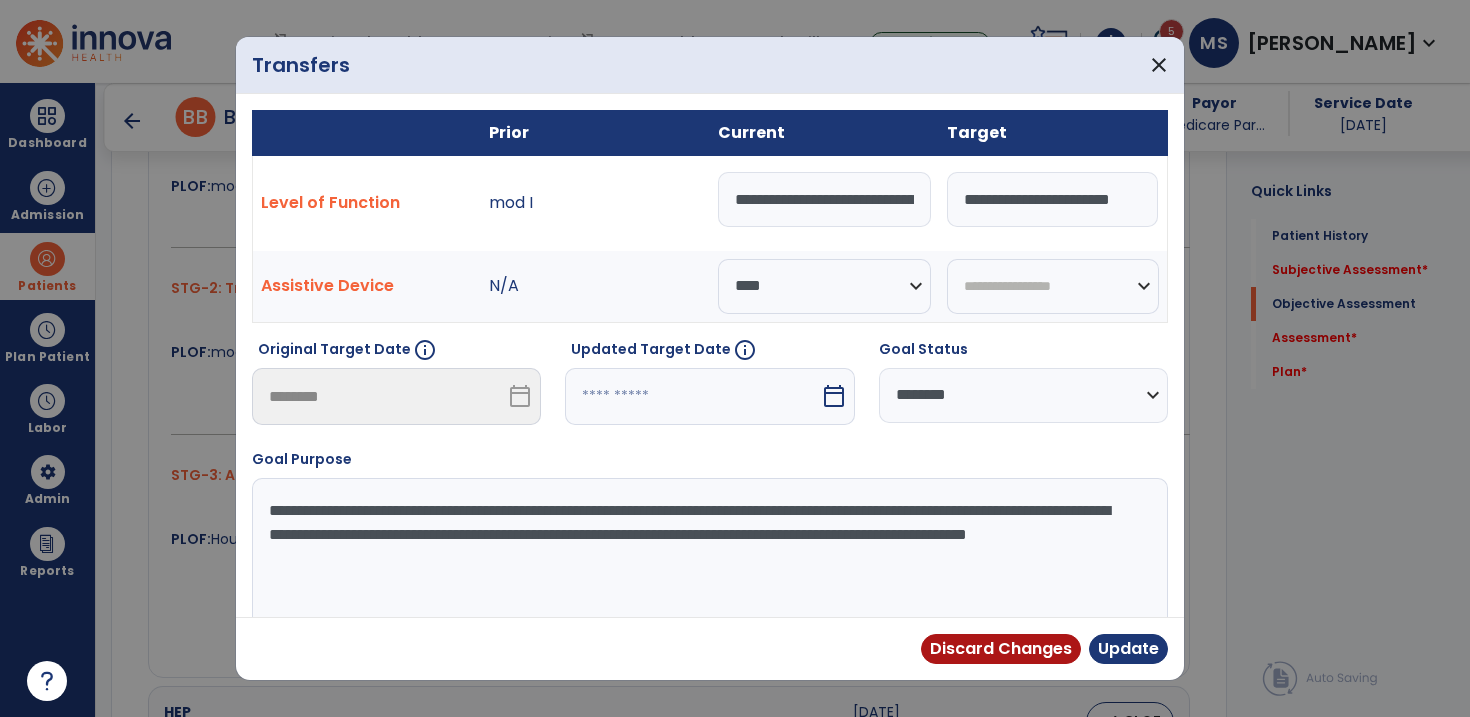 scroll, scrollTop: 0, scrollLeft: 24, axis: horizontal 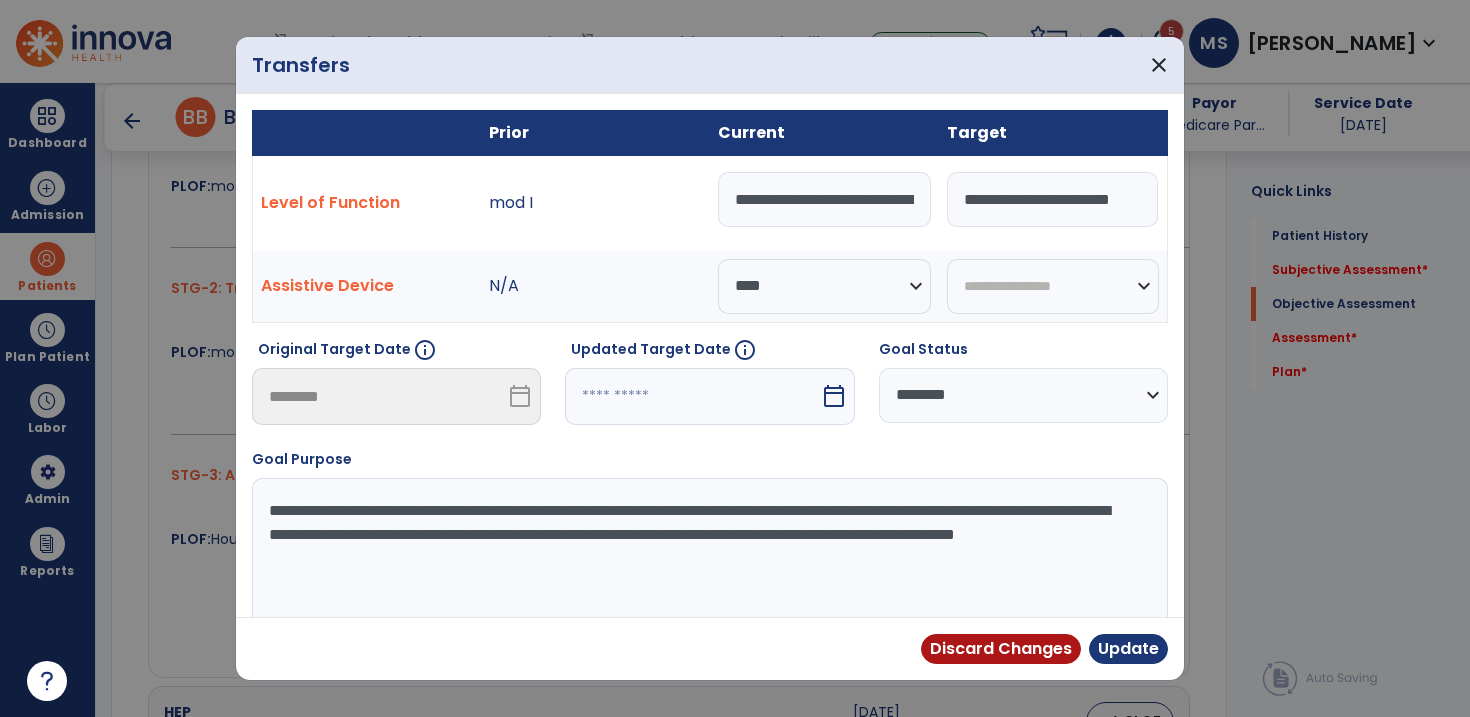 type on "**********" 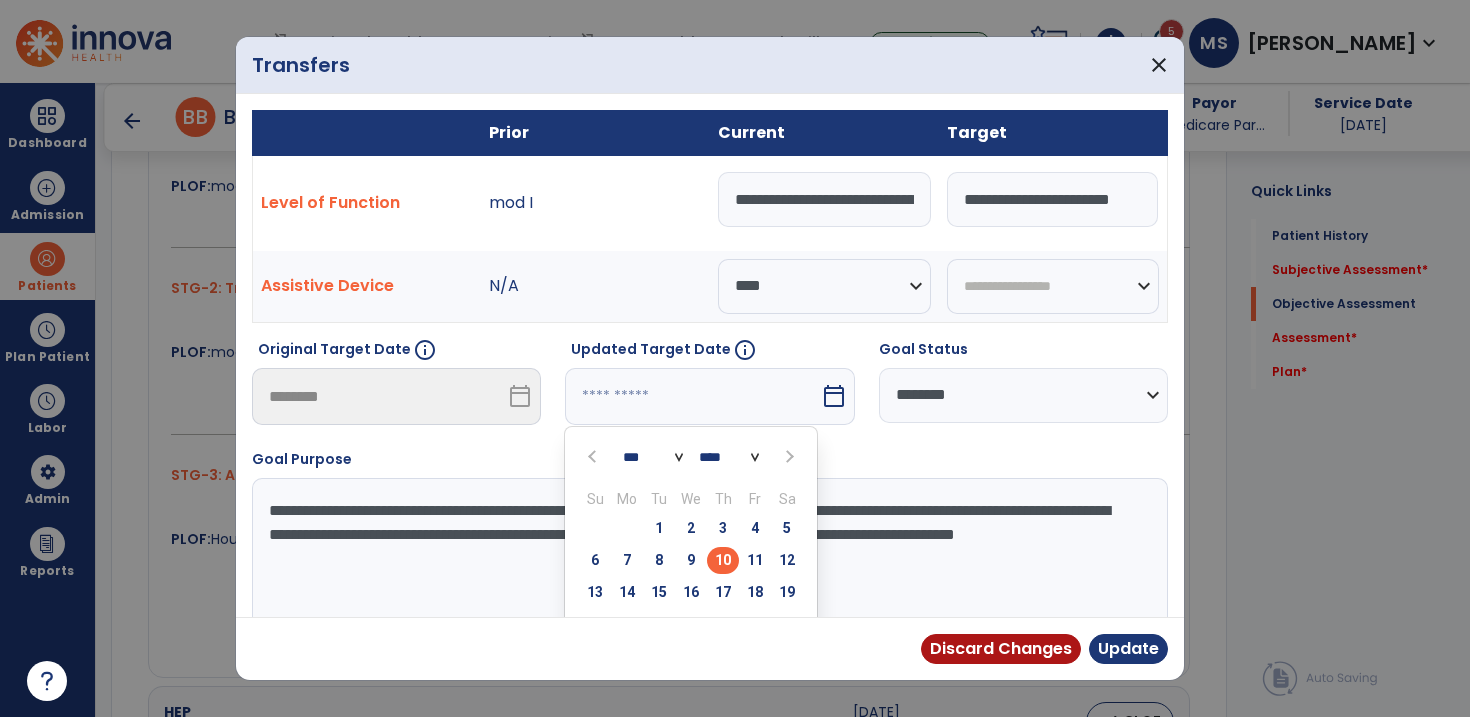 scroll, scrollTop: 104, scrollLeft: 0, axis: vertical 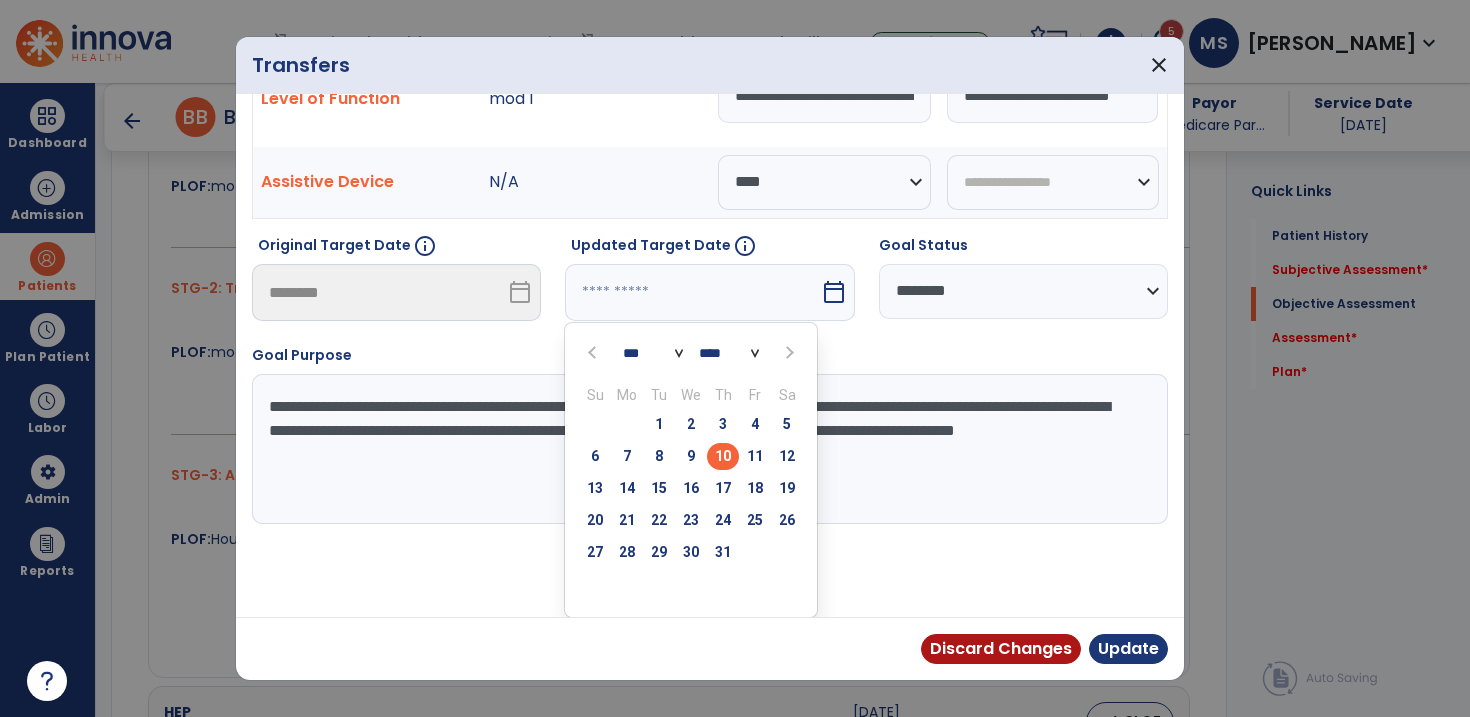 click at bounding box center [789, 353] 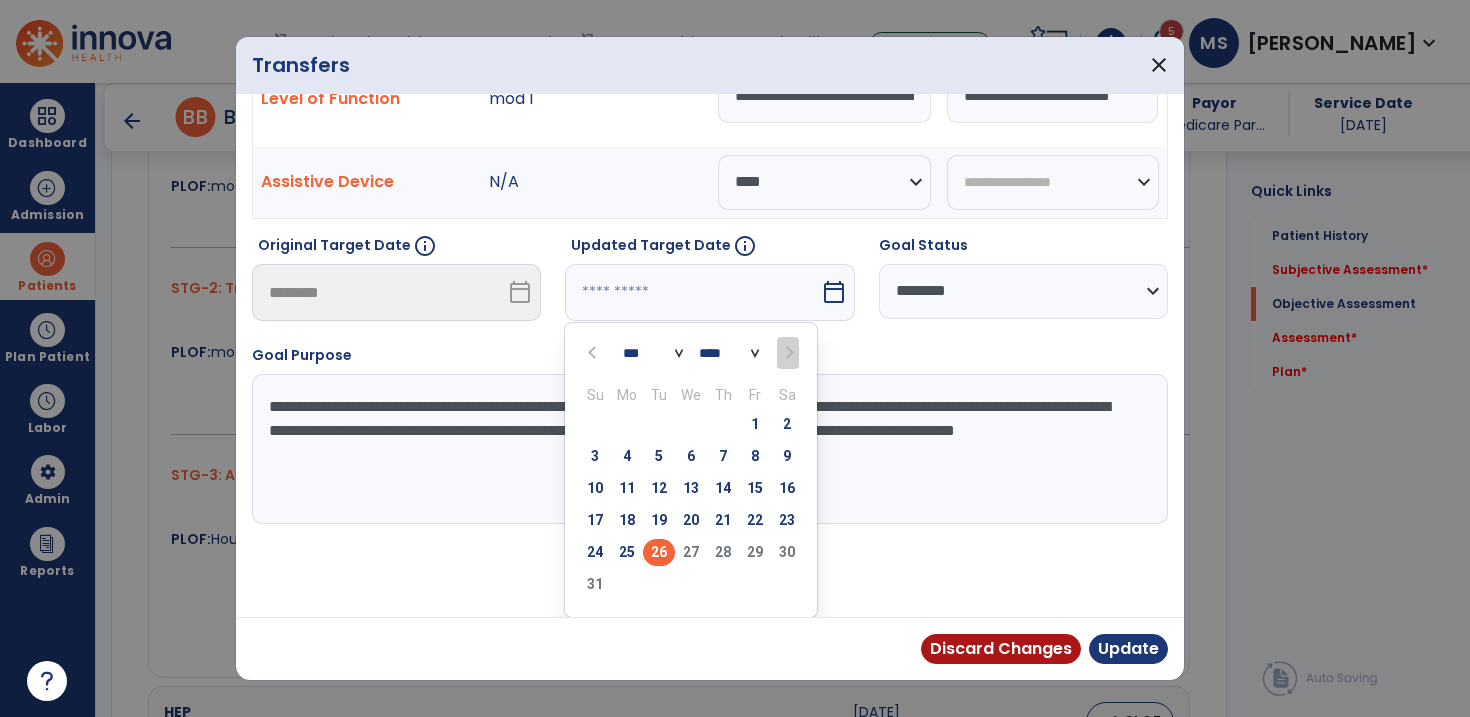 click on "26" at bounding box center (659, 552) 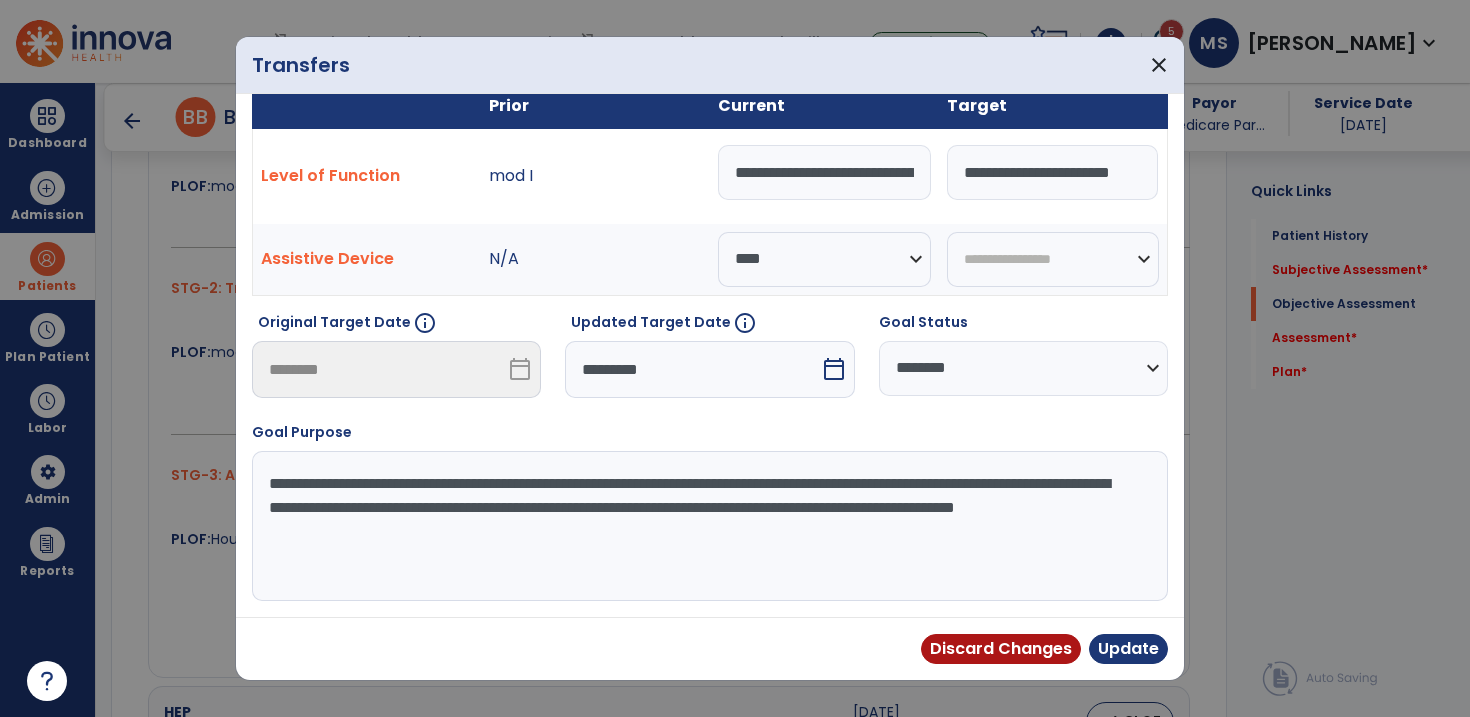 scroll, scrollTop: 26, scrollLeft: 0, axis: vertical 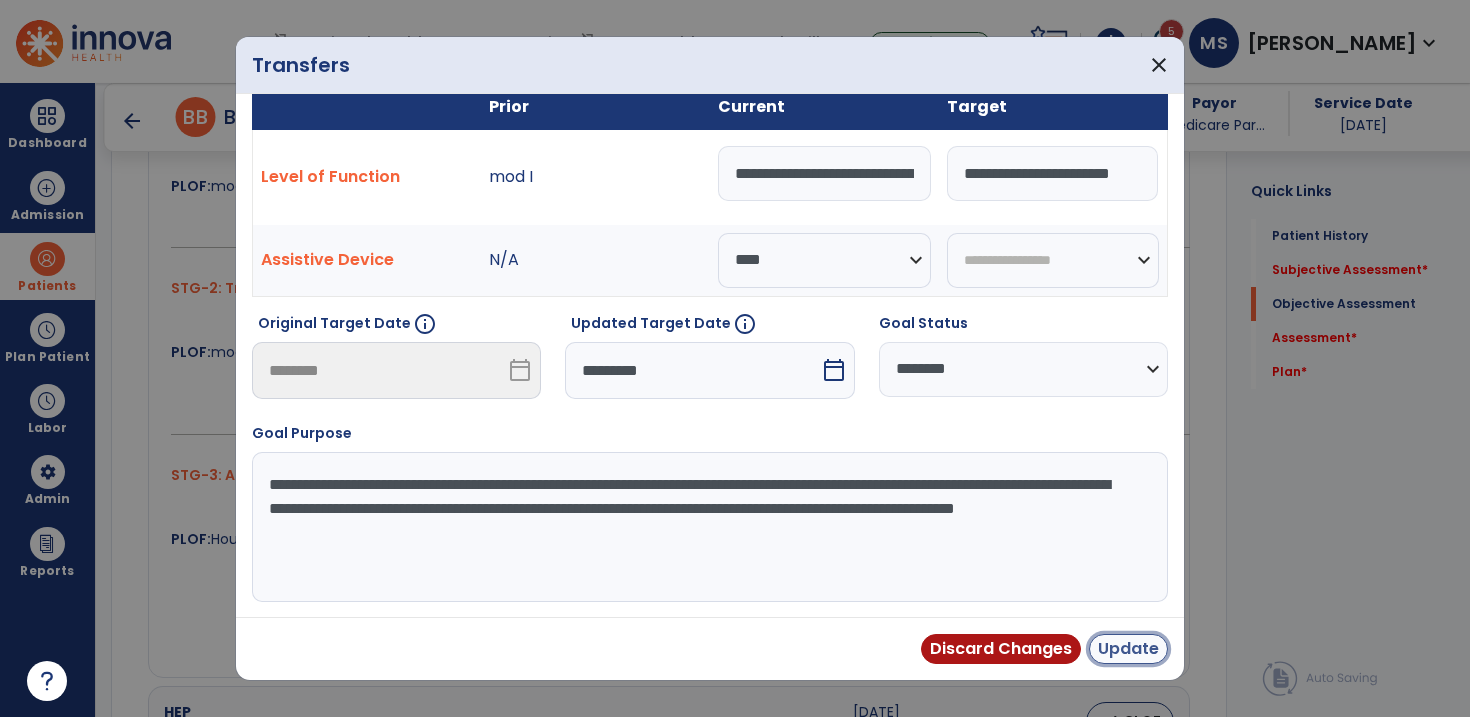 click on "Update" at bounding box center (1128, 649) 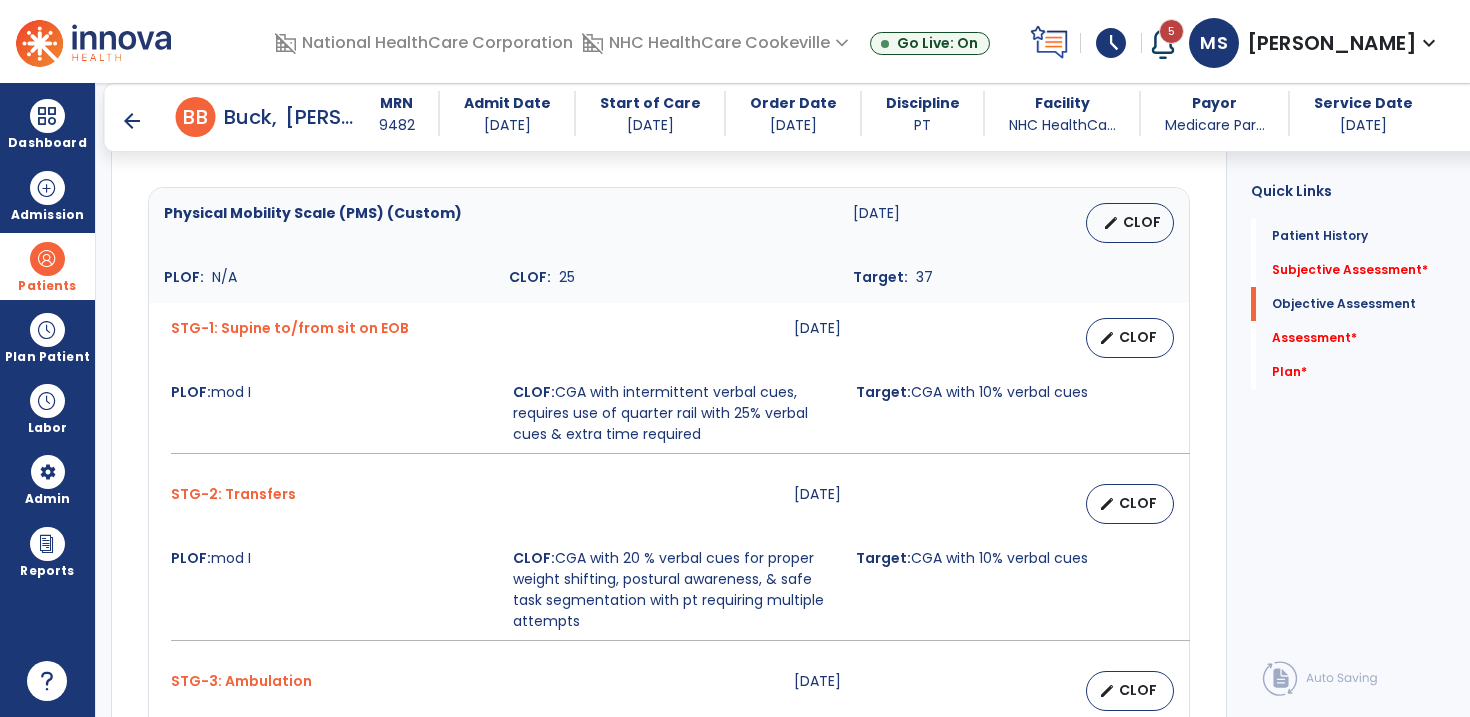scroll, scrollTop: 836, scrollLeft: 0, axis: vertical 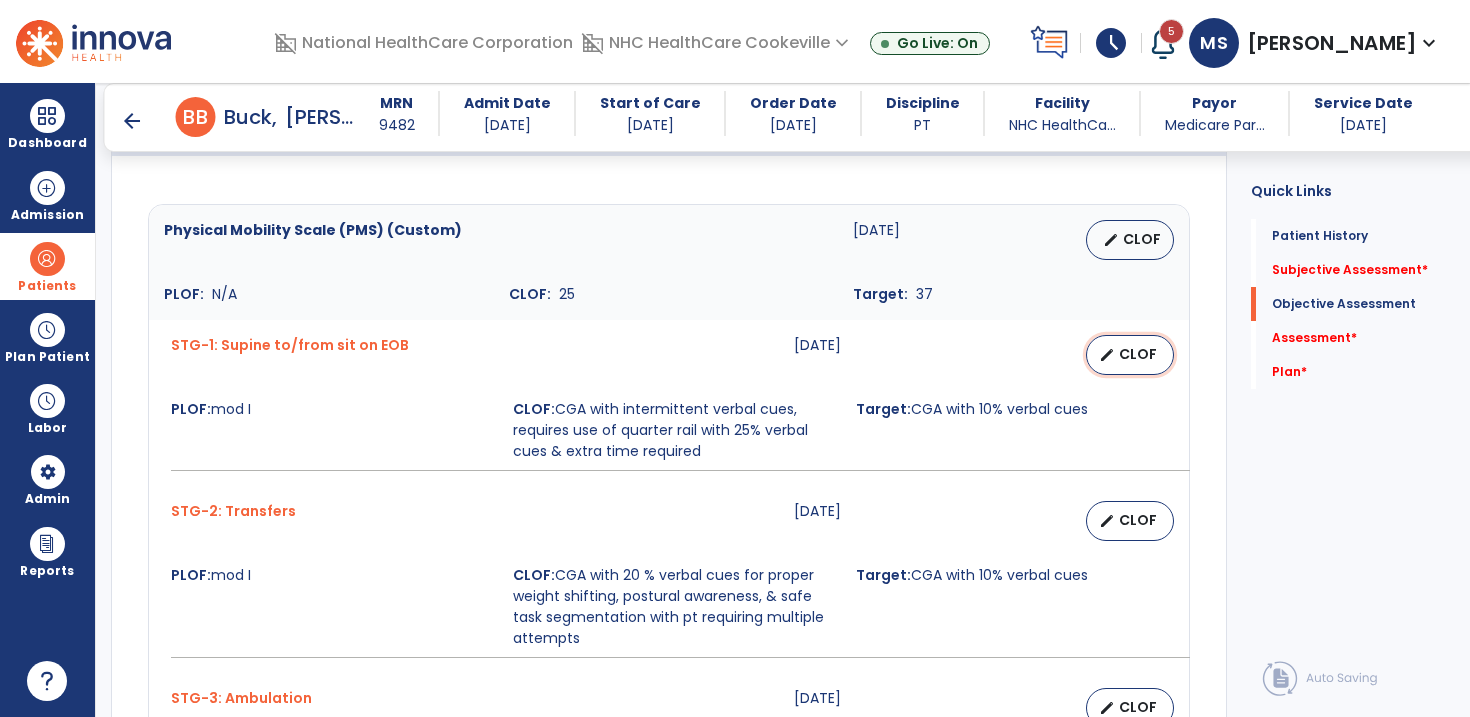 click on "edit   CLOF" at bounding box center (1130, 355) 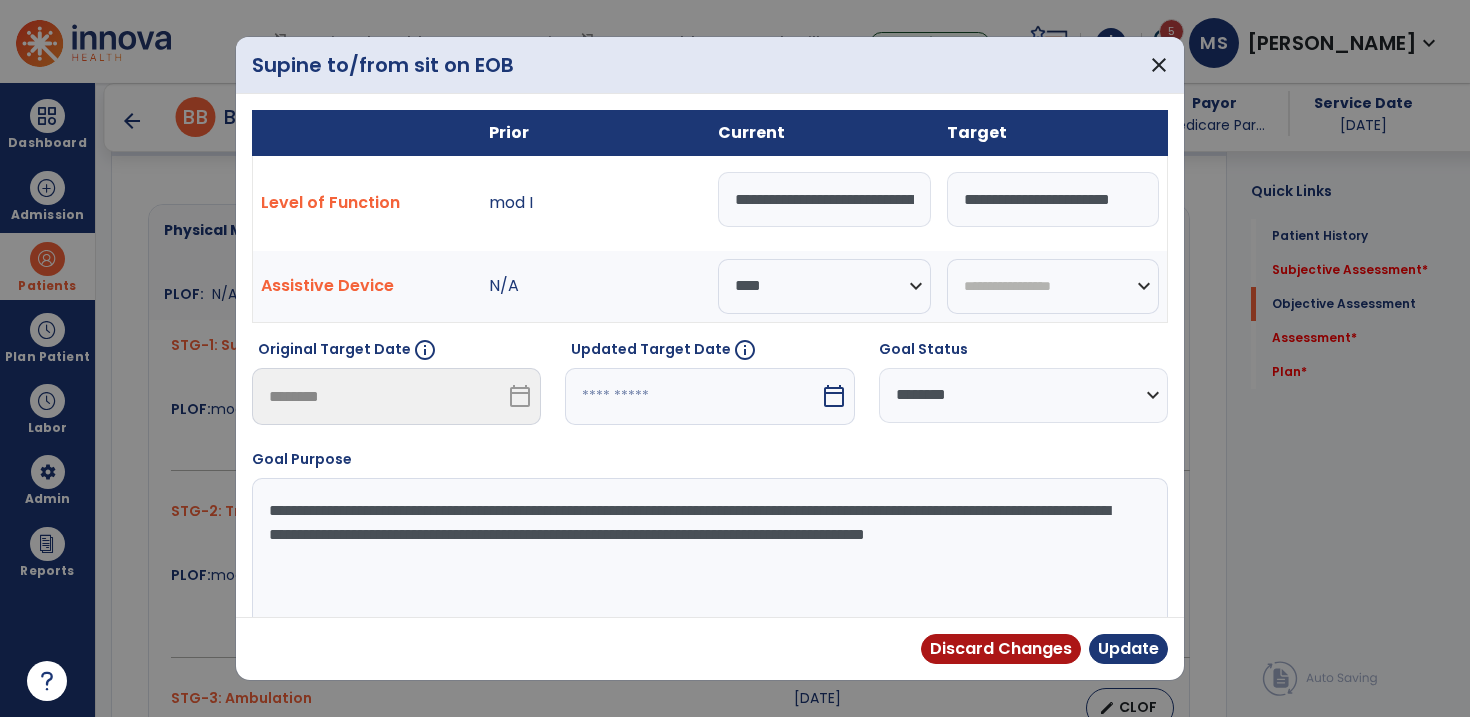 click at bounding box center (692, 396) 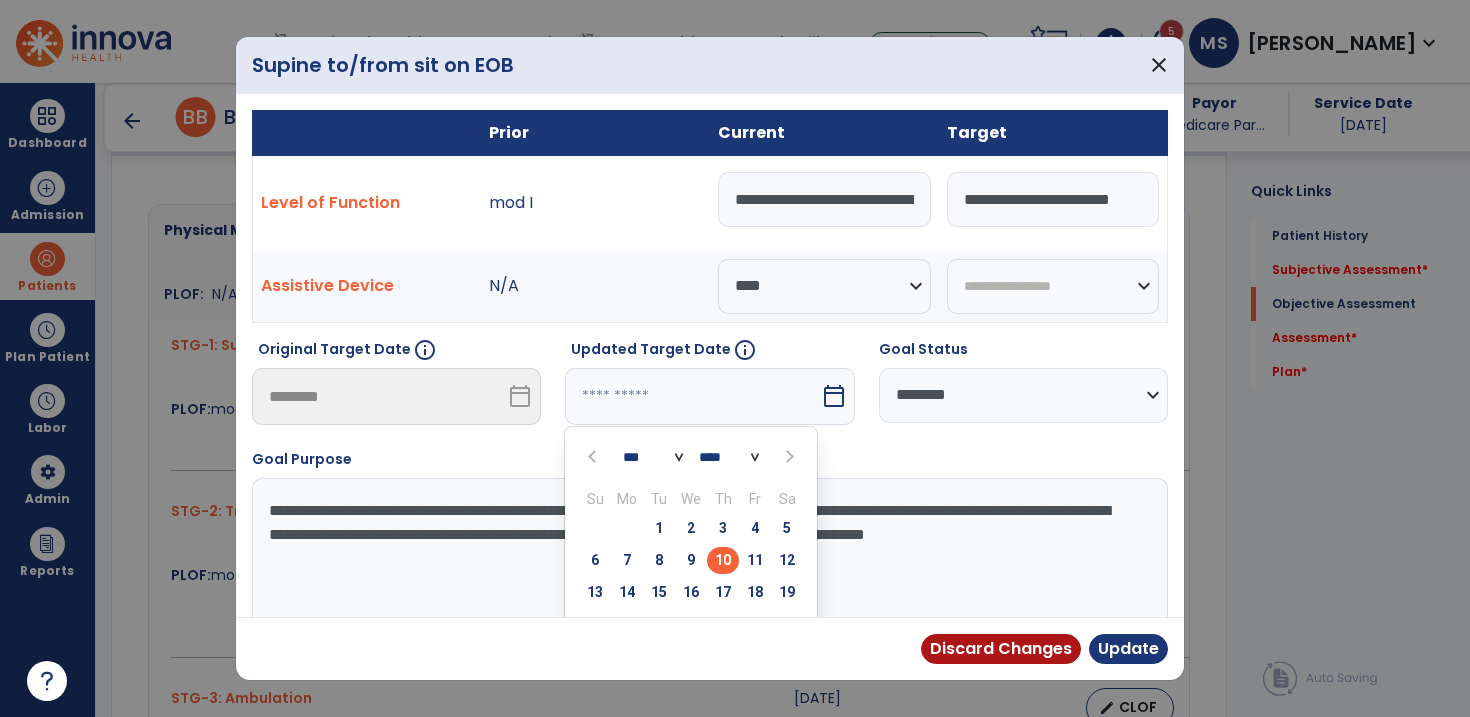 scroll, scrollTop: 104, scrollLeft: 0, axis: vertical 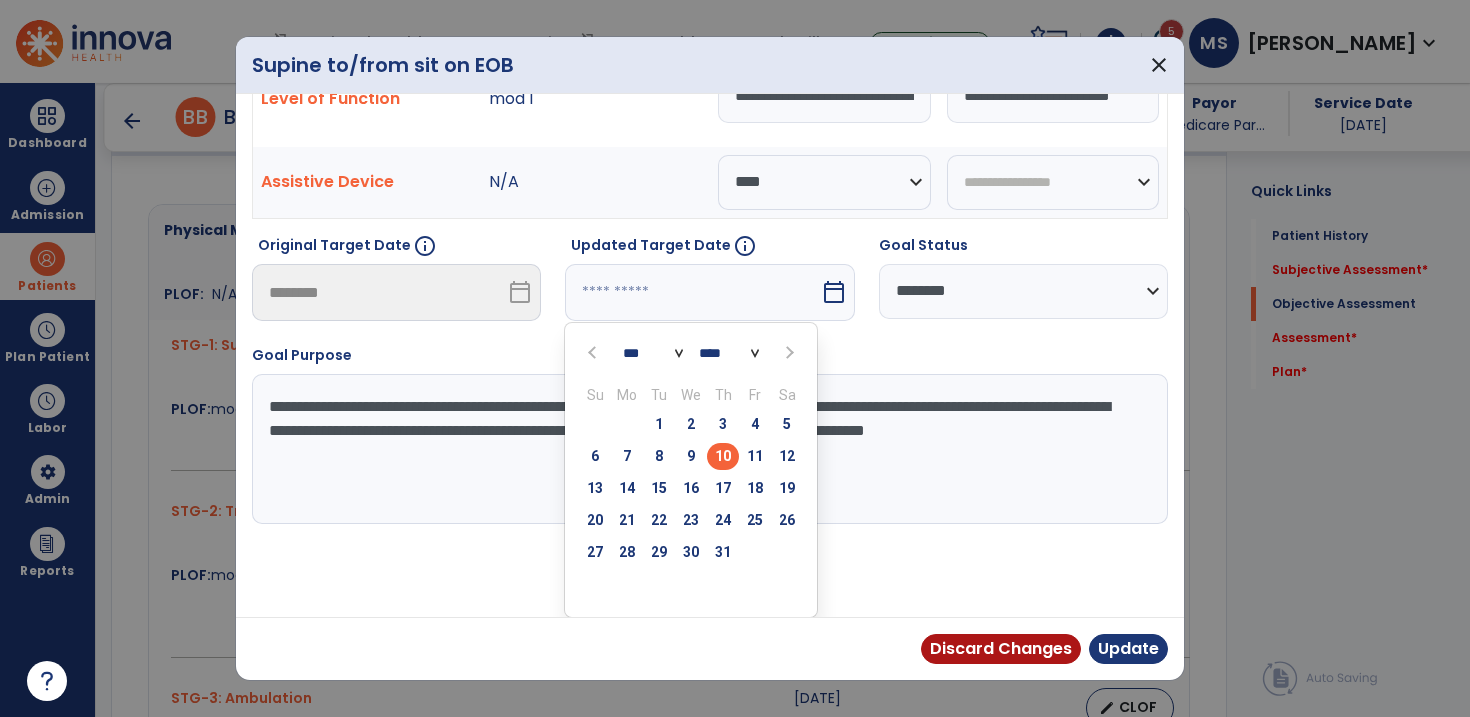 click at bounding box center (787, 352) 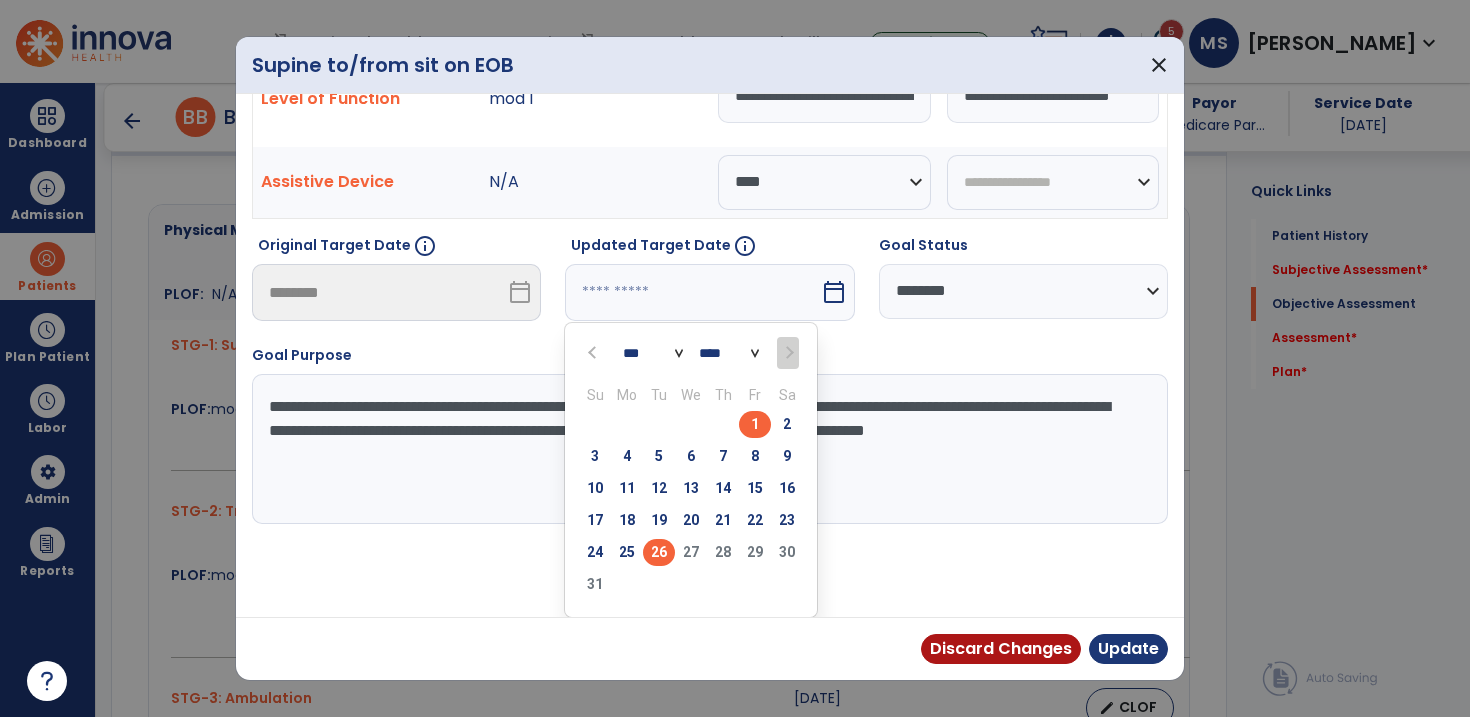 click on "26" at bounding box center (659, 552) 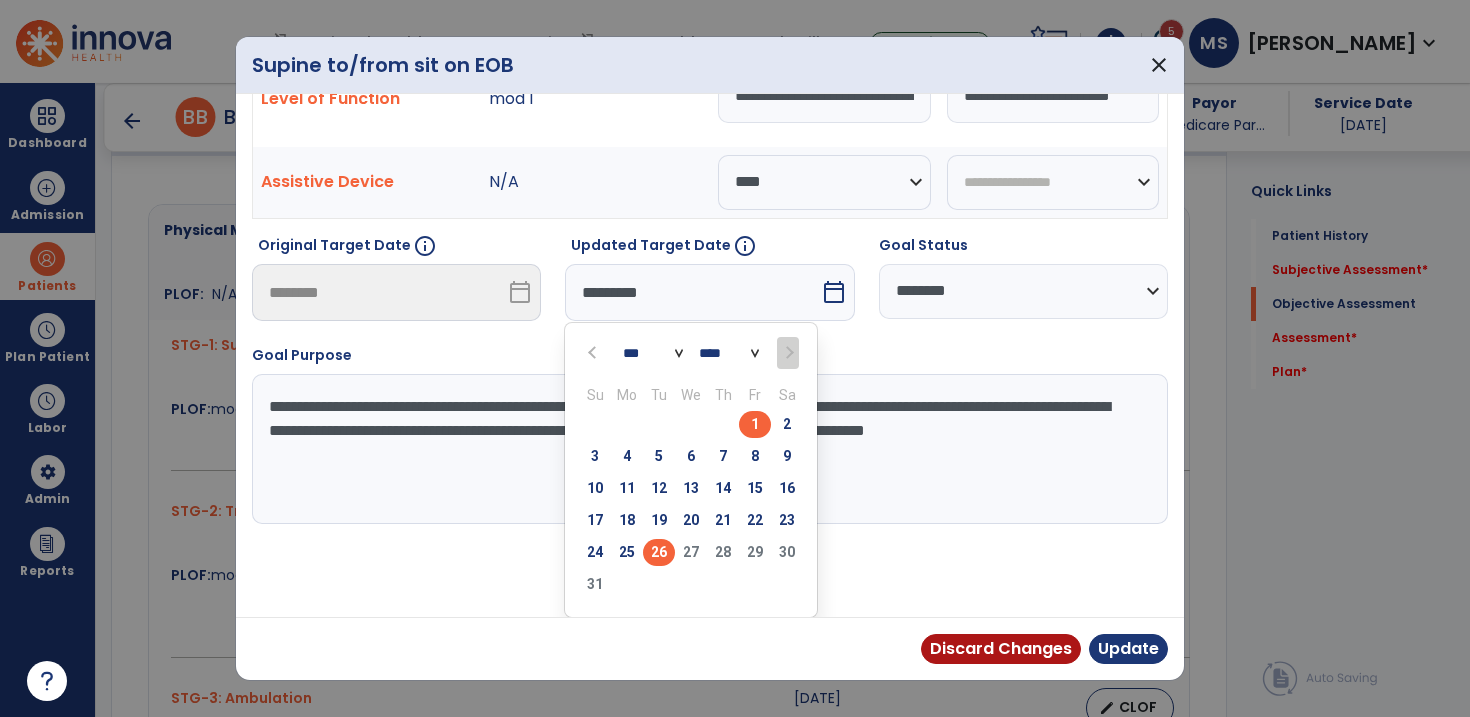 scroll, scrollTop: 26, scrollLeft: 0, axis: vertical 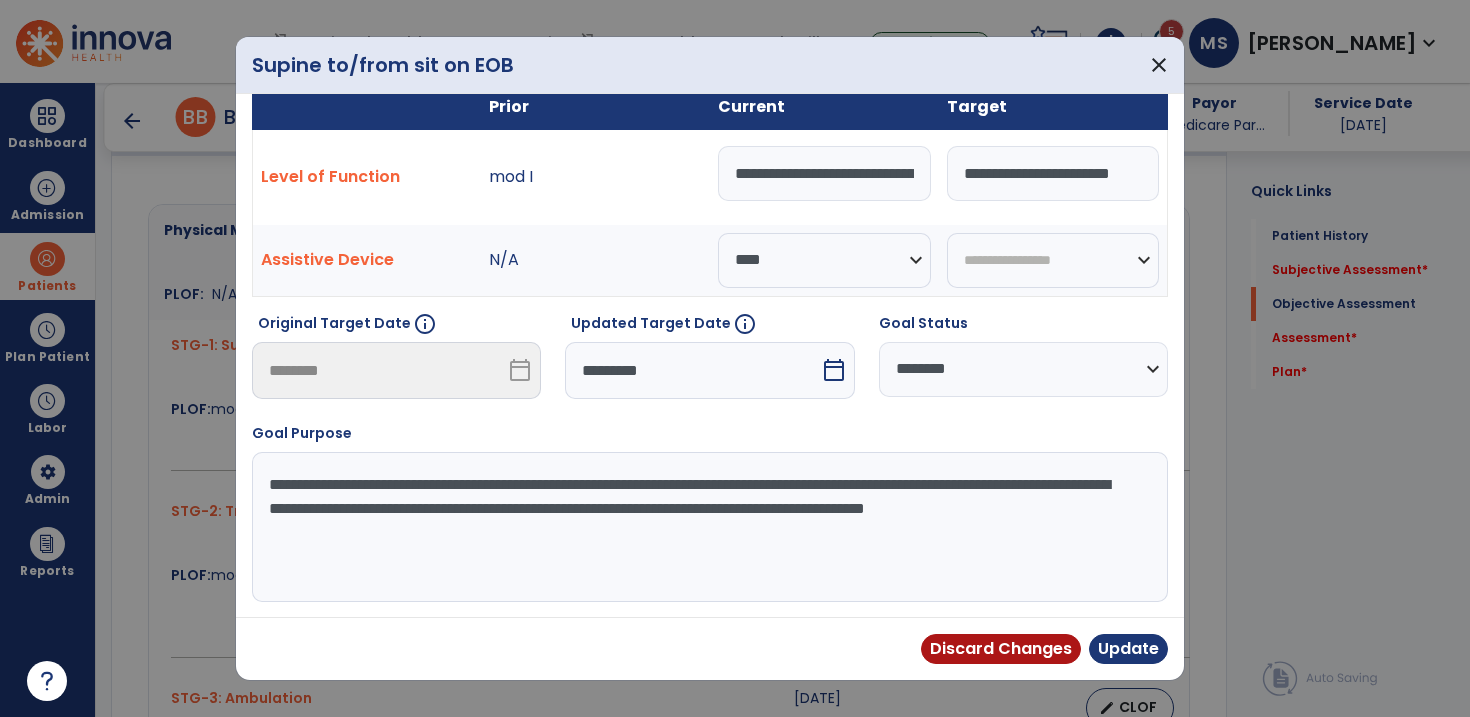 drag, startPoint x: 705, startPoint y: 480, endPoint x: 662, endPoint y: 481, distance: 43.011627 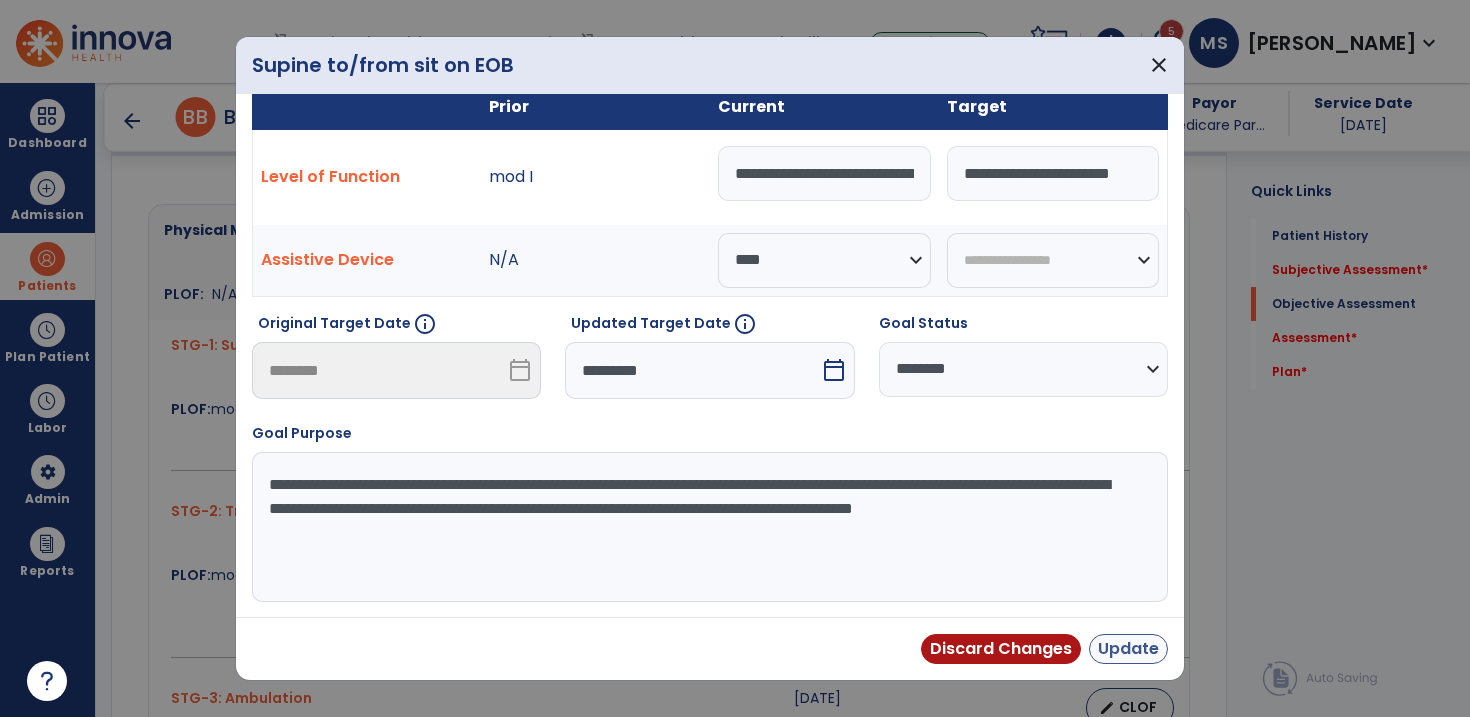 type on "**********" 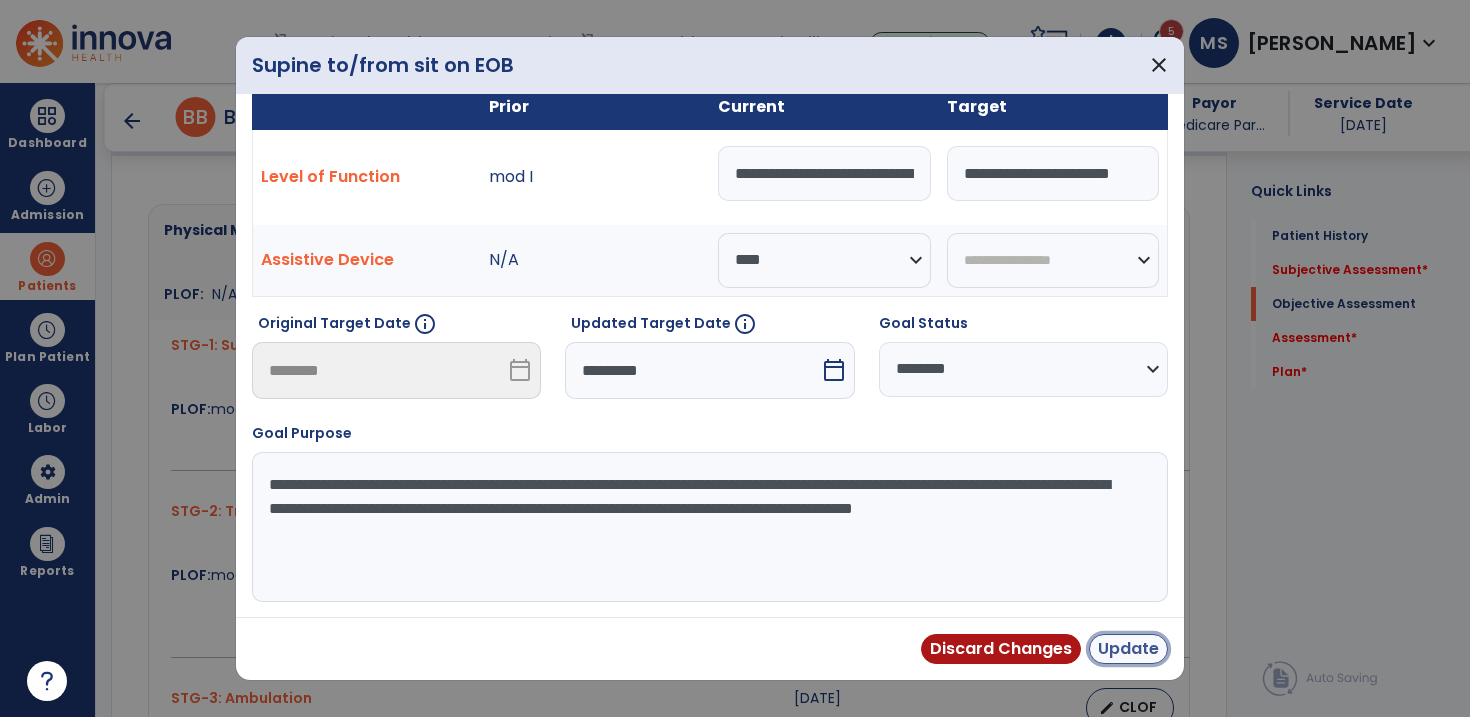 click on "Update" at bounding box center [1128, 649] 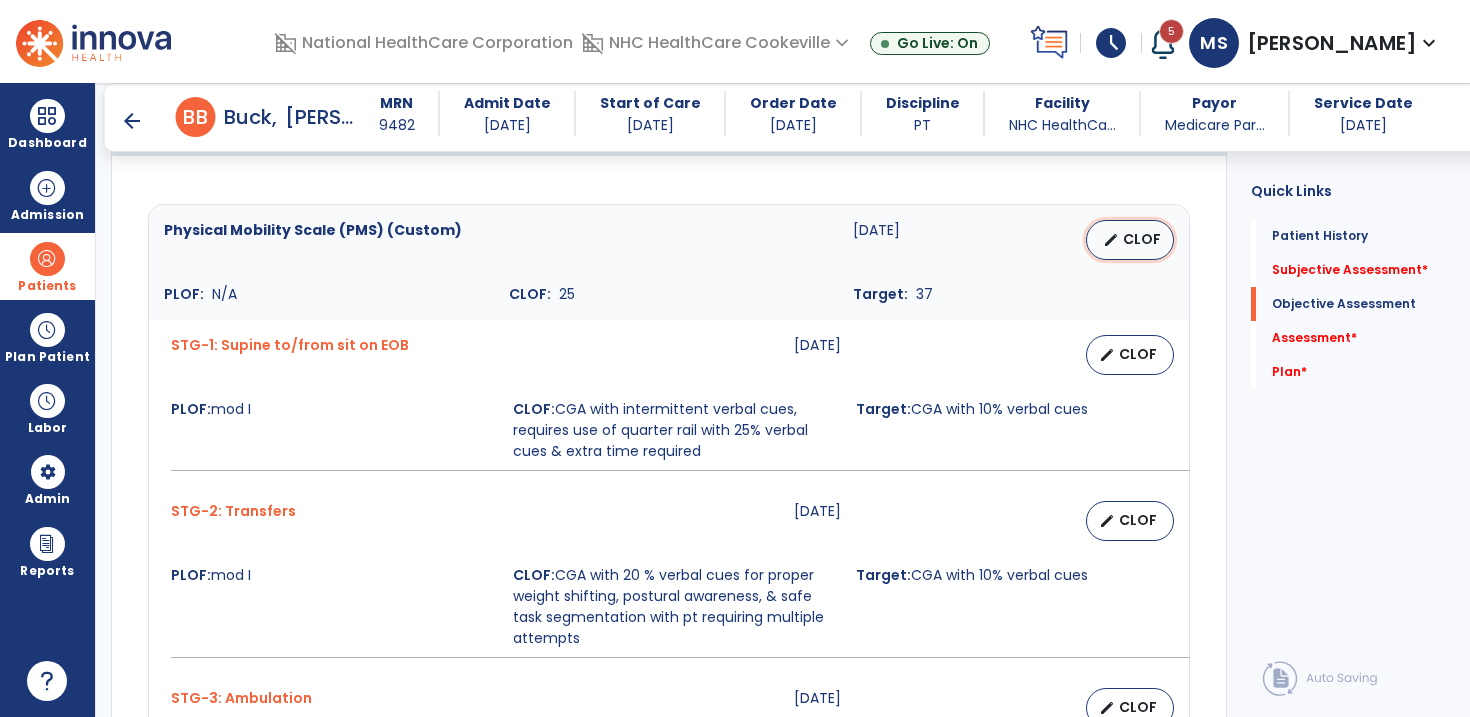 click on "edit   CLOF" at bounding box center (1130, 240) 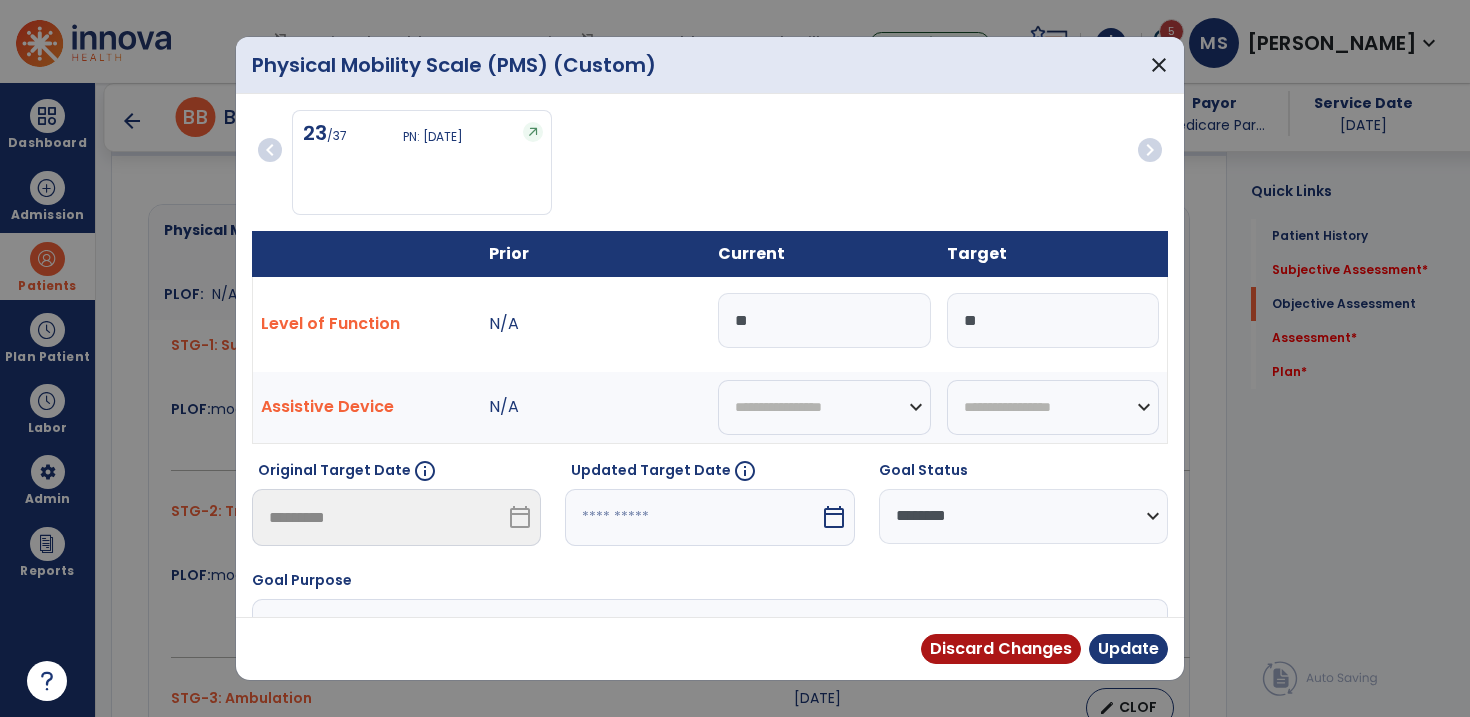 click at bounding box center (692, 517) 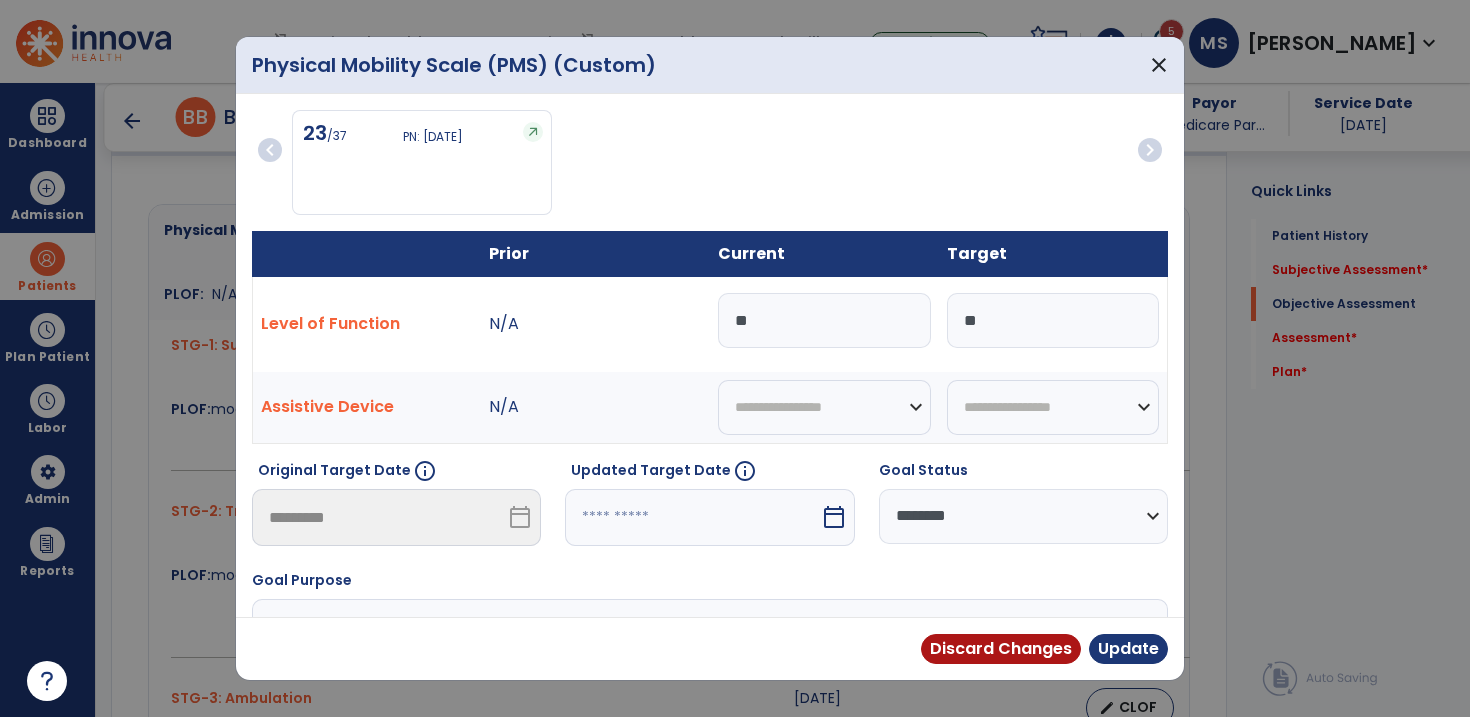 scroll, scrollTop: 225, scrollLeft: 0, axis: vertical 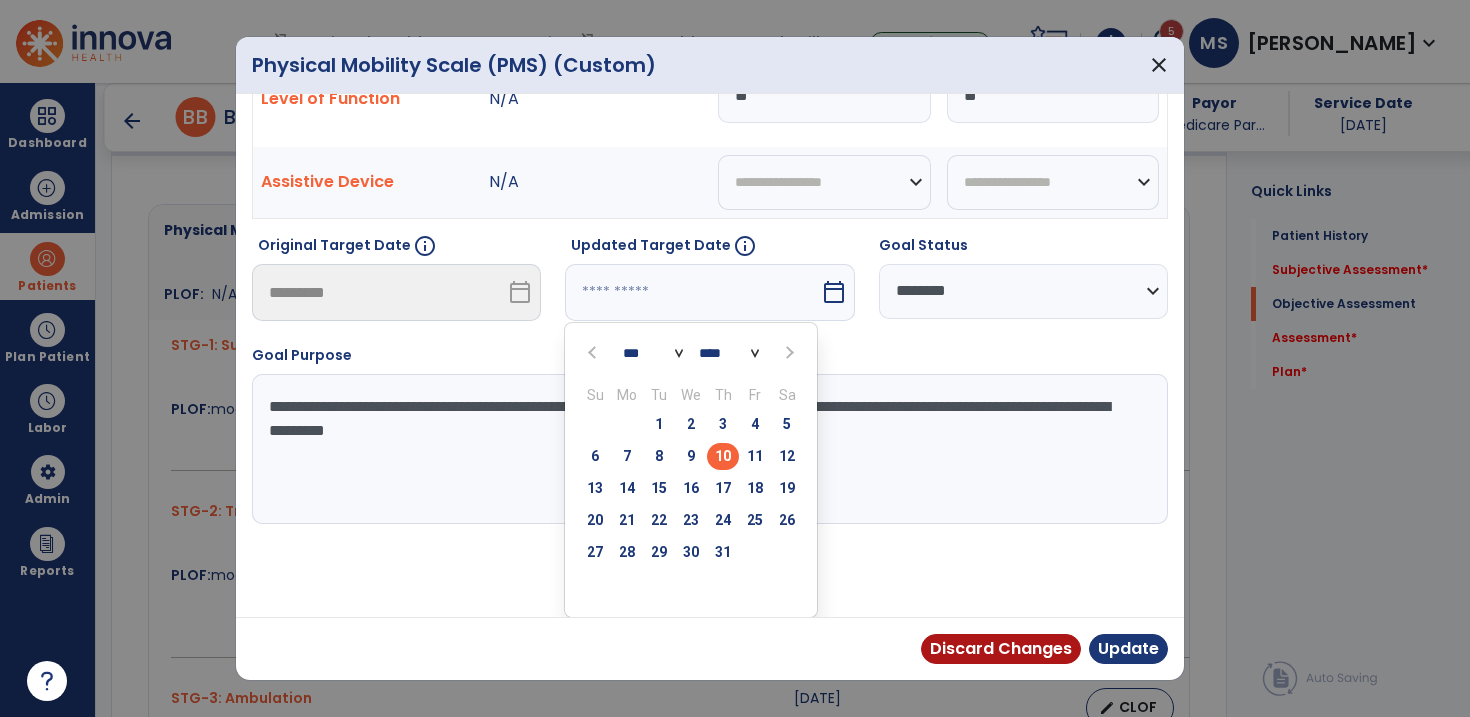 click at bounding box center [787, 352] 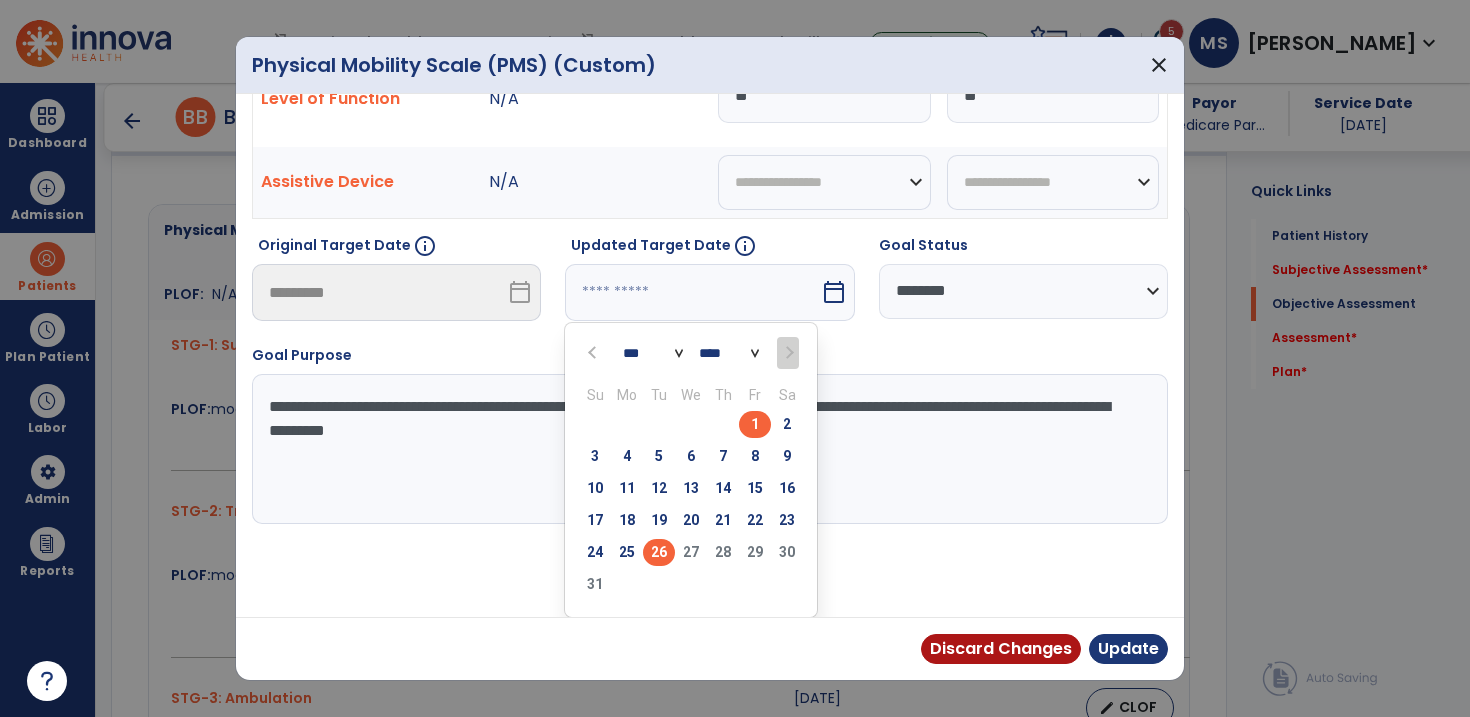 click on "26" at bounding box center (659, 552) 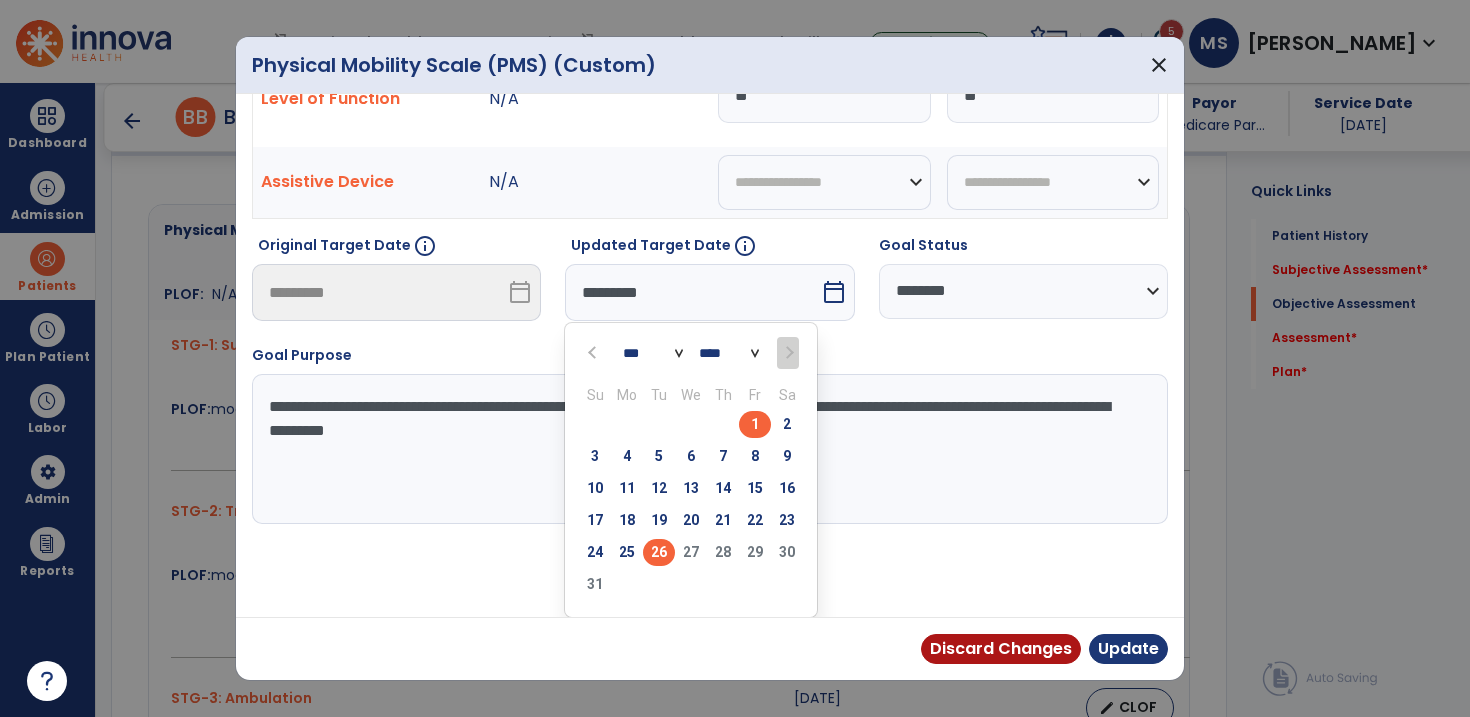 scroll, scrollTop: 147, scrollLeft: 0, axis: vertical 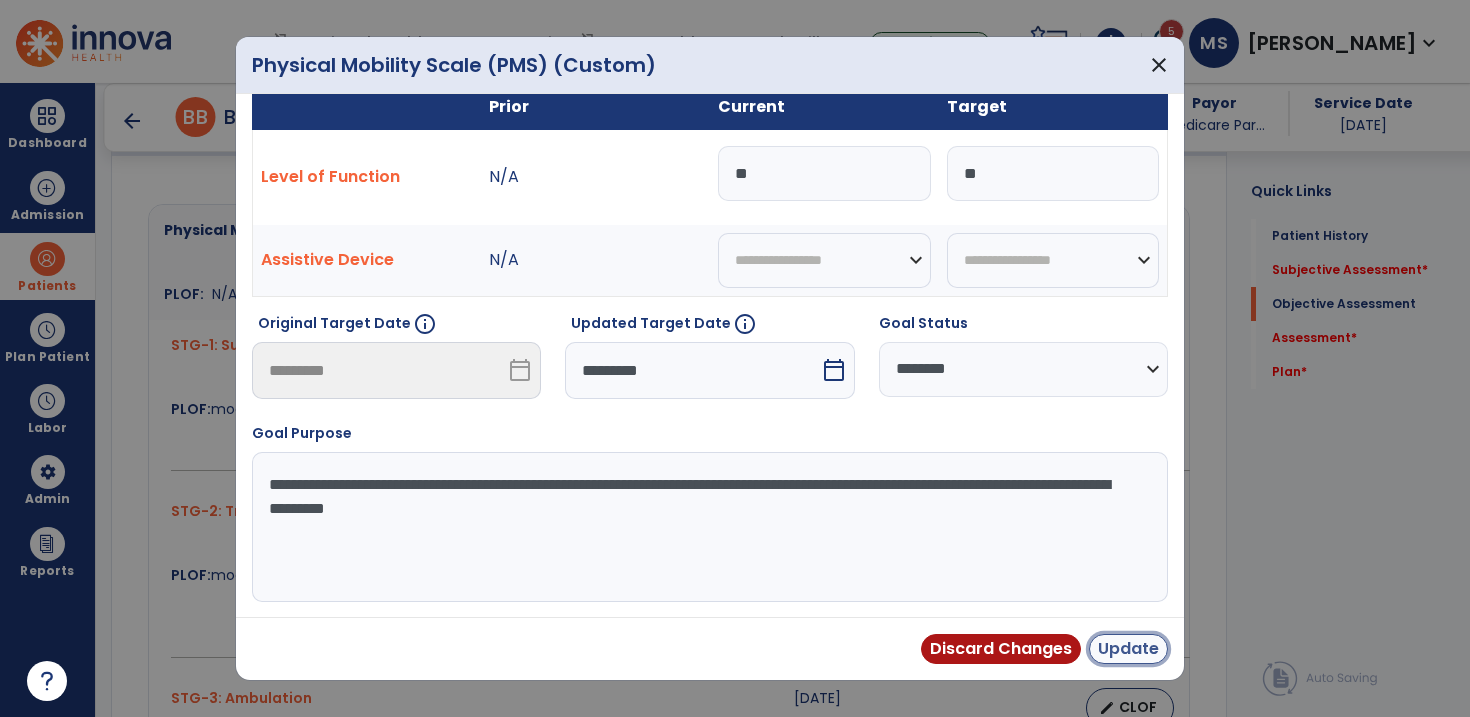 click on "Update" at bounding box center [1128, 649] 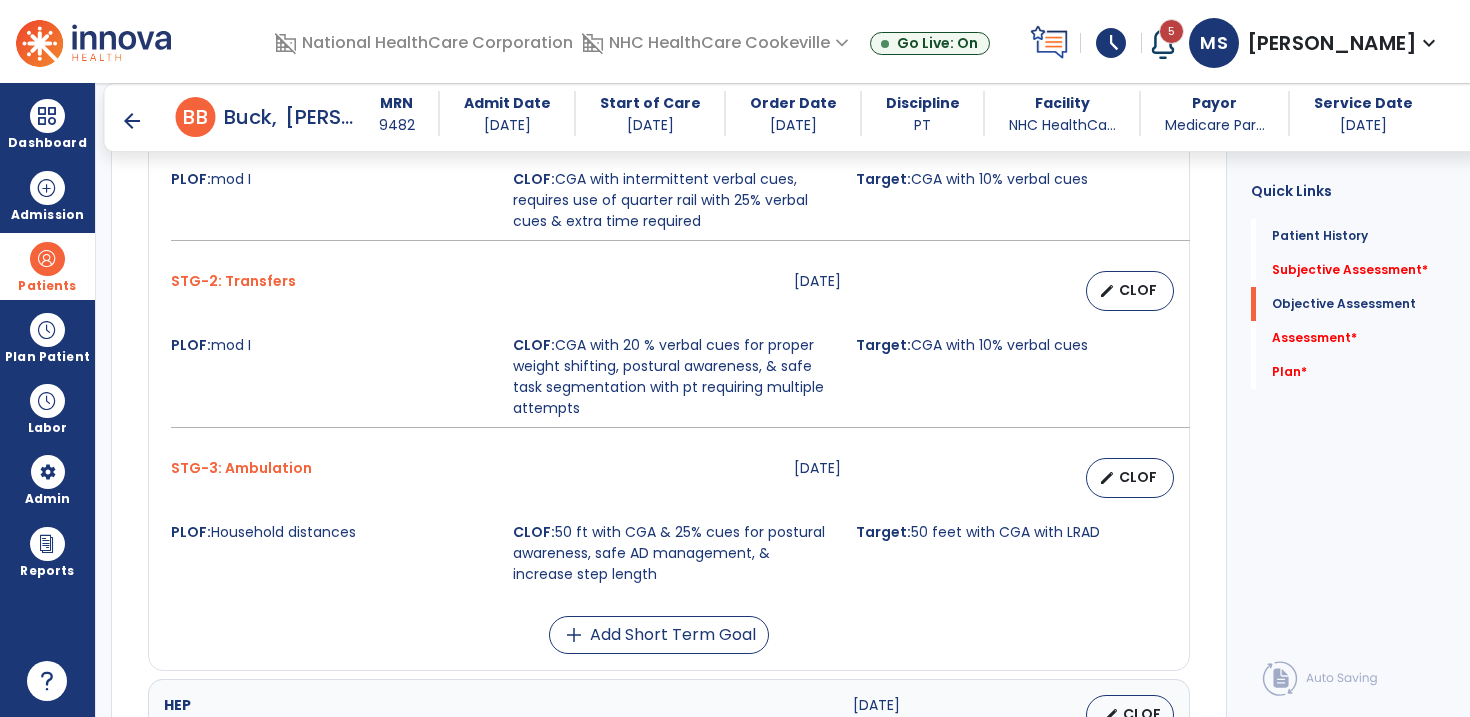 scroll, scrollTop: 1077, scrollLeft: 0, axis: vertical 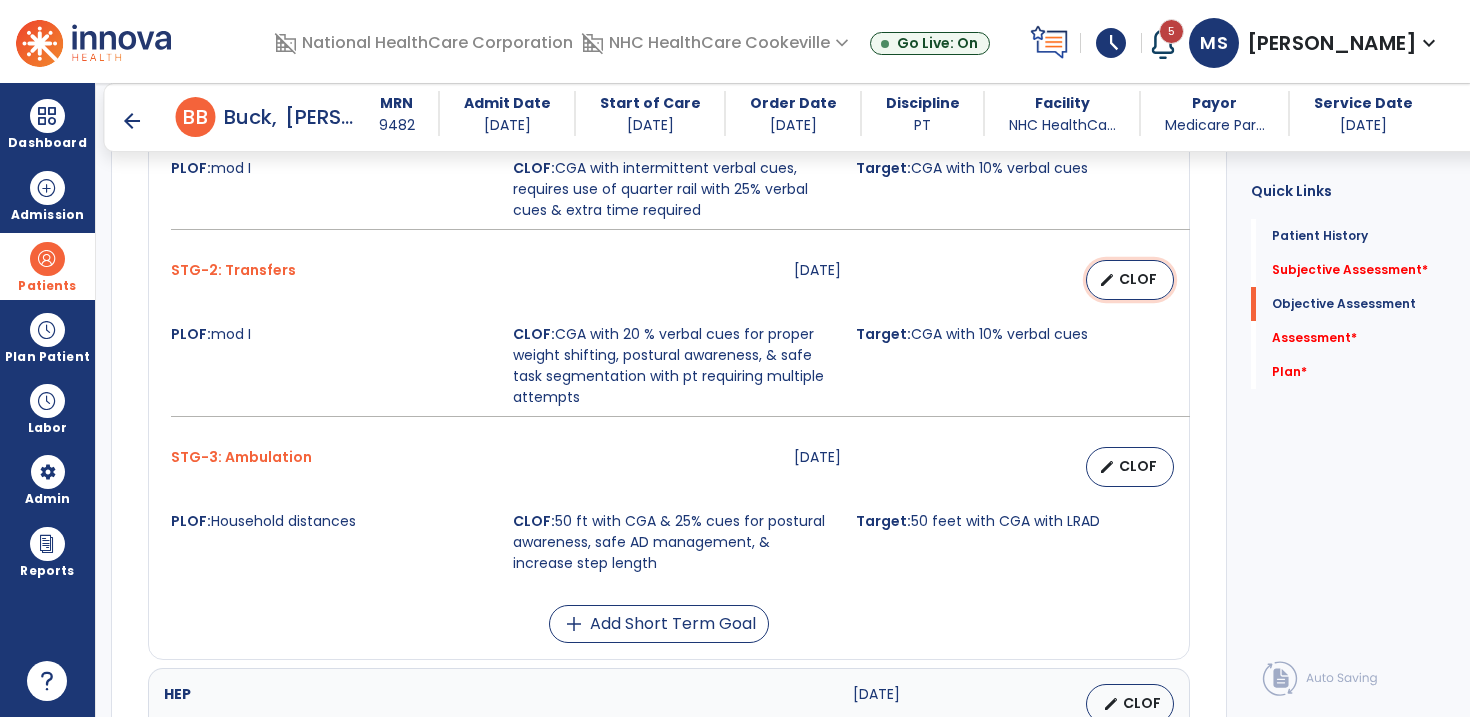 click on "CLOF" at bounding box center [1138, 279] 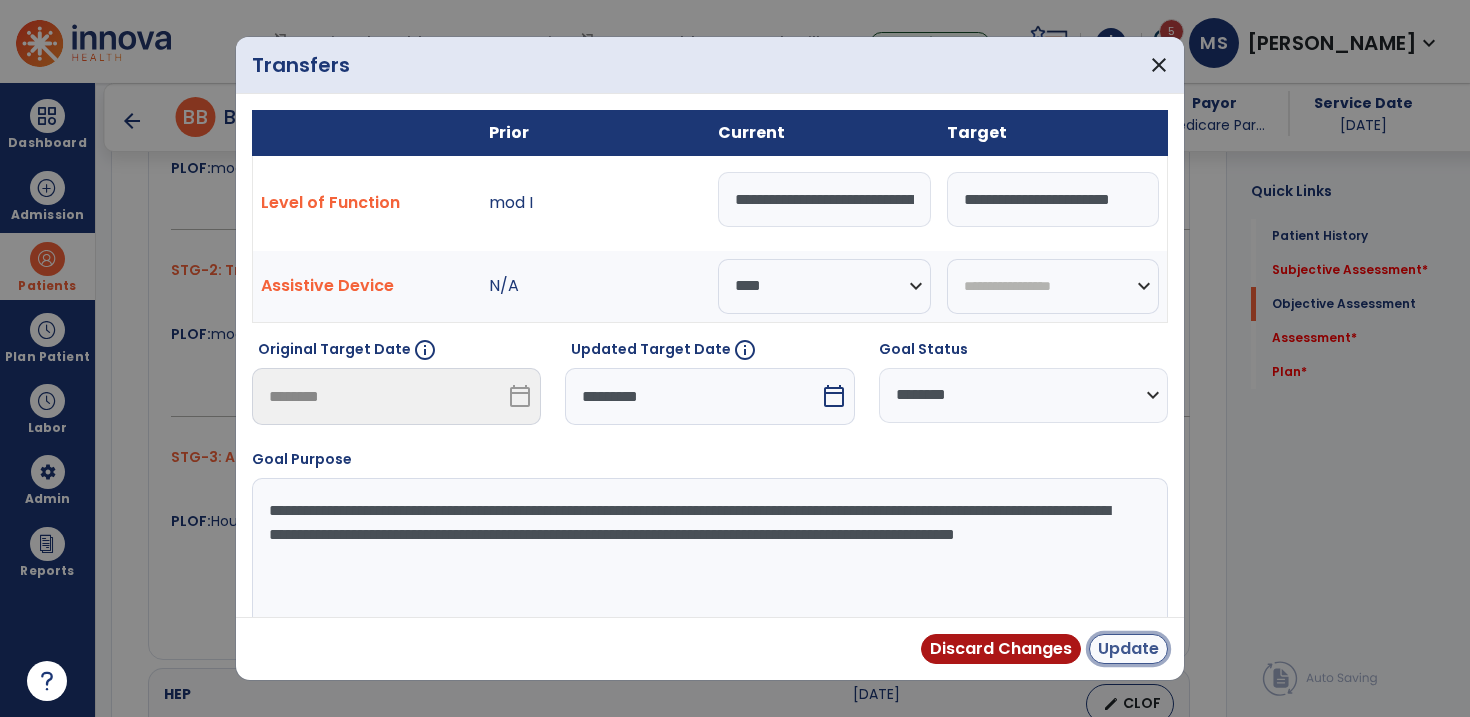 click on "Update" at bounding box center (1128, 649) 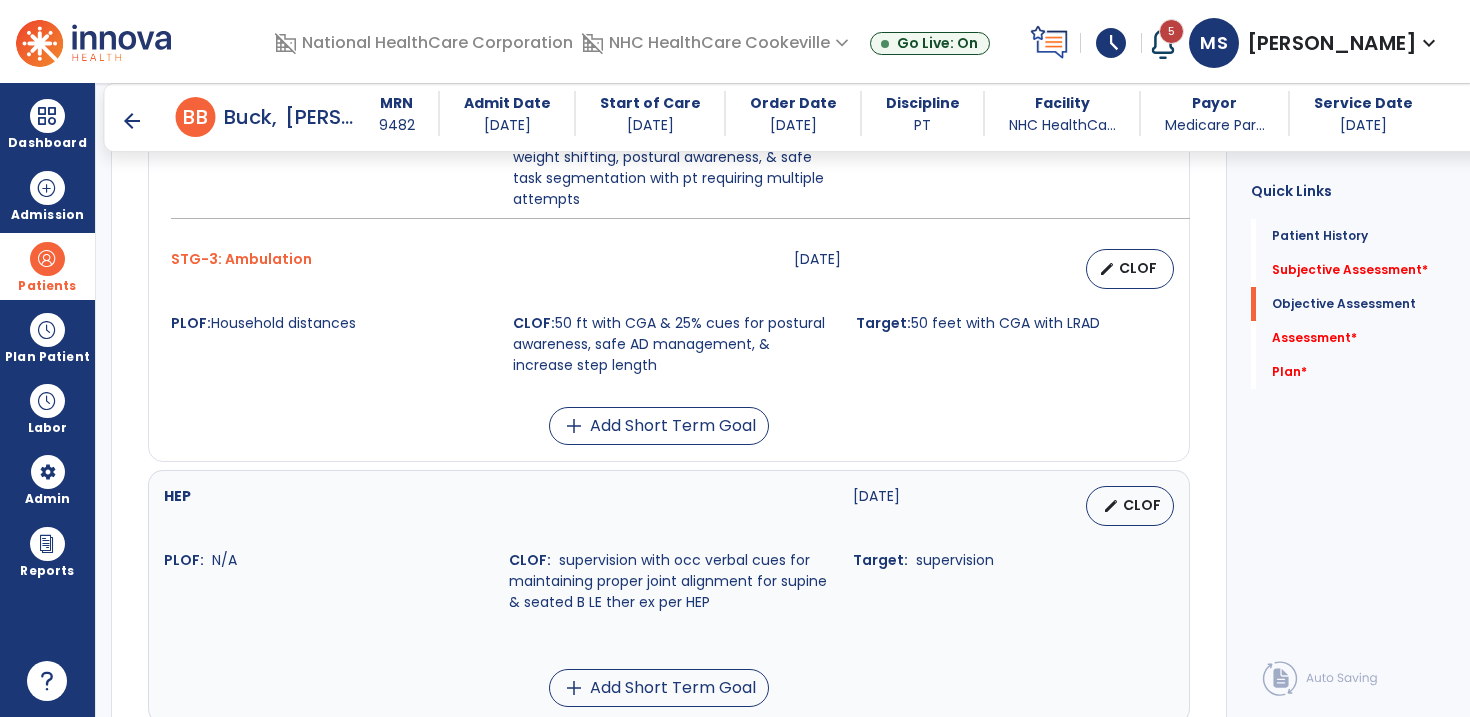 scroll, scrollTop: 1278, scrollLeft: 0, axis: vertical 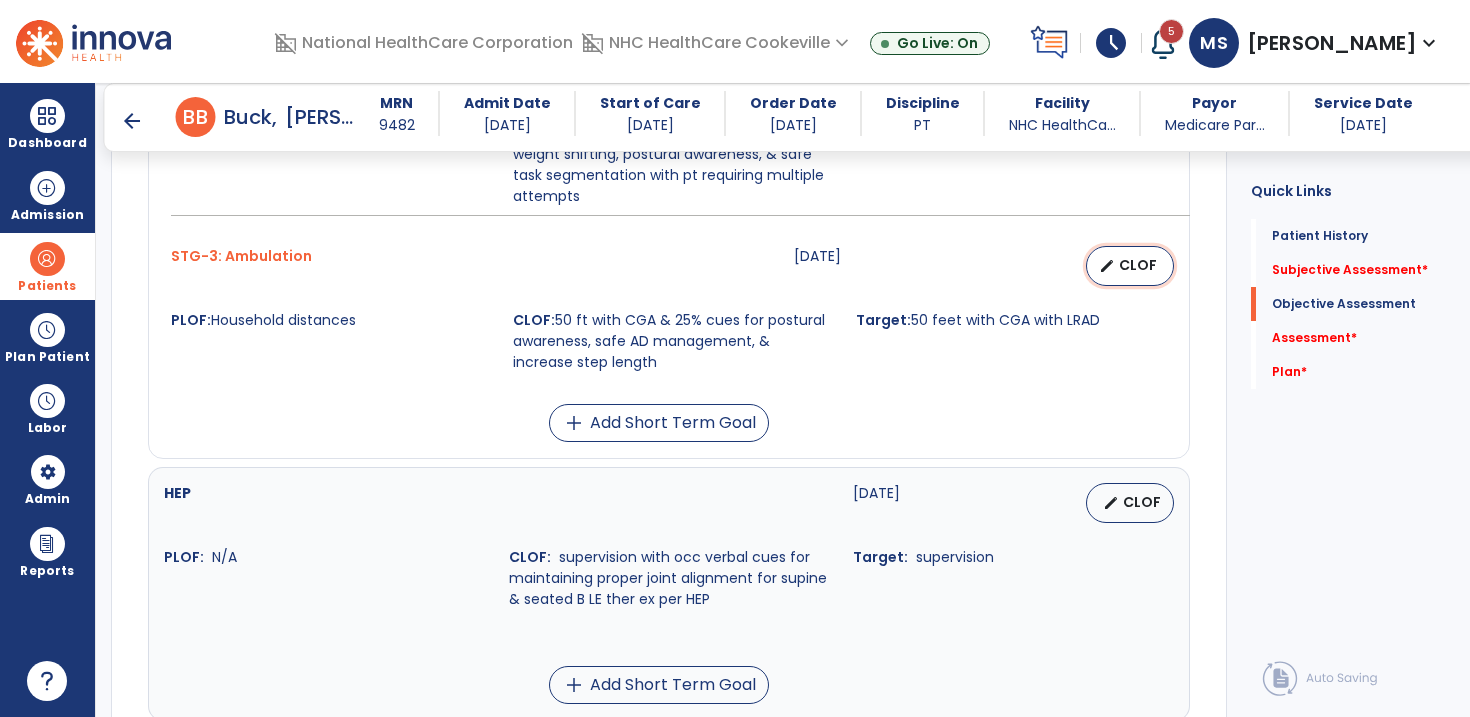 click on "CLOF" at bounding box center [1138, 265] 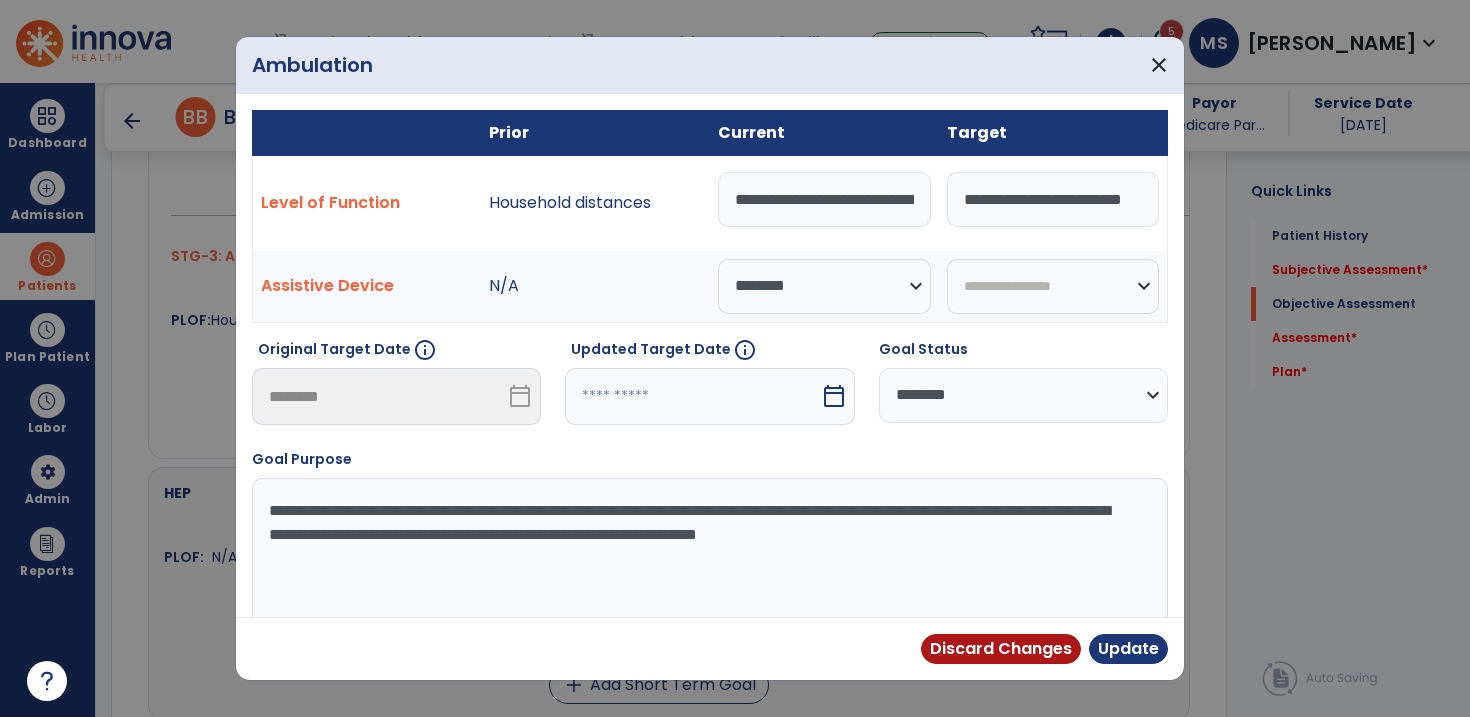scroll, scrollTop: 0, scrollLeft: 36, axis: horizontal 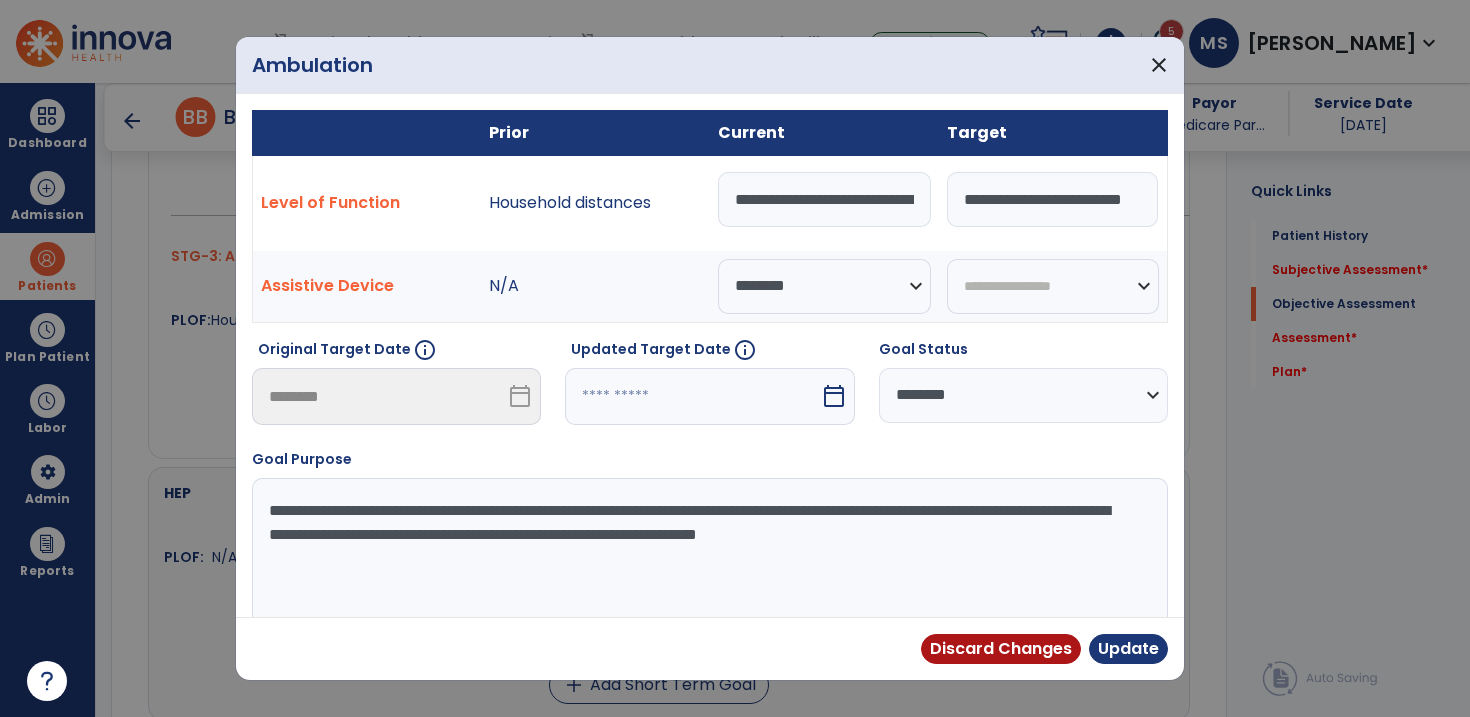 drag, startPoint x: 962, startPoint y: 201, endPoint x: 1170, endPoint y: 211, distance: 208.24025 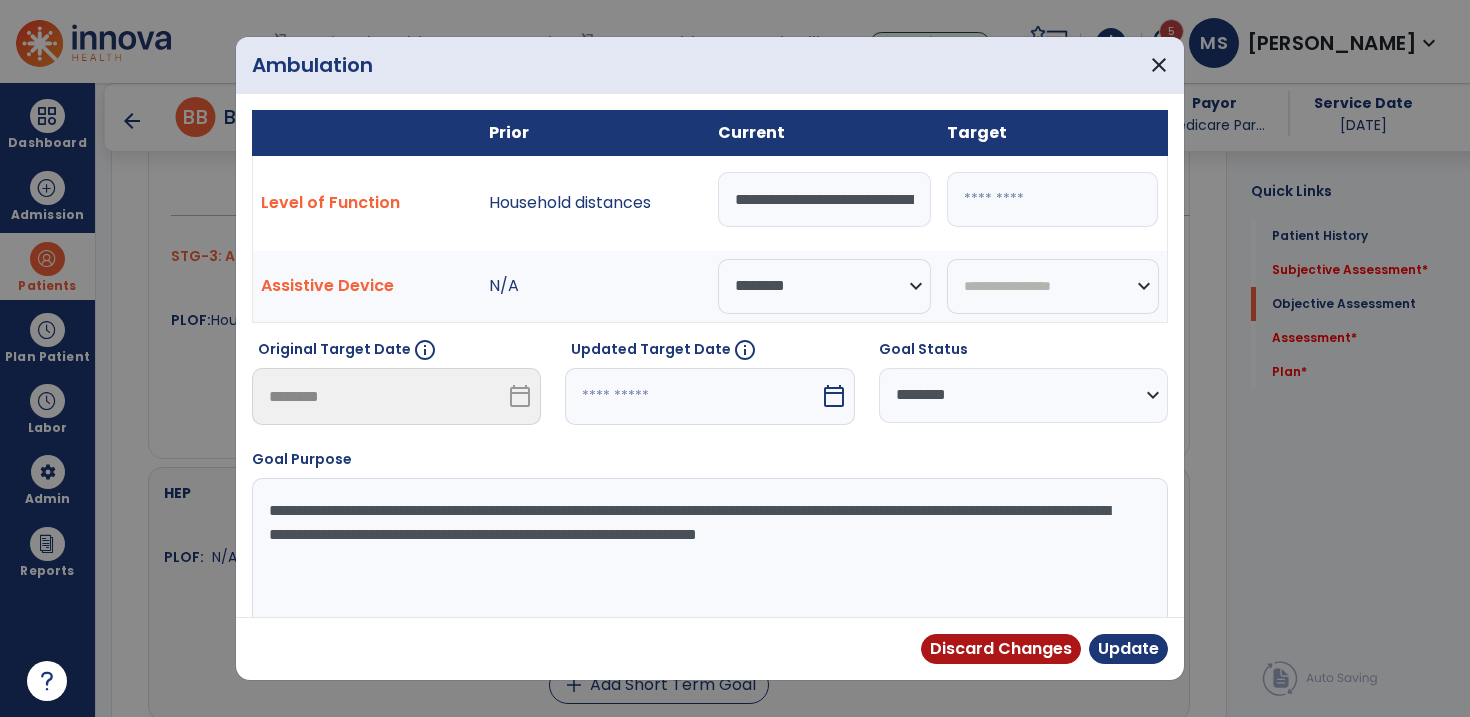 scroll, scrollTop: 0, scrollLeft: 0, axis: both 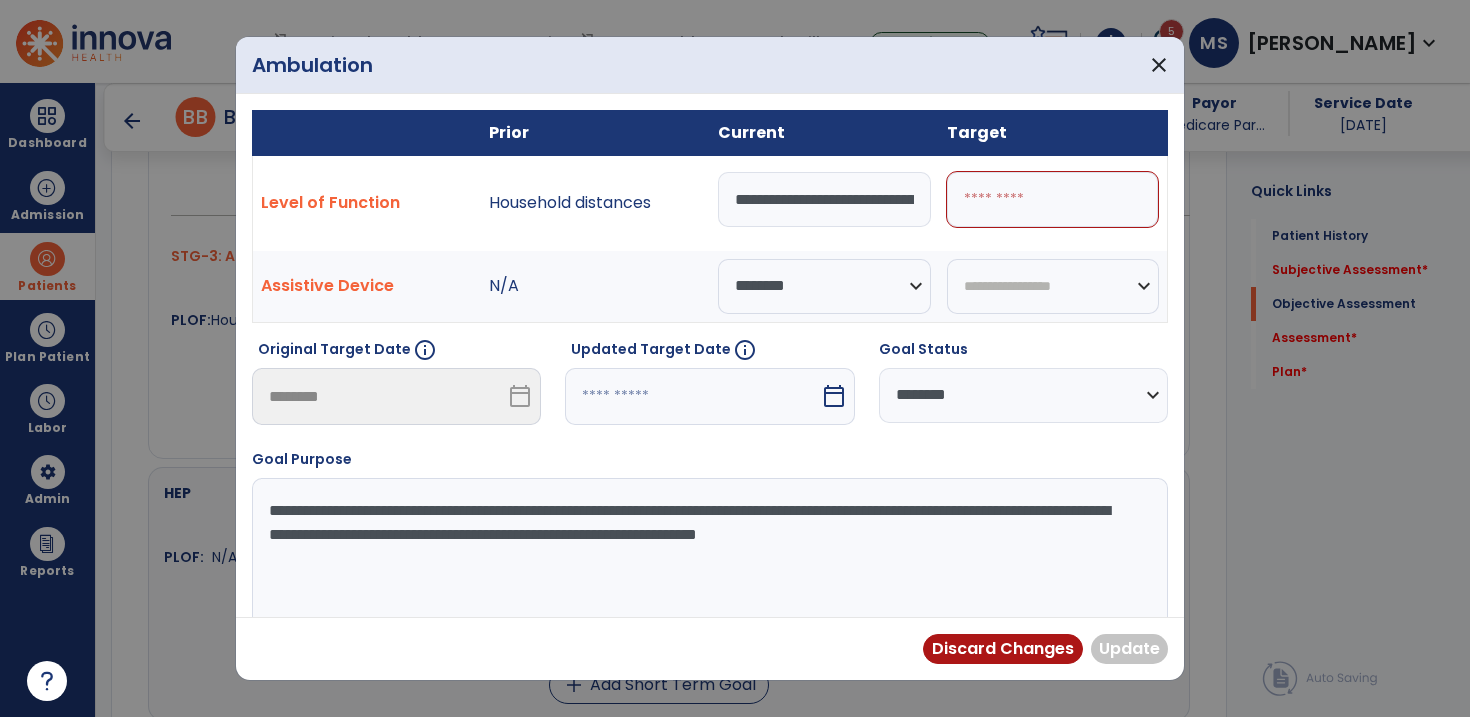 paste on "**********" 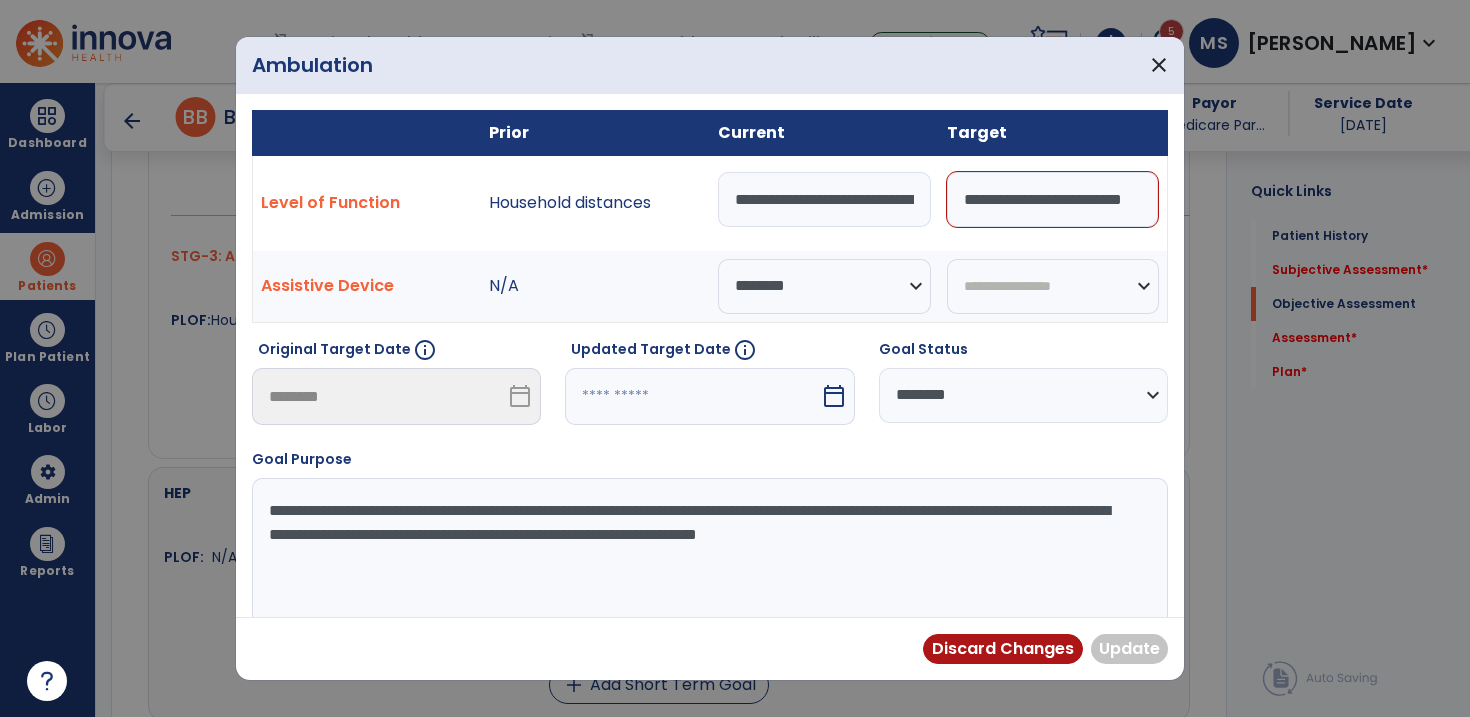 scroll, scrollTop: 0, scrollLeft: 35, axis: horizontal 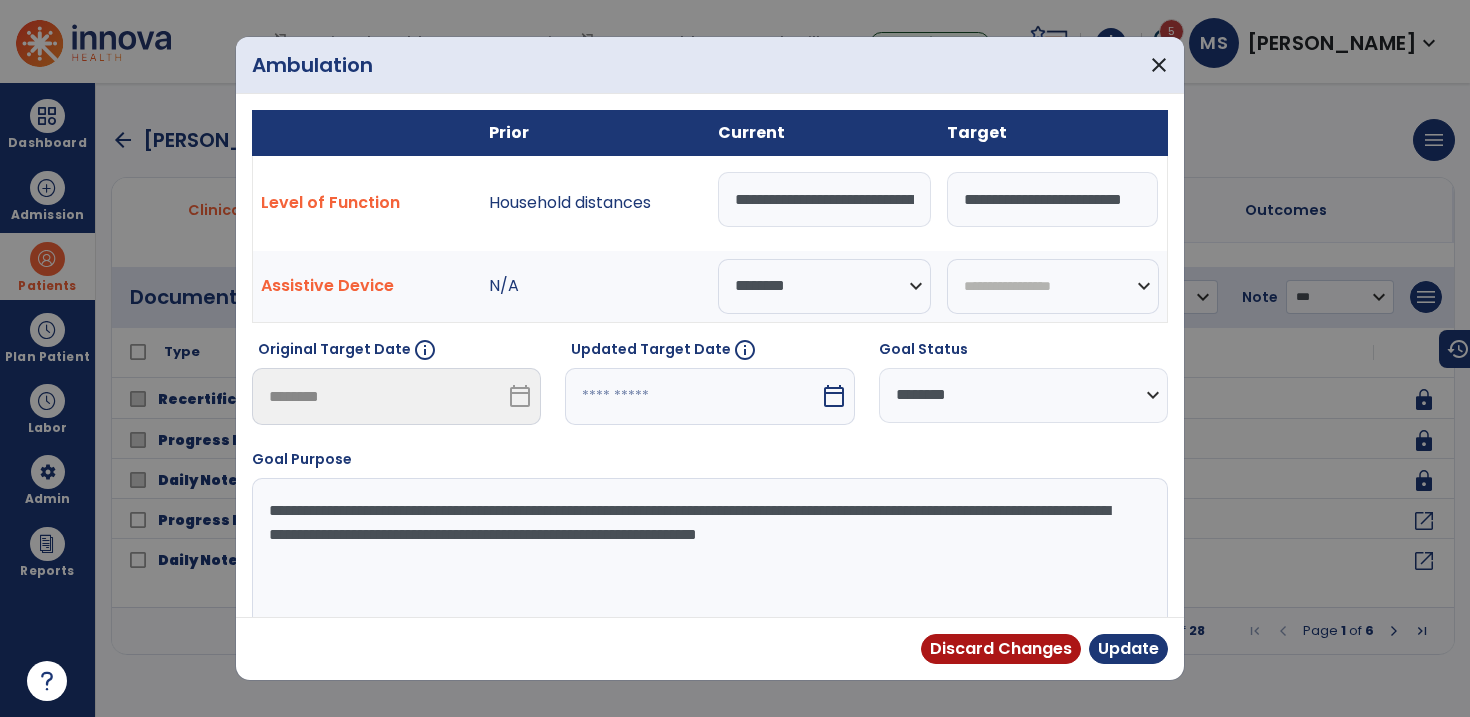 click on "**********" at bounding box center (1052, 199) 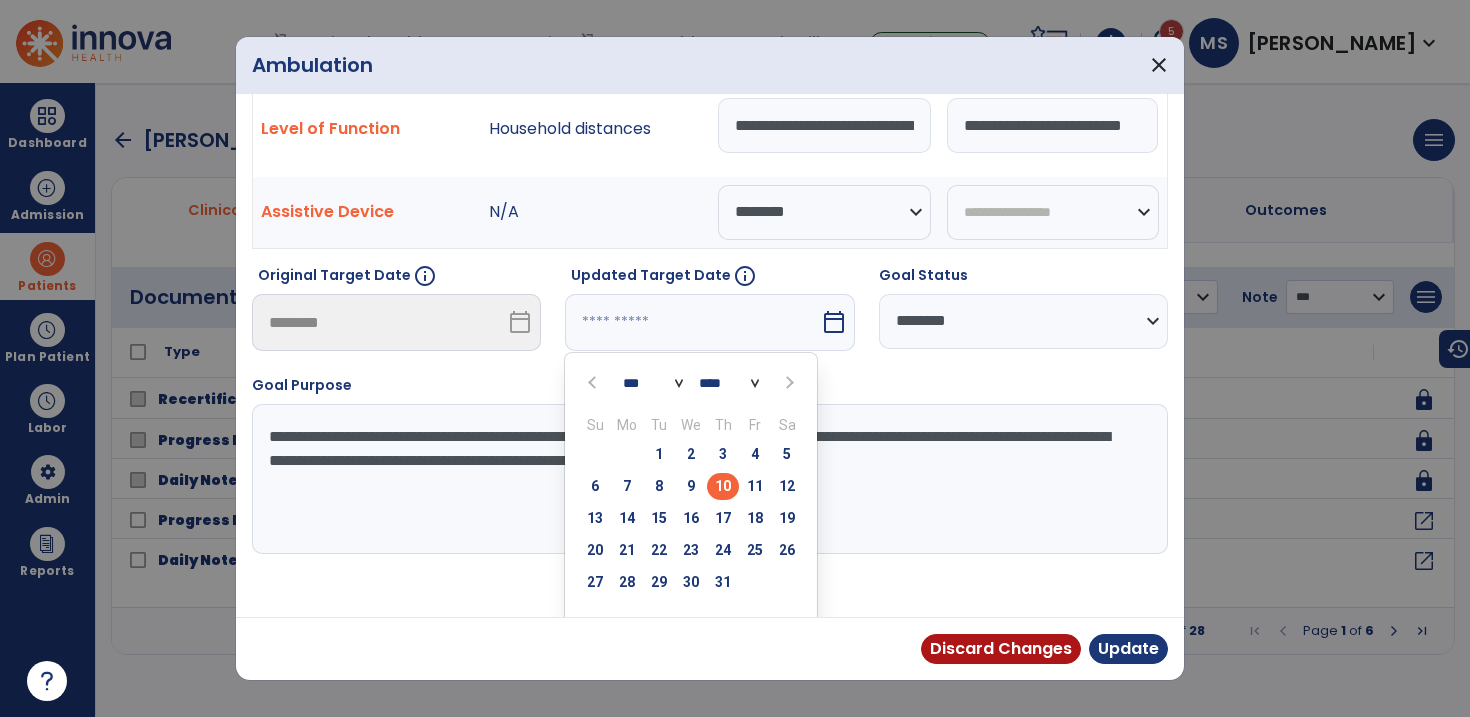 scroll, scrollTop: 104, scrollLeft: 0, axis: vertical 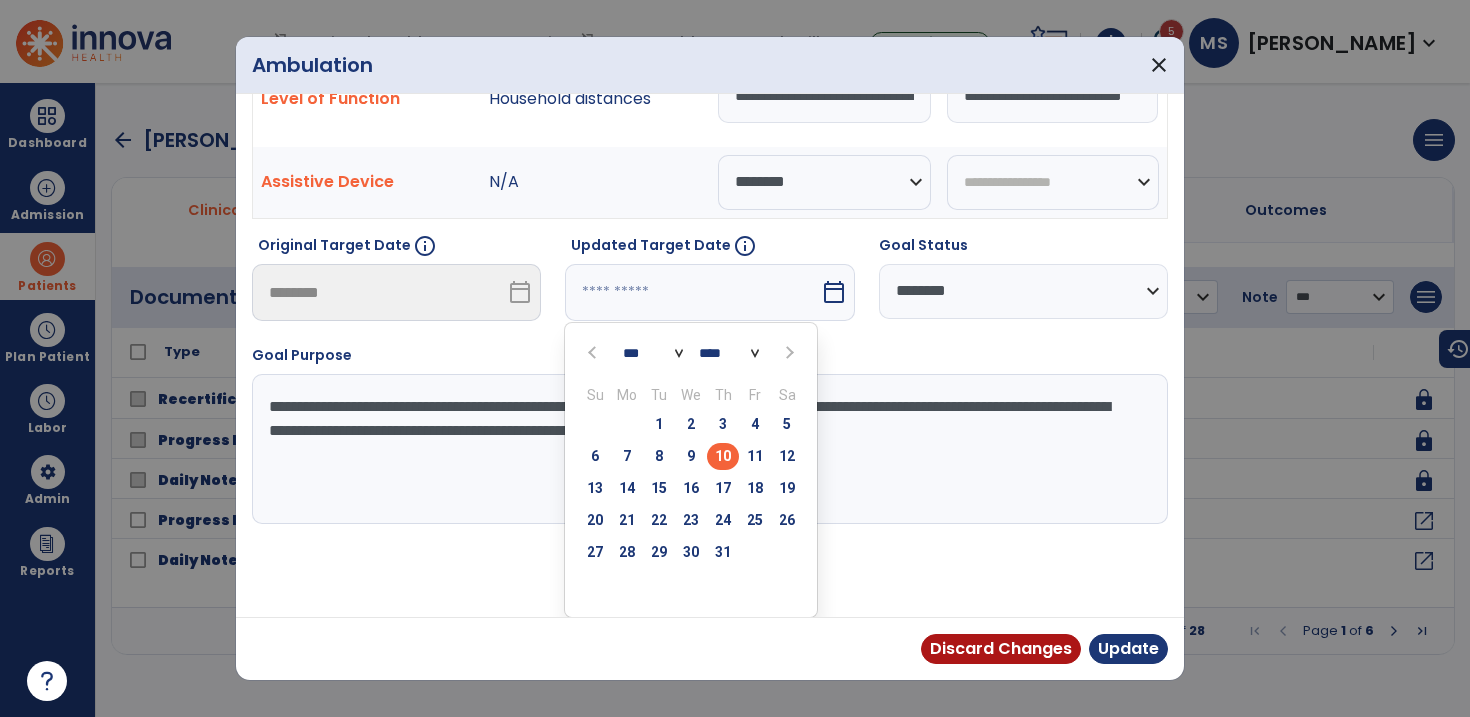 click at bounding box center (789, 353) 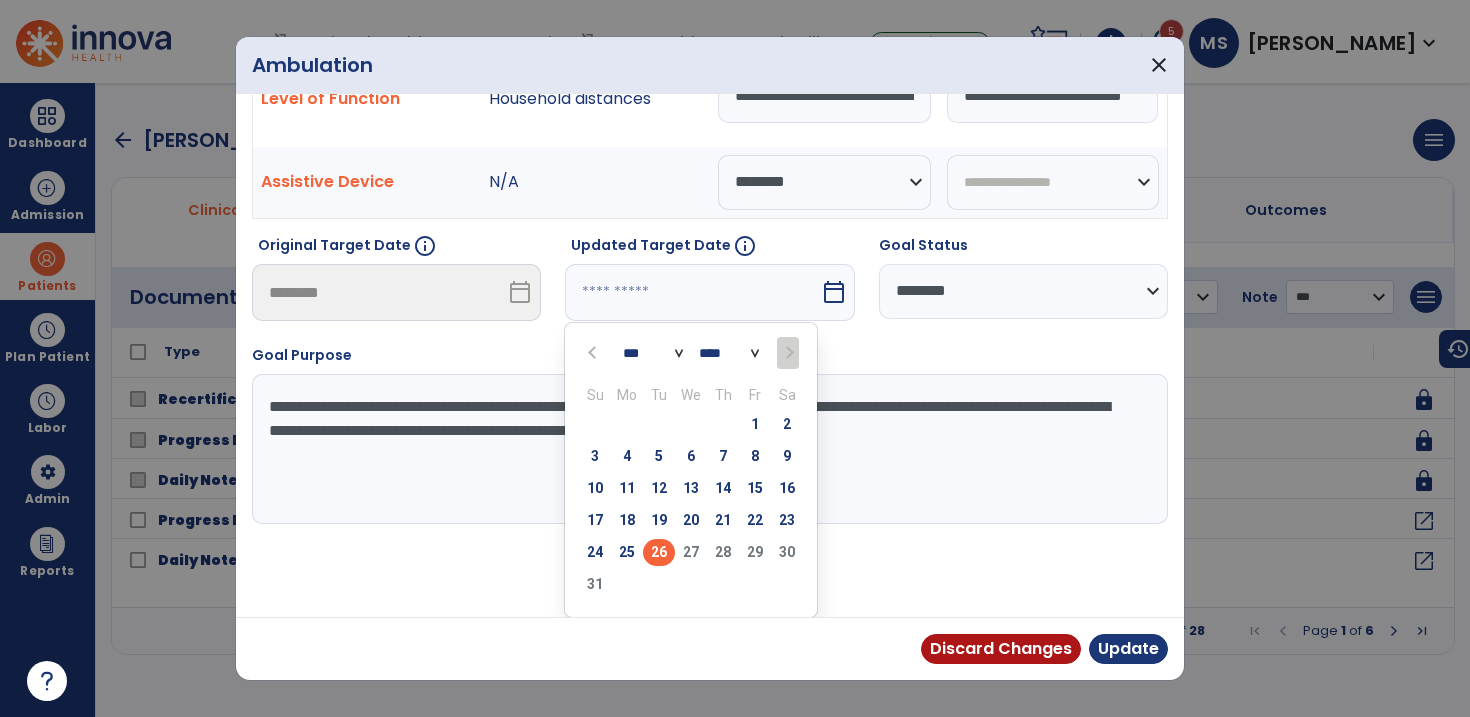 click on "26" at bounding box center (659, 552) 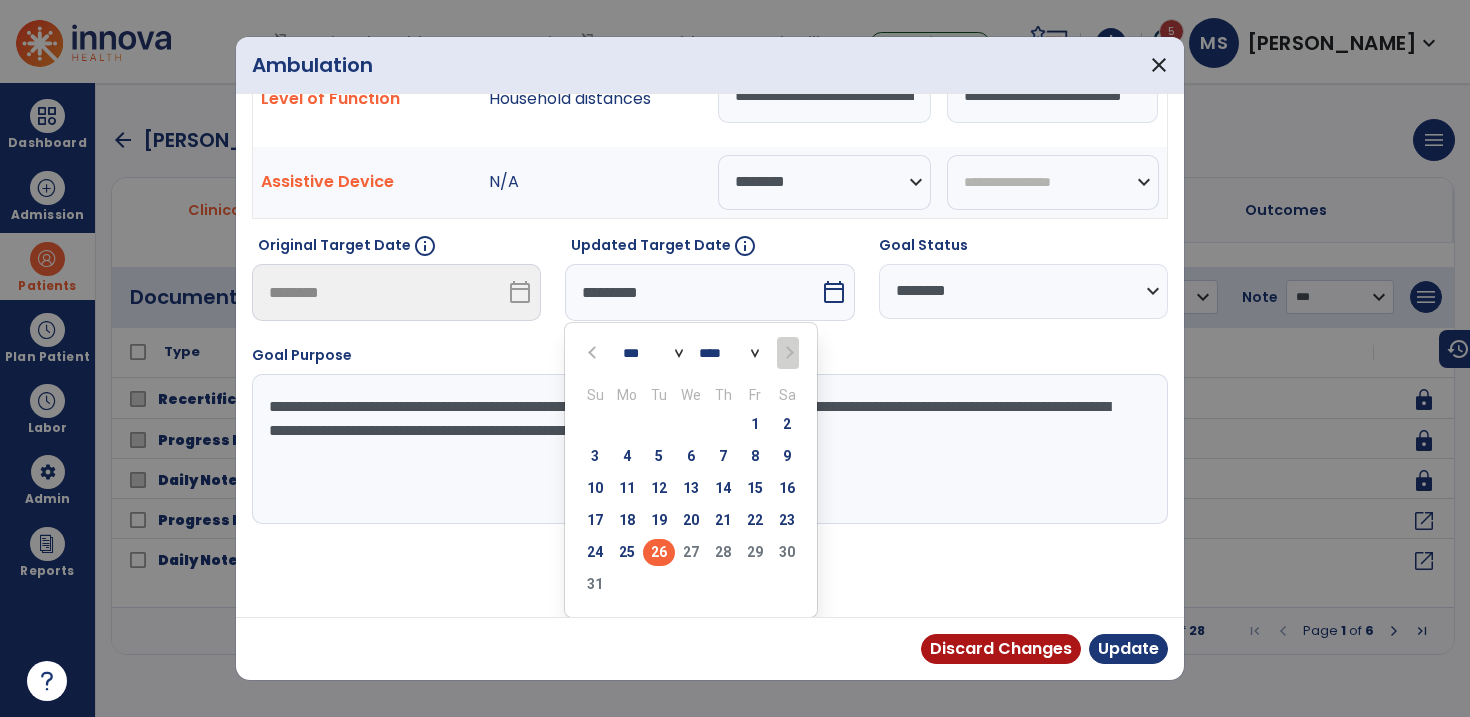 scroll, scrollTop: 26, scrollLeft: 0, axis: vertical 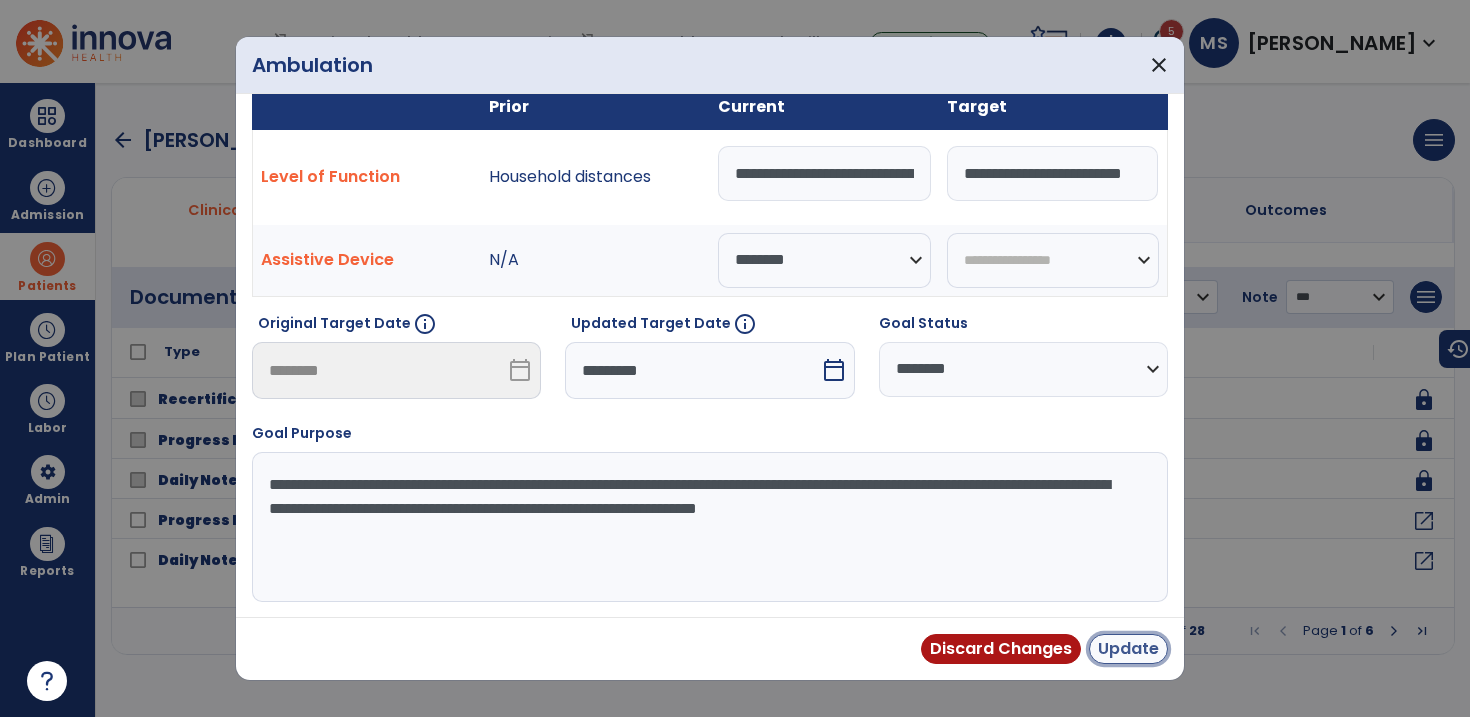 click on "Update" at bounding box center [1128, 649] 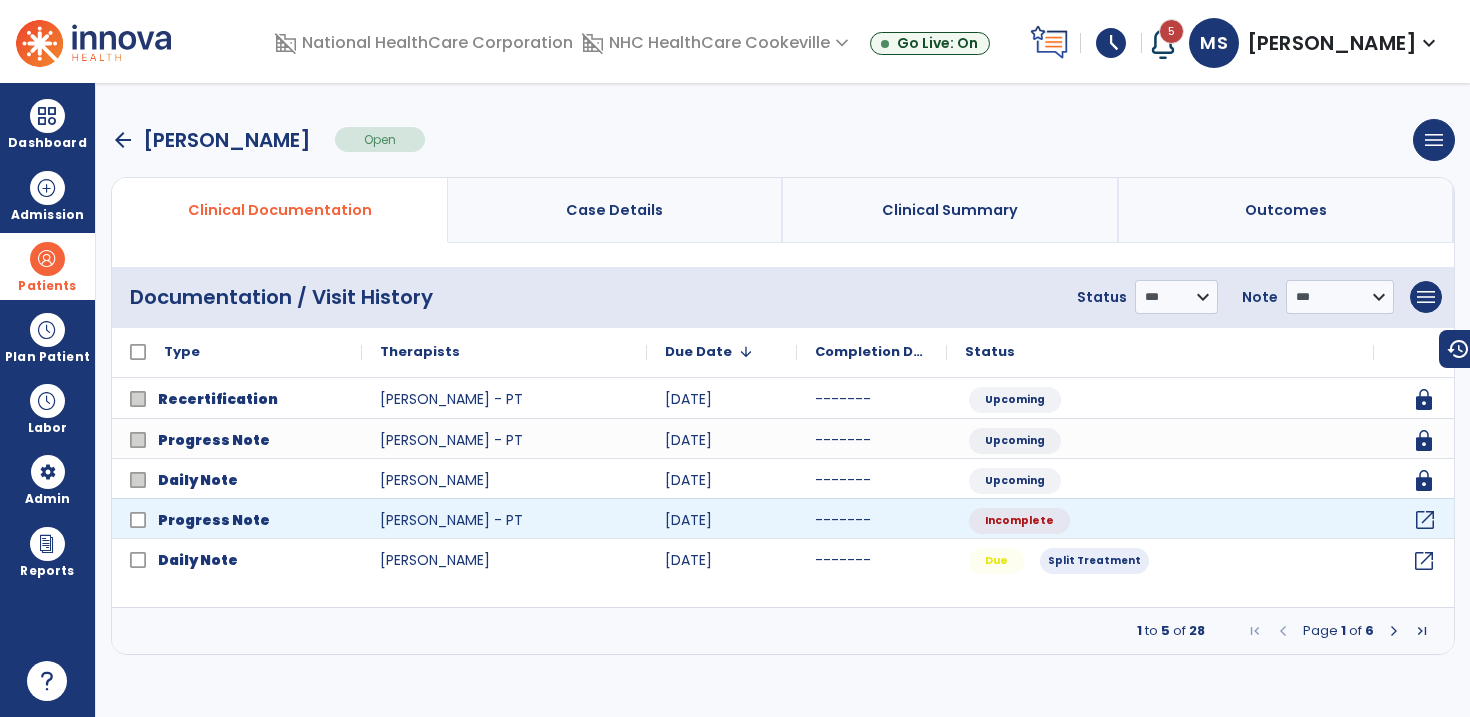 click on "open_in_new" 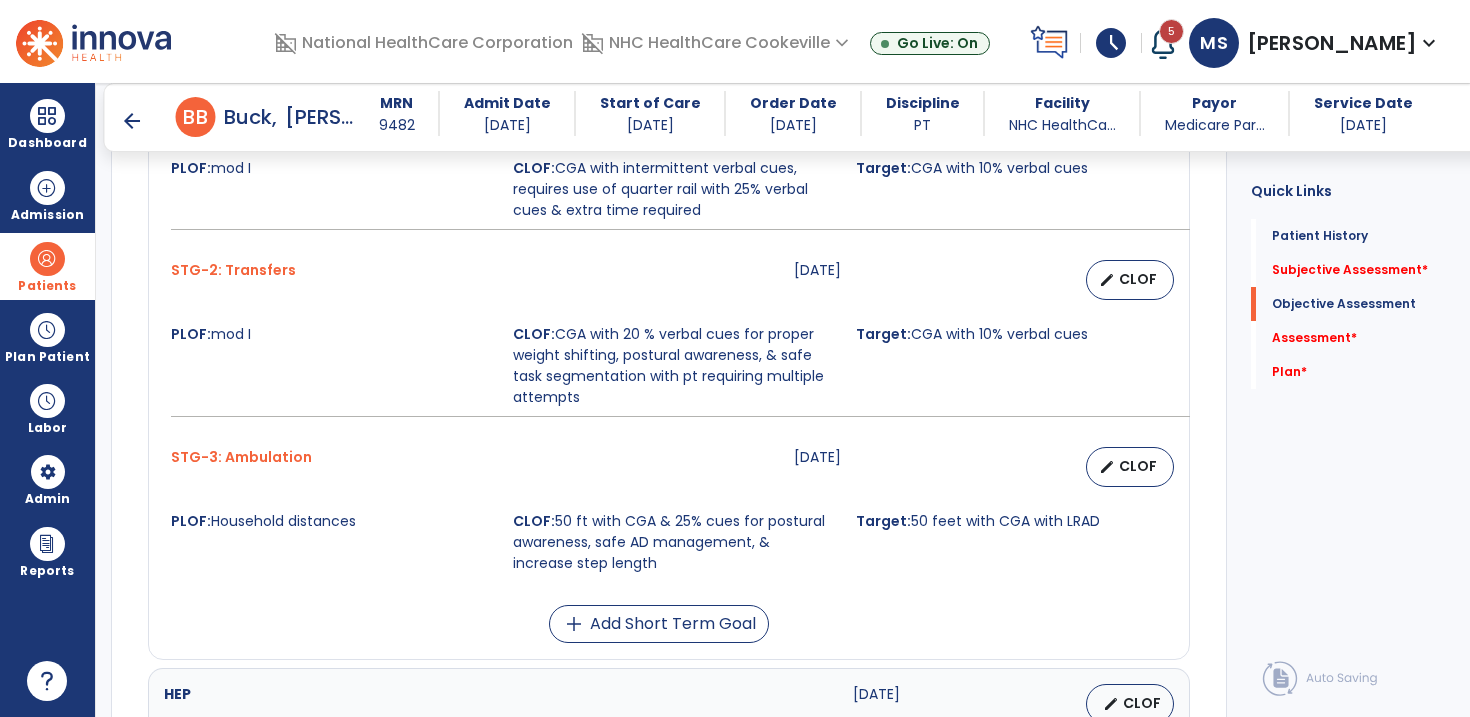 scroll, scrollTop: 1149, scrollLeft: 0, axis: vertical 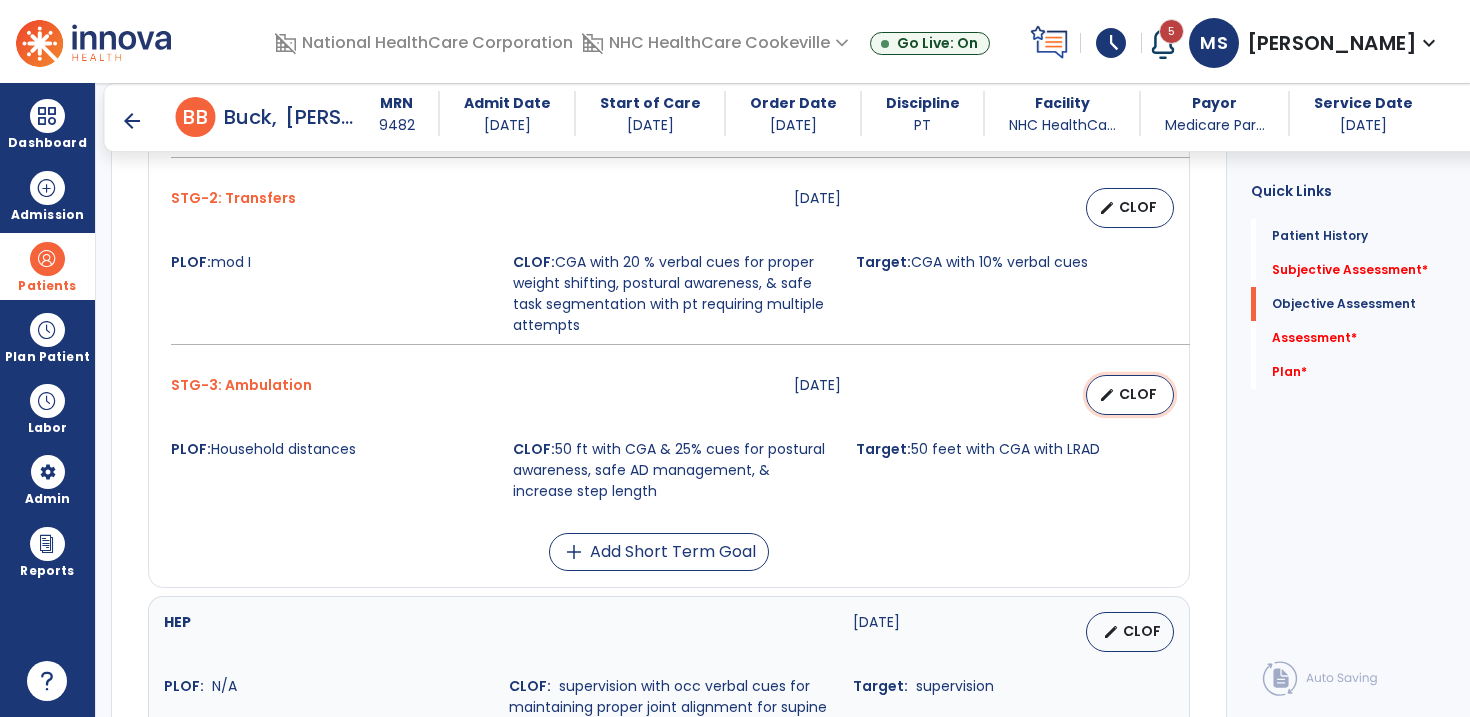 click on "edit" at bounding box center (1107, 395) 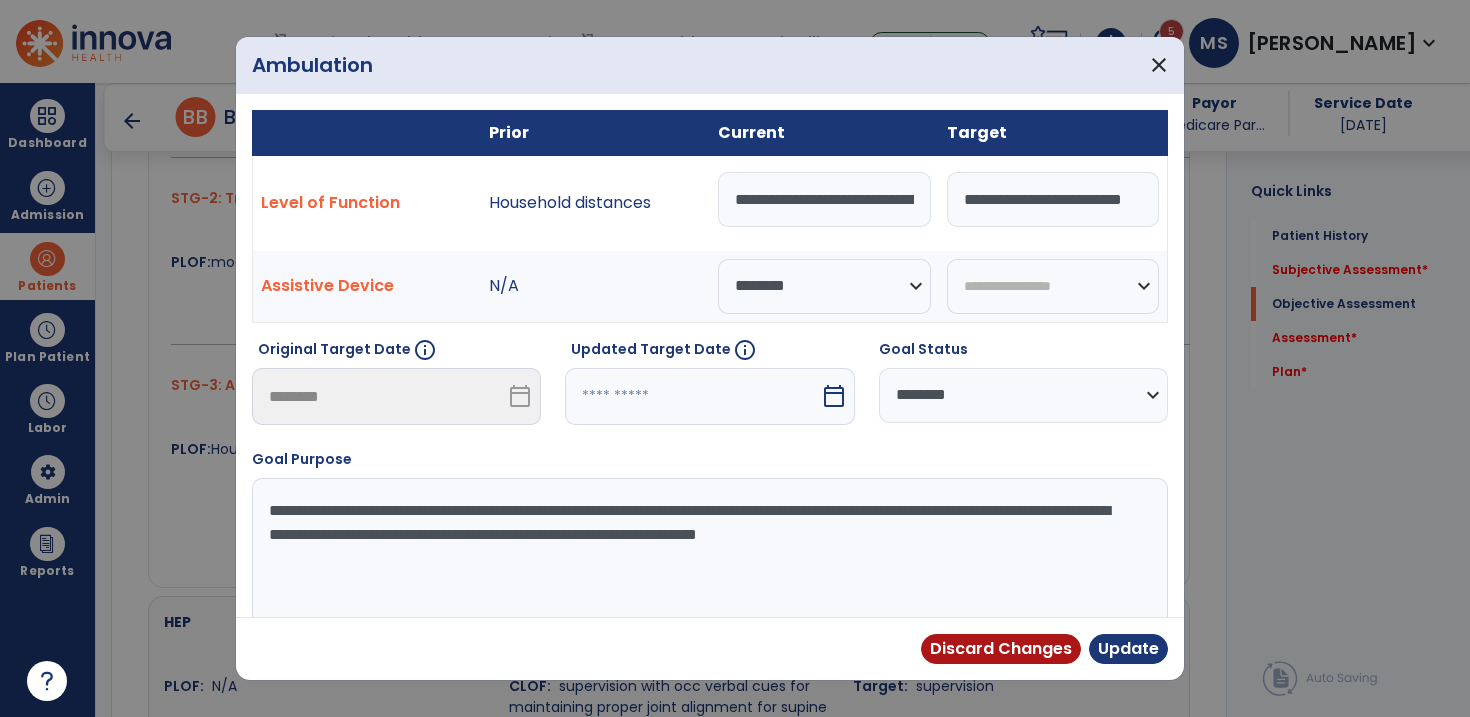 click on "**********" at bounding box center [1053, 199] 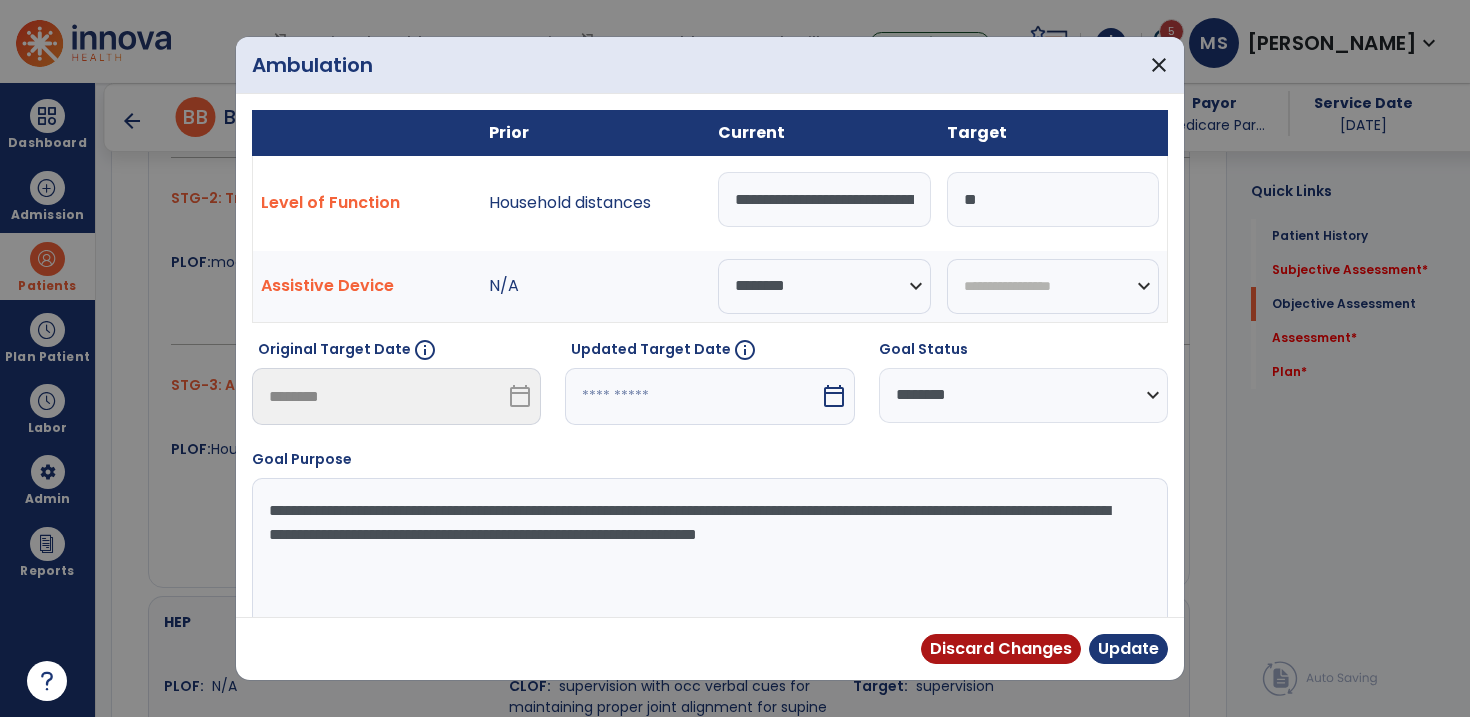 type on "*" 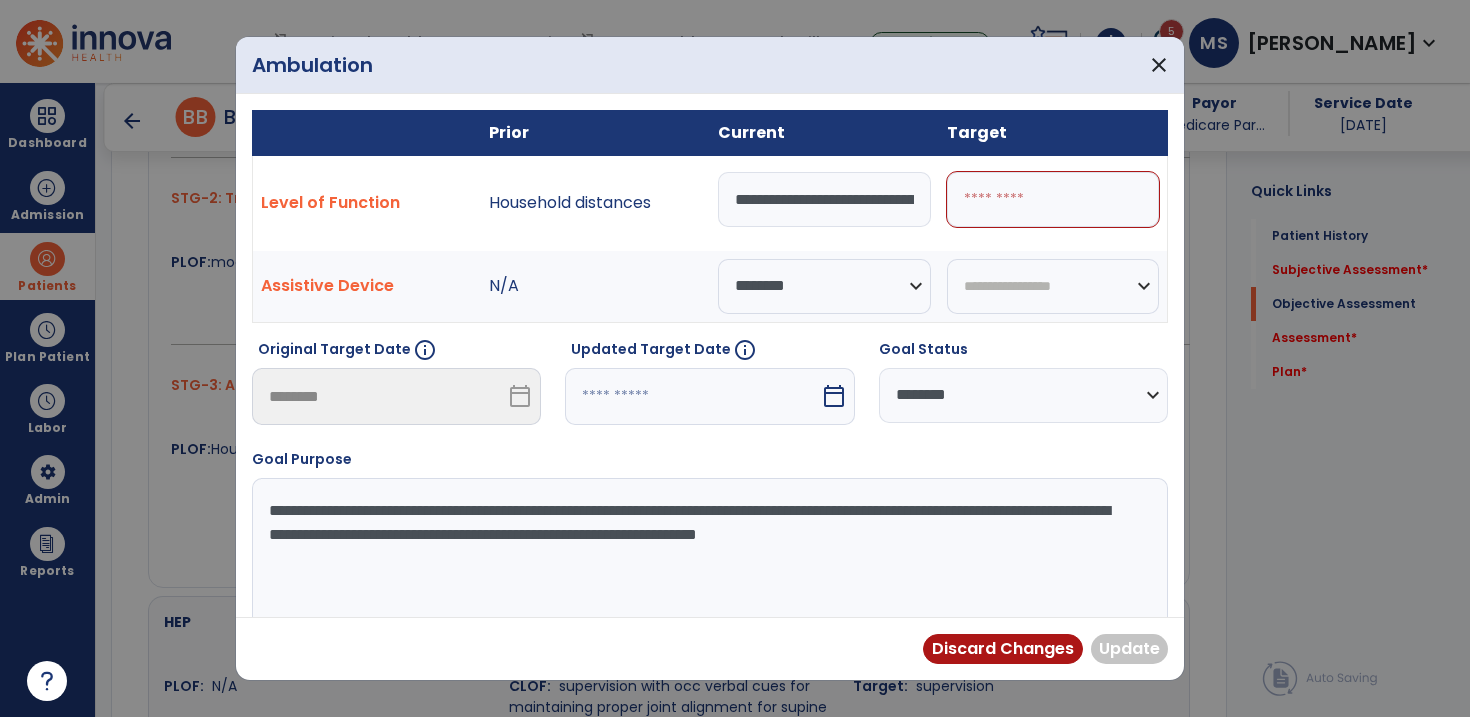 paste on "**********" 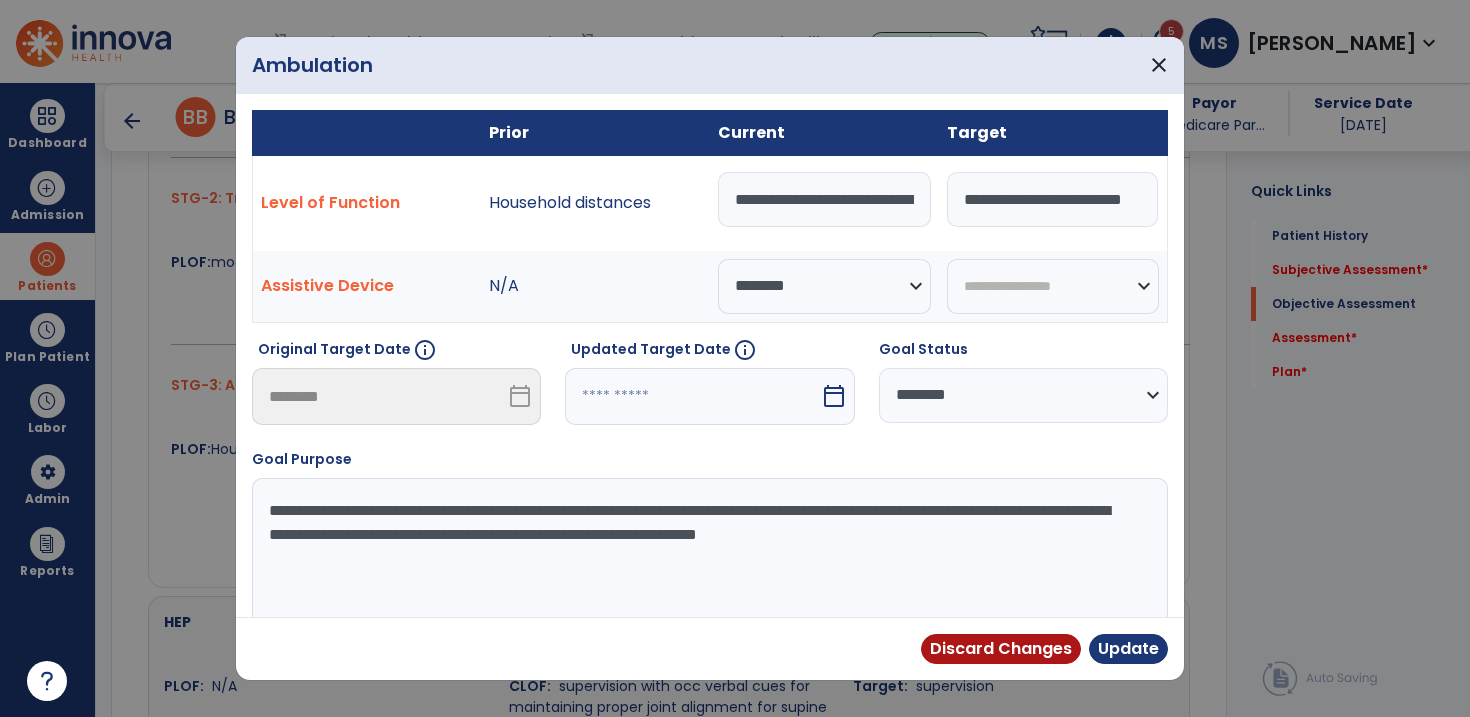scroll, scrollTop: 0, scrollLeft: 0, axis: both 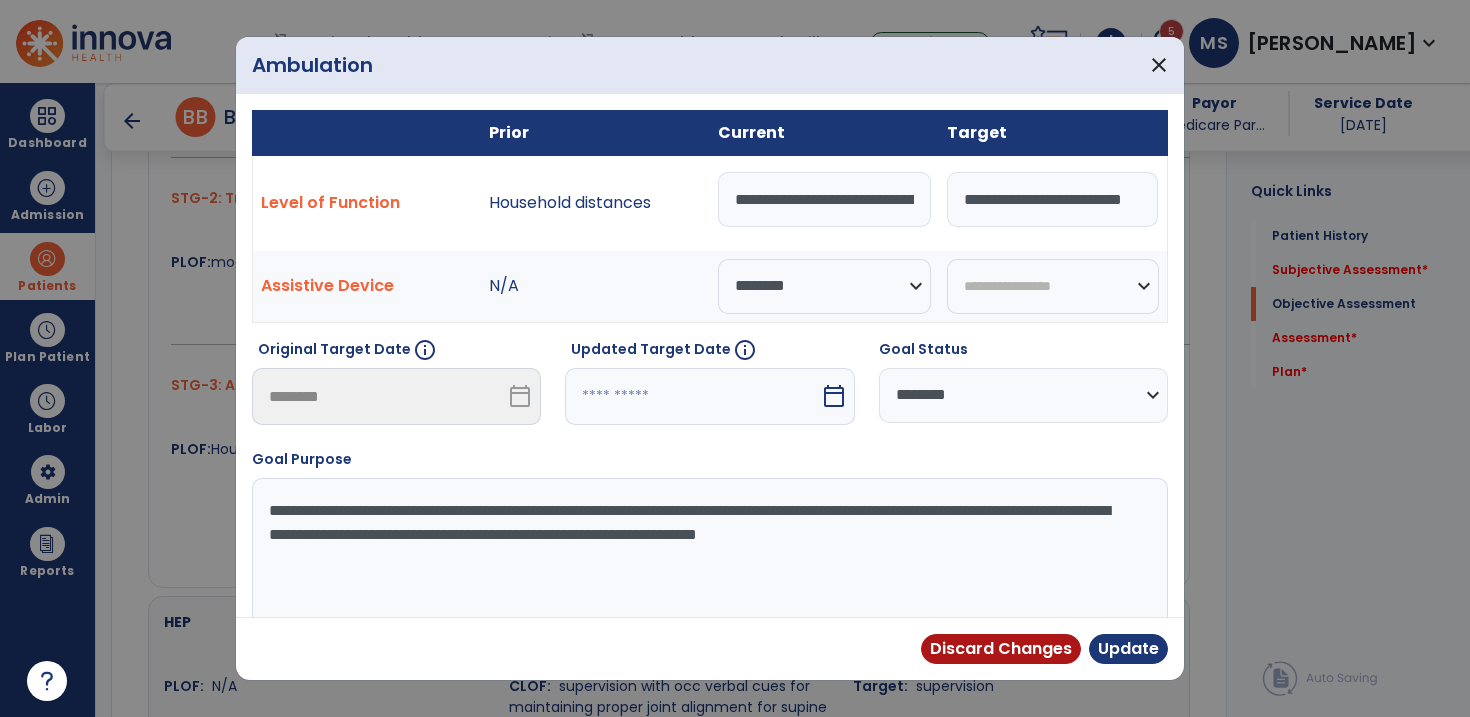 click on "**********" at bounding box center (1052, 199) 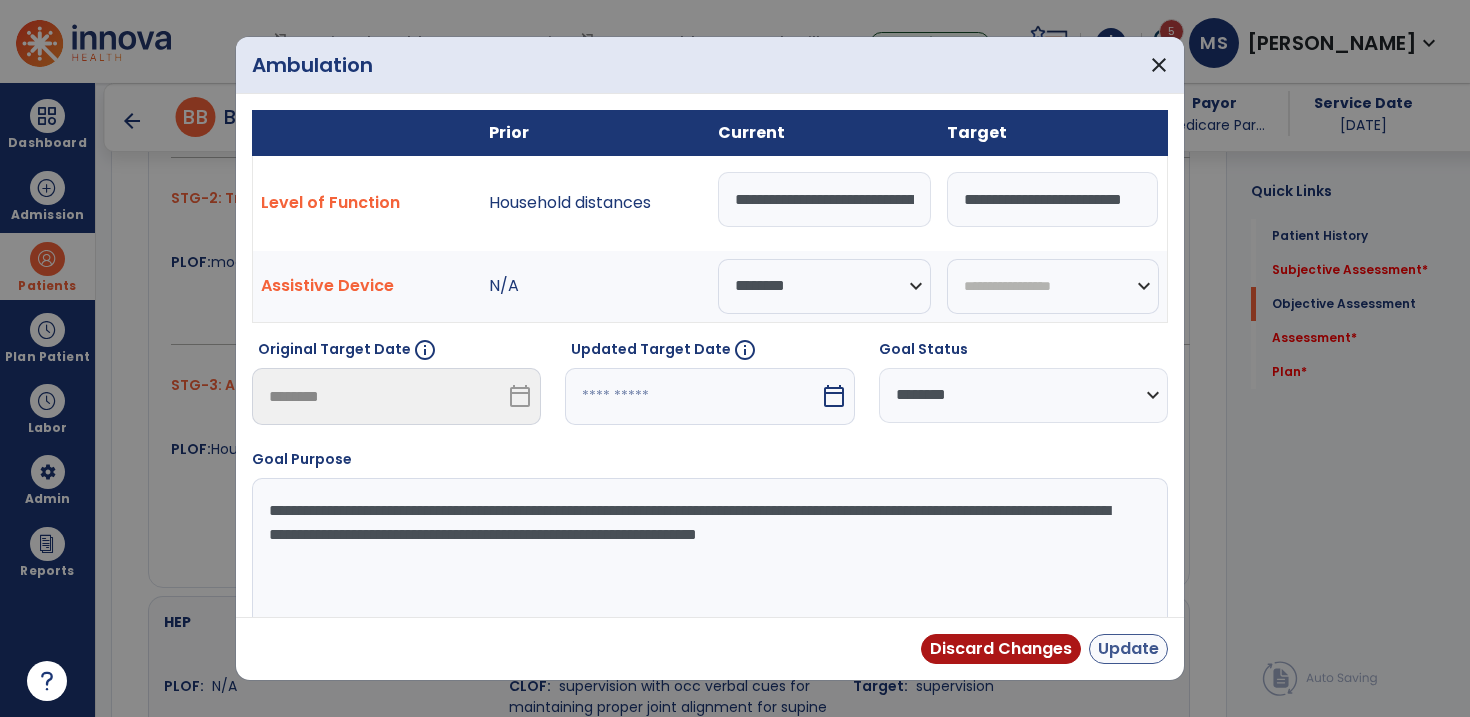 type on "**********" 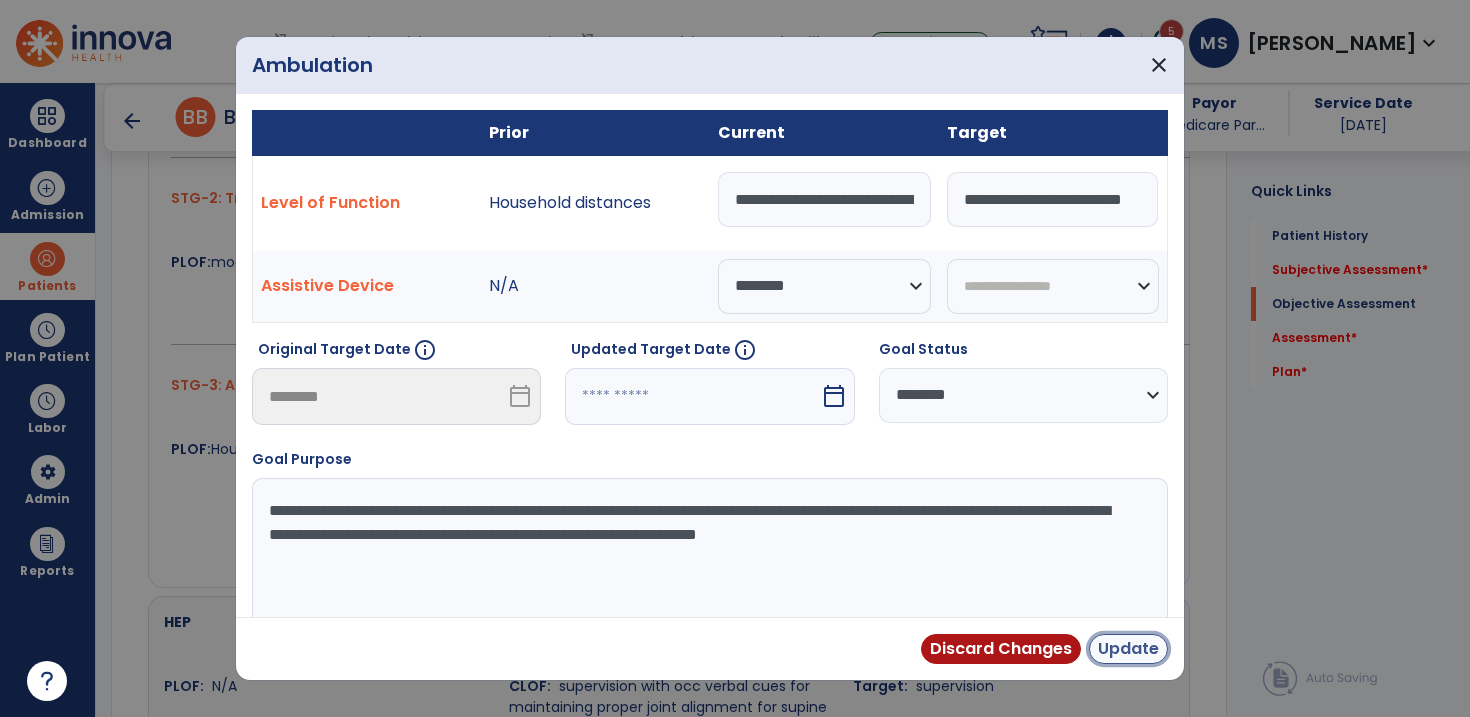 click on "Update" at bounding box center [1128, 649] 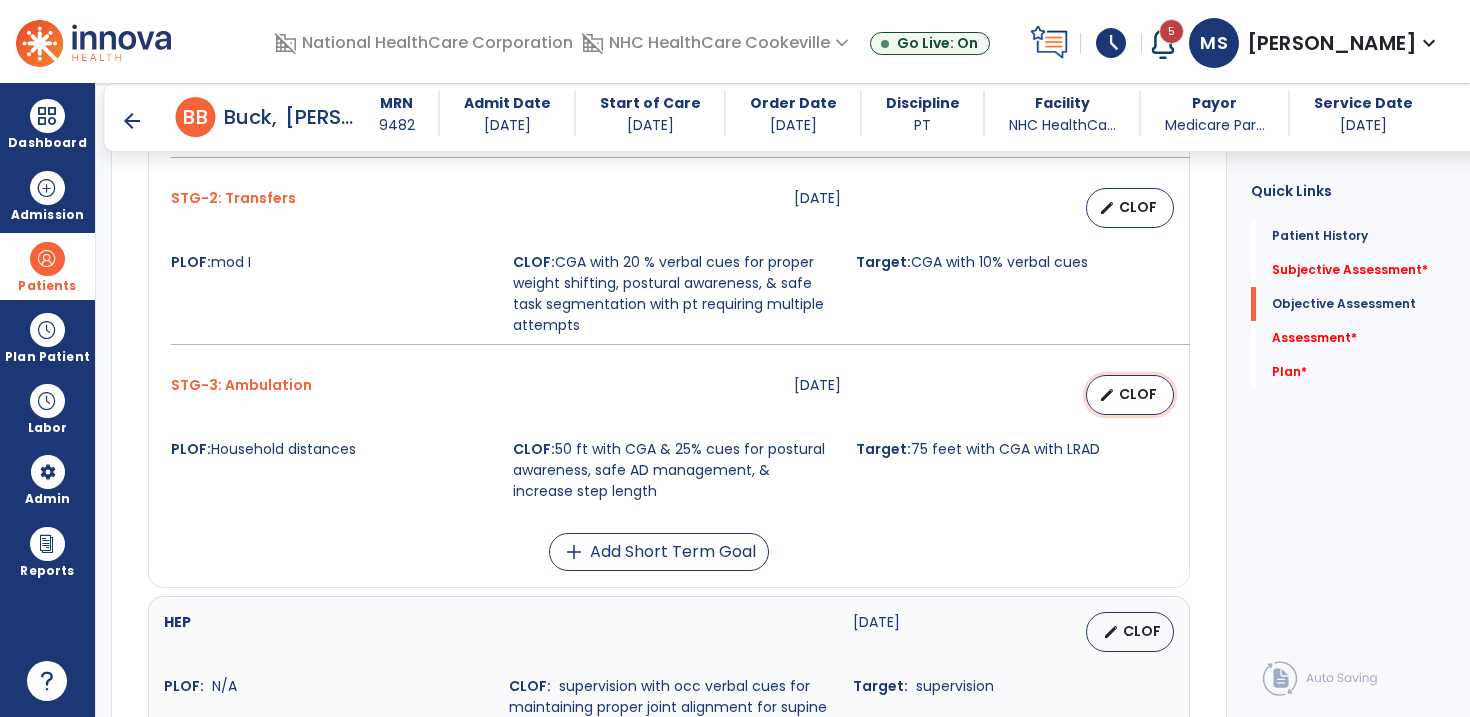 click on "edit   CLOF" at bounding box center (1130, 395) 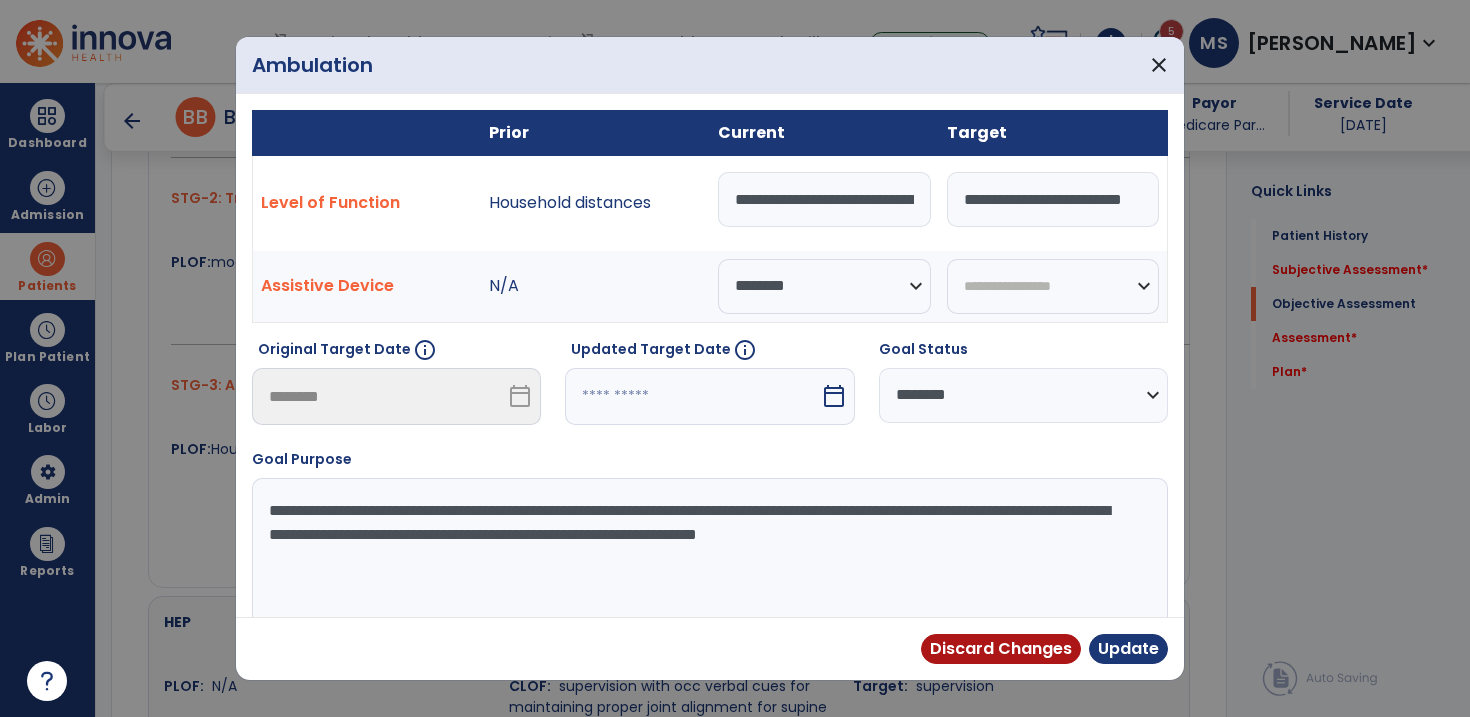 click at bounding box center (692, 396) 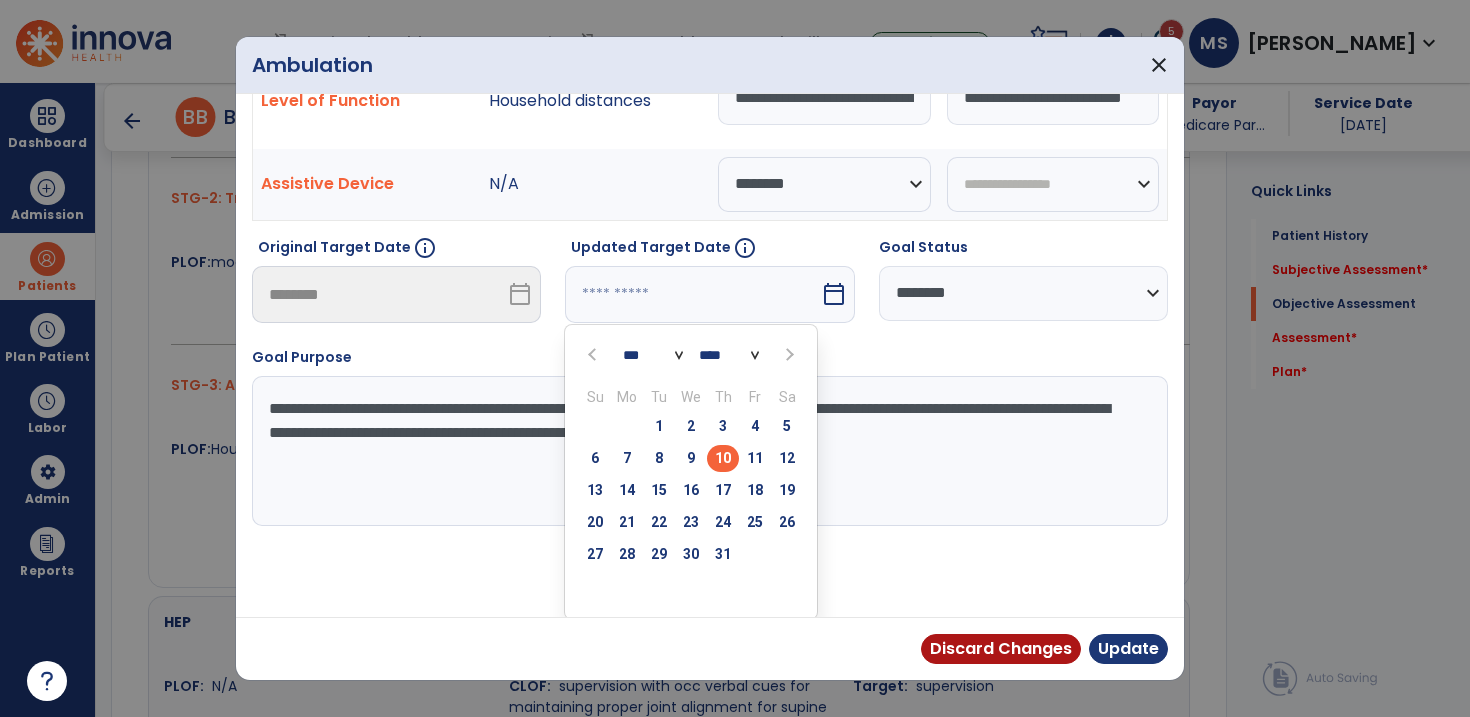 scroll, scrollTop: 104, scrollLeft: 0, axis: vertical 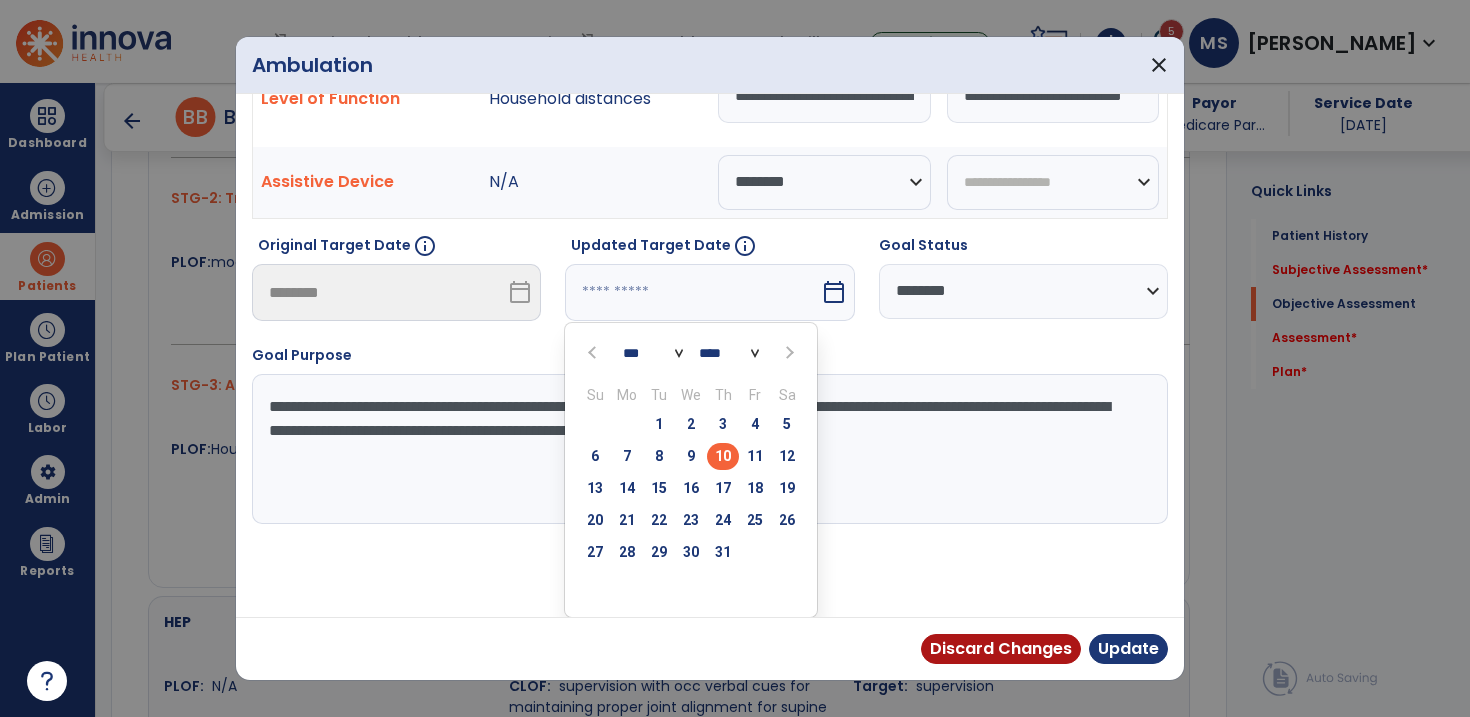 click at bounding box center (789, 353) 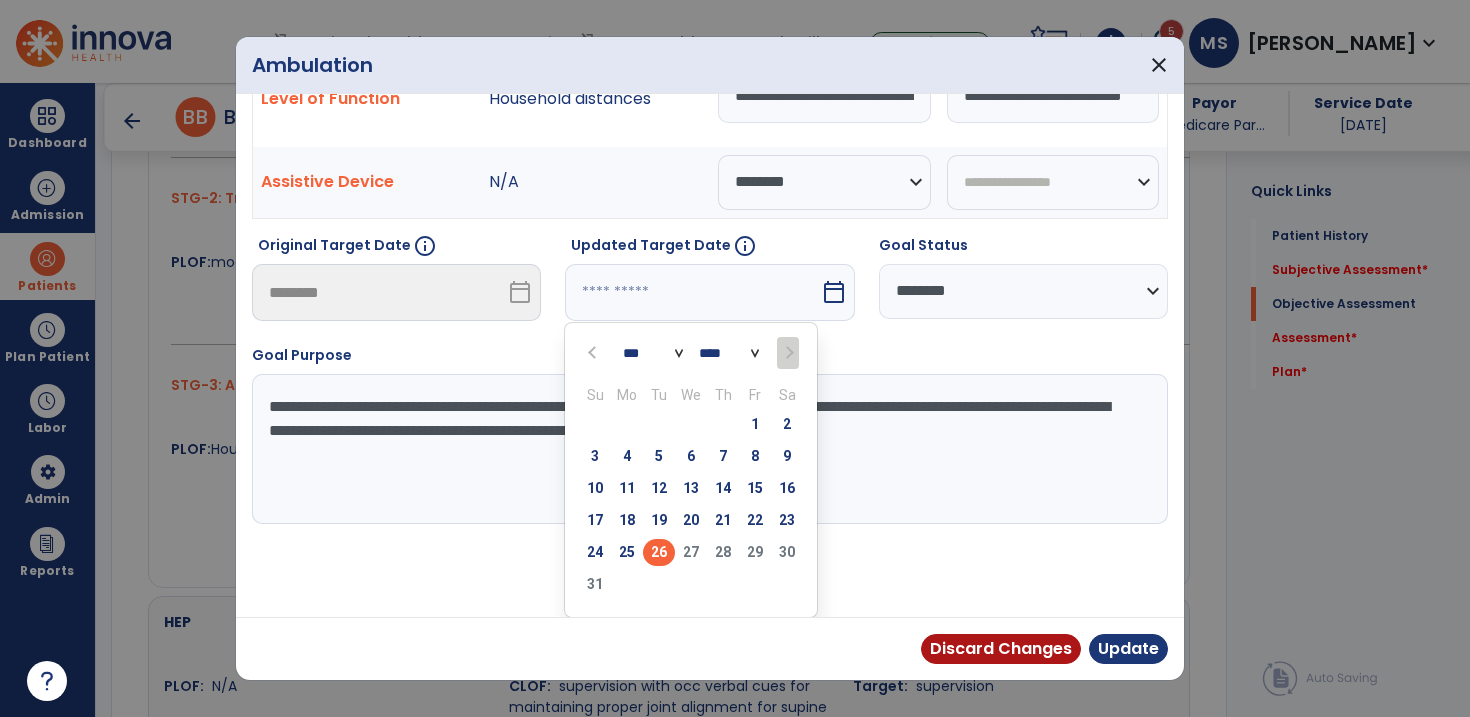 click on "26" at bounding box center [659, 552] 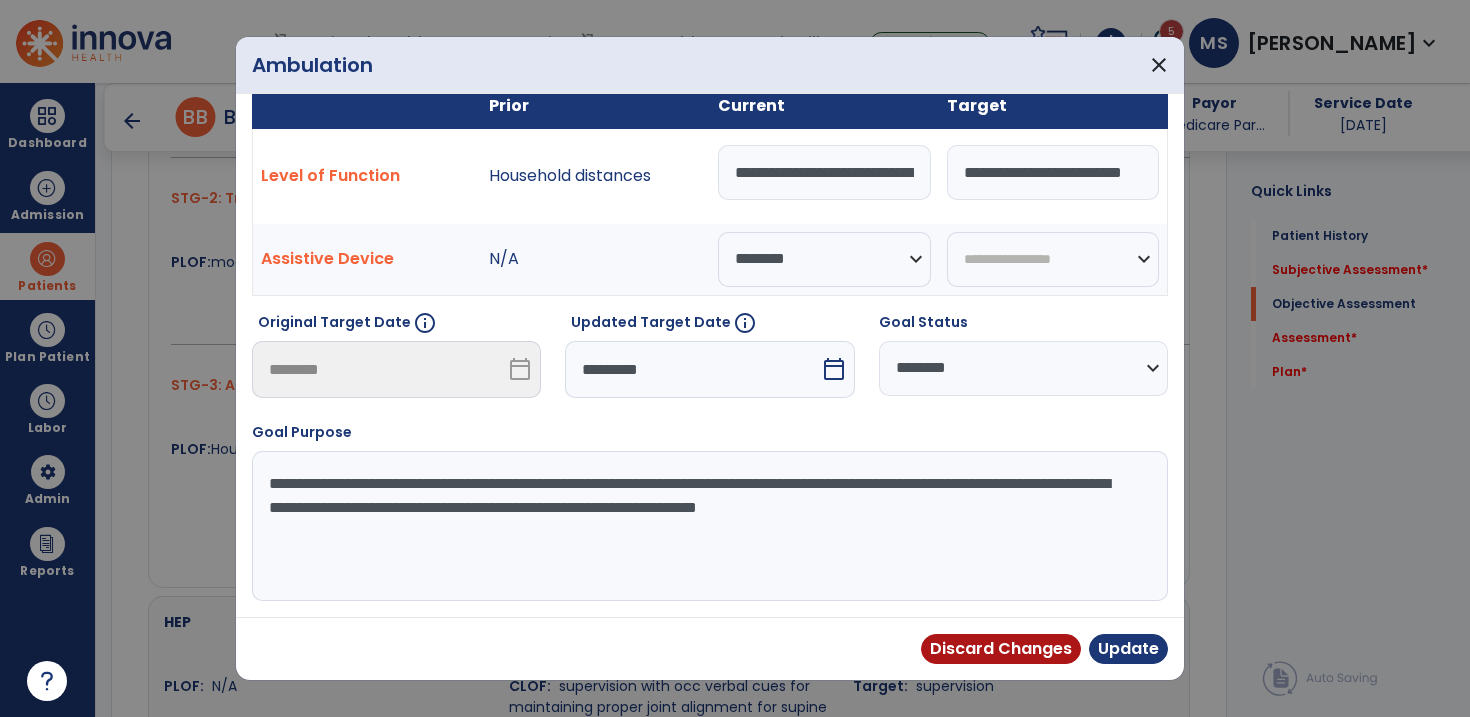 scroll, scrollTop: 26, scrollLeft: 0, axis: vertical 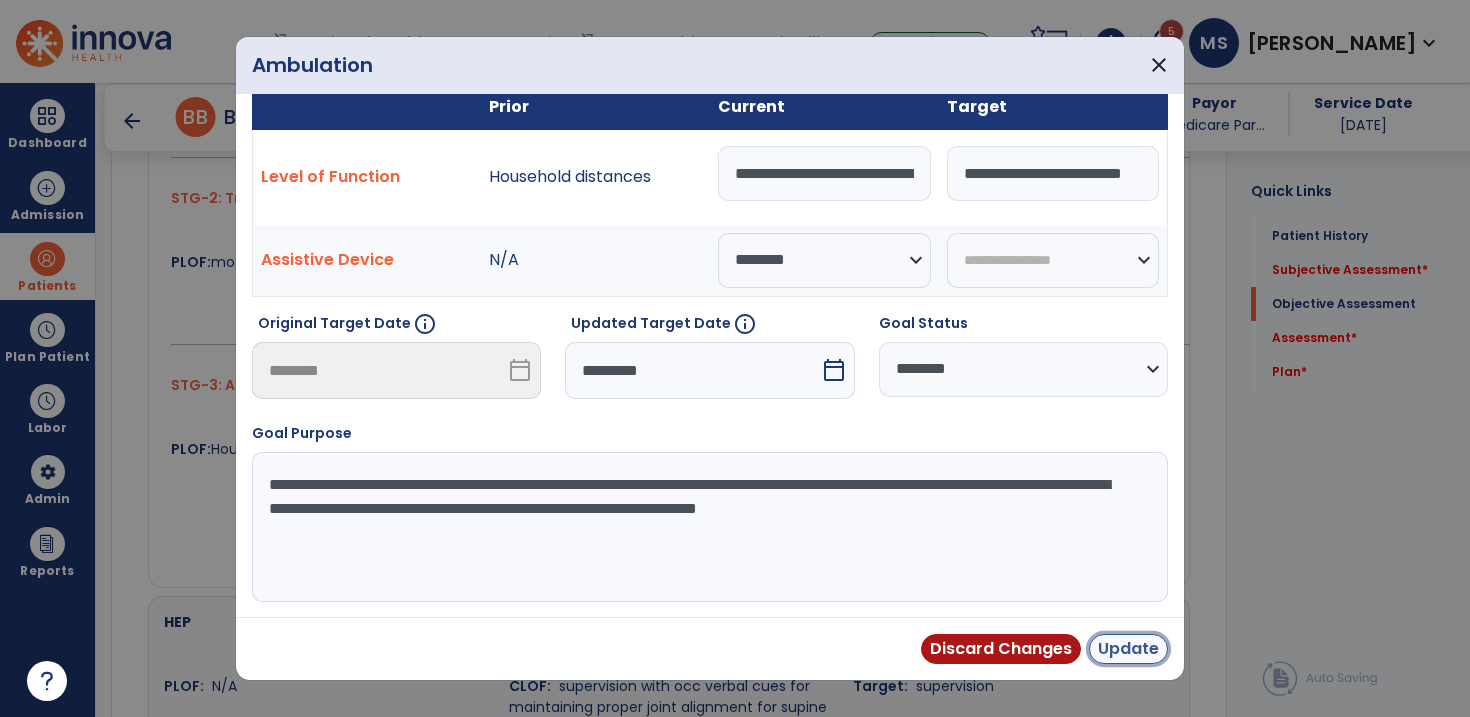 click on "Update" at bounding box center [1128, 649] 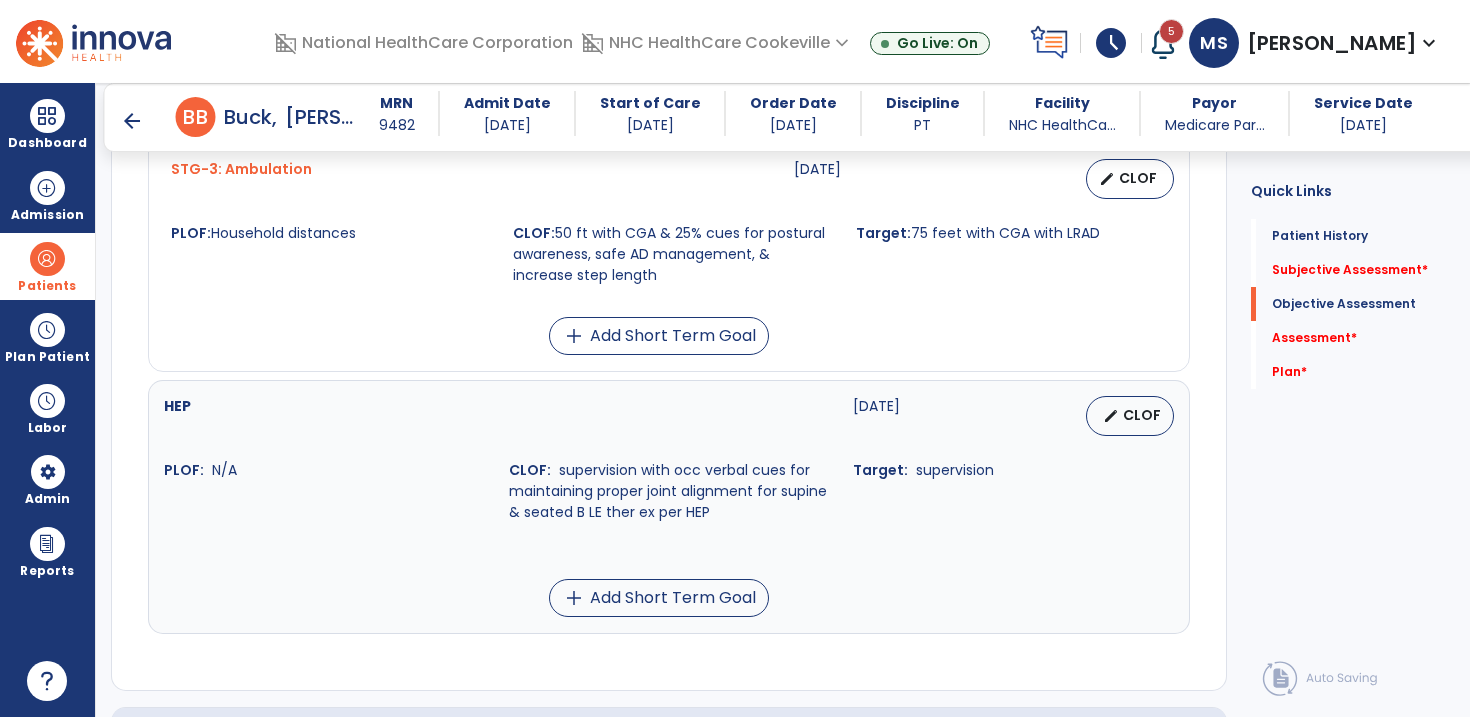 scroll, scrollTop: 1368, scrollLeft: 0, axis: vertical 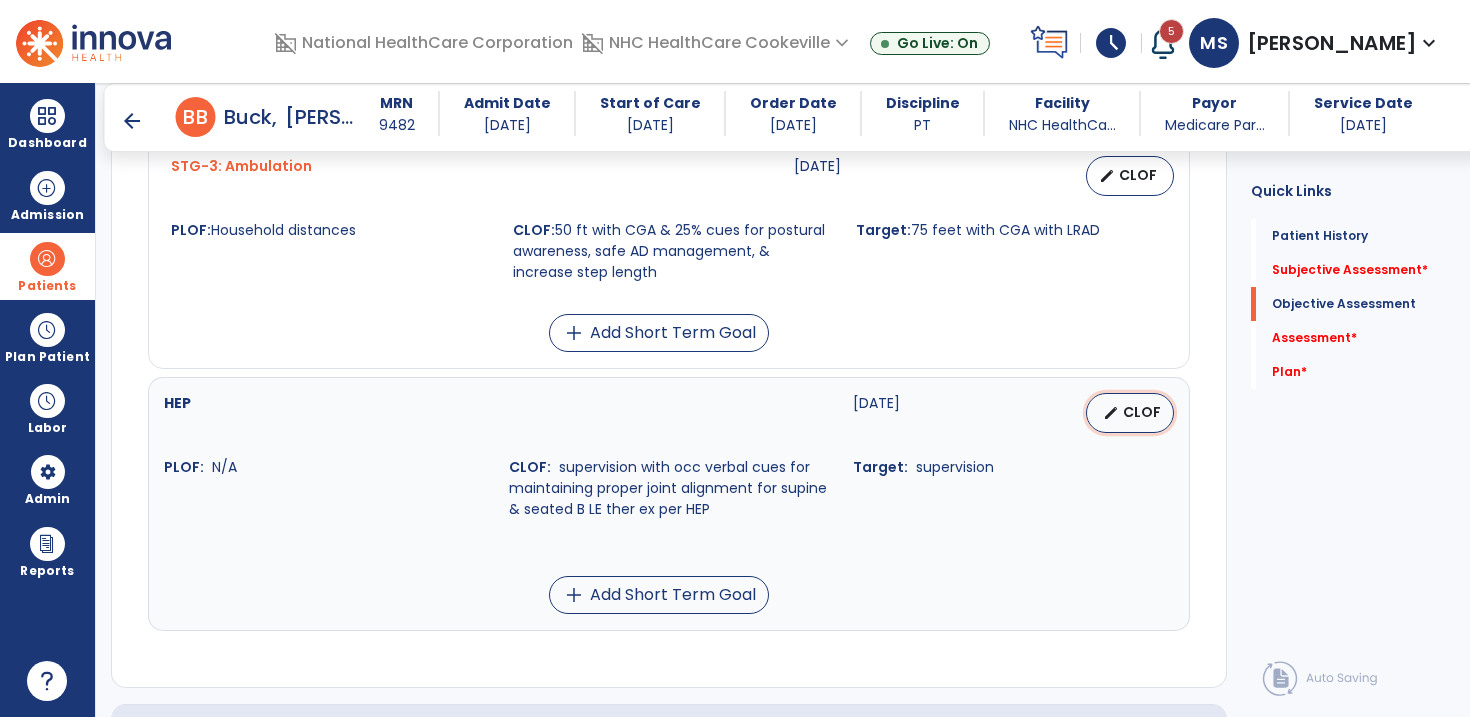 click on "CLOF" at bounding box center (1142, 412) 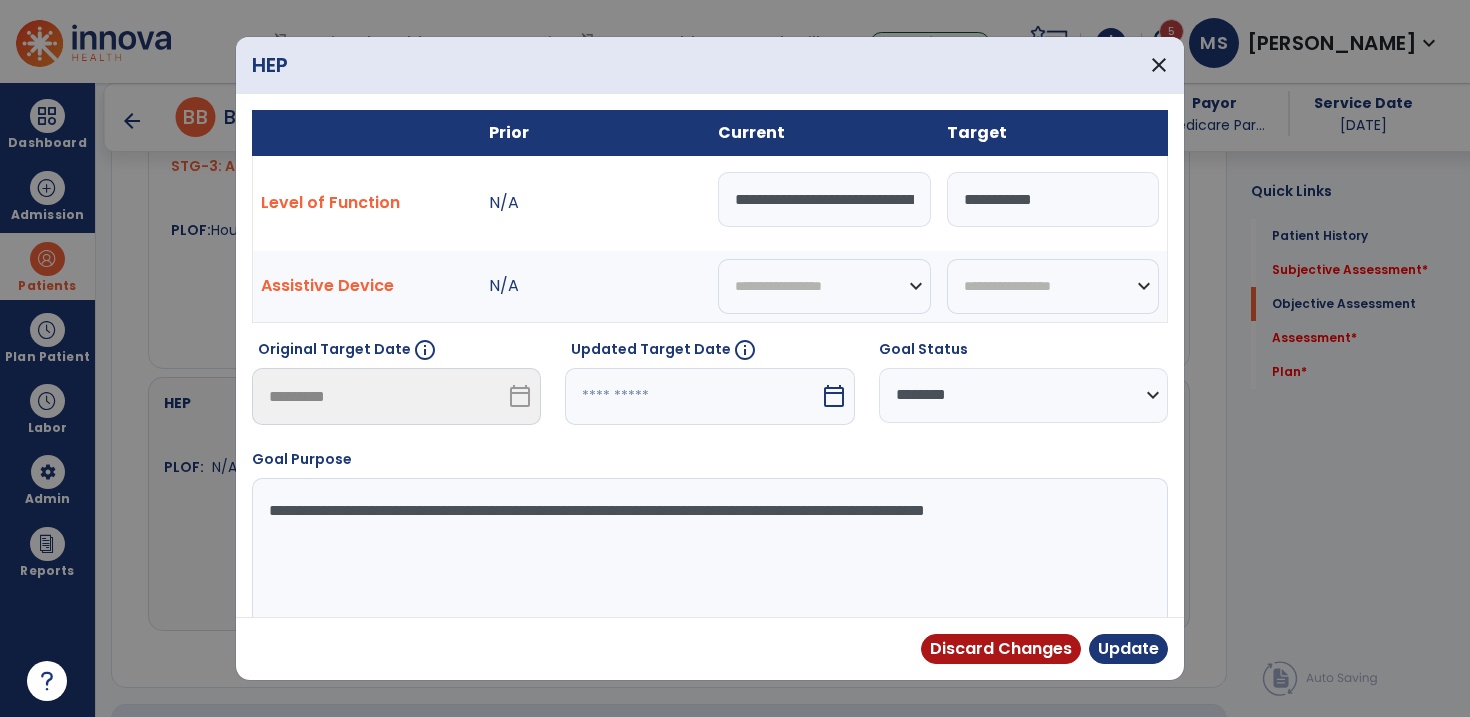 click at bounding box center (692, 396) 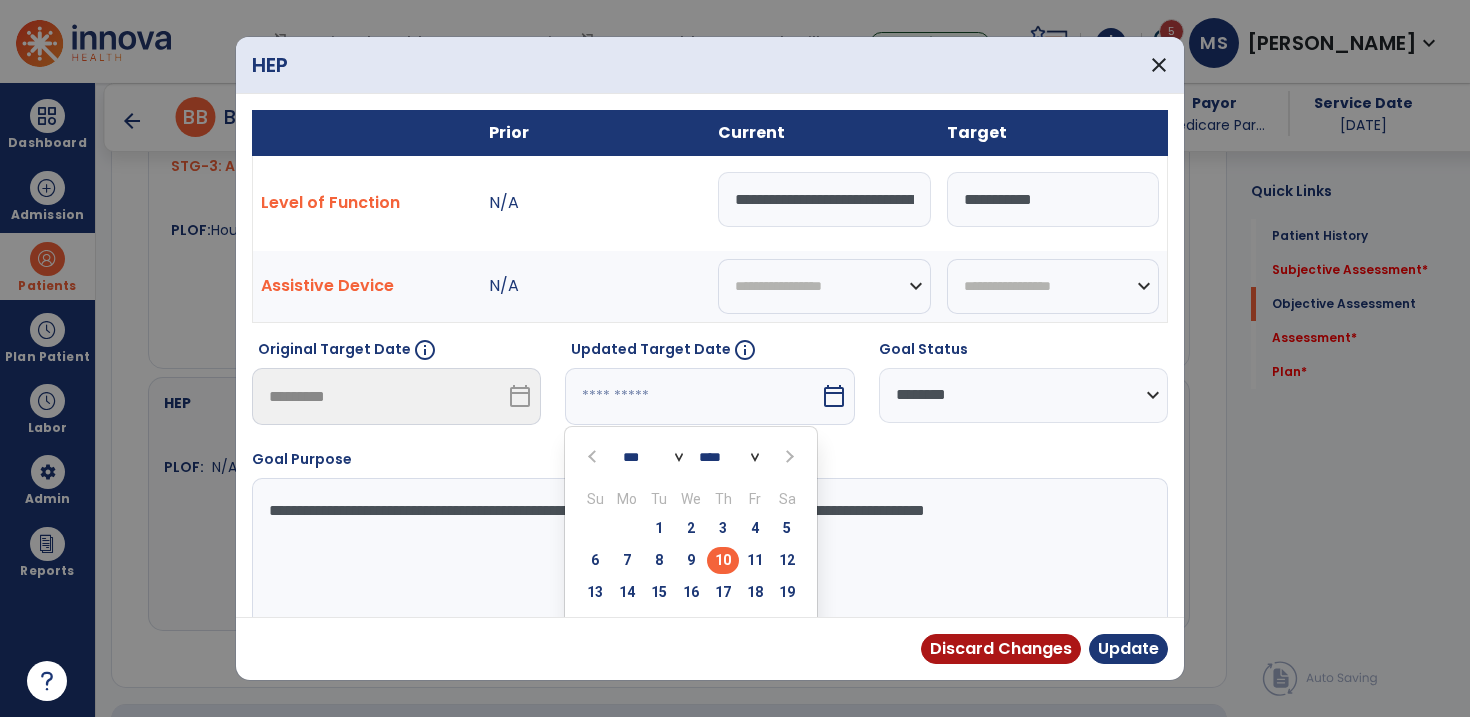 click at bounding box center (787, 456) 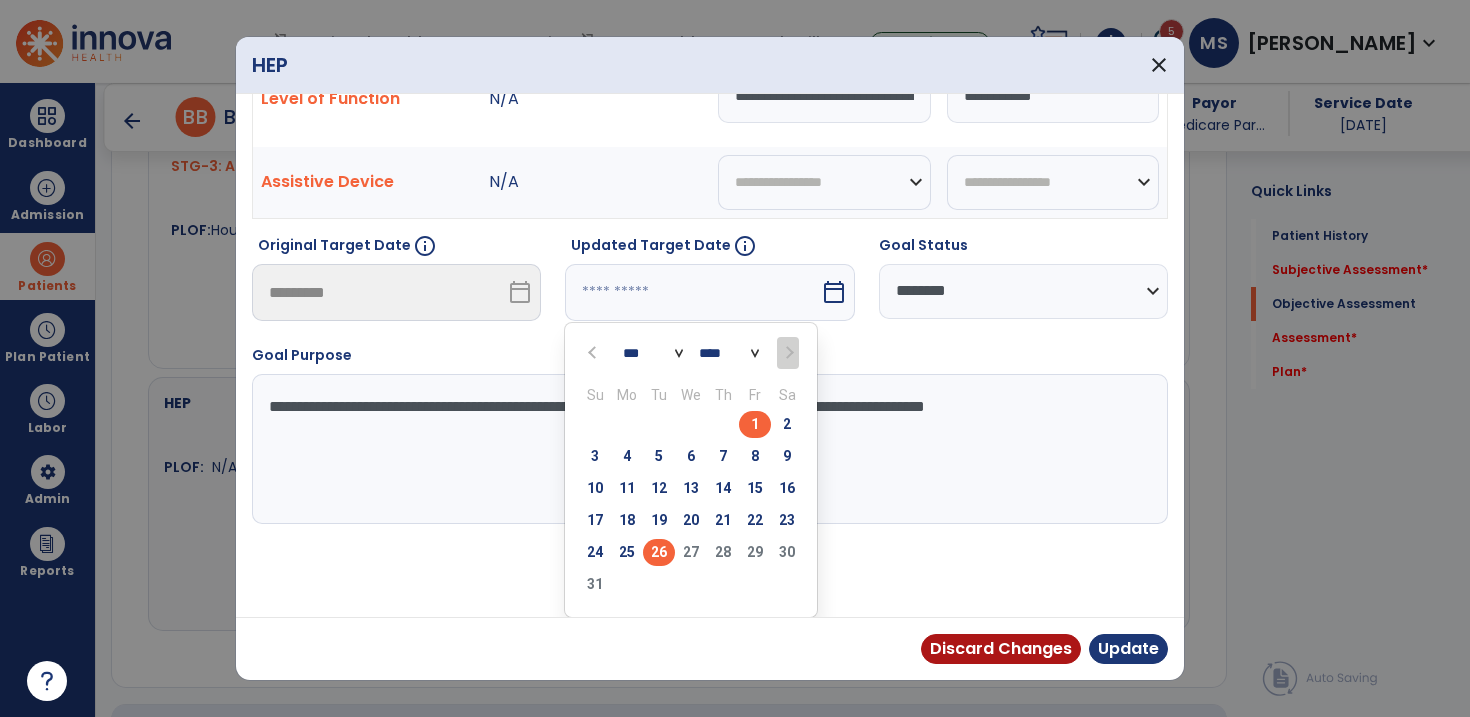 click on "26" at bounding box center (659, 552) 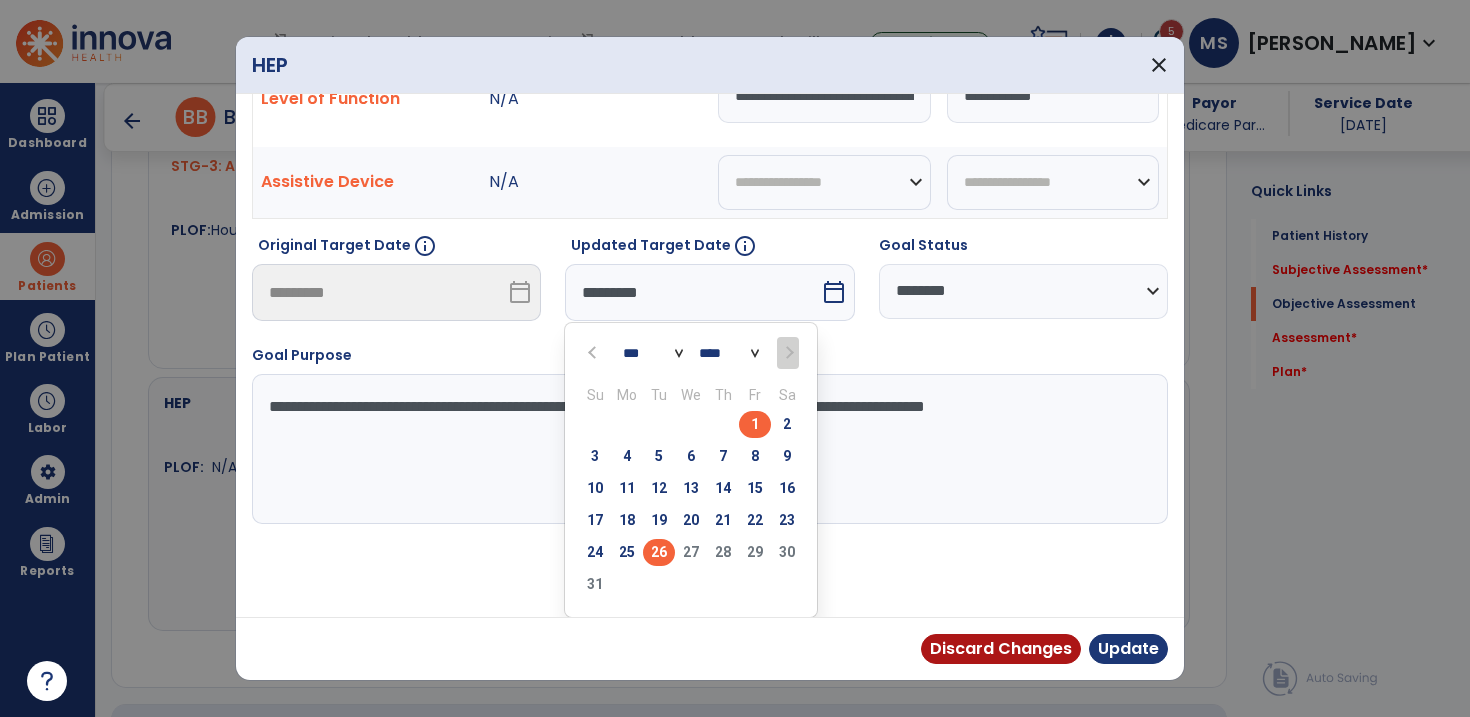 scroll, scrollTop: 26, scrollLeft: 0, axis: vertical 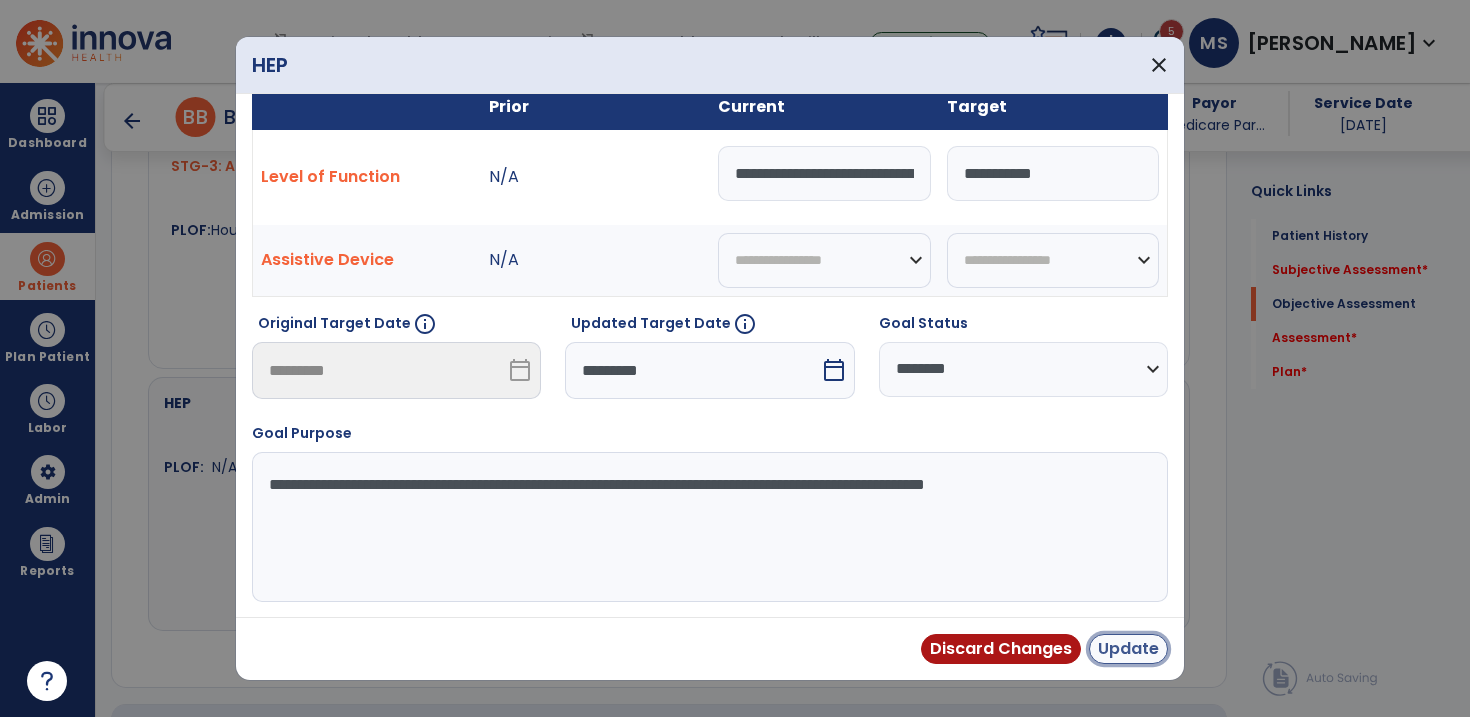 click on "Update" at bounding box center [1128, 649] 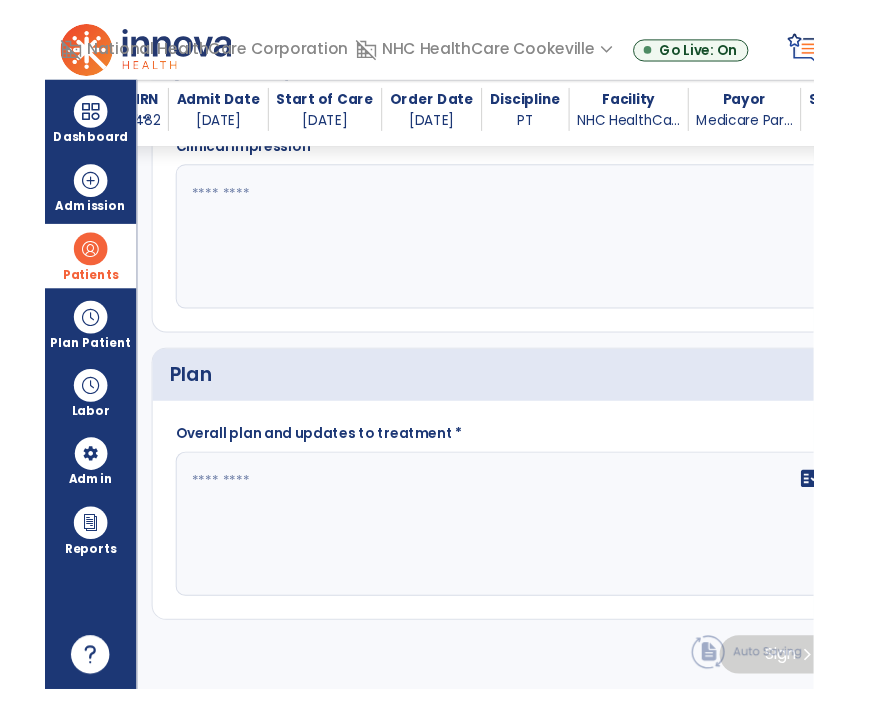 scroll, scrollTop: 2189, scrollLeft: 0, axis: vertical 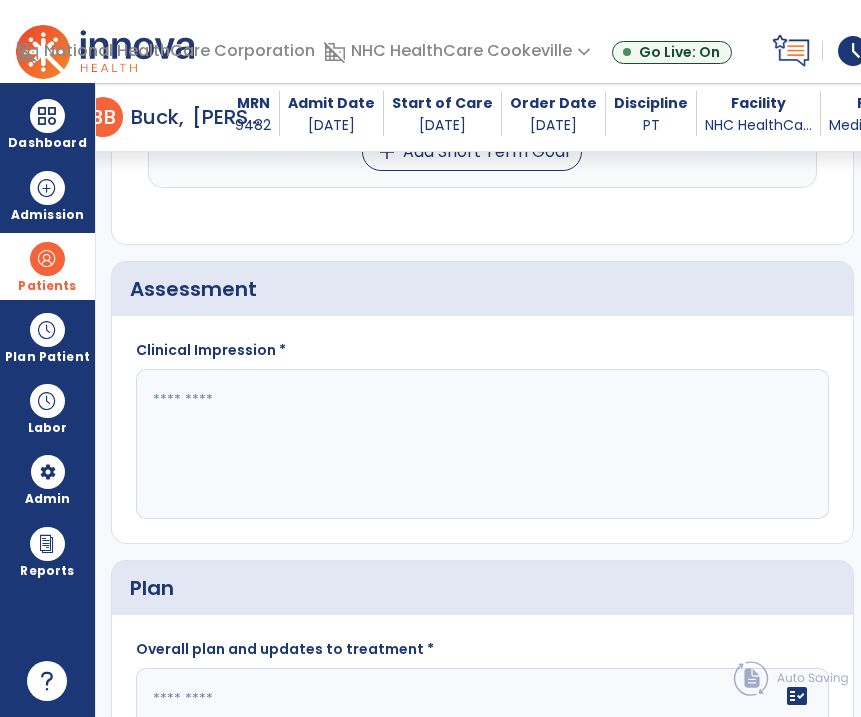 click on "Patient Demographics  Medical Diagnosis   Treatment Diagnosis   Precautions   Contraindications
Code
Description
Pdpm Clinical Category
S22.42XD" 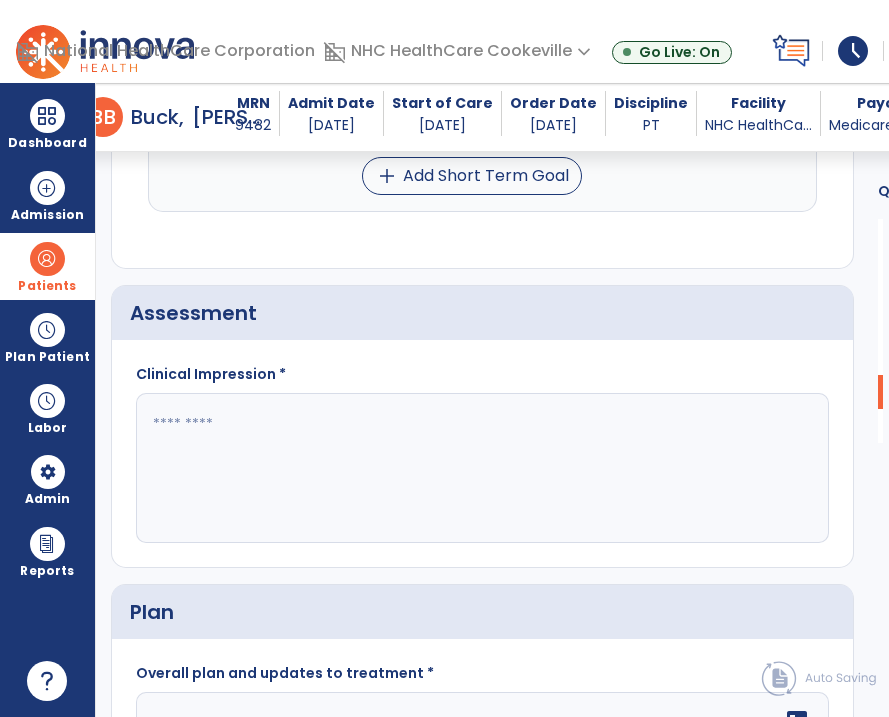scroll, scrollTop: 2166, scrollLeft: 0, axis: vertical 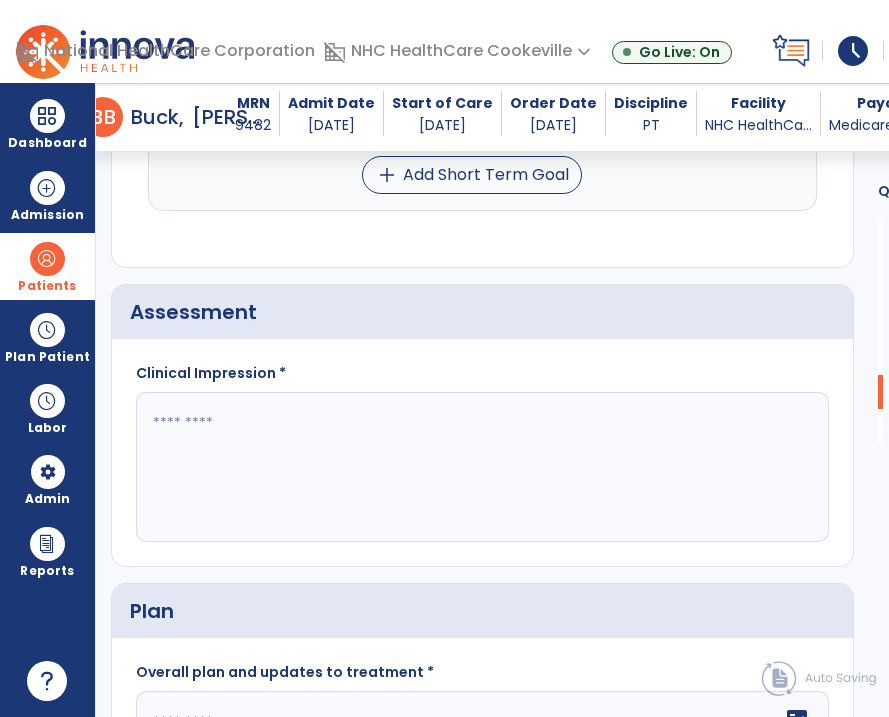 click 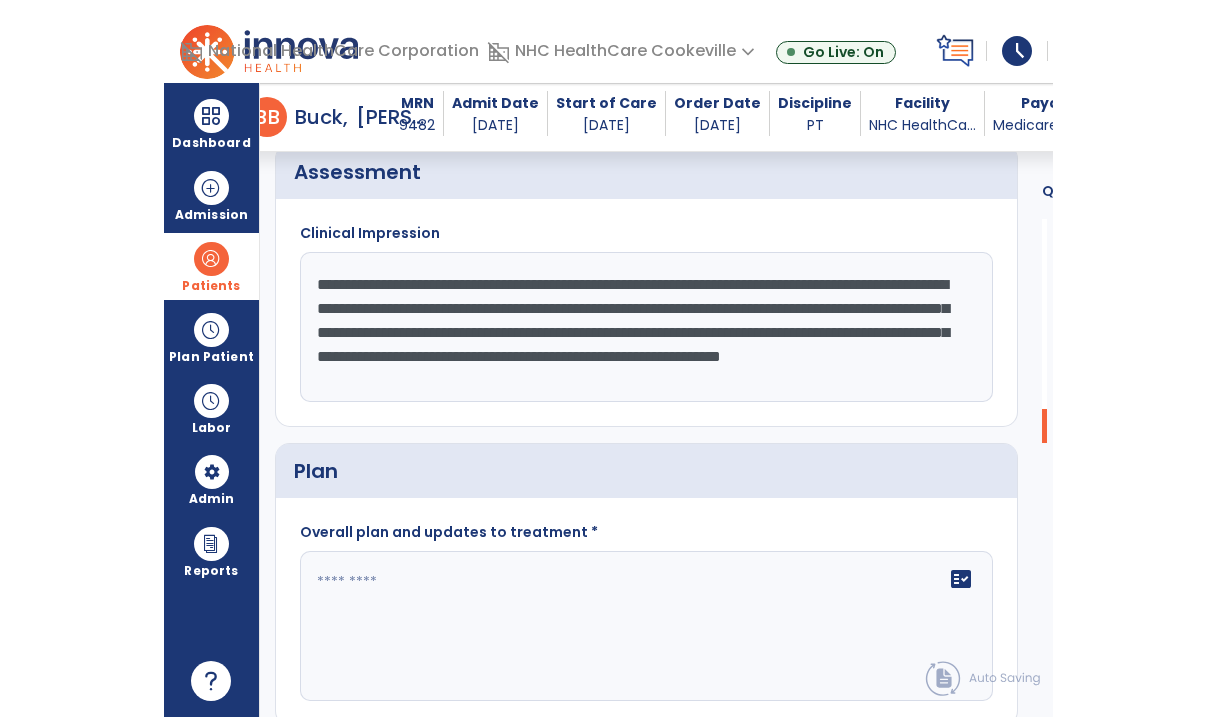 scroll, scrollTop: 2337, scrollLeft: 0, axis: vertical 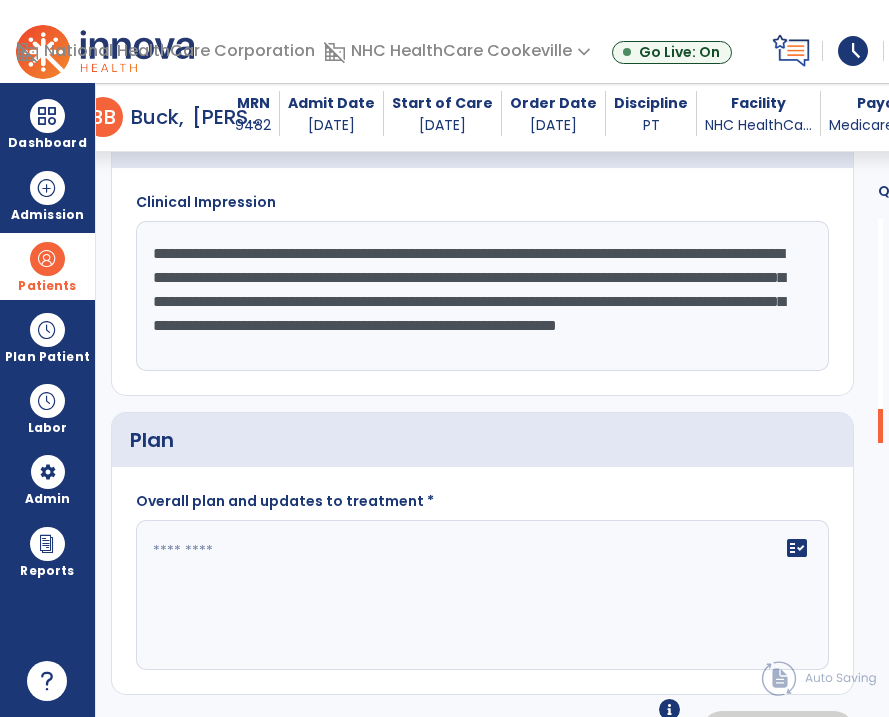 type on "**********" 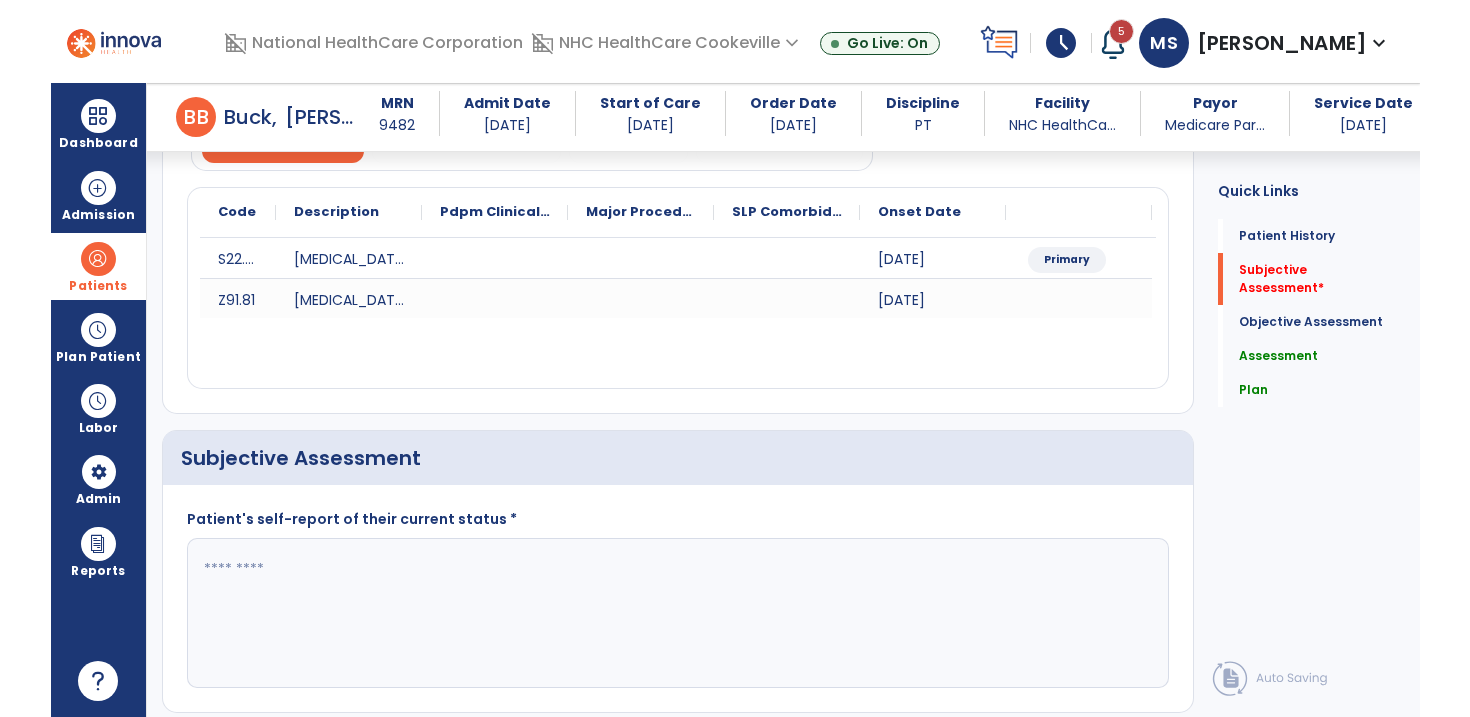 scroll, scrollTop: 295, scrollLeft: 0, axis: vertical 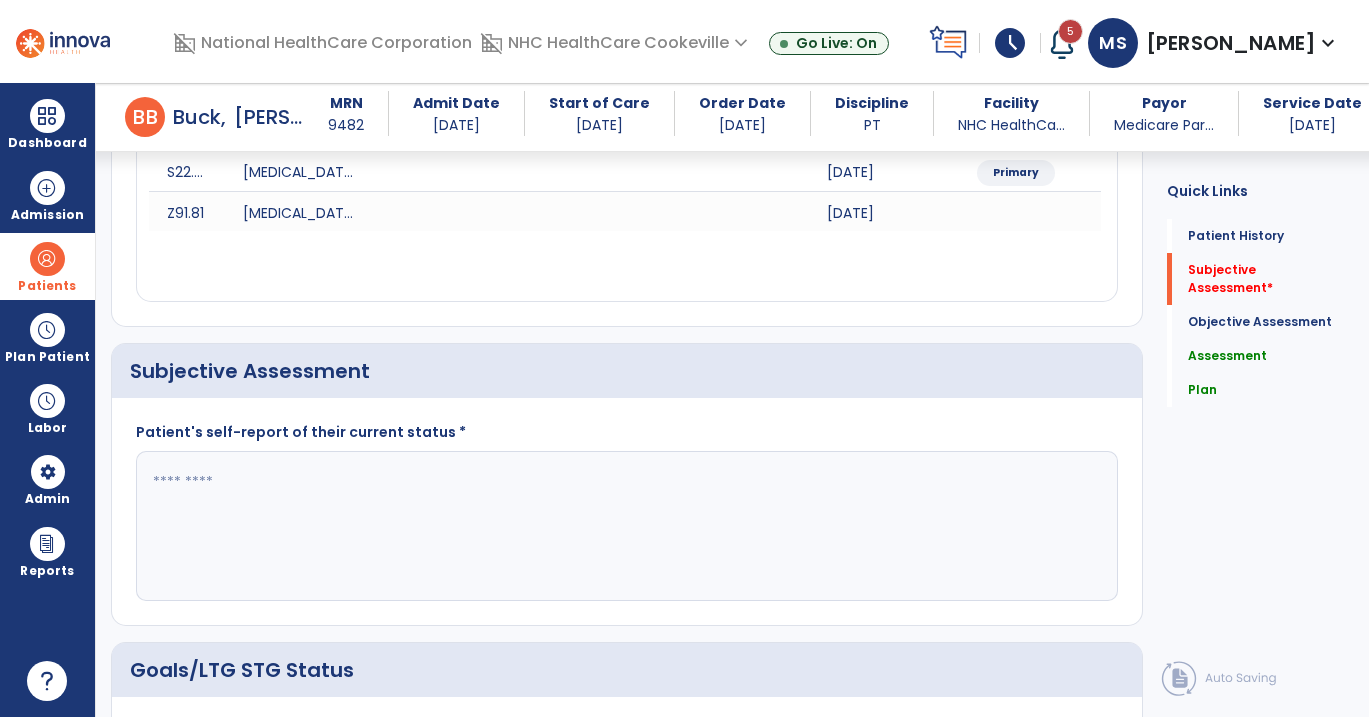 type on "**********" 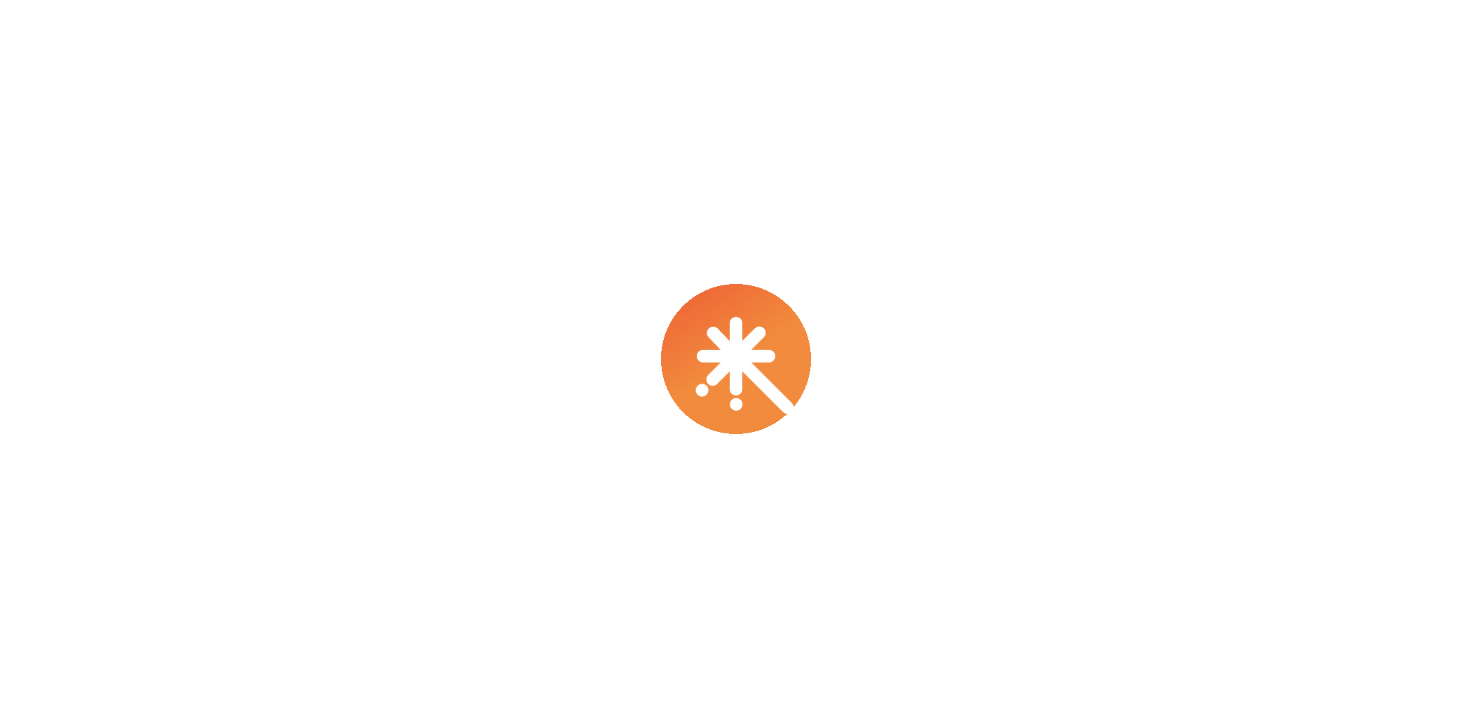 scroll, scrollTop: 0, scrollLeft: 0, axis: both 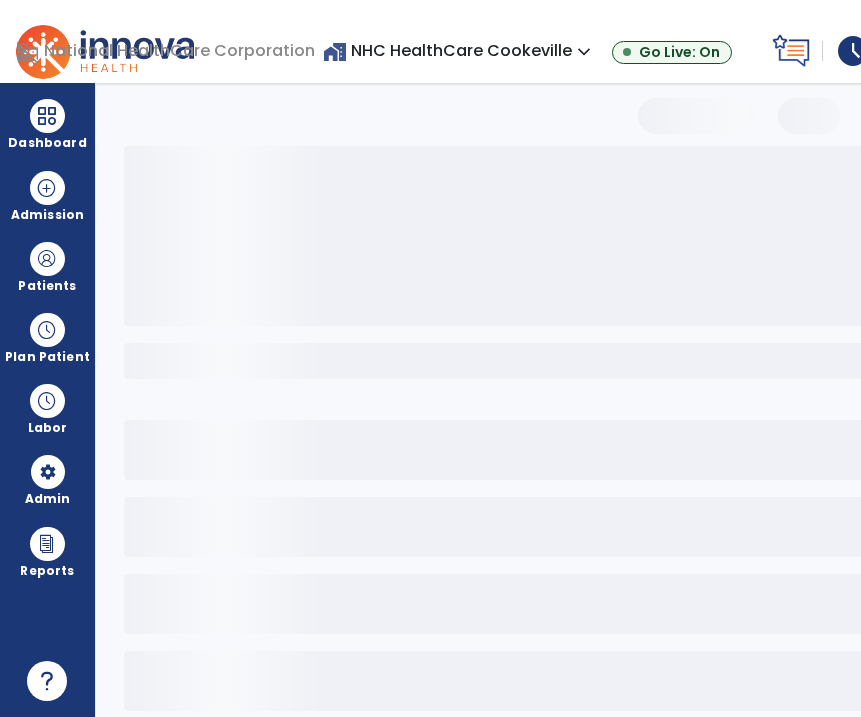 select on "*" 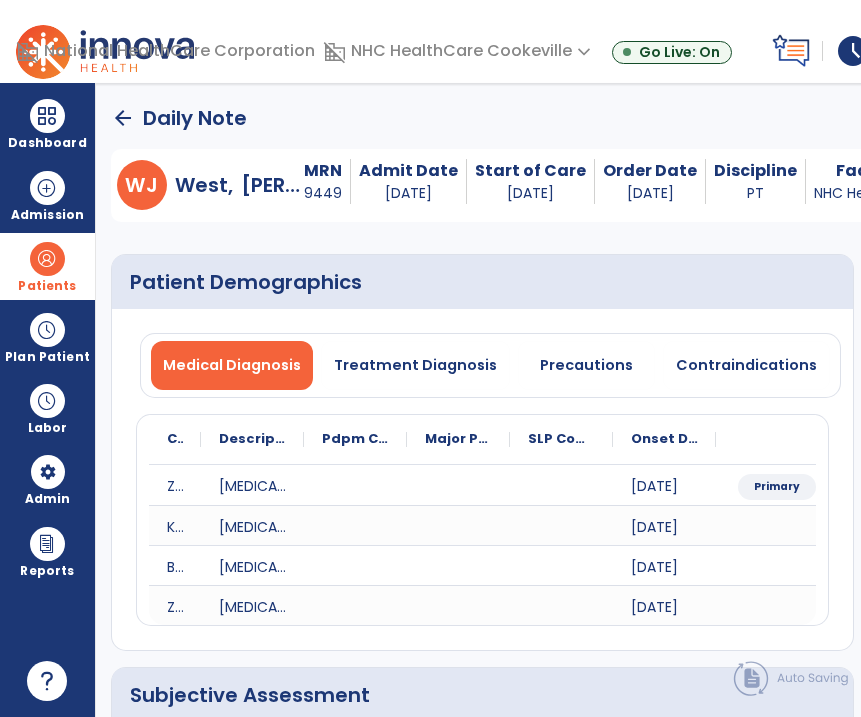 click at bounding box center [47, 259] 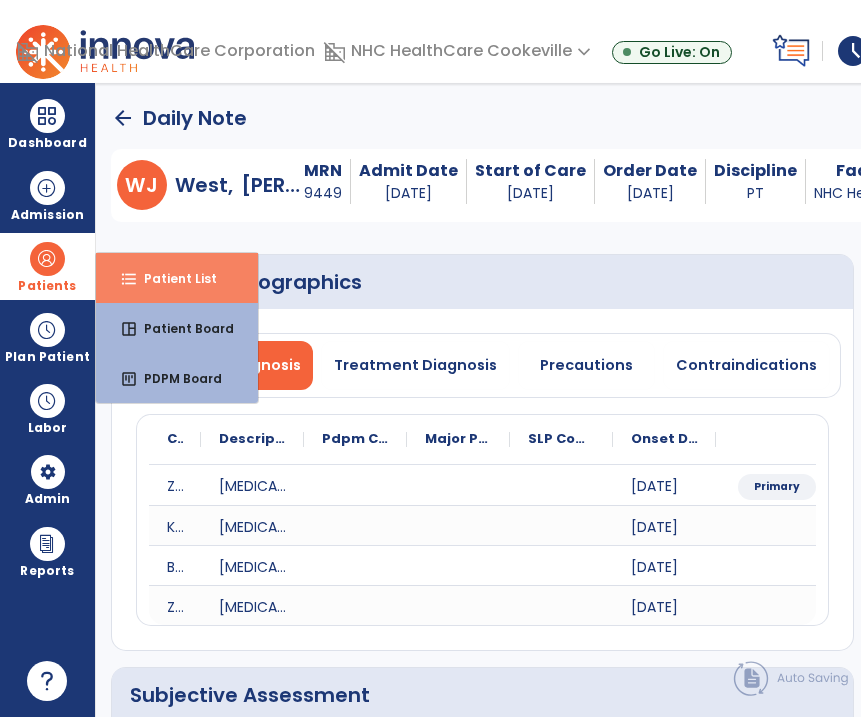 click on "format_list_bulleted" at bounding box center (129, 279) 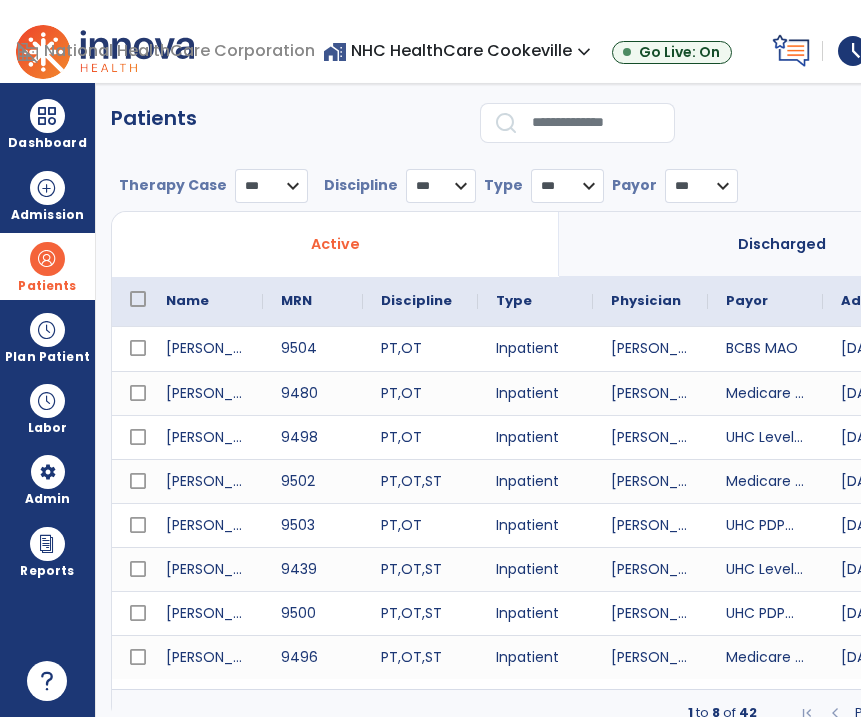 select on "***" 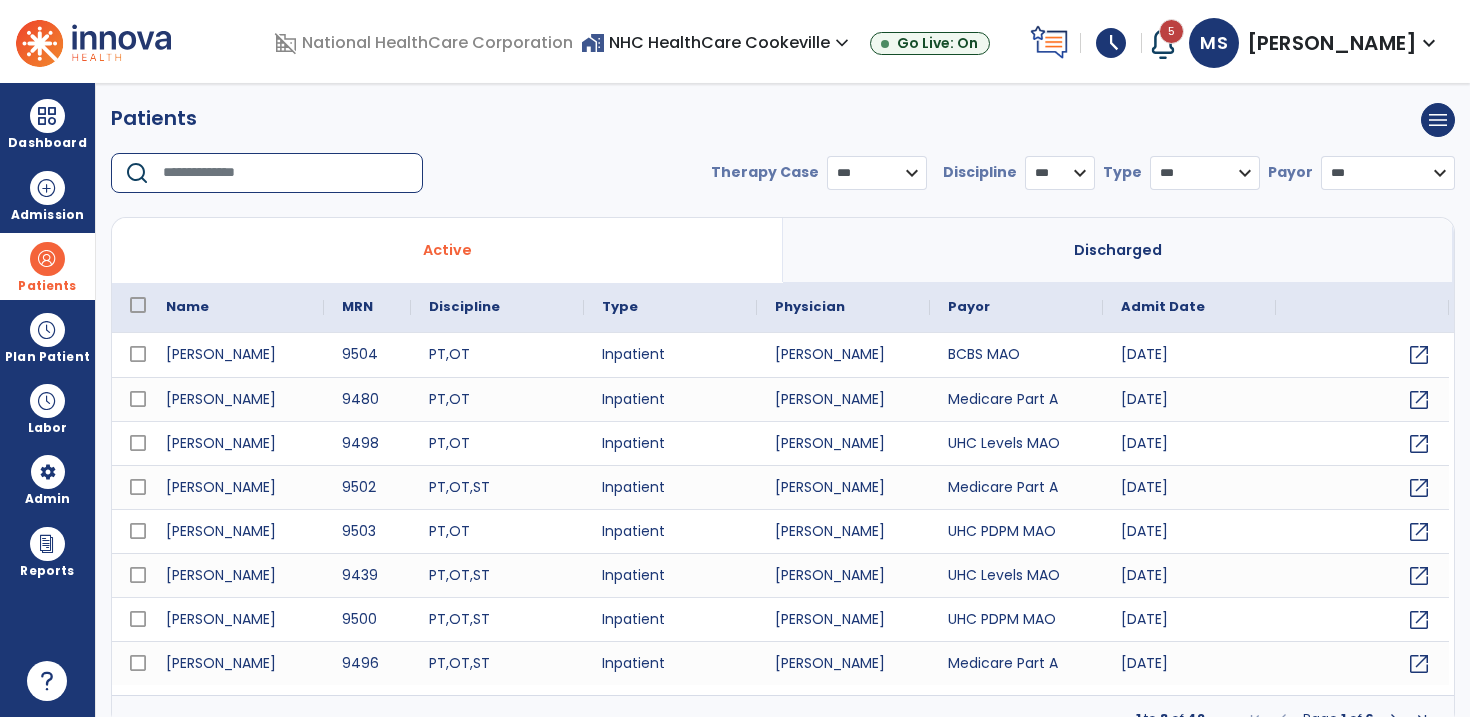 click at bounding box center (286, 173) 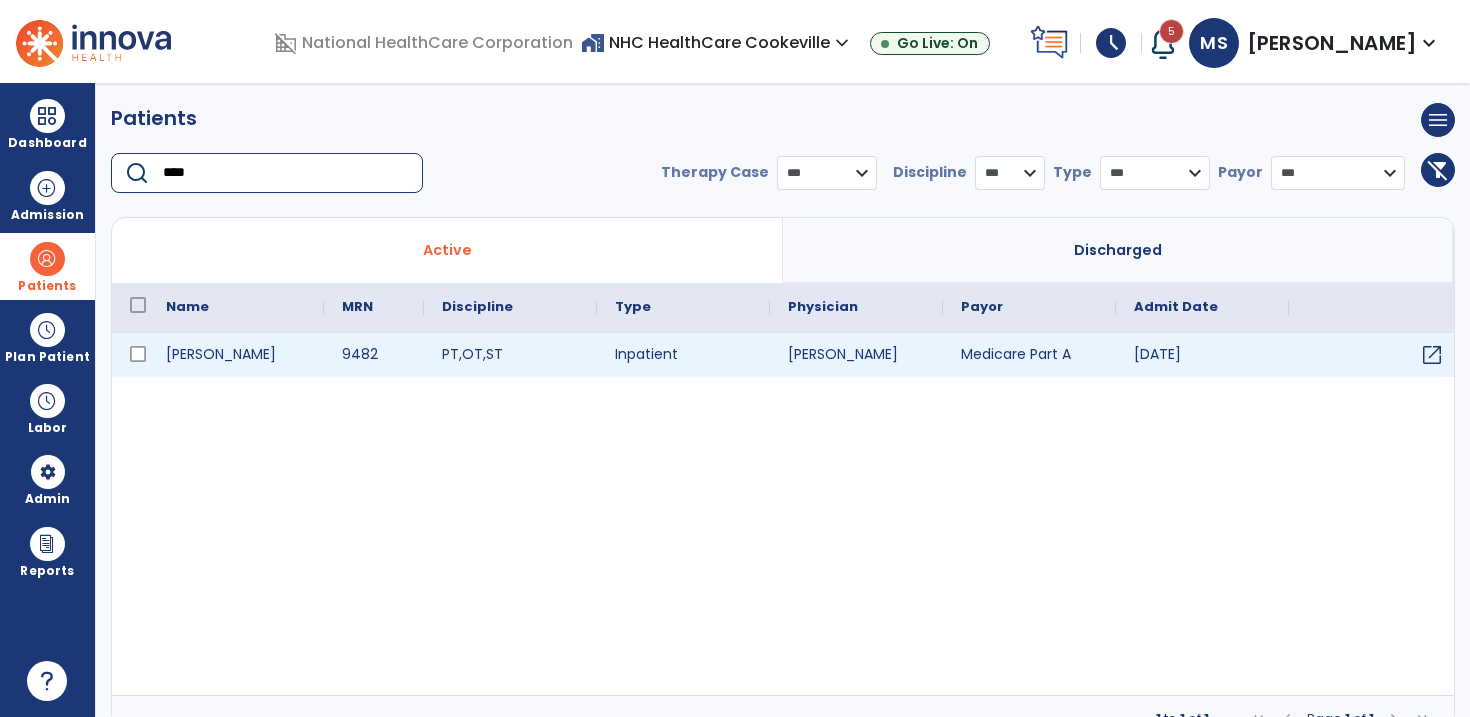 type on "****" 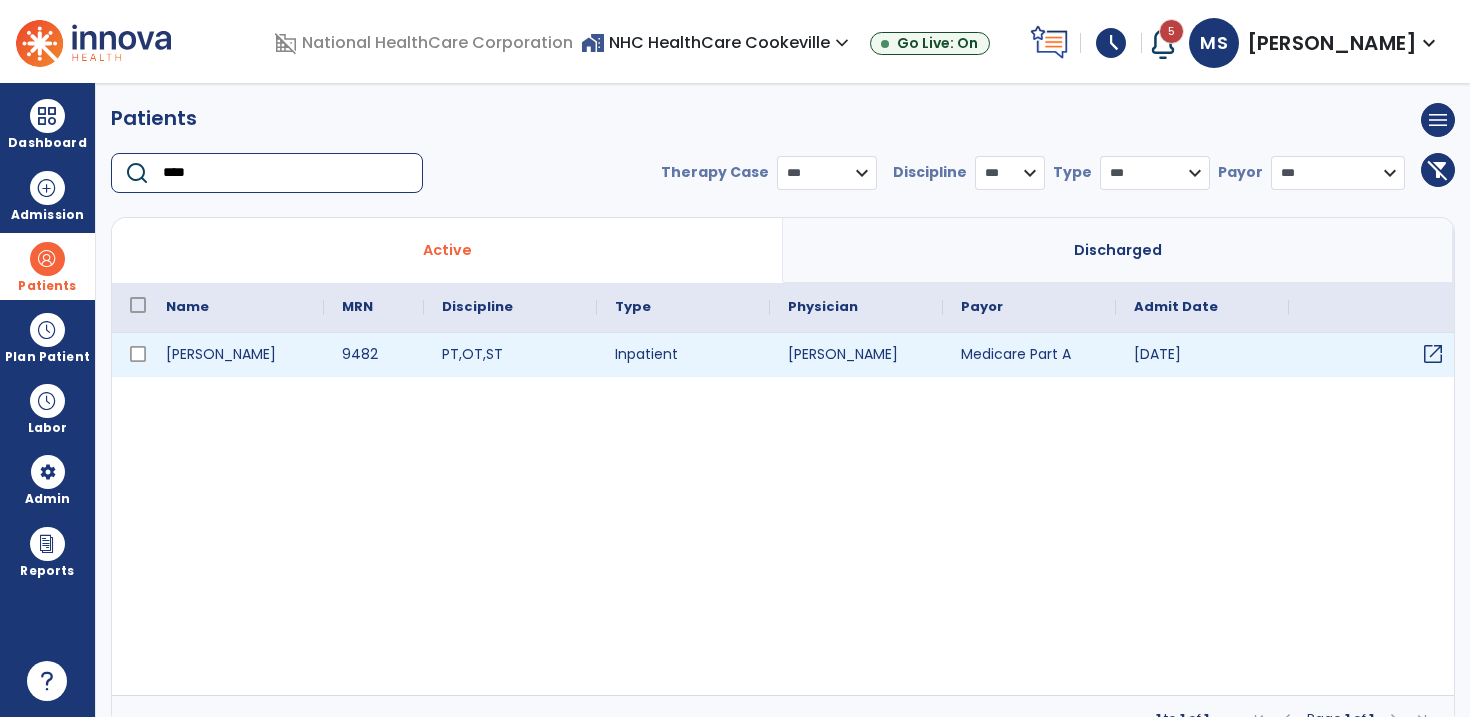 click on "open_in_new" at bounding box center [1433, 354] 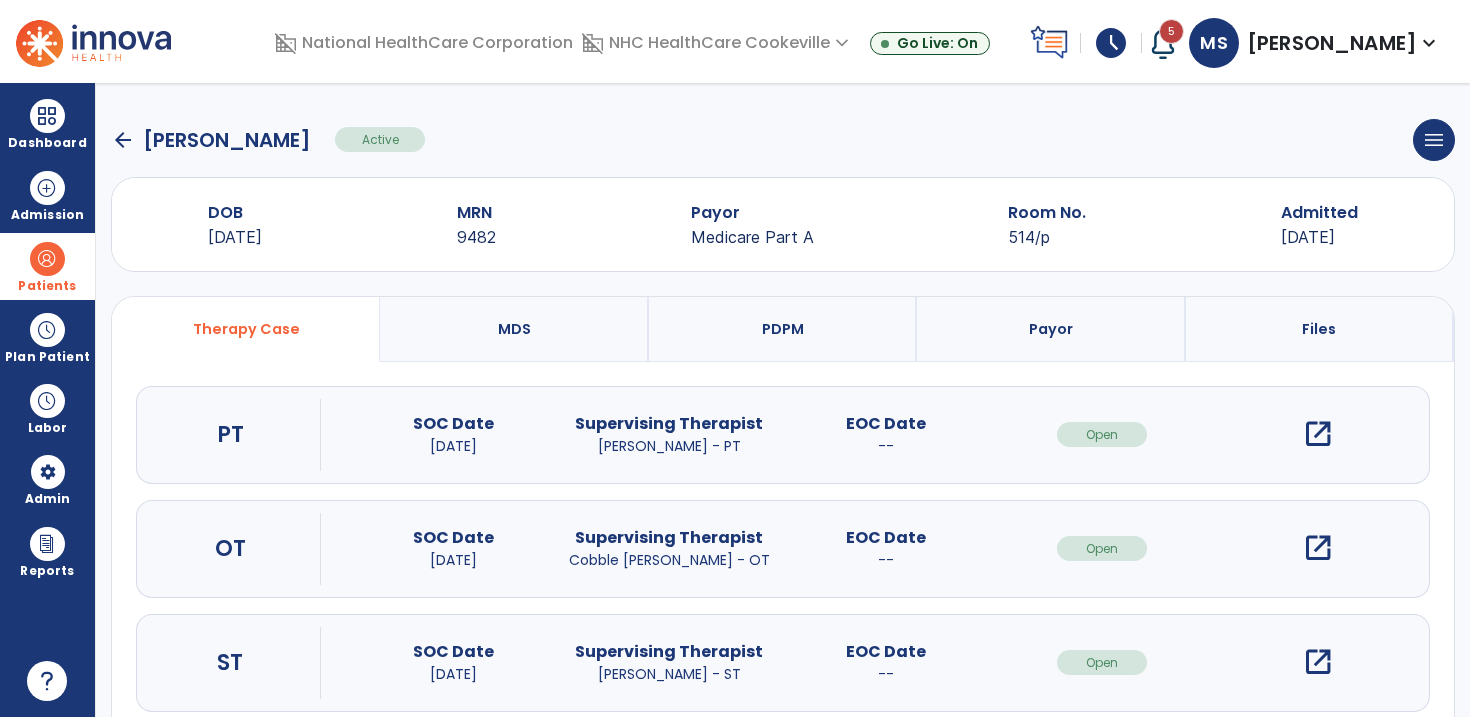 click at bounding box center [47, 259] 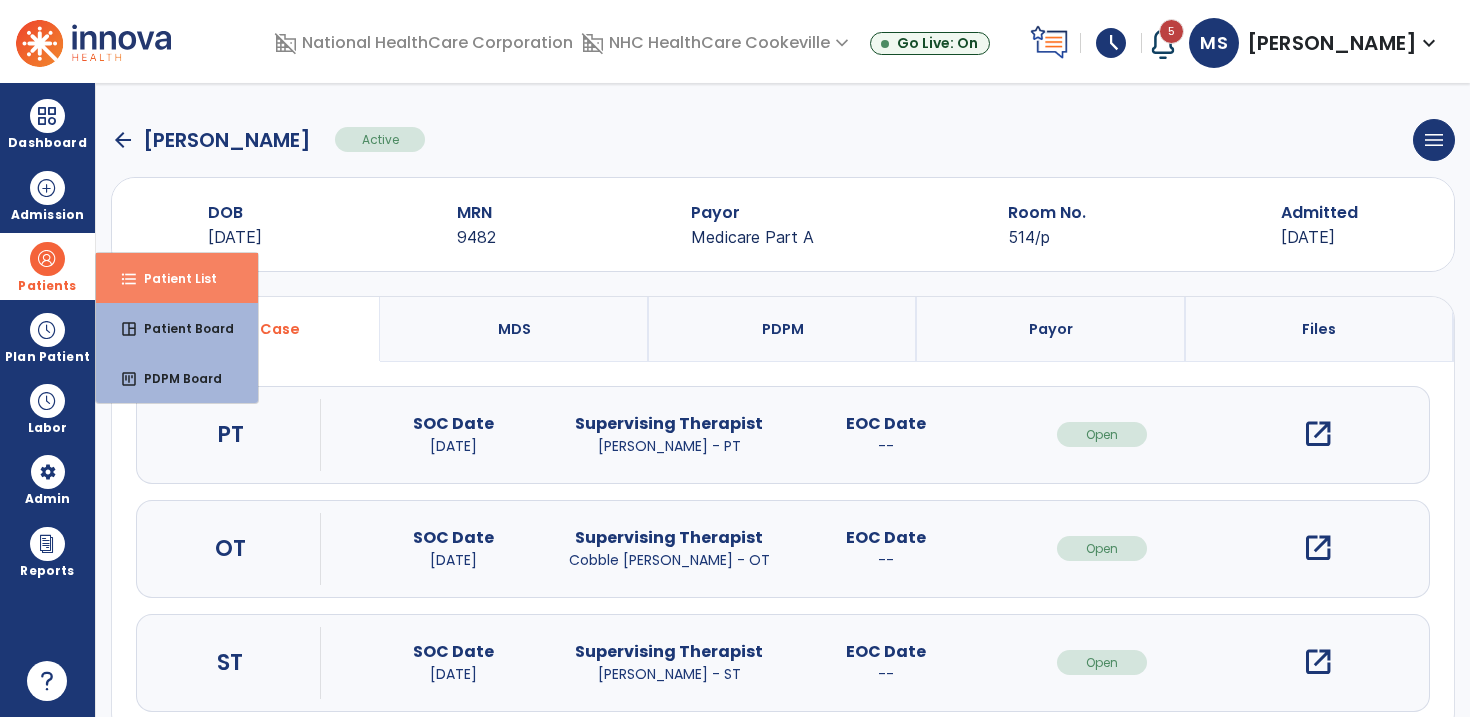 click on "Patient List" at bounding box center (172, 278) 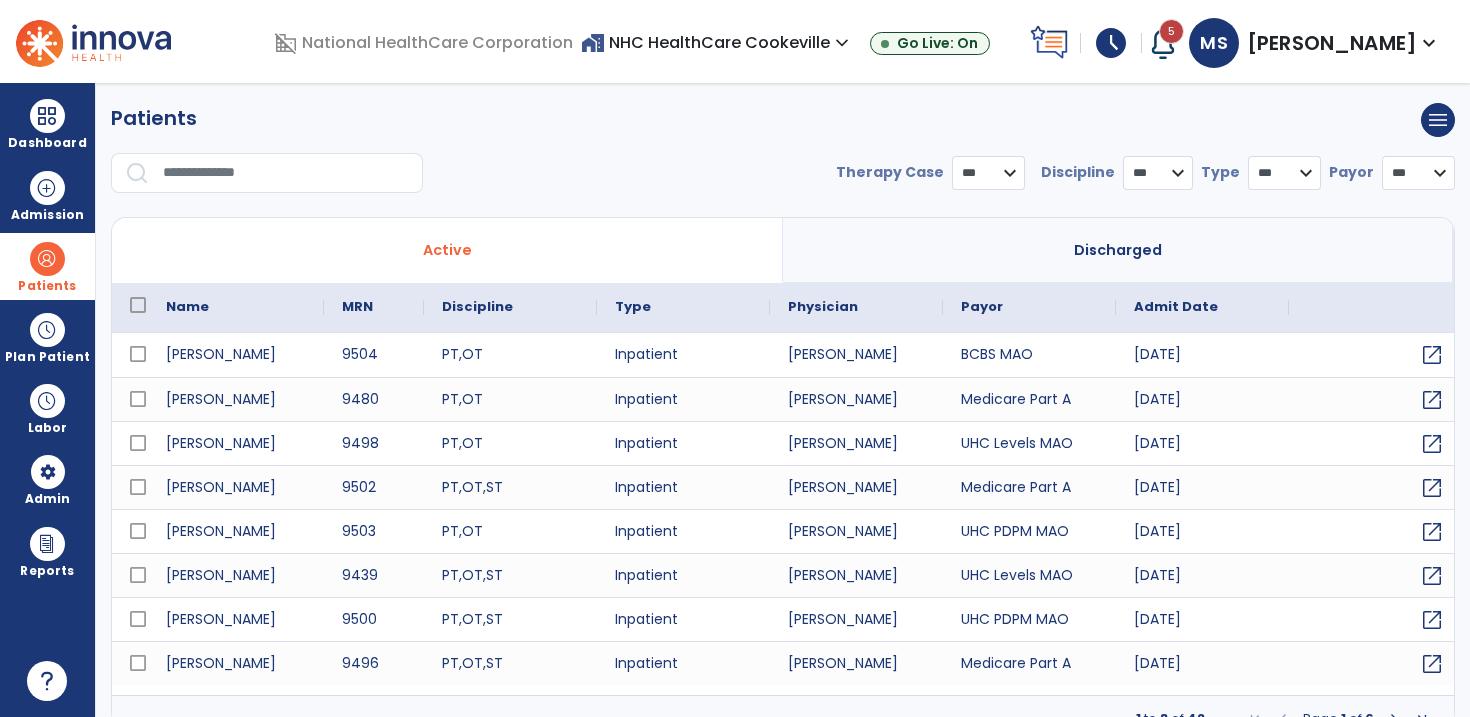 select on "***" 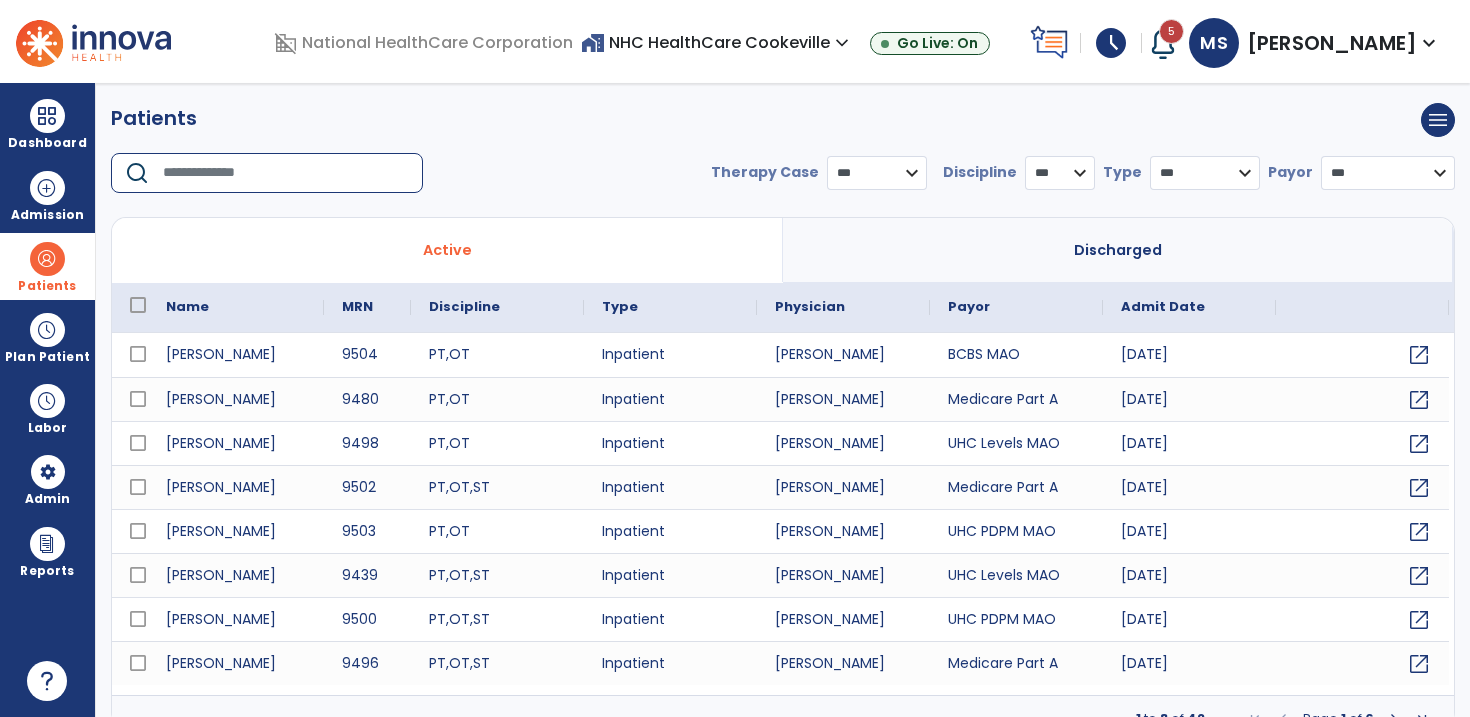 click at bounding box center (286, 173) 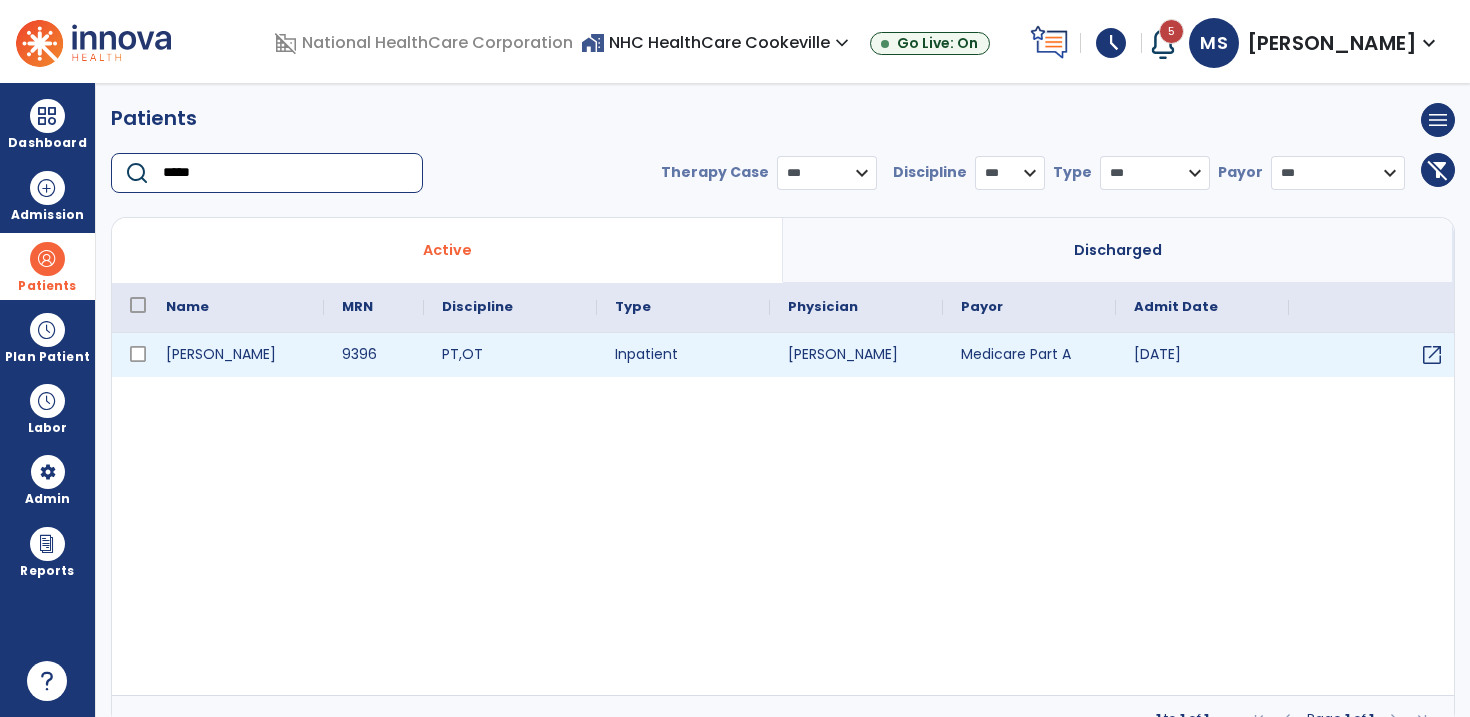 type on "*****" 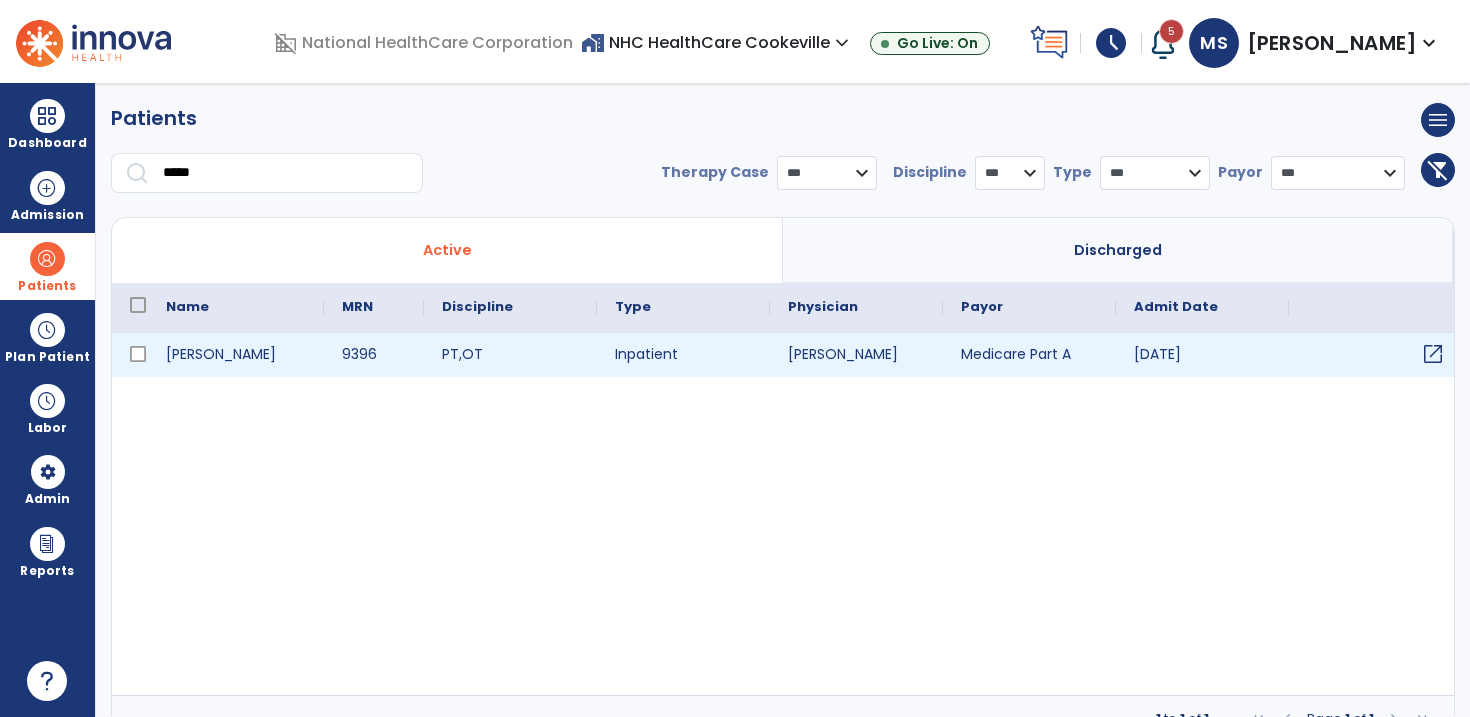 click on "open_in_new" at bounding box center (1433, 354) 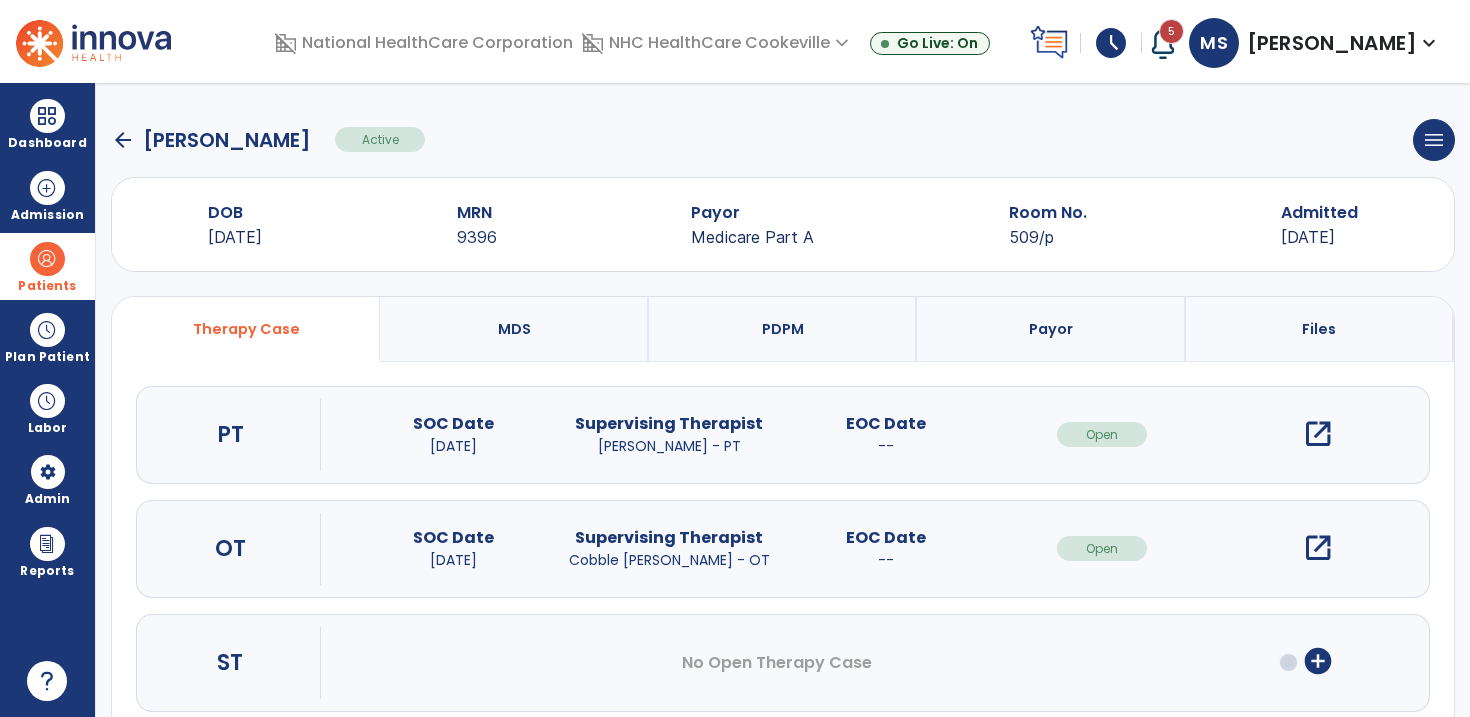 click on "open_in_new" at bounding box center [1318, 434] 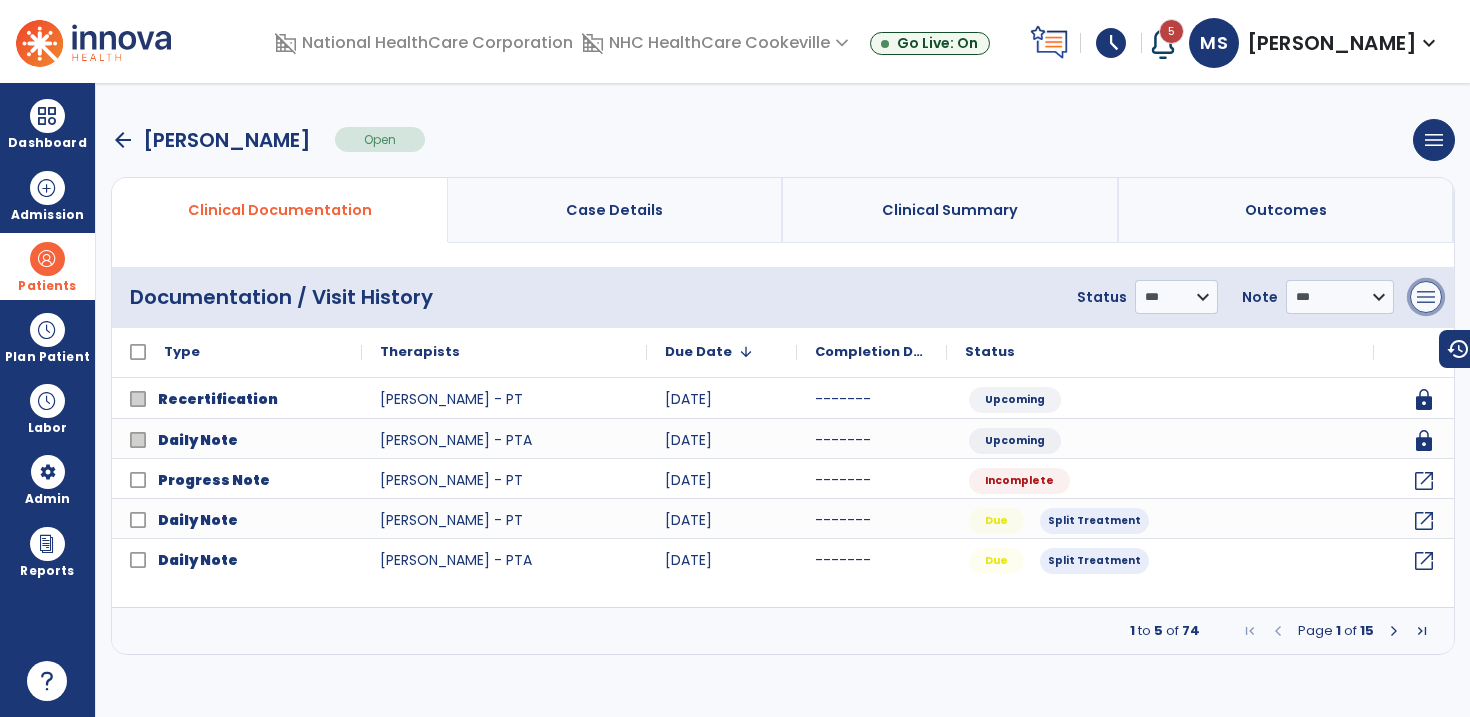 click on "menu" at bounding box center [1426, 297] 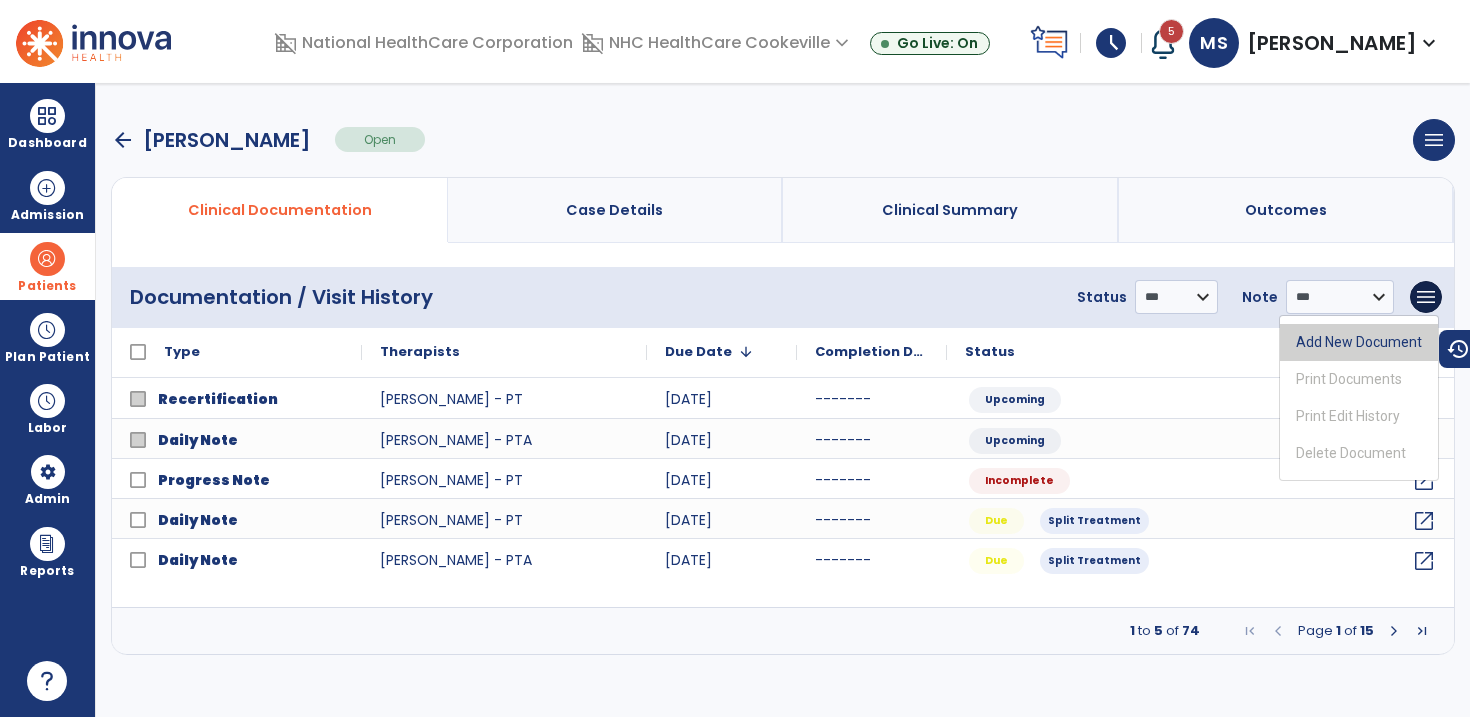click on "Add New Document" at bounding box center [1359, 342] 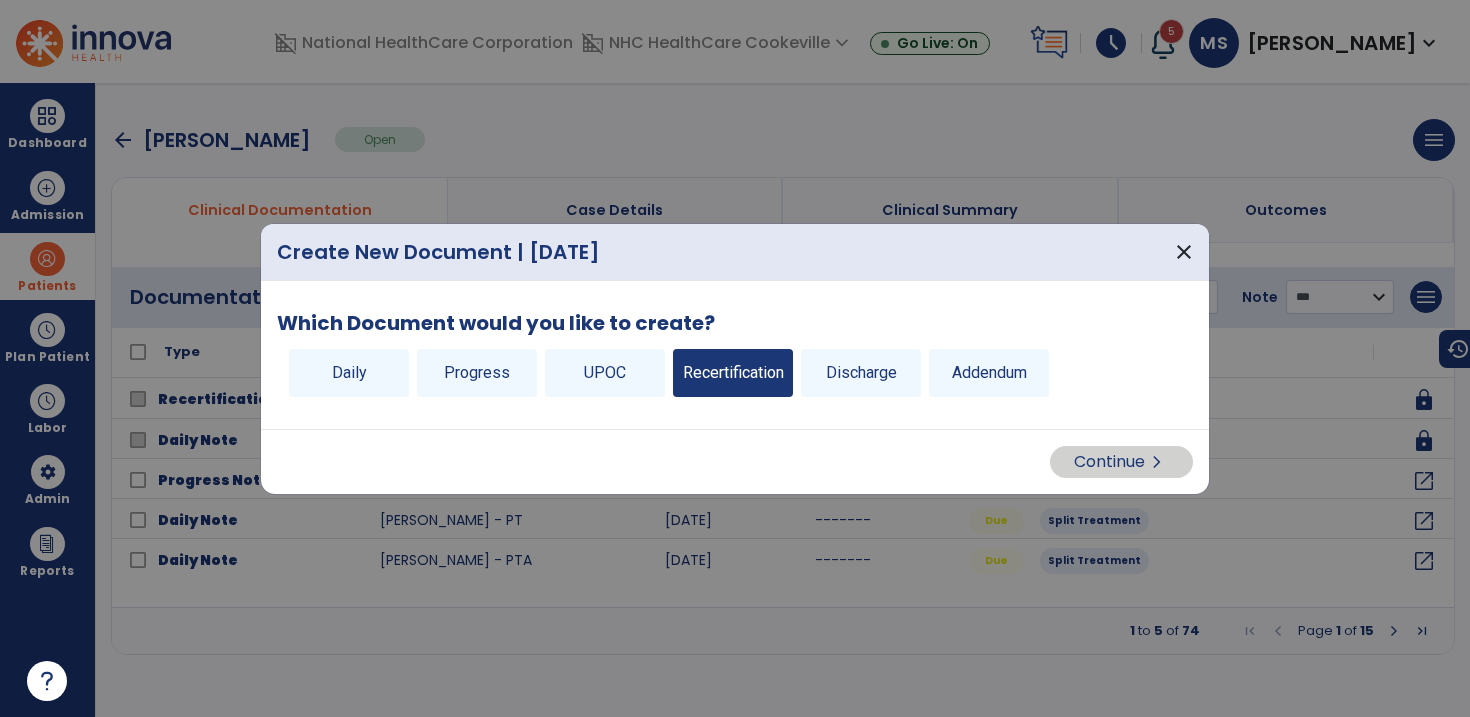 click on "Recertification" at bounding box center (733, 373) 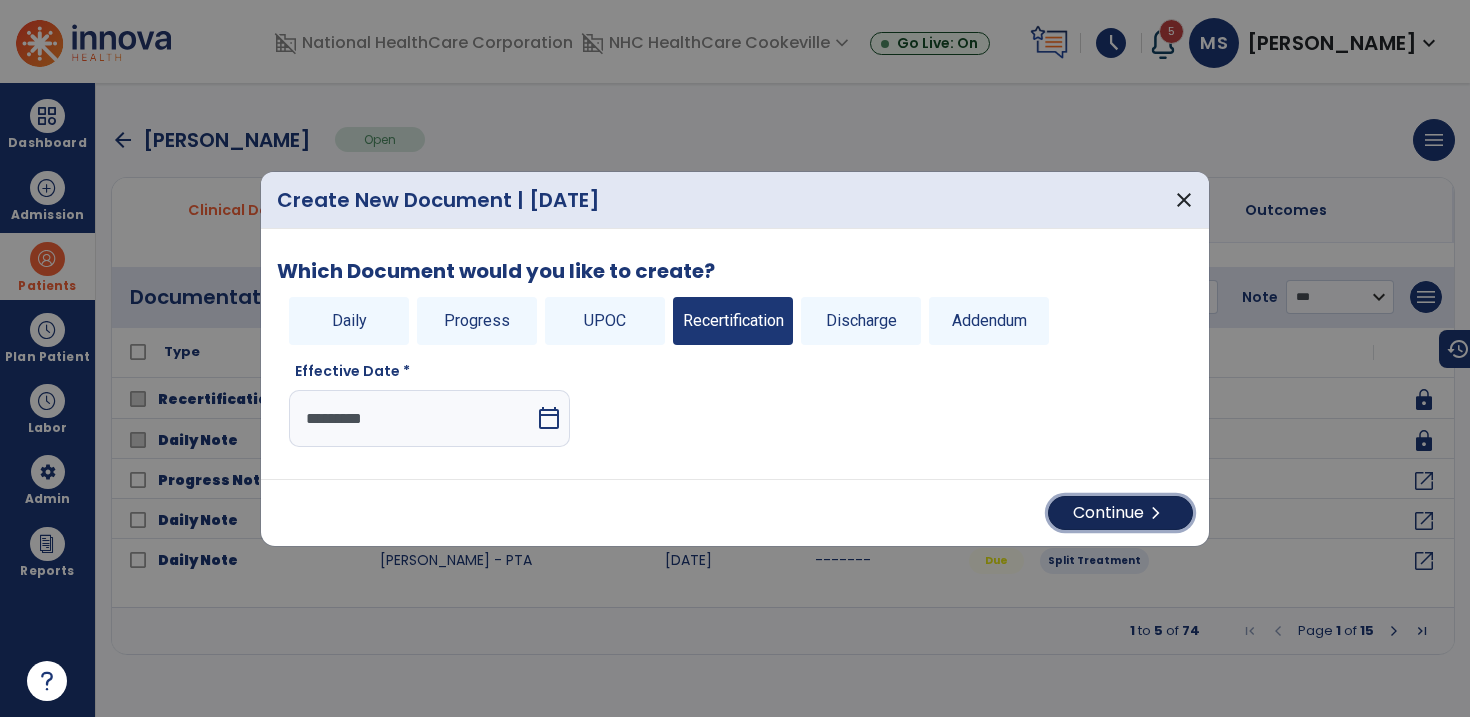 click on "Continue   chevron_right" at bounding box center (1120, 513) 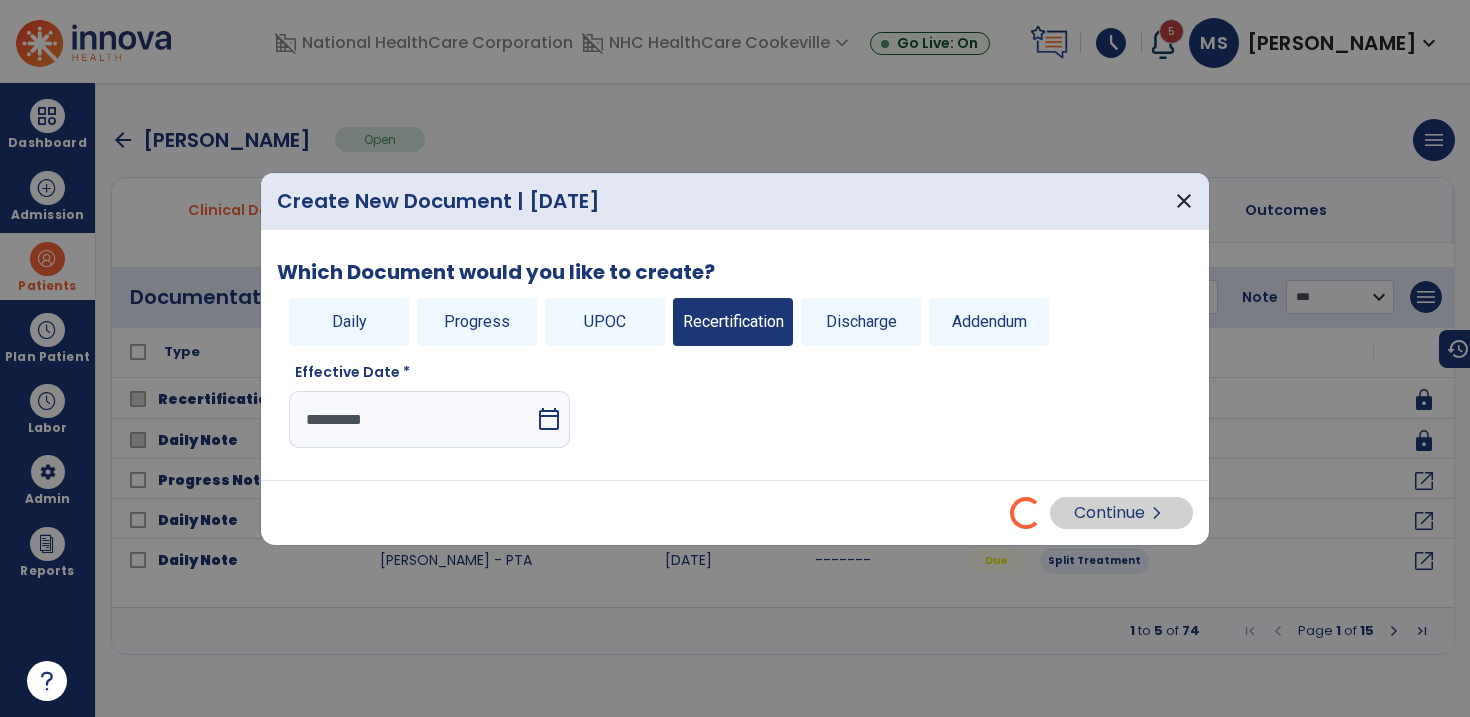 select on "**" 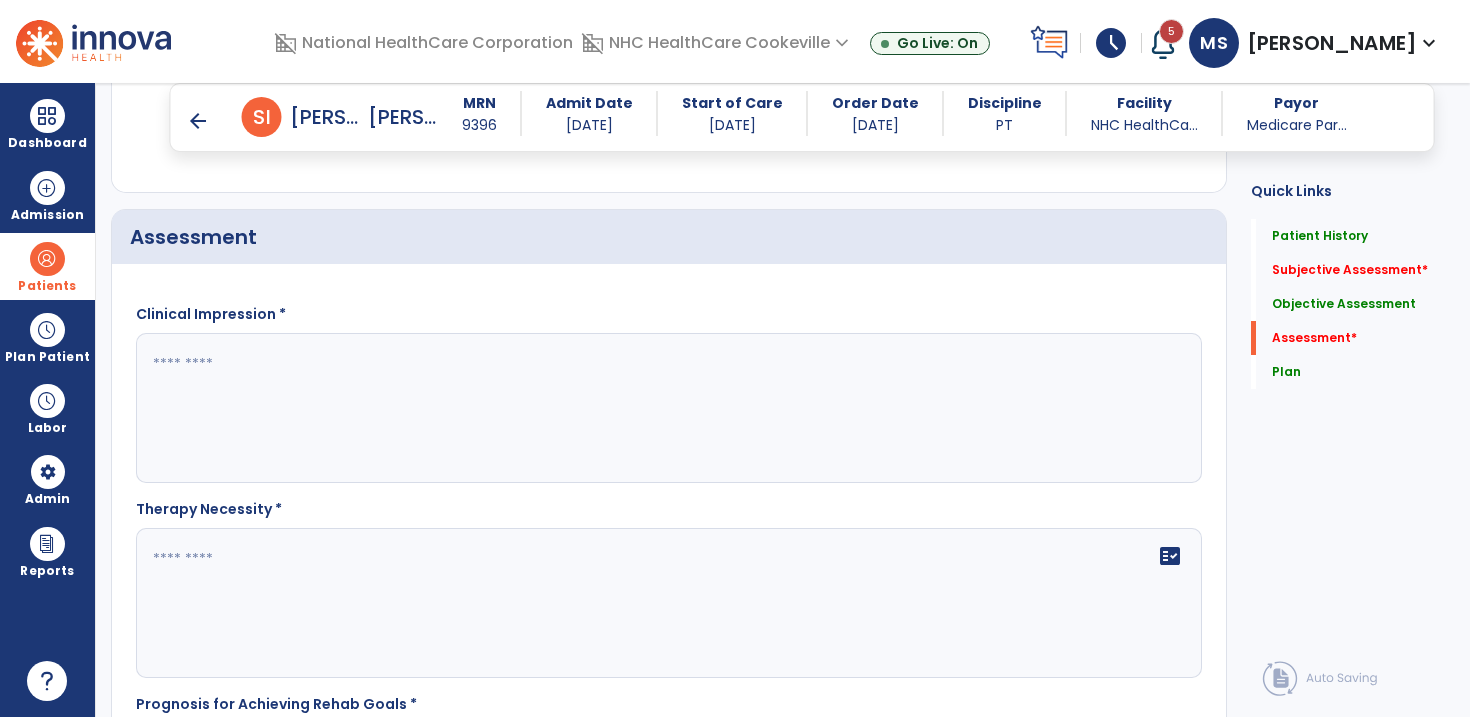 scroll, scrollTop: 2860, scrollLeft: 0, axis: vertical 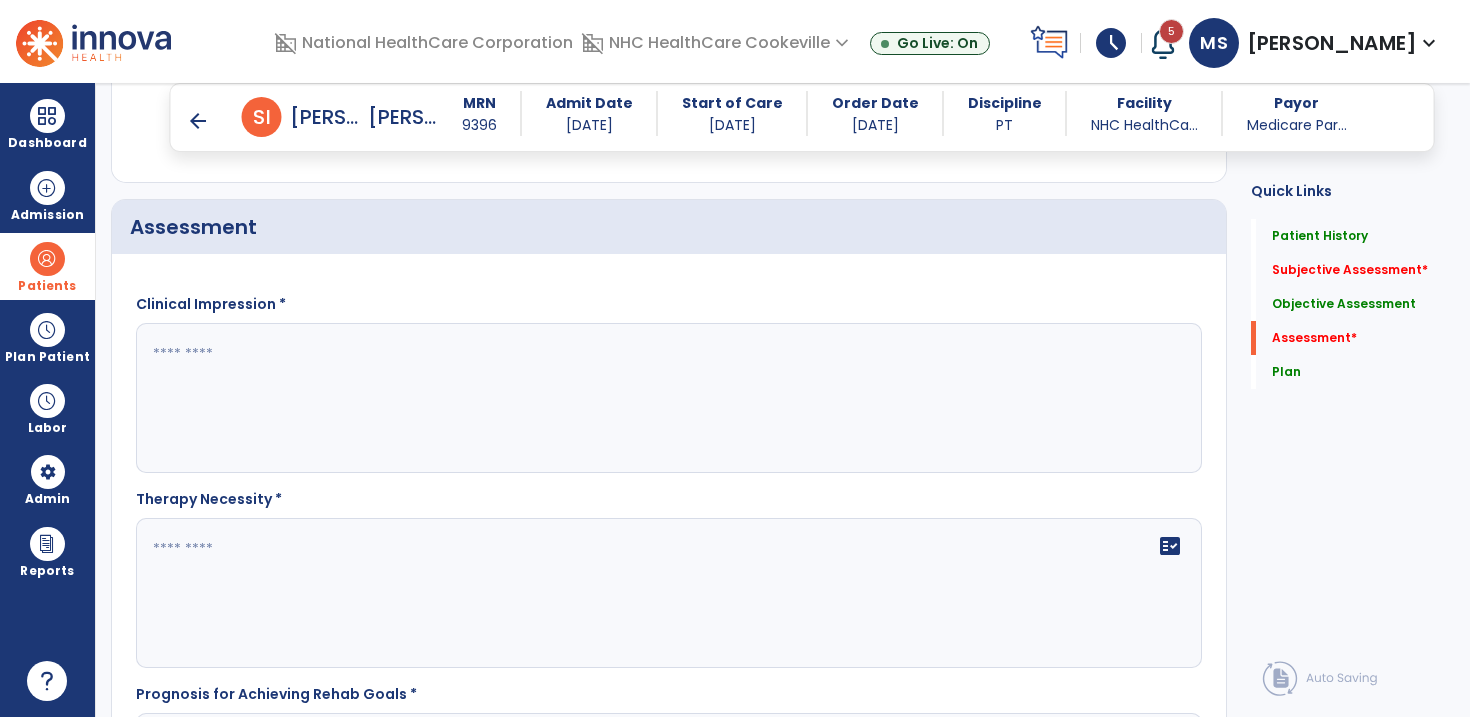 click 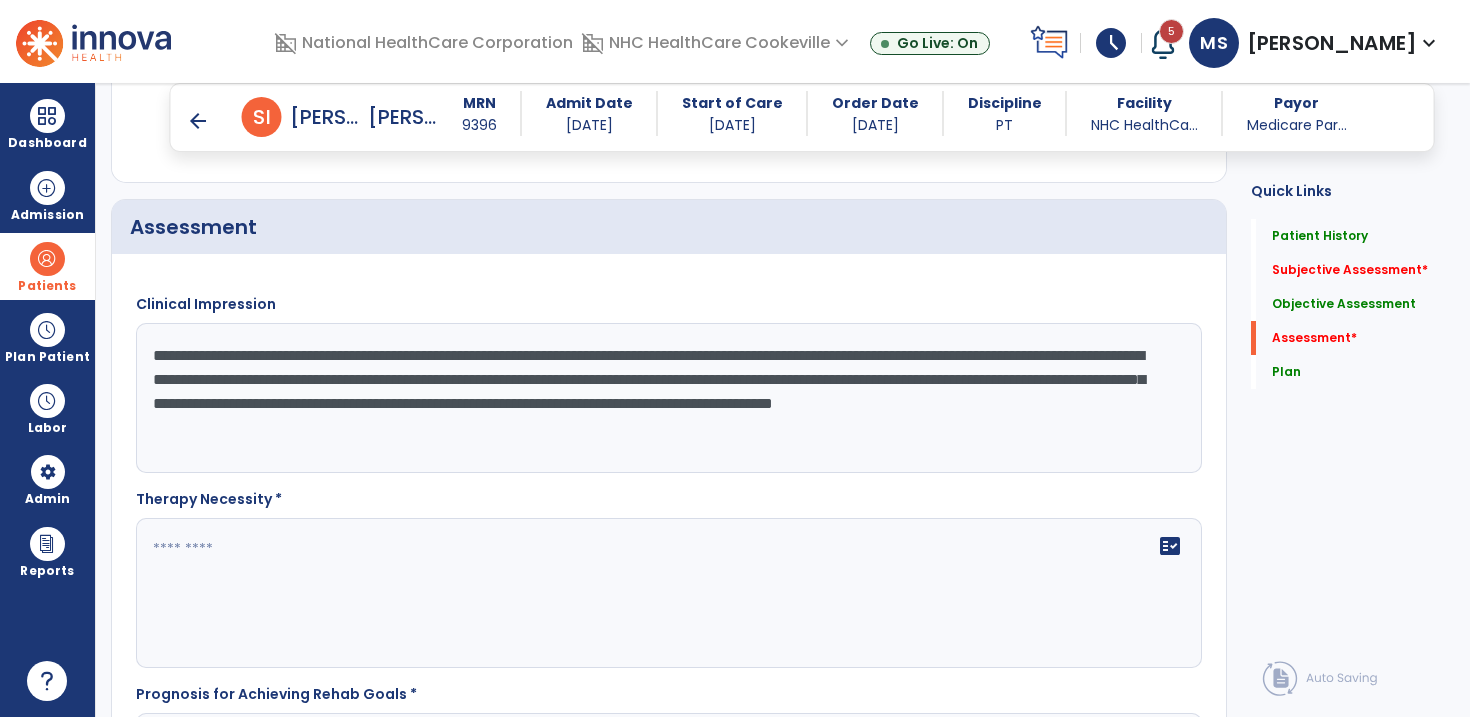 type on "**********" 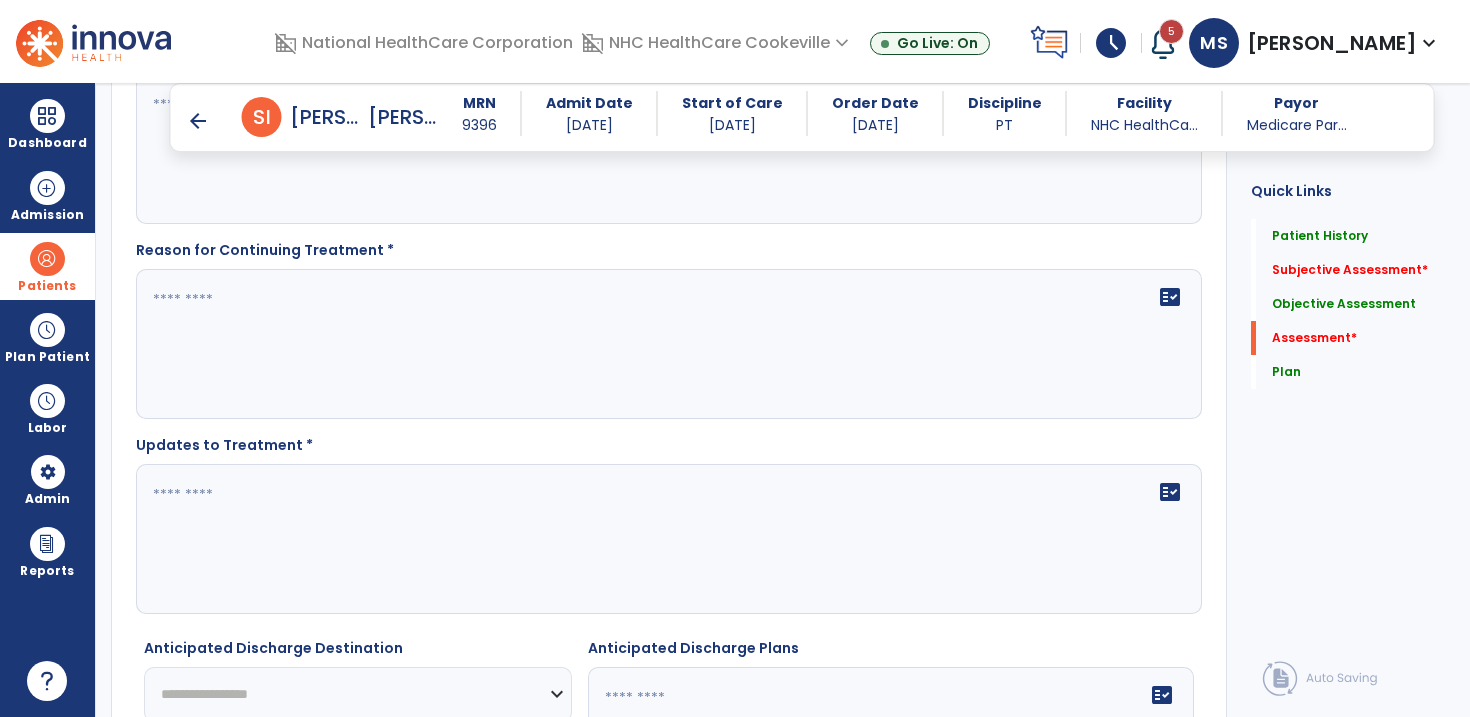 scroll, scrollTop: 3512, scrollLeft: 0, axis: vertical 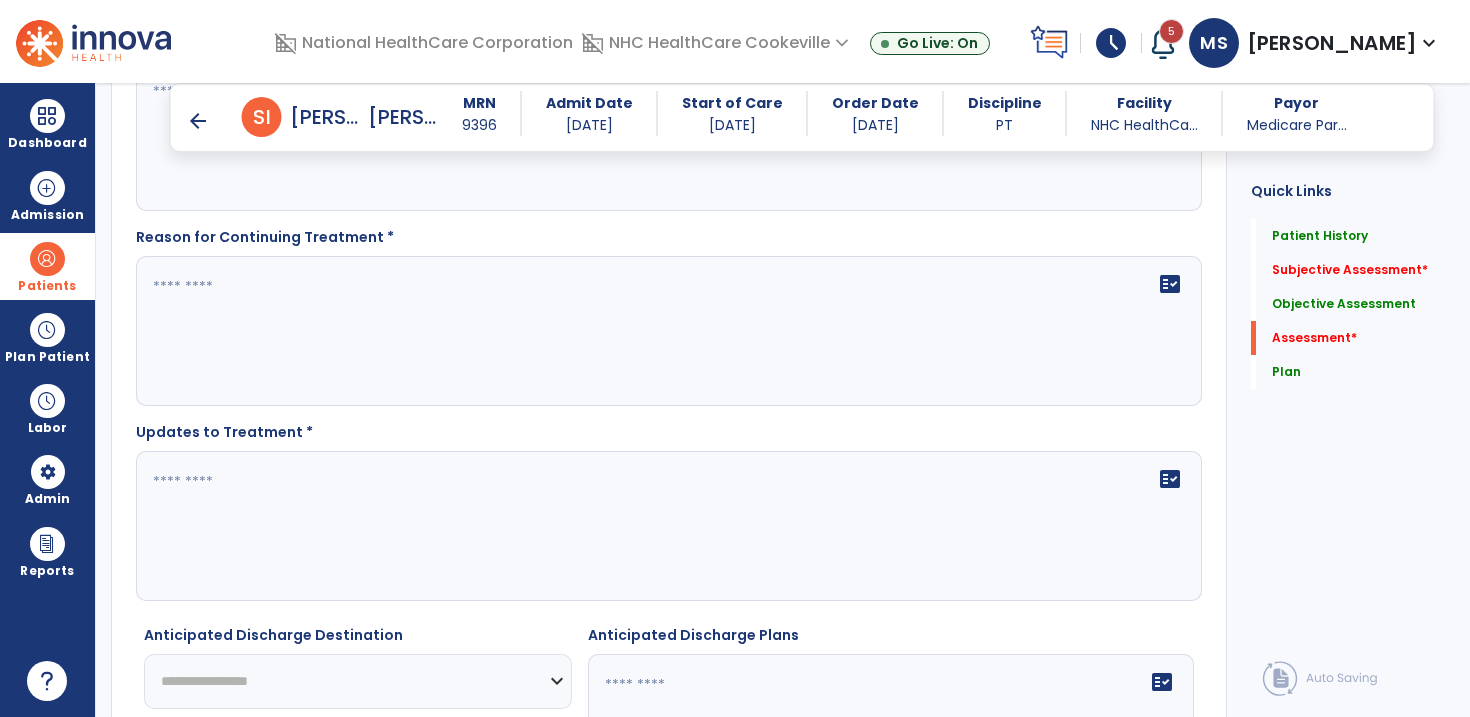 click 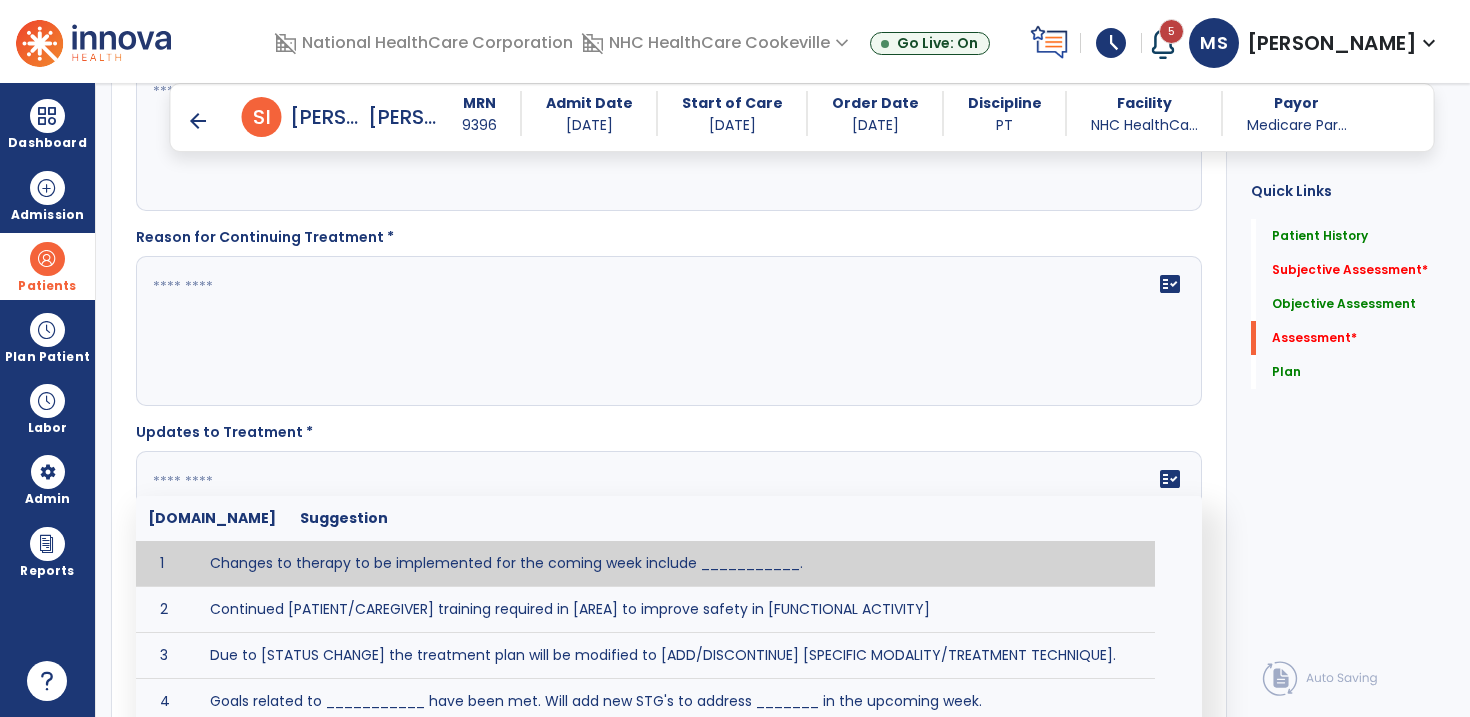 paste on "**********" 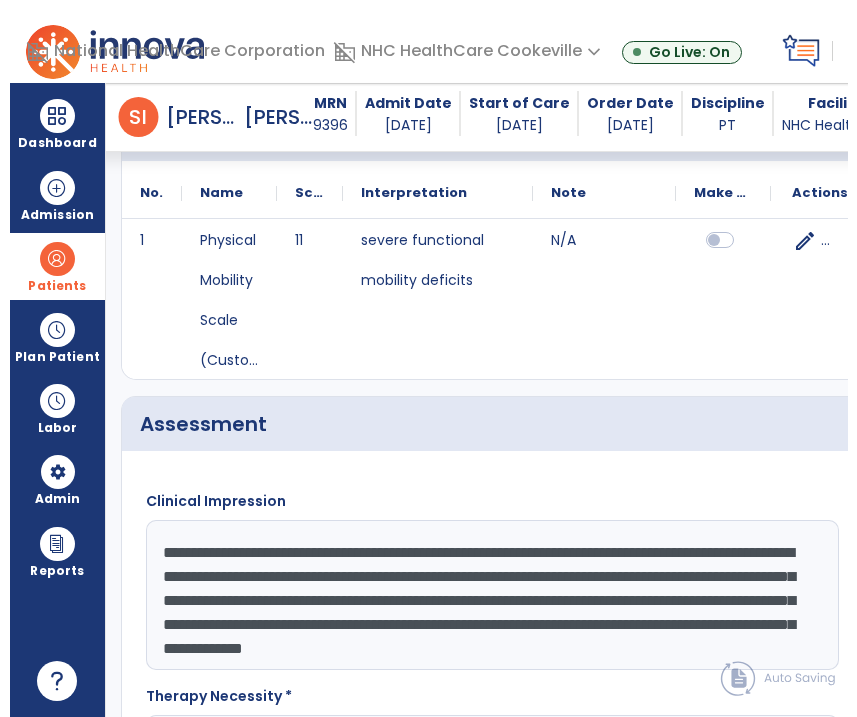scroll, scrollTop: 3433, scrollLeft: 0, axis: vertical 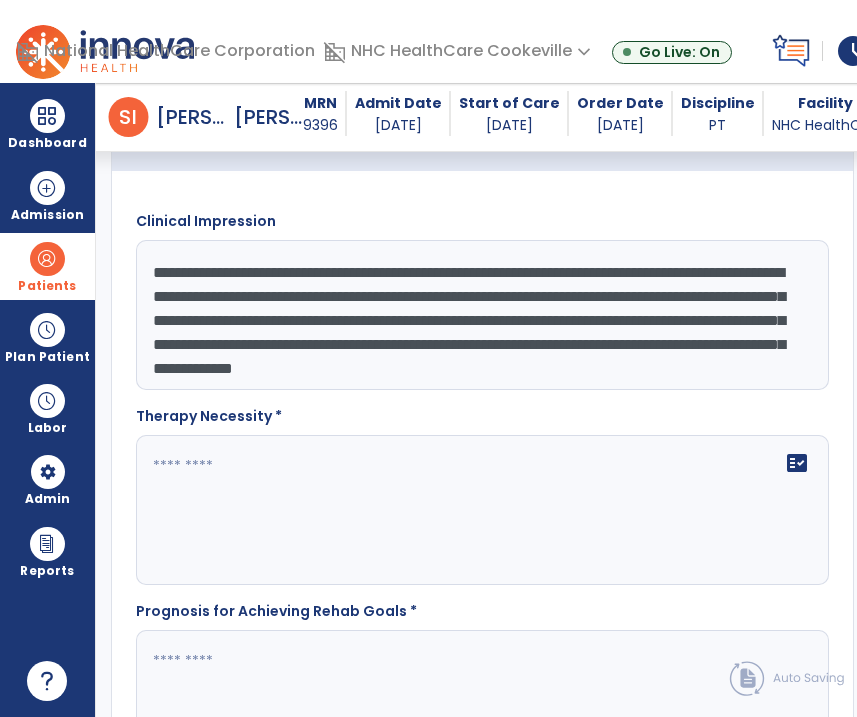 type on "**********" 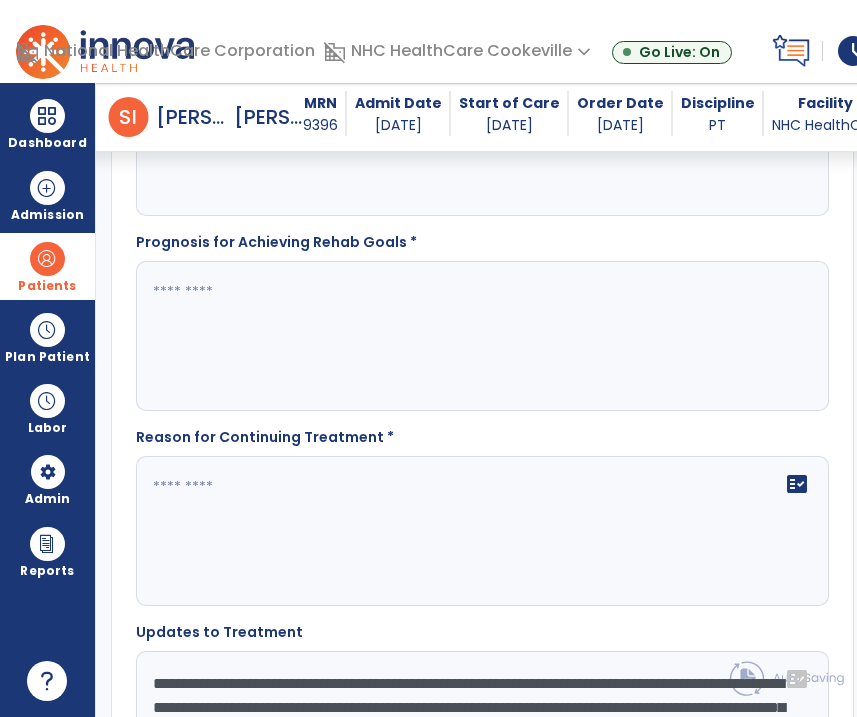 scroll, scrollTop: 3801, scrollLeft: 0, axis: vertical 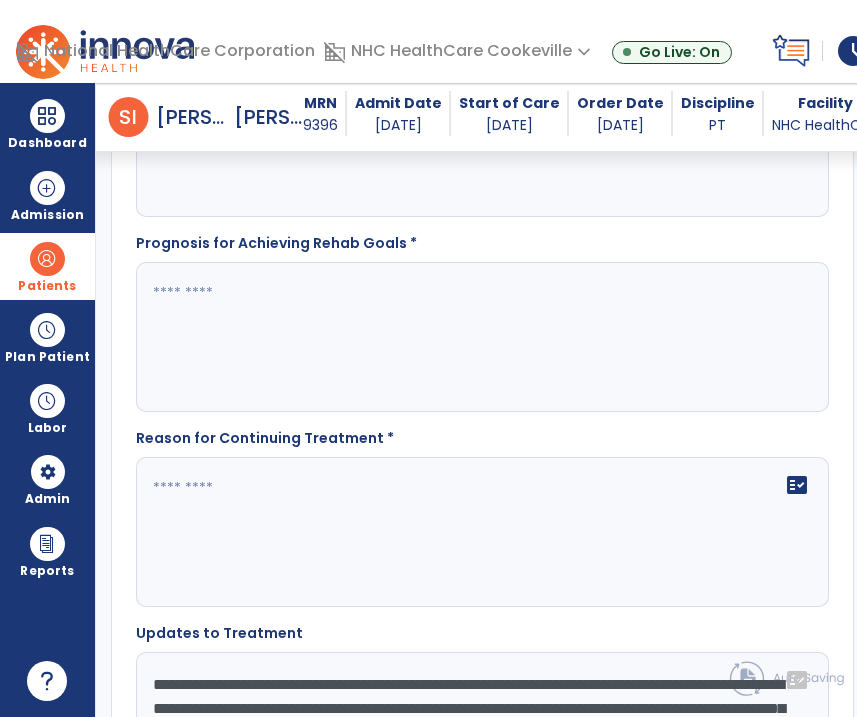 type on "**********" 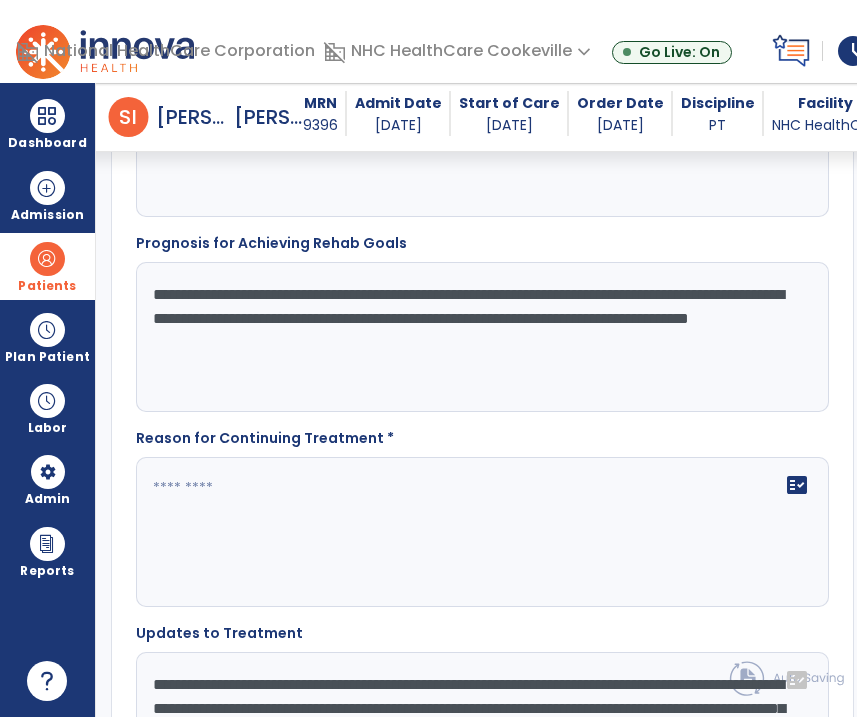 type on "**********" 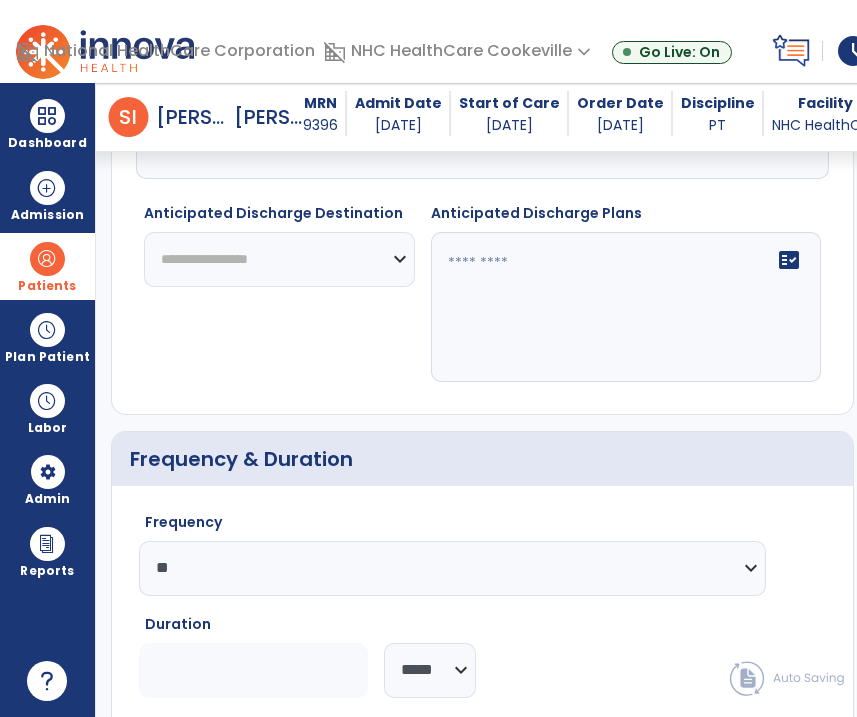 scroll, scrollTop: 4269, scrollLeft: 0, axis: vertical 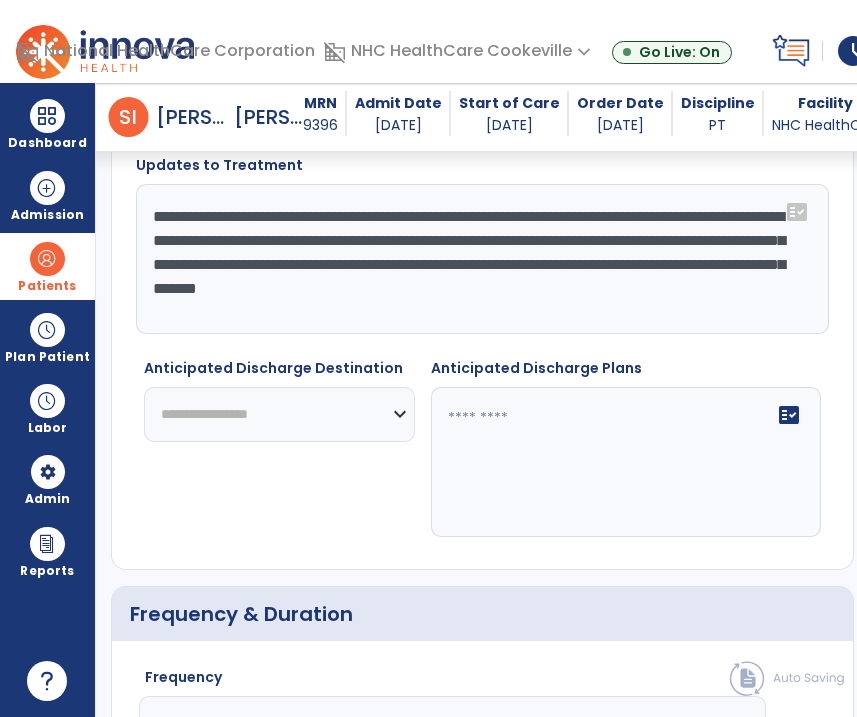 click on "**********" 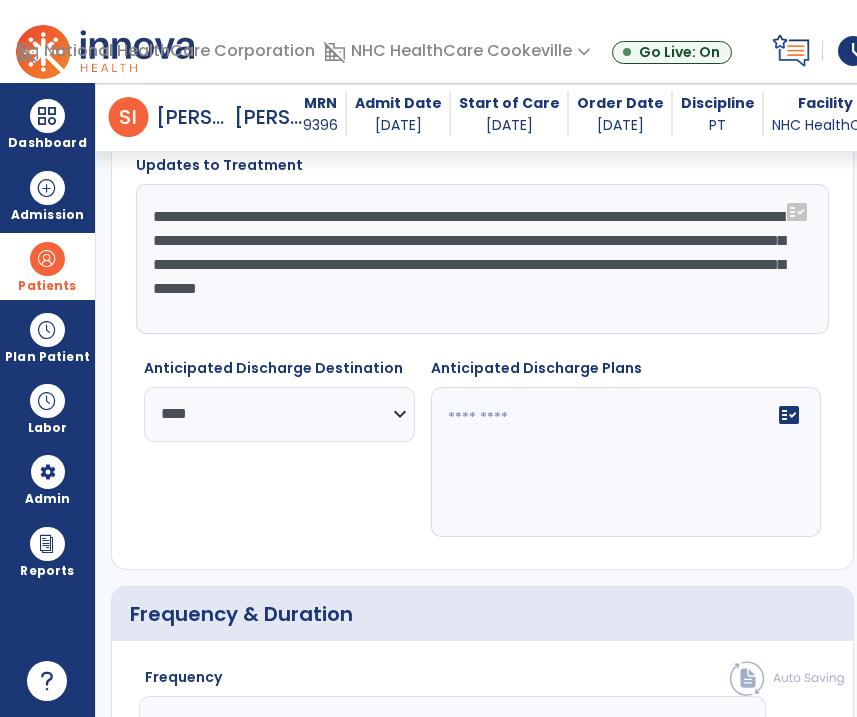 click on "**********" 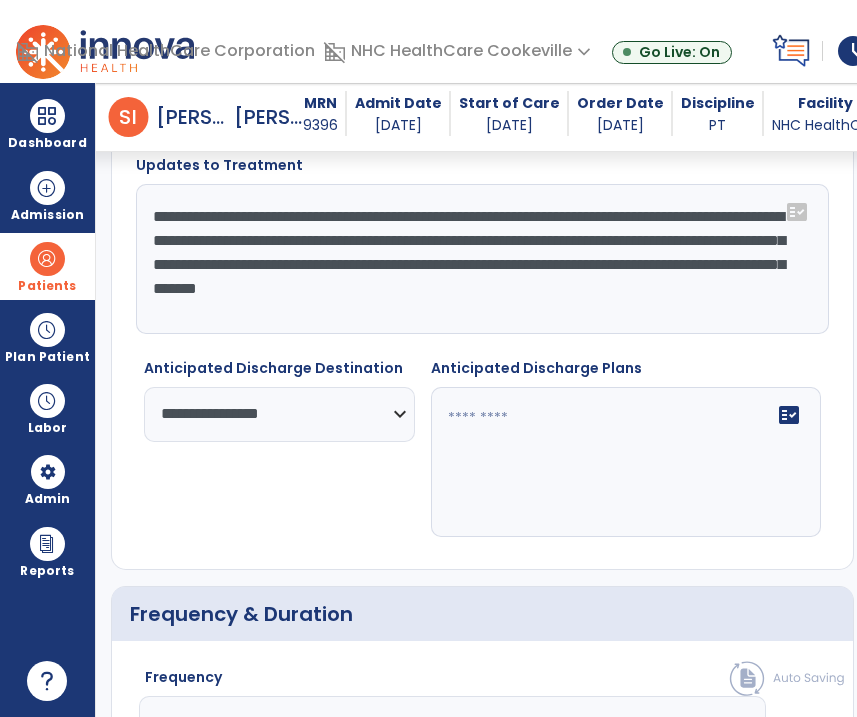 click on "fact_check" 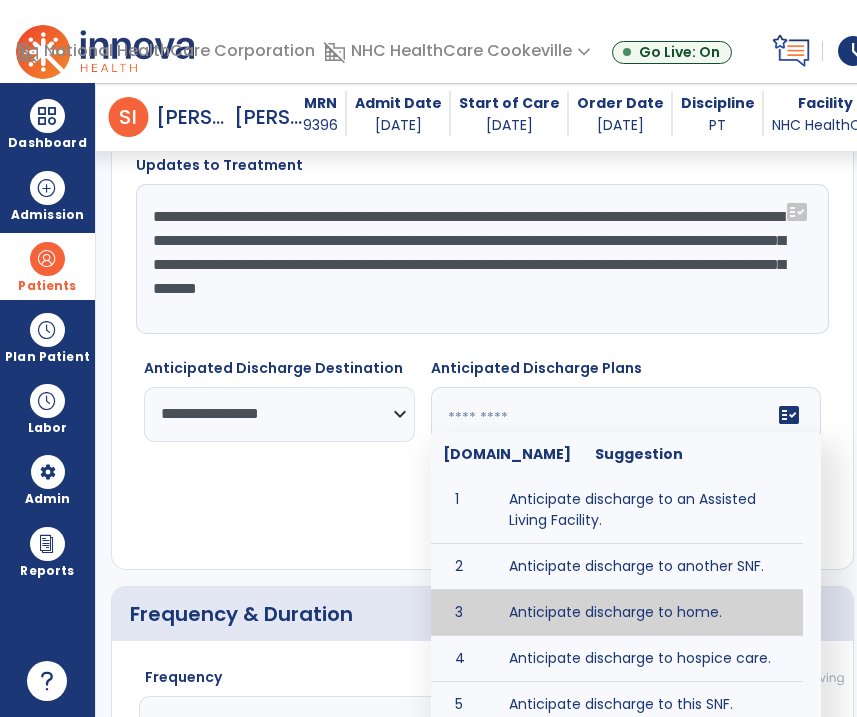 type on "**********" 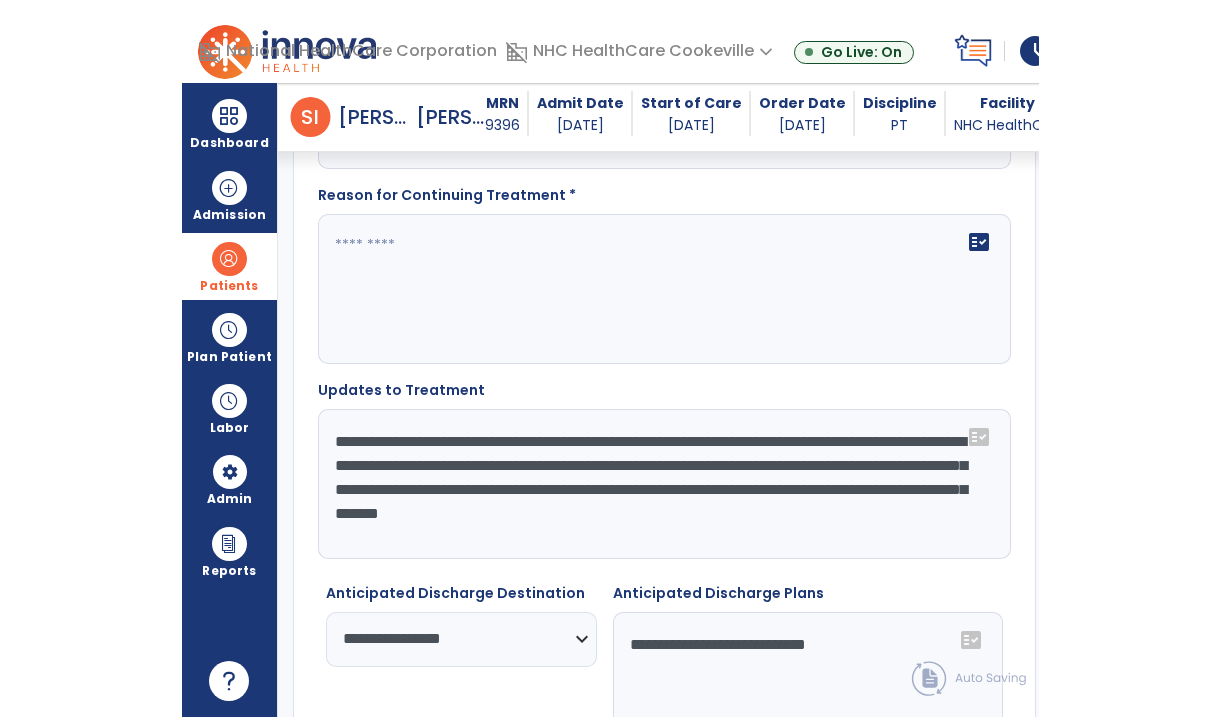 scroll, scrollTop: 4041, scrollLeft: 0, axis: vertical 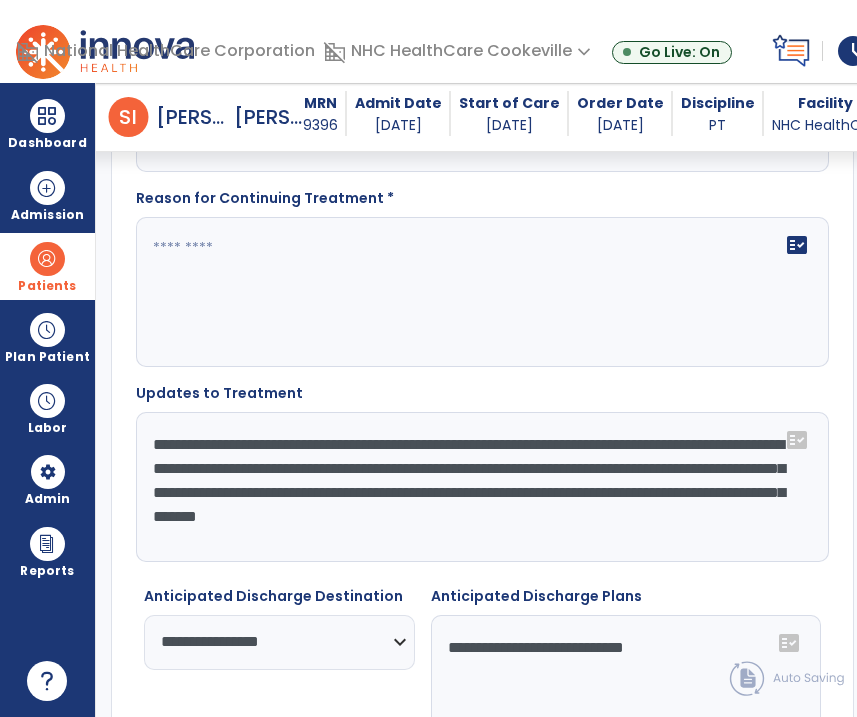 click on "**********" 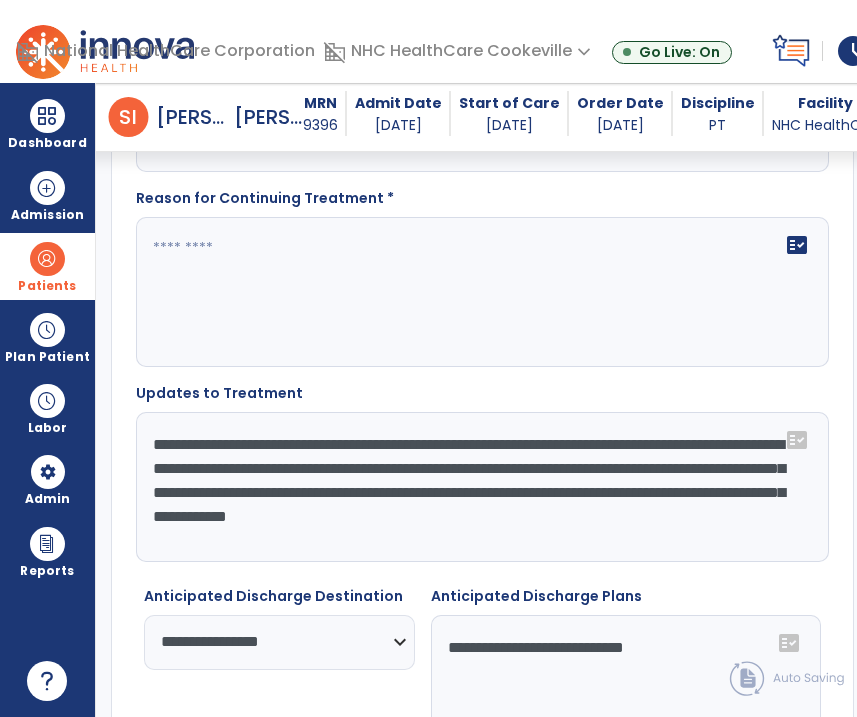 type on "**********" 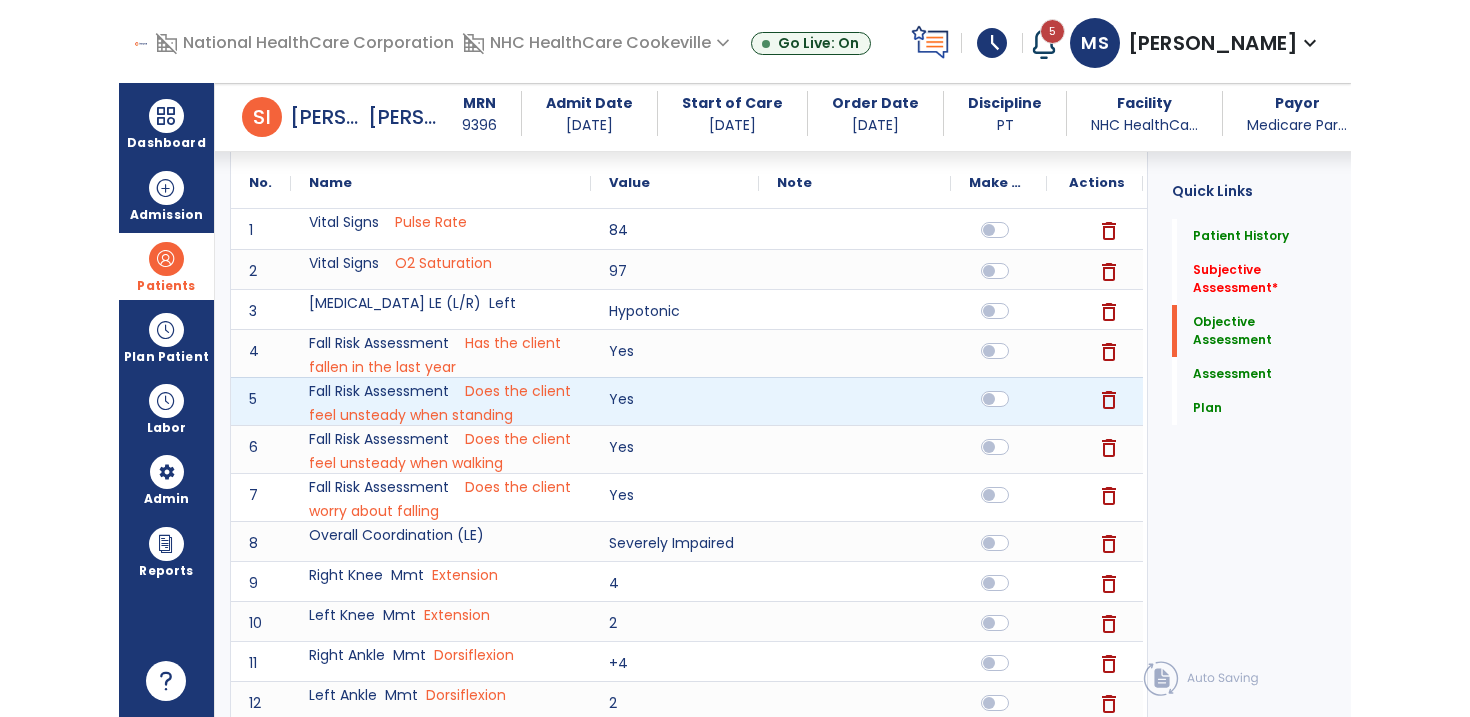 scroll, scrollTop: 33, scrollLeft: 0, axis: vertical 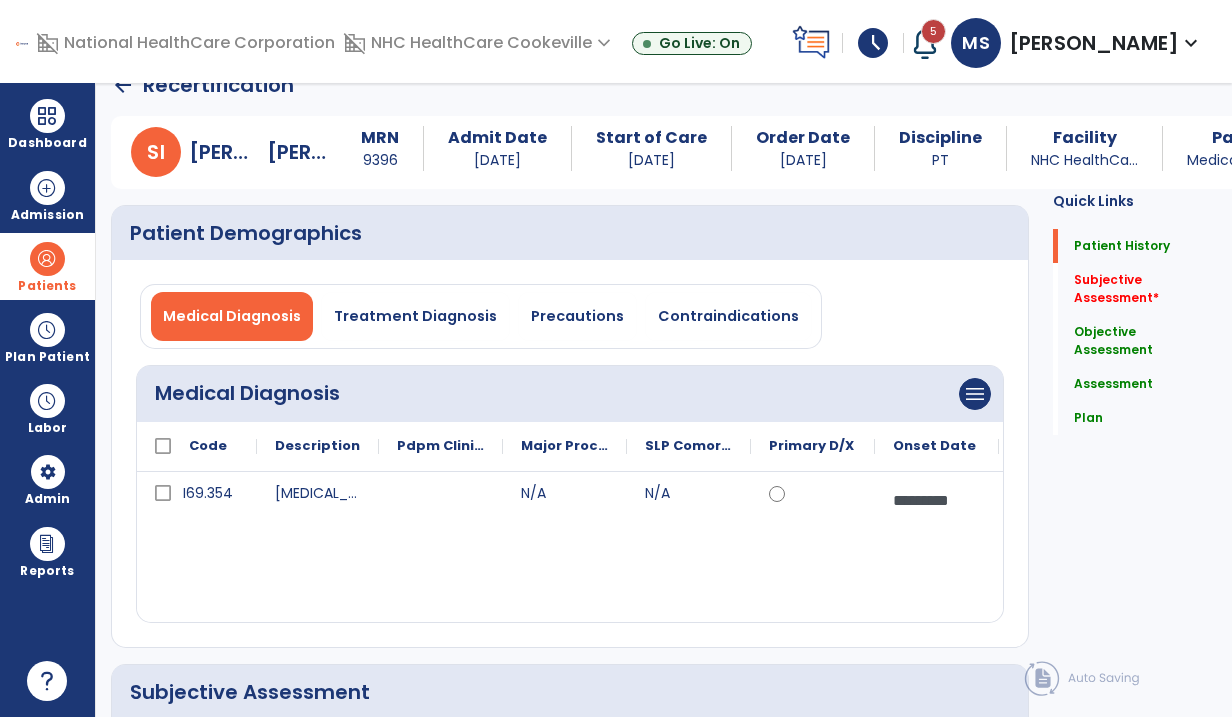 type on "**********" 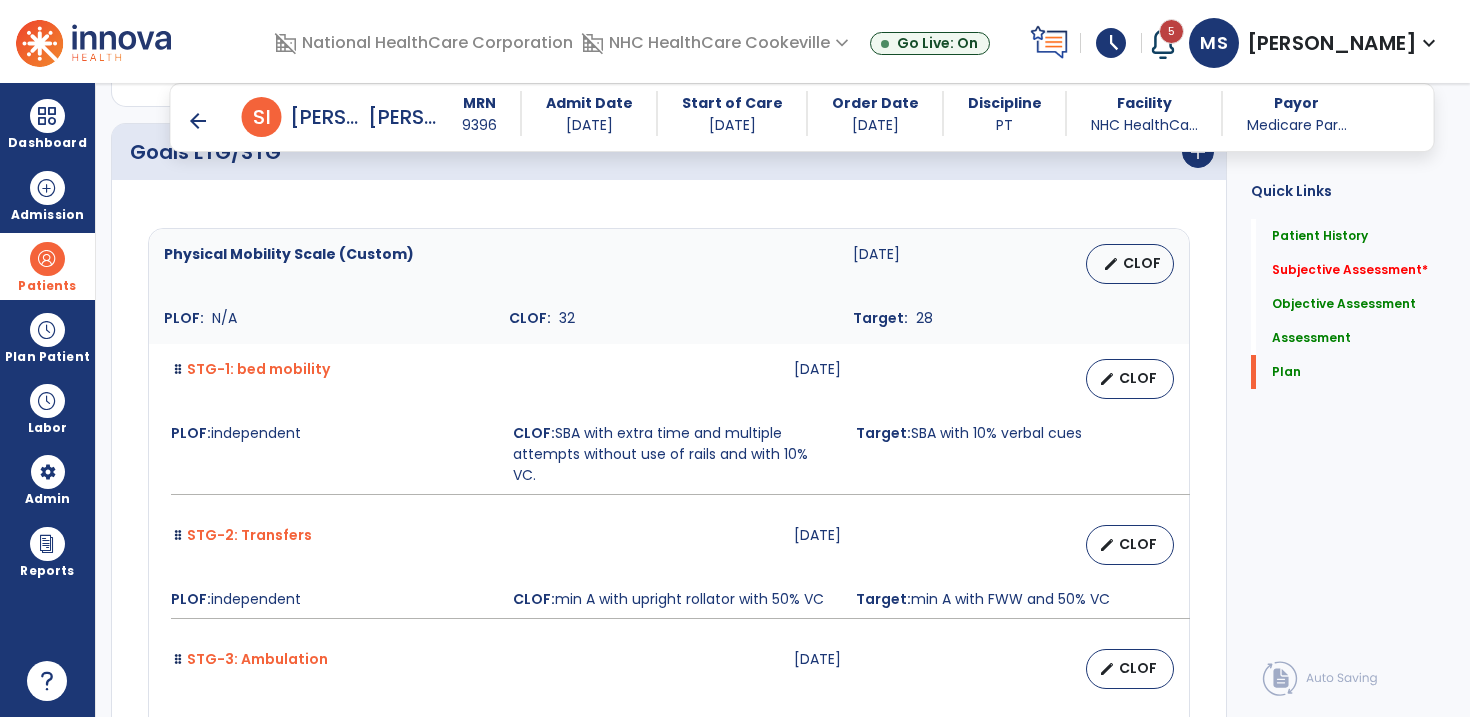 scroll, scrollTop: 4546, scrollLeft: 0, axis: vertical 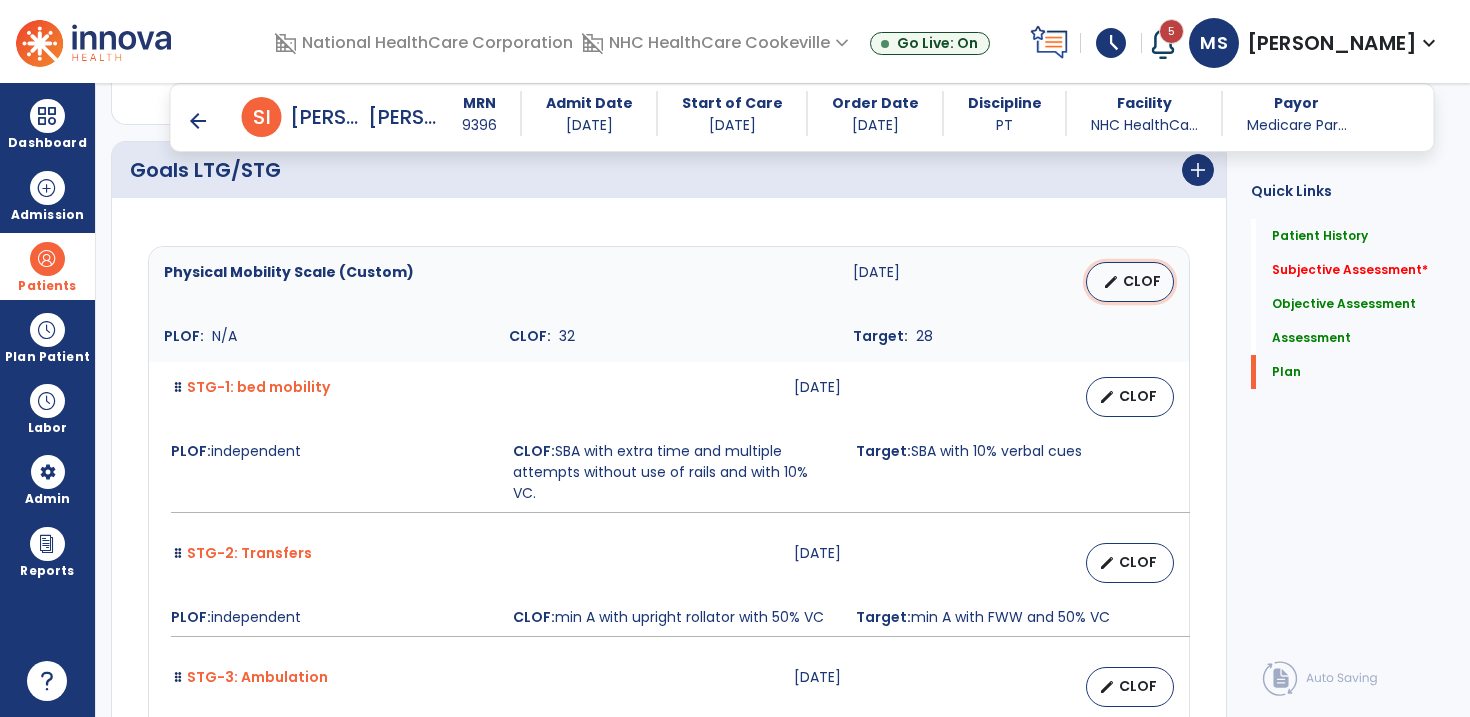click on "CLOF" at bounding box center [1142, 281] 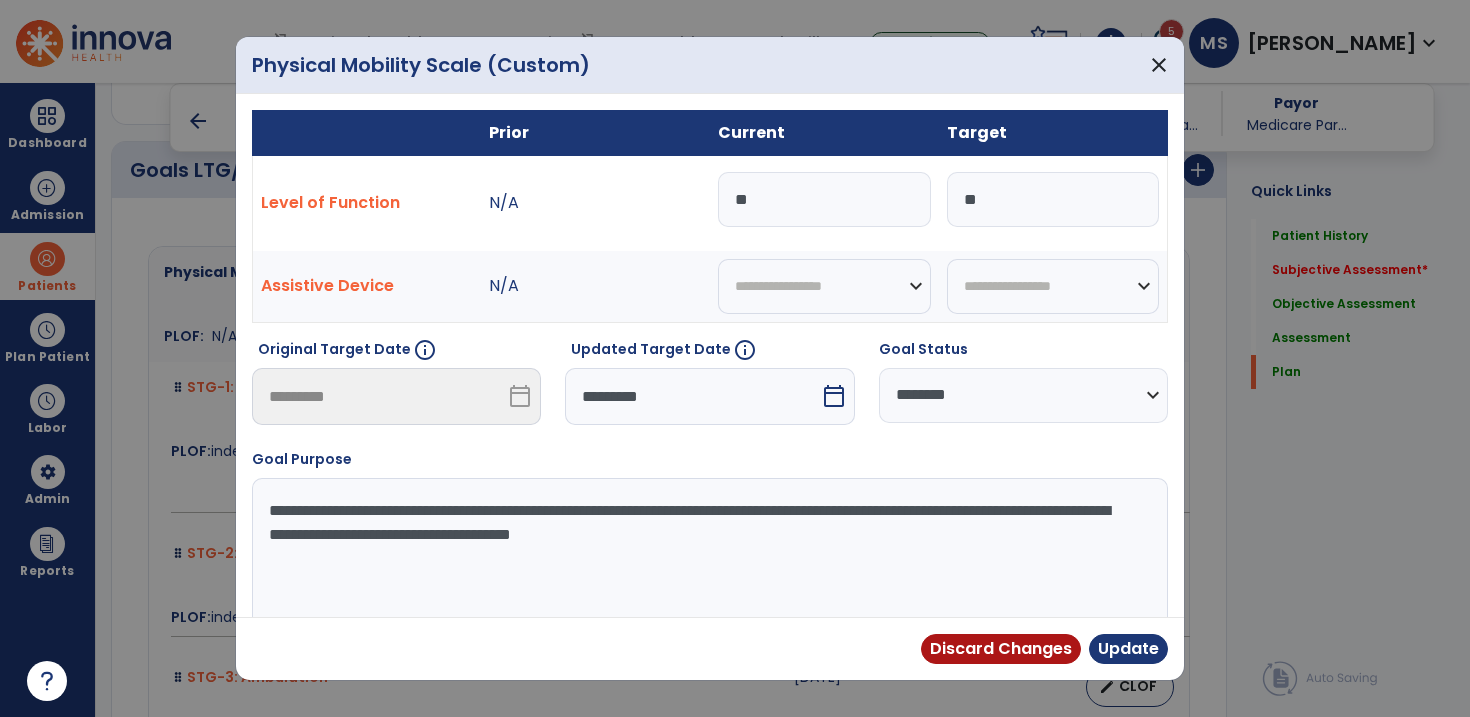 drag, startPoint x: 1019, startPoint y: 204, endPoint x: 946, endPoint y: 205, distance: 73.00685 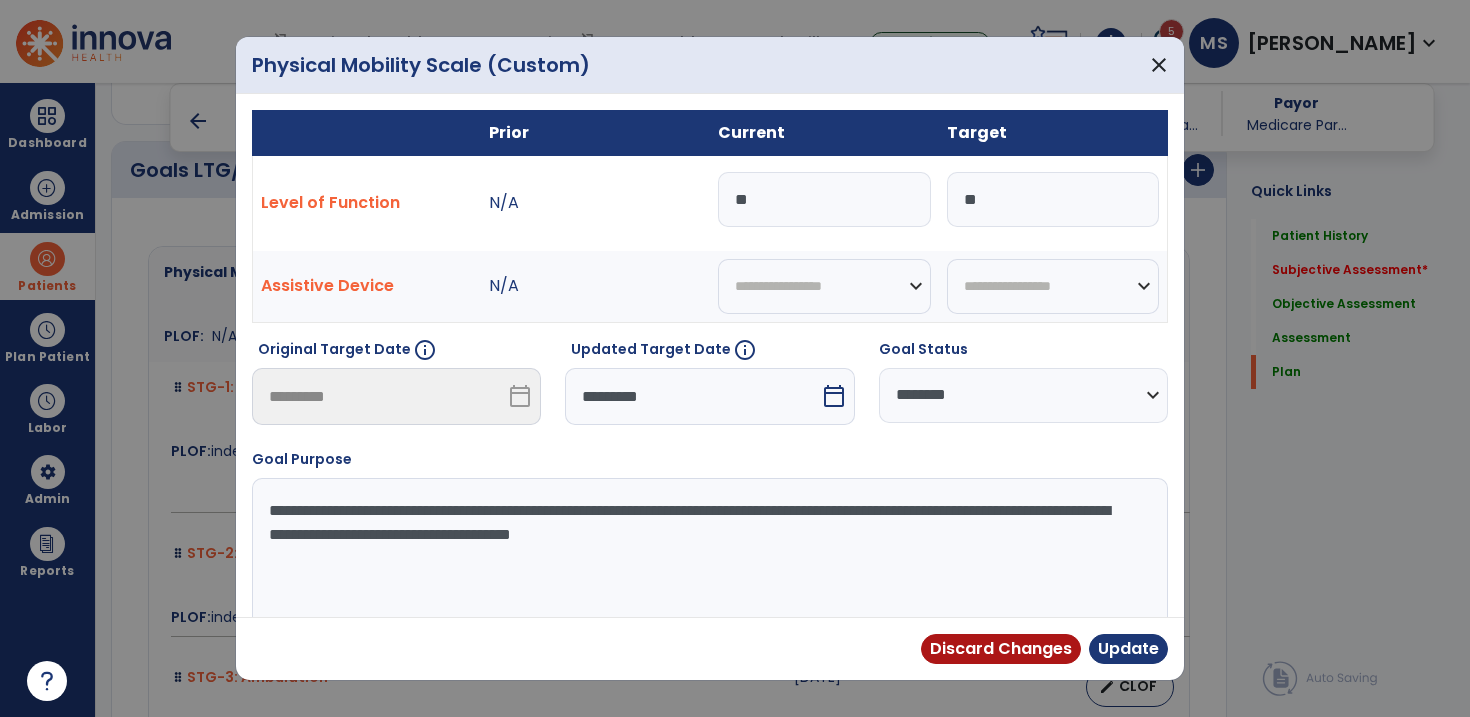drag, startPoint x: 882, startPoint y: 509, endPoint x: 638, endPoint y: 505, distance: 244.03279 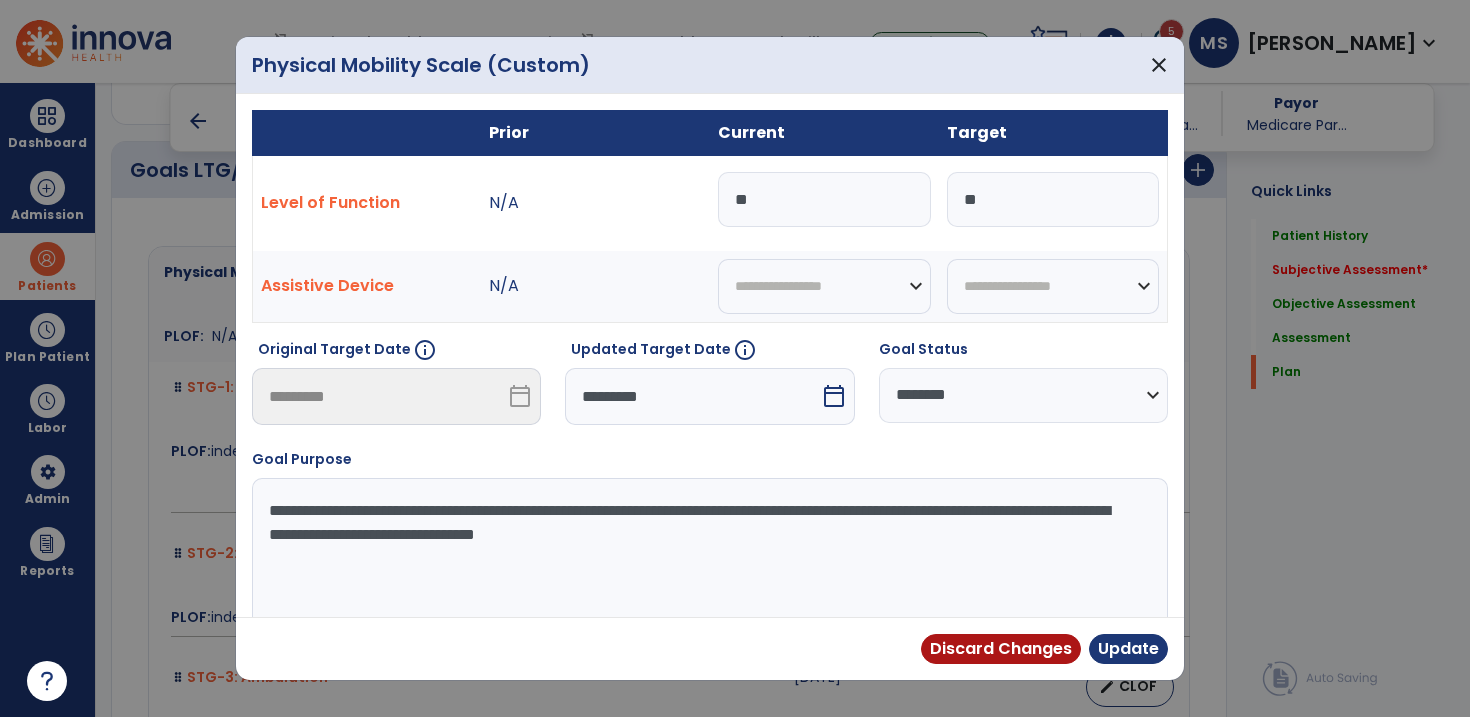 type on "**********" 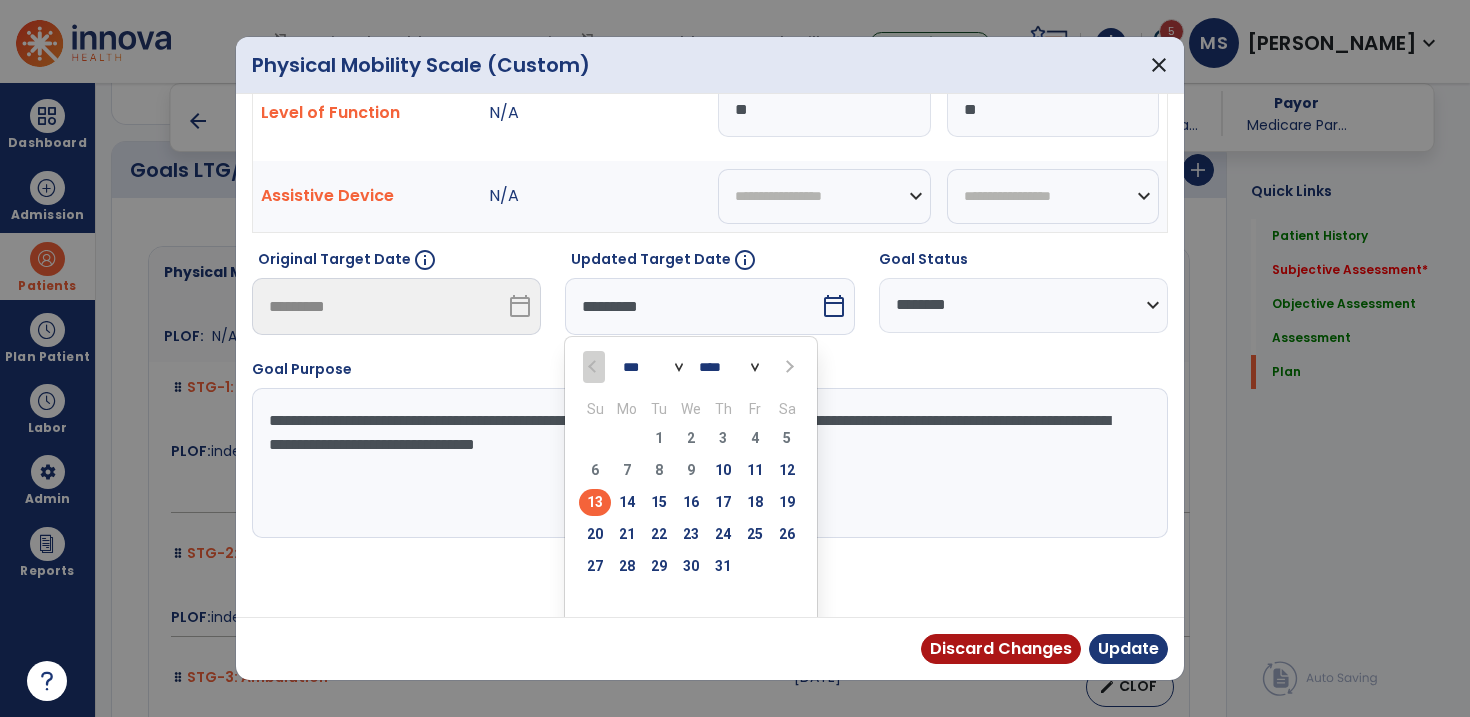 scroll, scrollTop: 104, scrollLeft: 0, axis: vertical 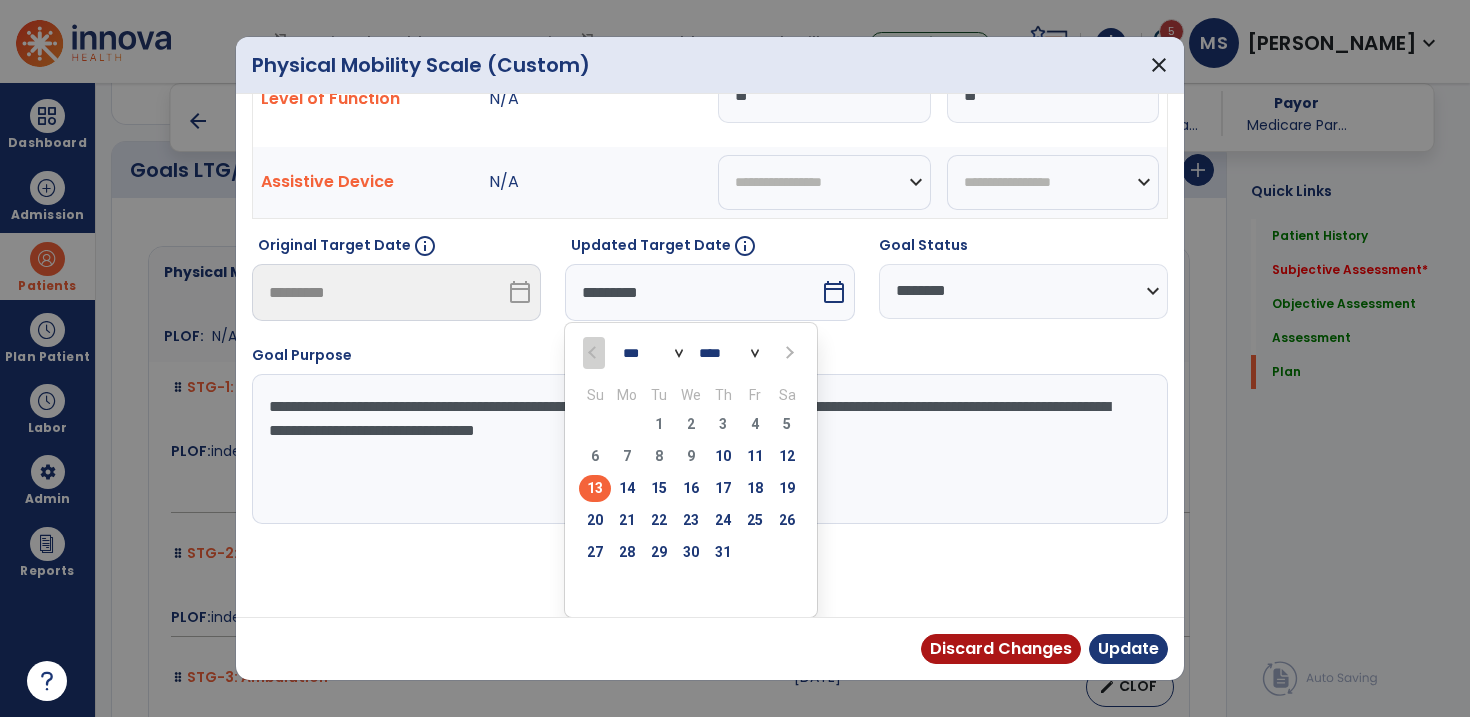 click at bounding box center [787, 352] 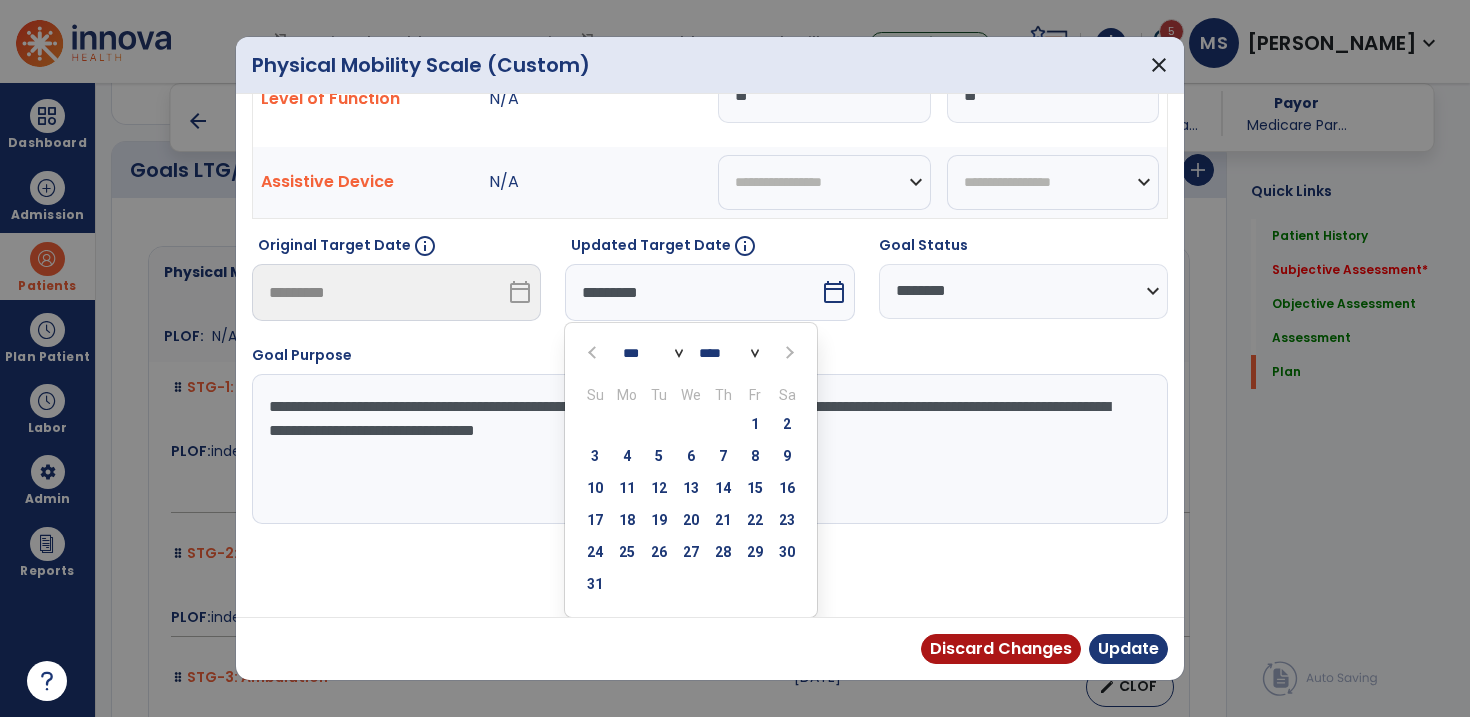 click at bounding box center (787, 352) 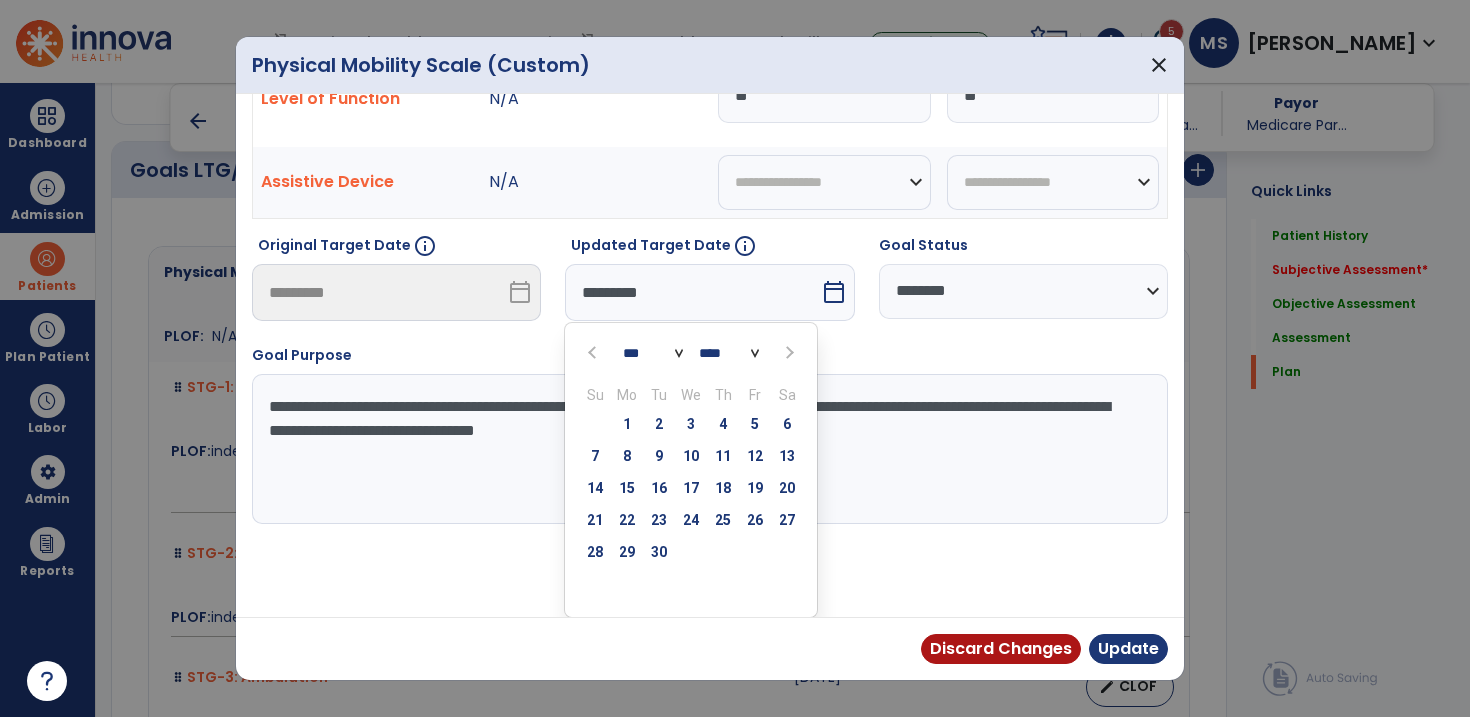 click at bounding box center (787, 352) 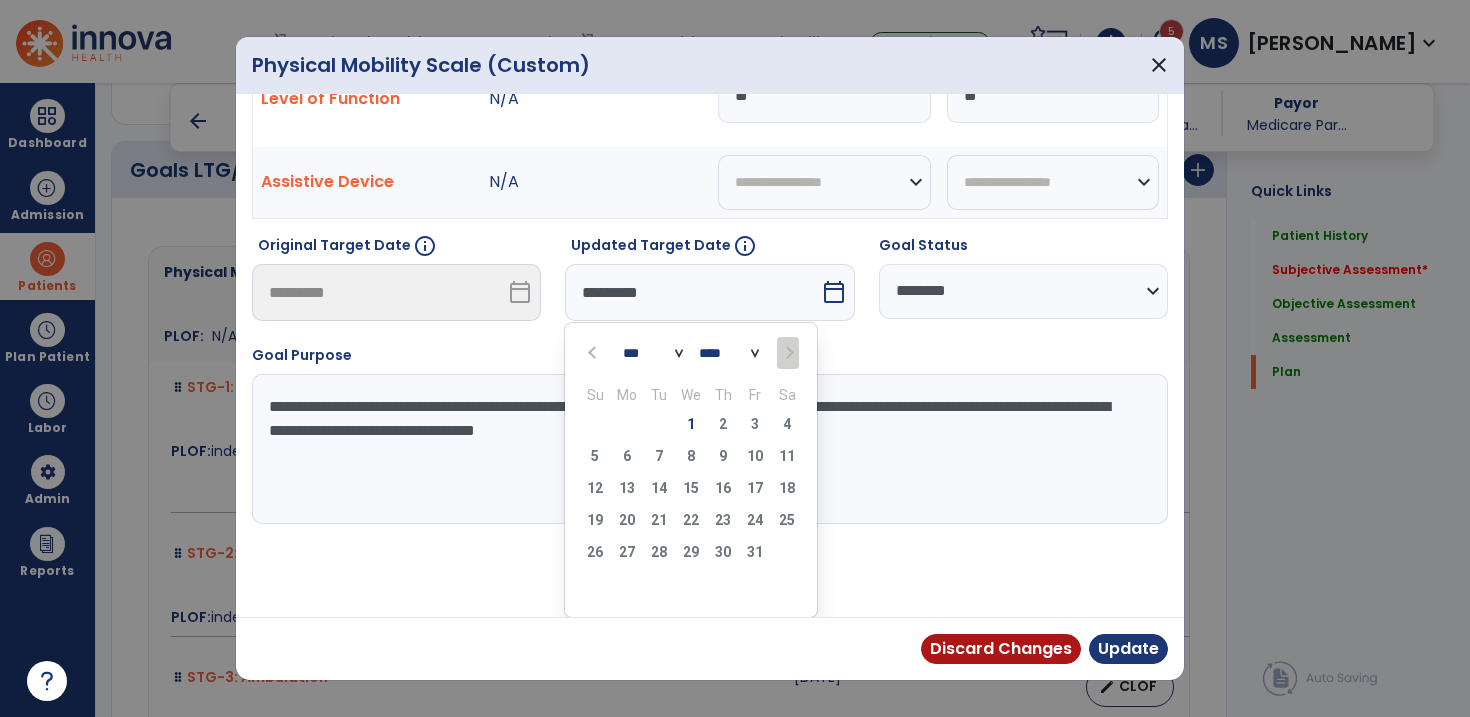 click at bounding box center [594, 352] 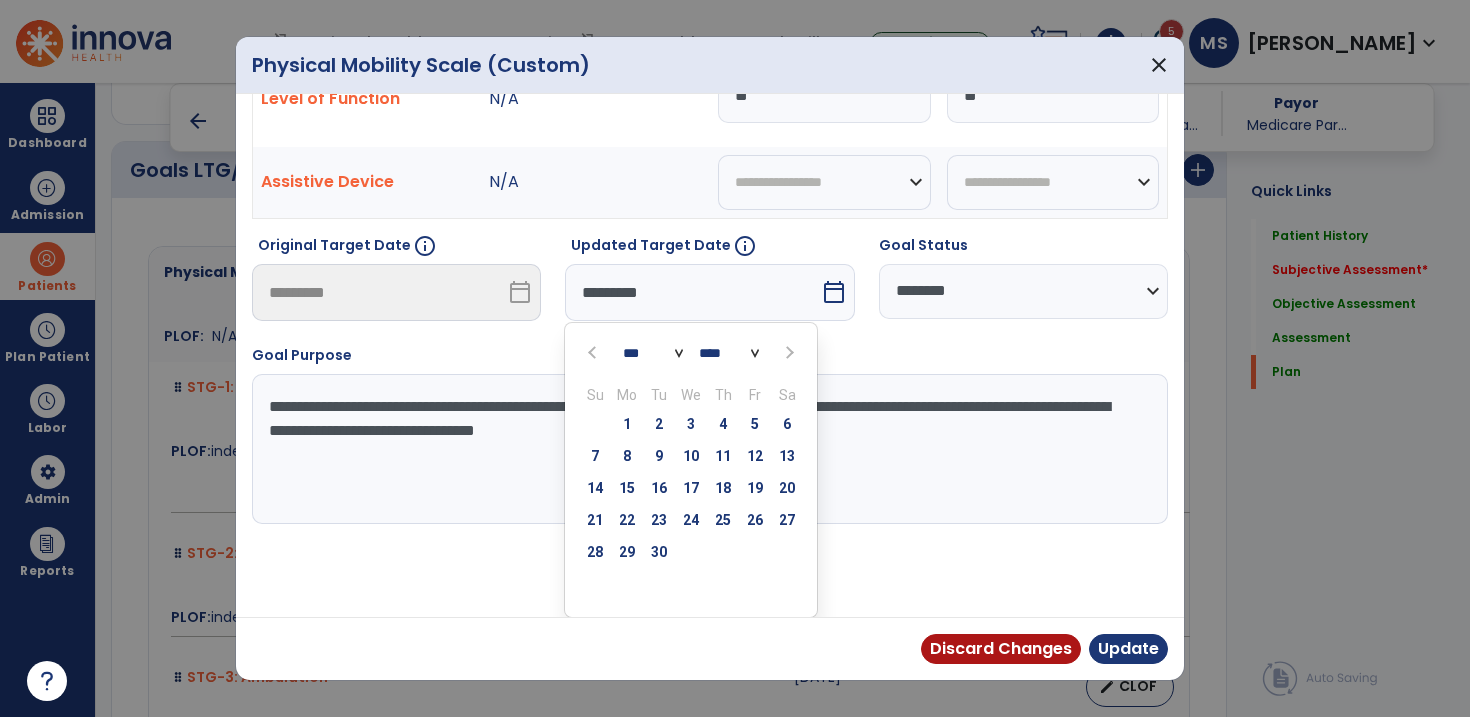 click at bounding box center (594, 352) 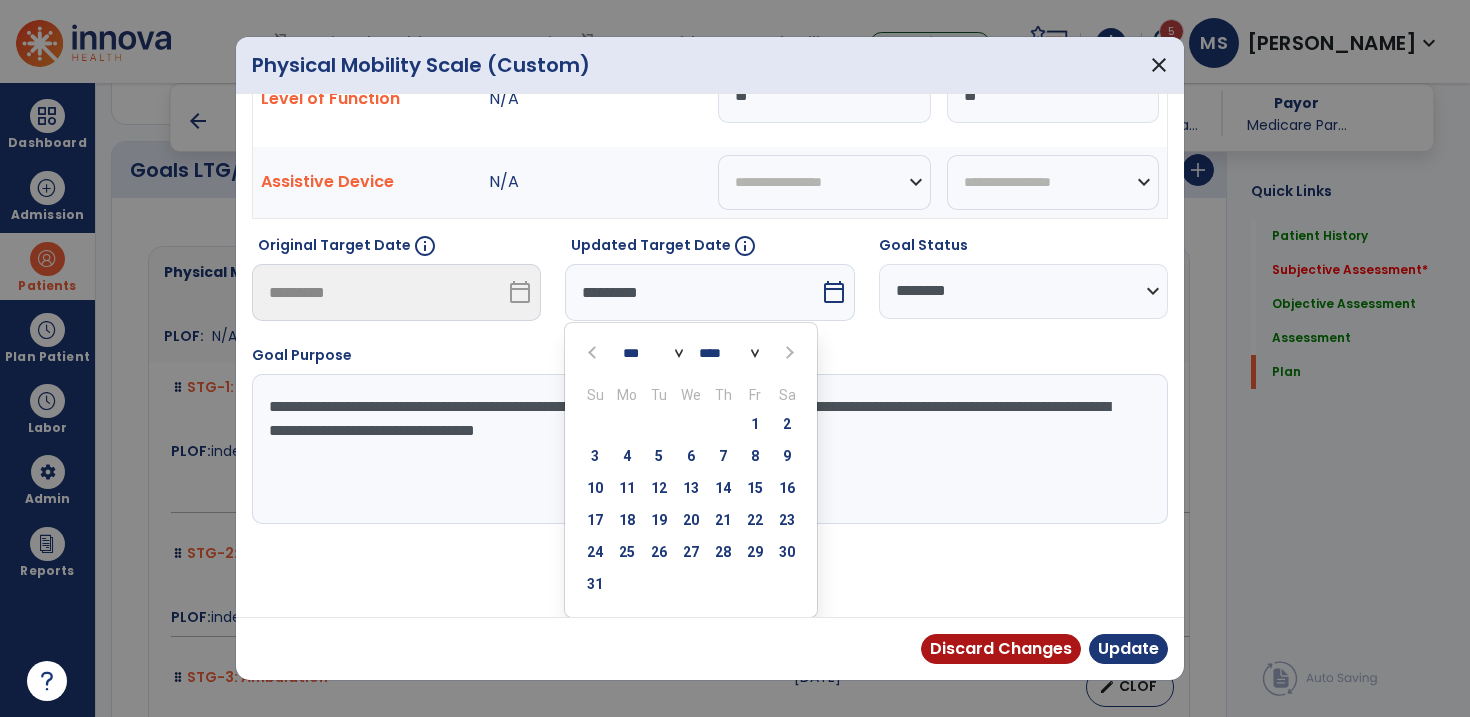 click at bounding box center [594, 352] 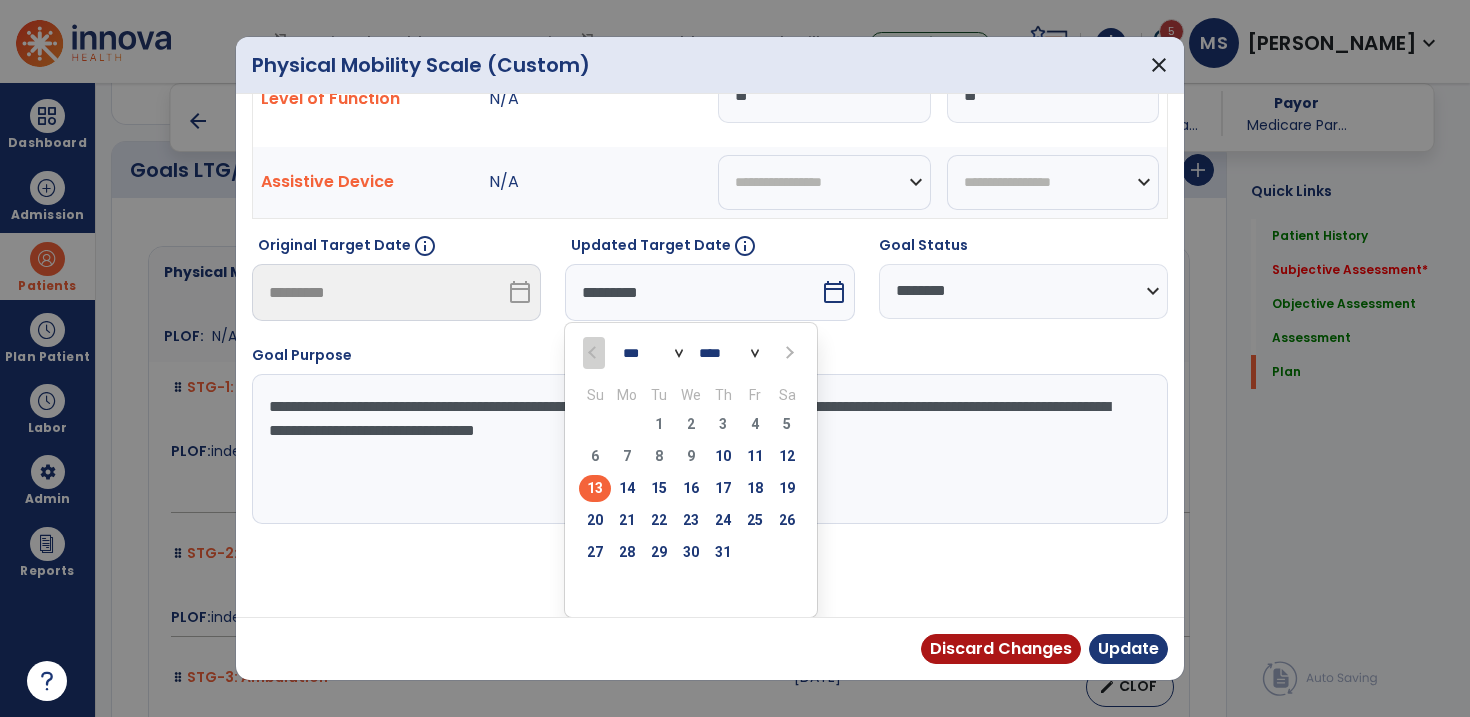 click at bounding box center (789, 353) 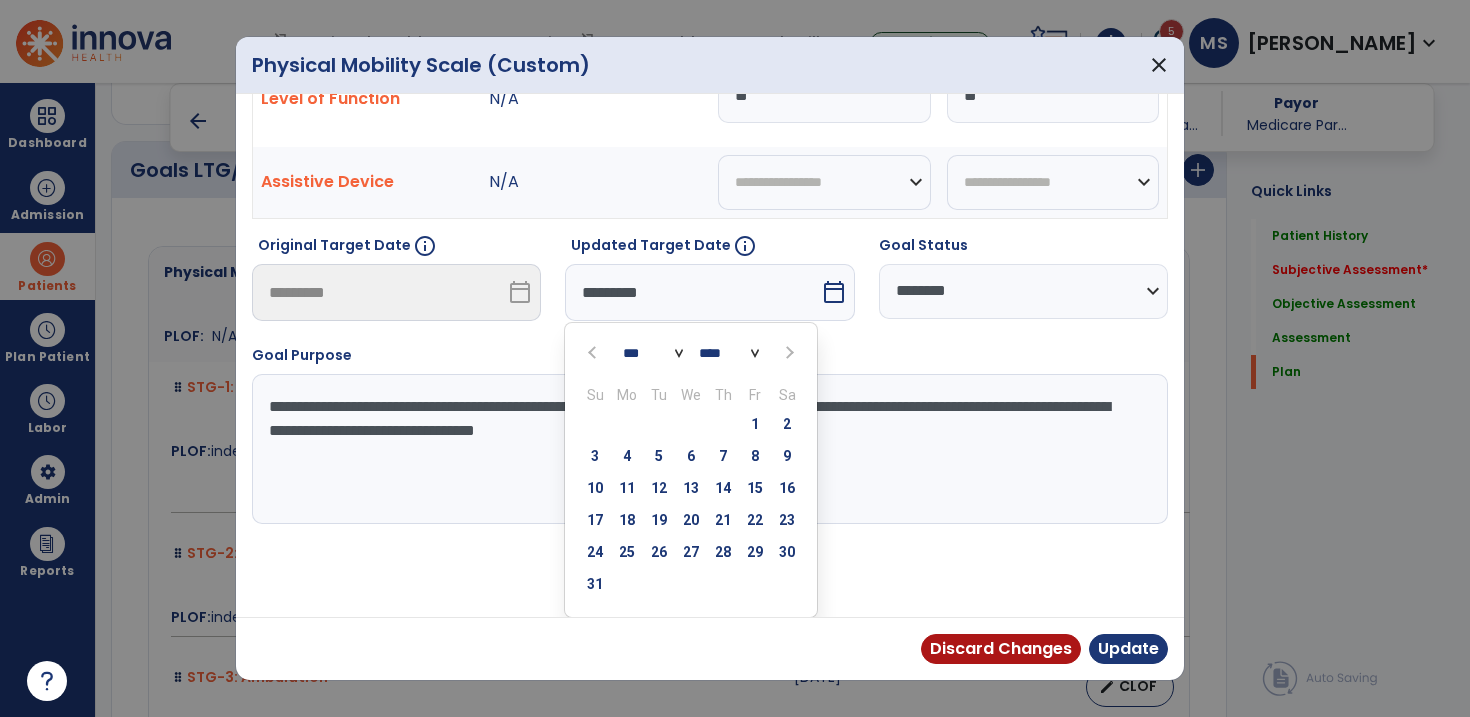 click at bounding box center [787, 352] 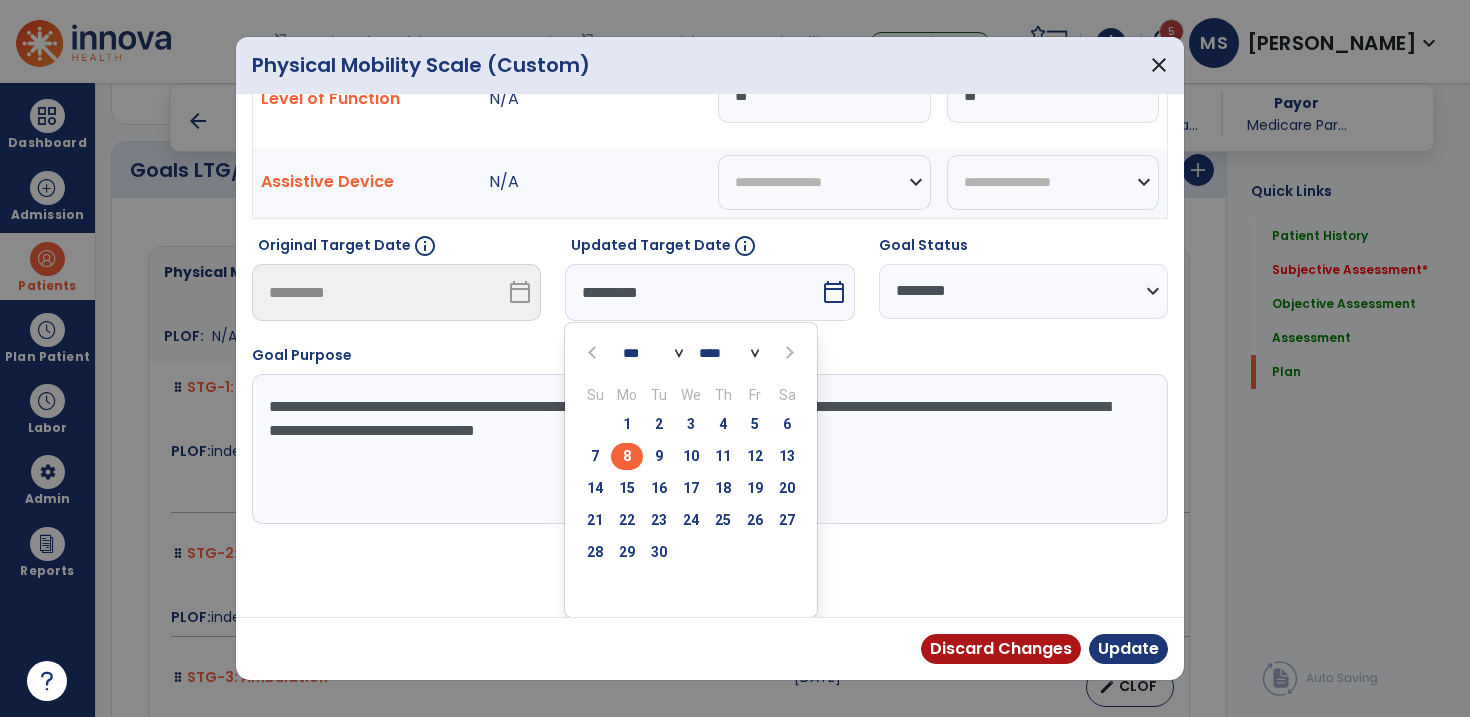 click on "8" at bounding box center (627, 456) 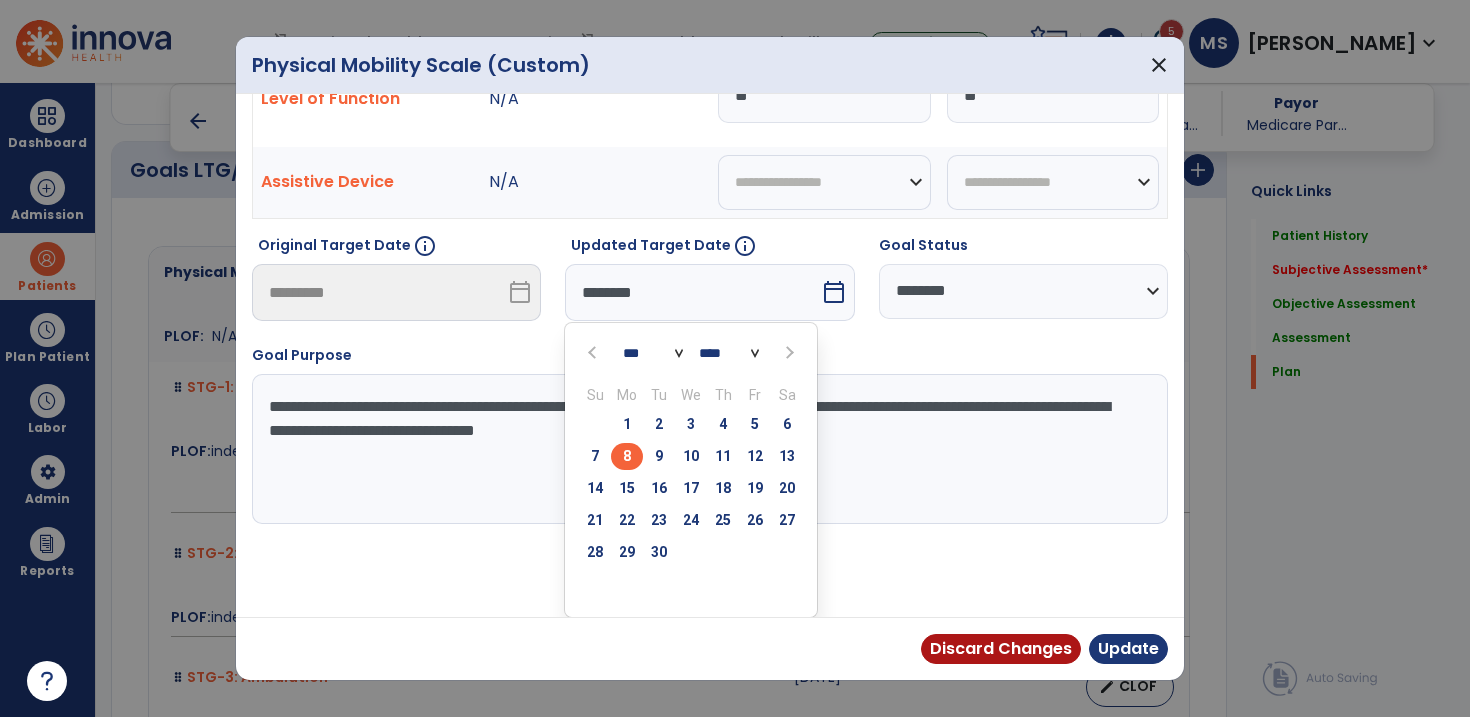 scroll, scrollTop: 26, scrollLeft: 0, axis: vertical 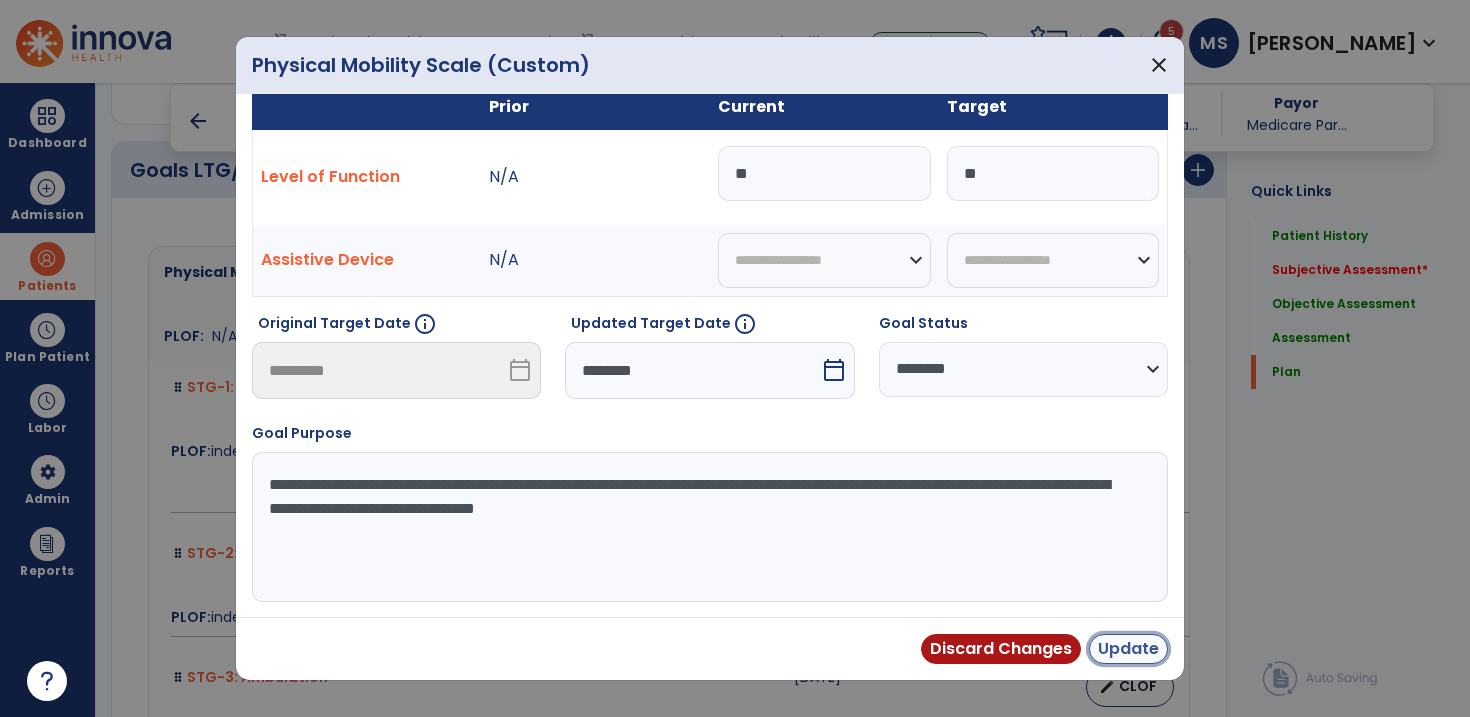 click on "Update" at bounding box center [1128, 649] 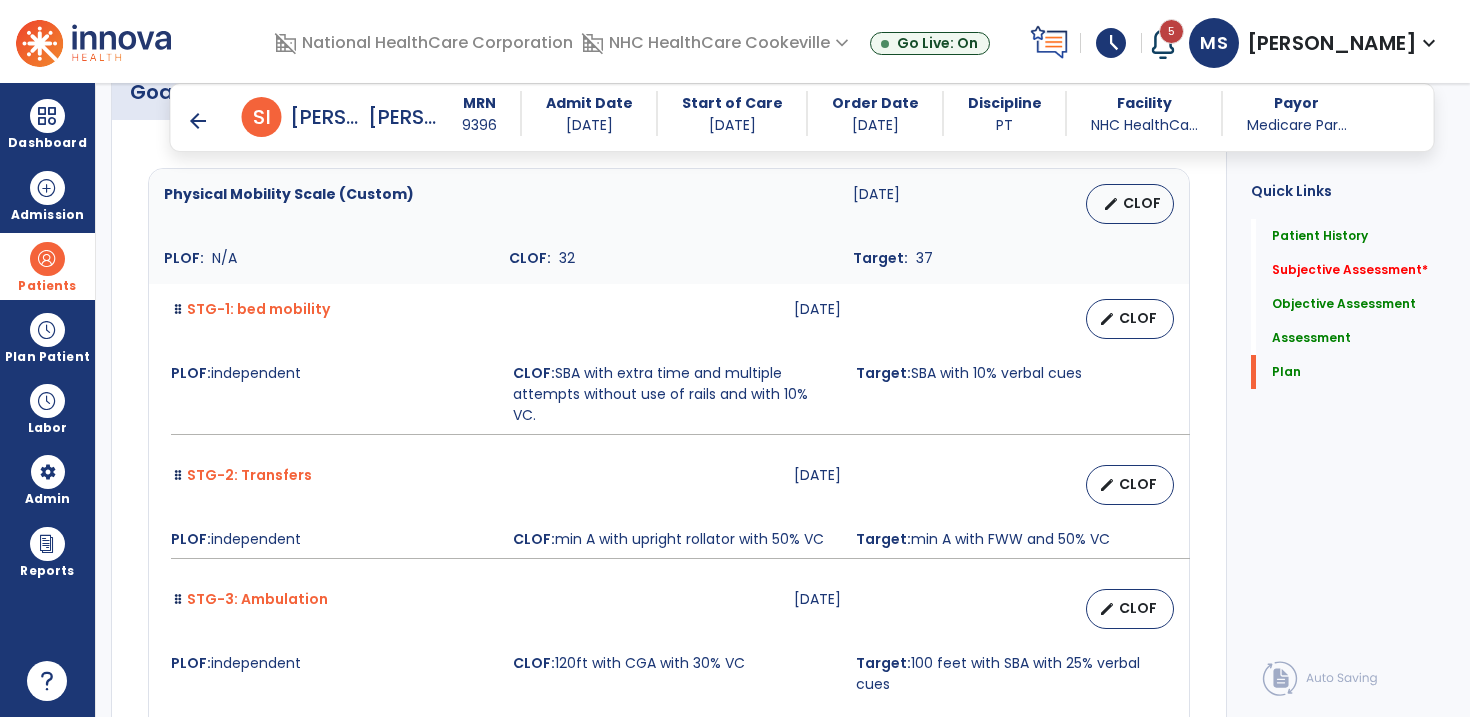 scroll, scrollTop: 4629, scrollLeft: 0, axis: vertical 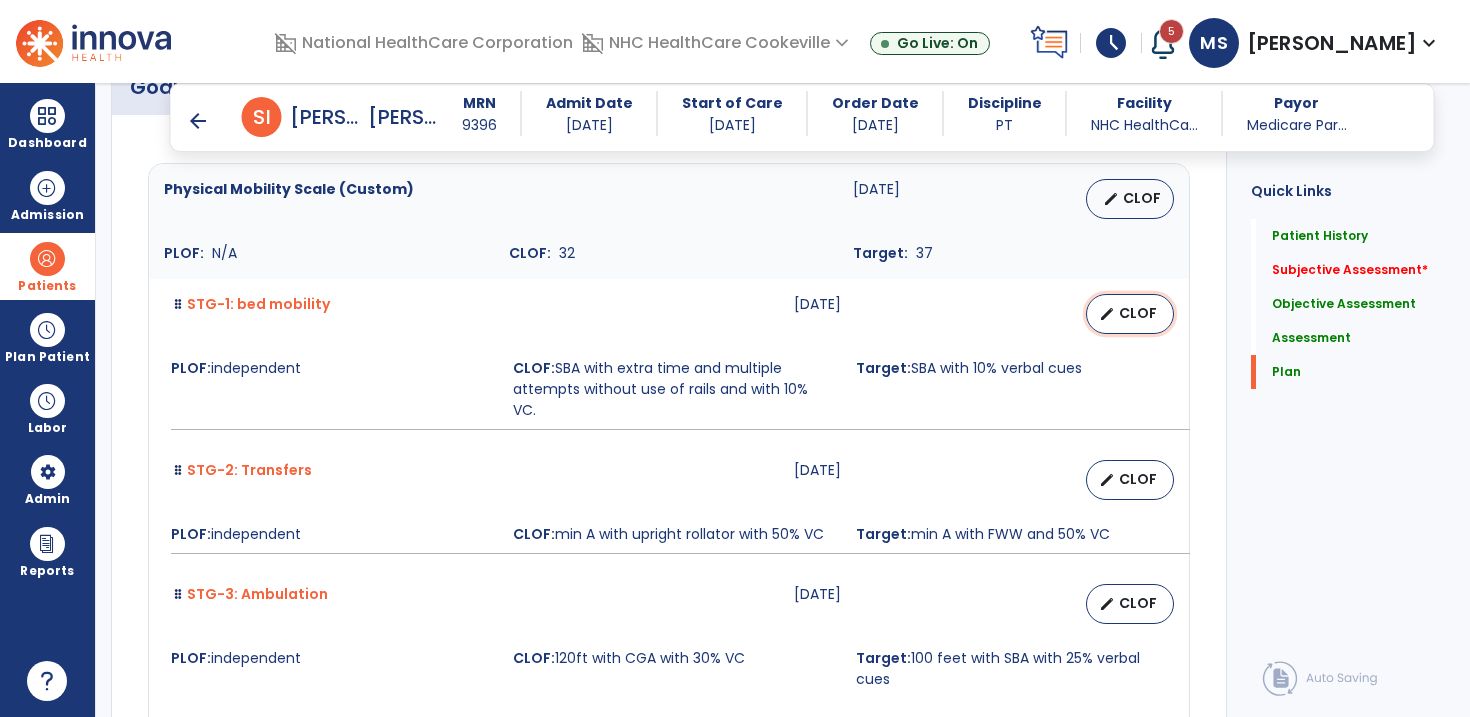 click on "CLOF" at bounding box center [1138, 313] 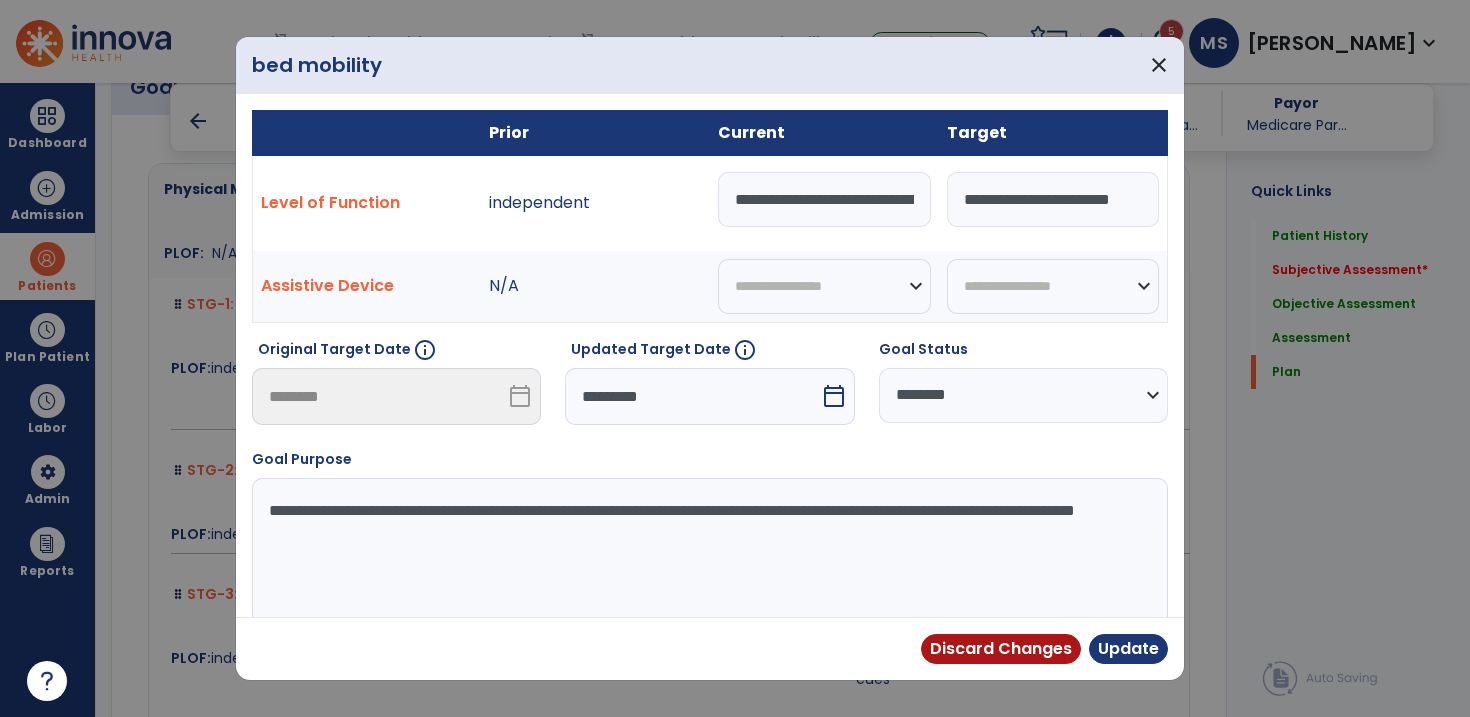 click on "**********" at bounding box center (1053, 199) 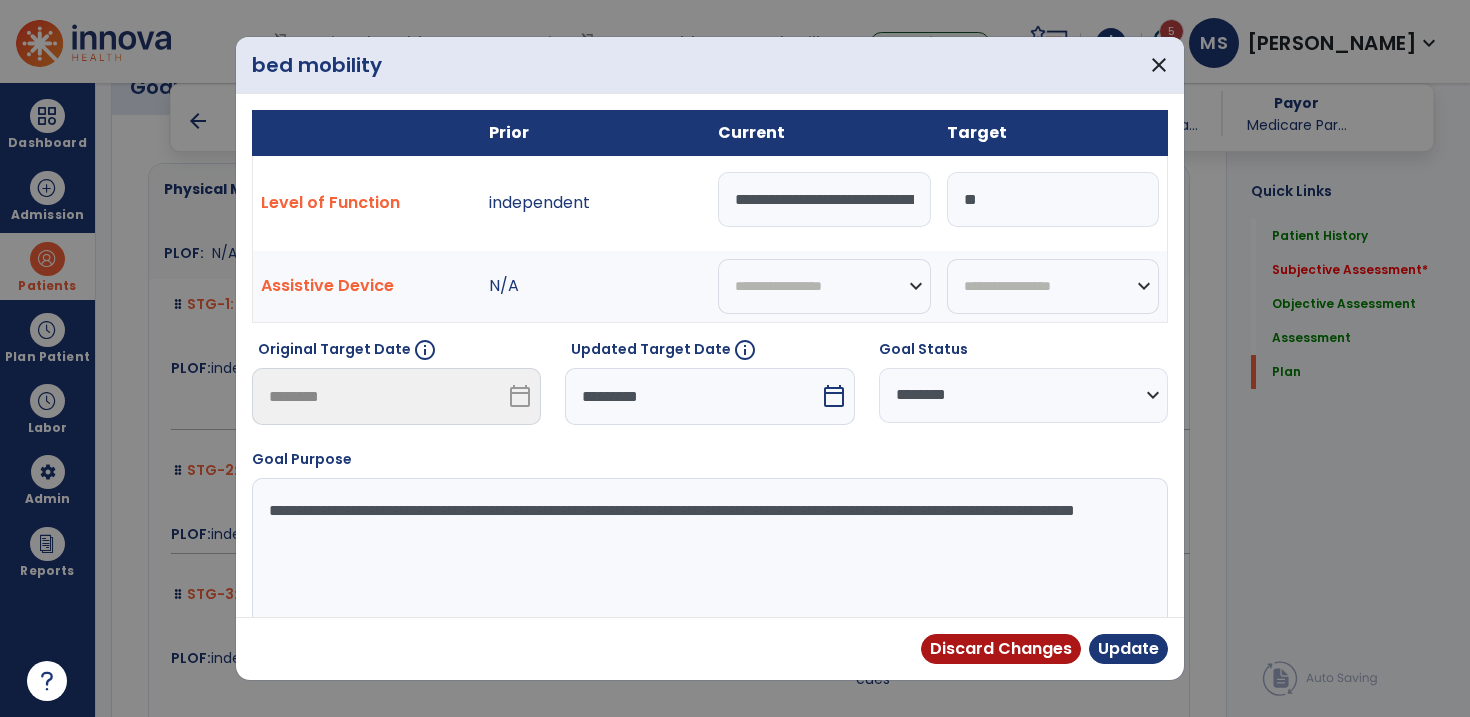 type on "*" 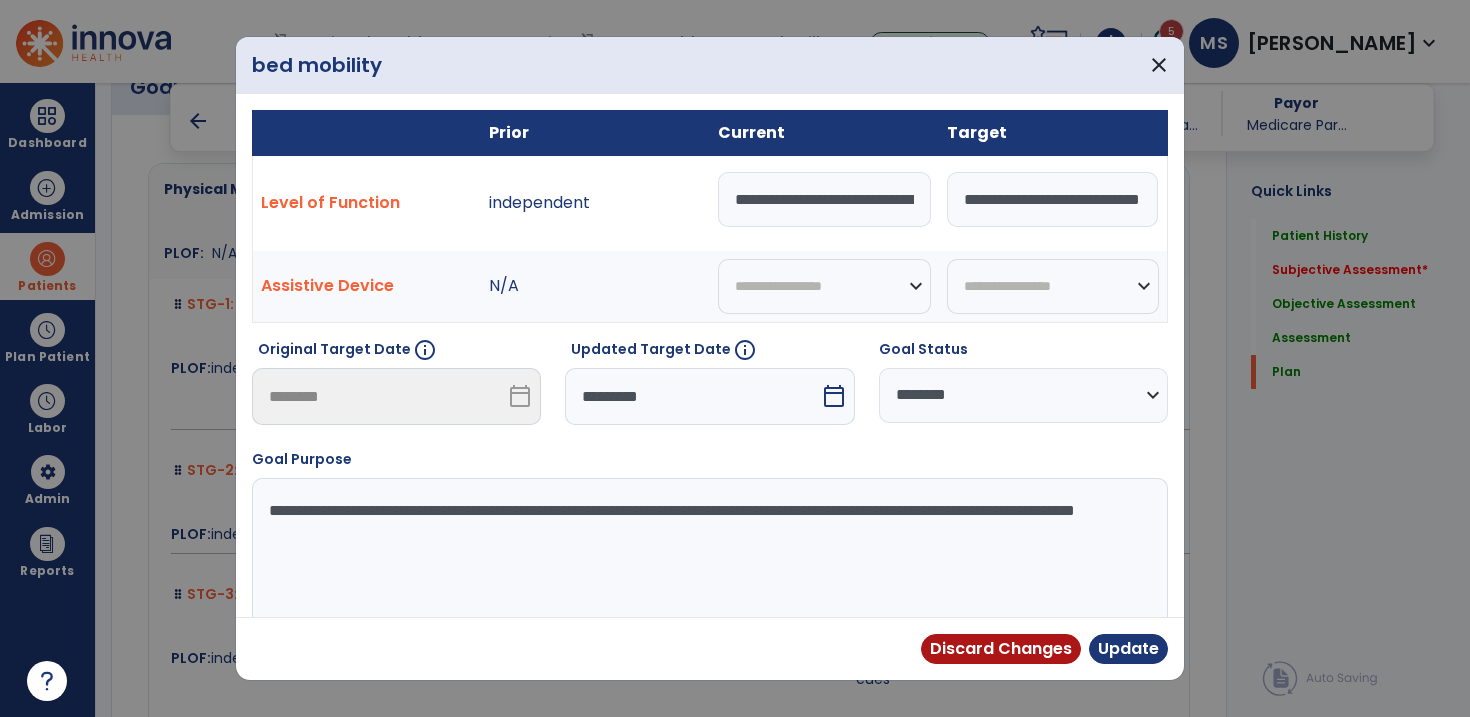 scroll, scrollTop: 0, scrollLeft: 70, axis: horizontal 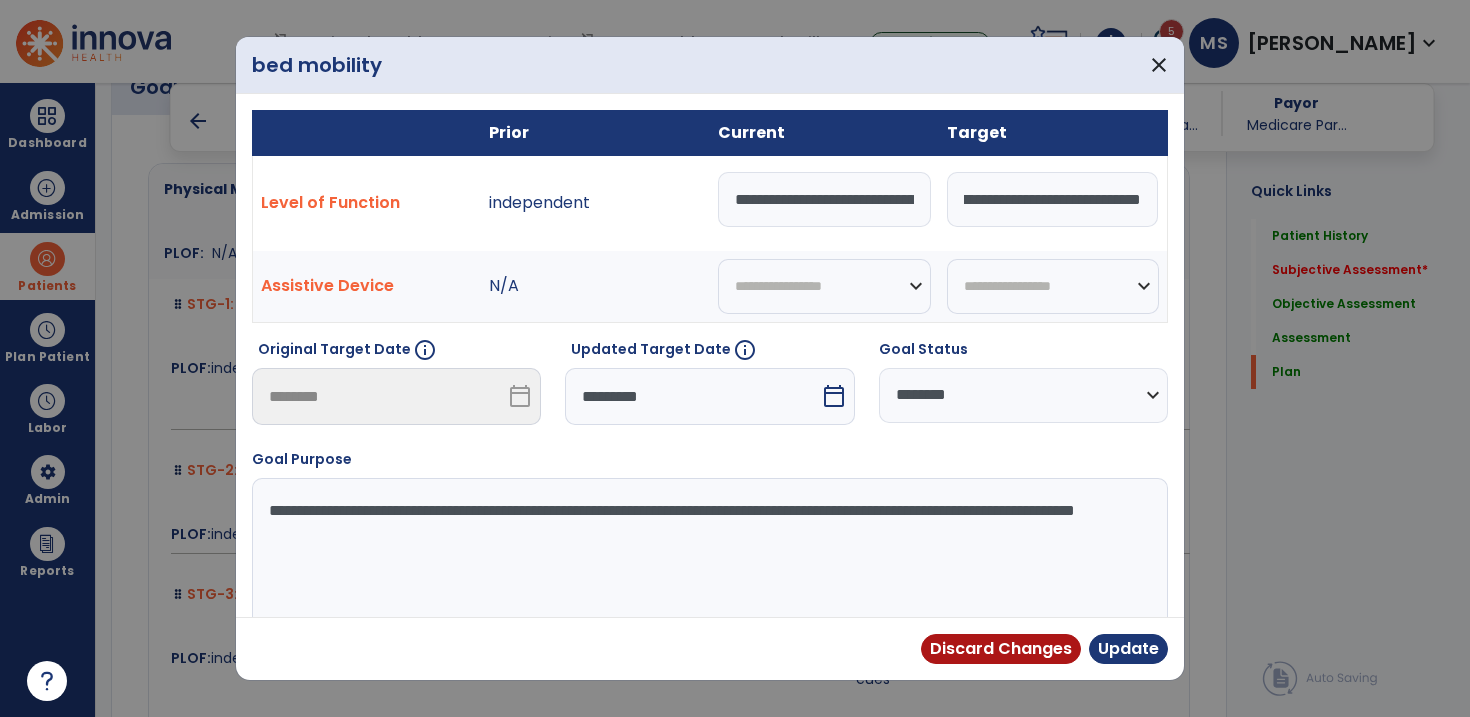 click on "**********" at bounding box center (1052, 199) 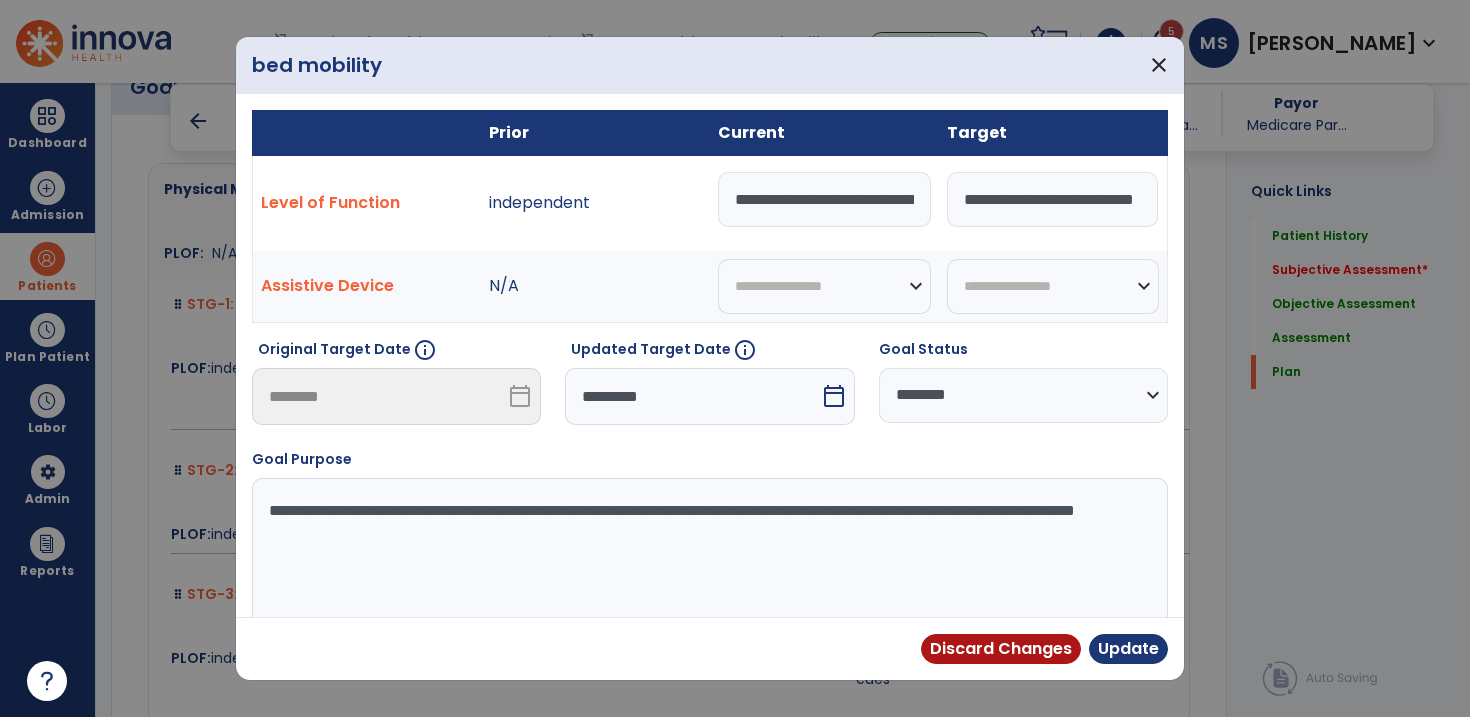 scroll, scrollTop: 0, scrollLeft: 51, axis: horizontal 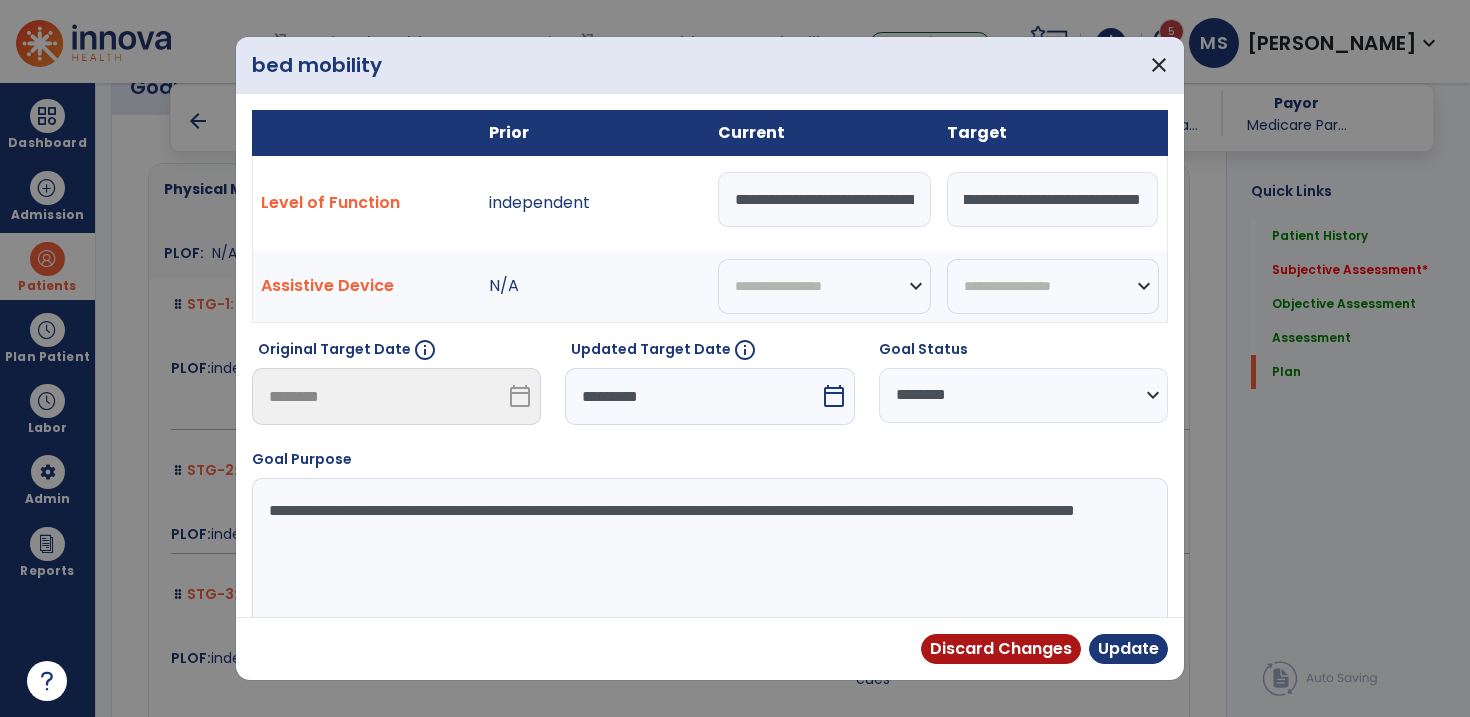 type on "**********" 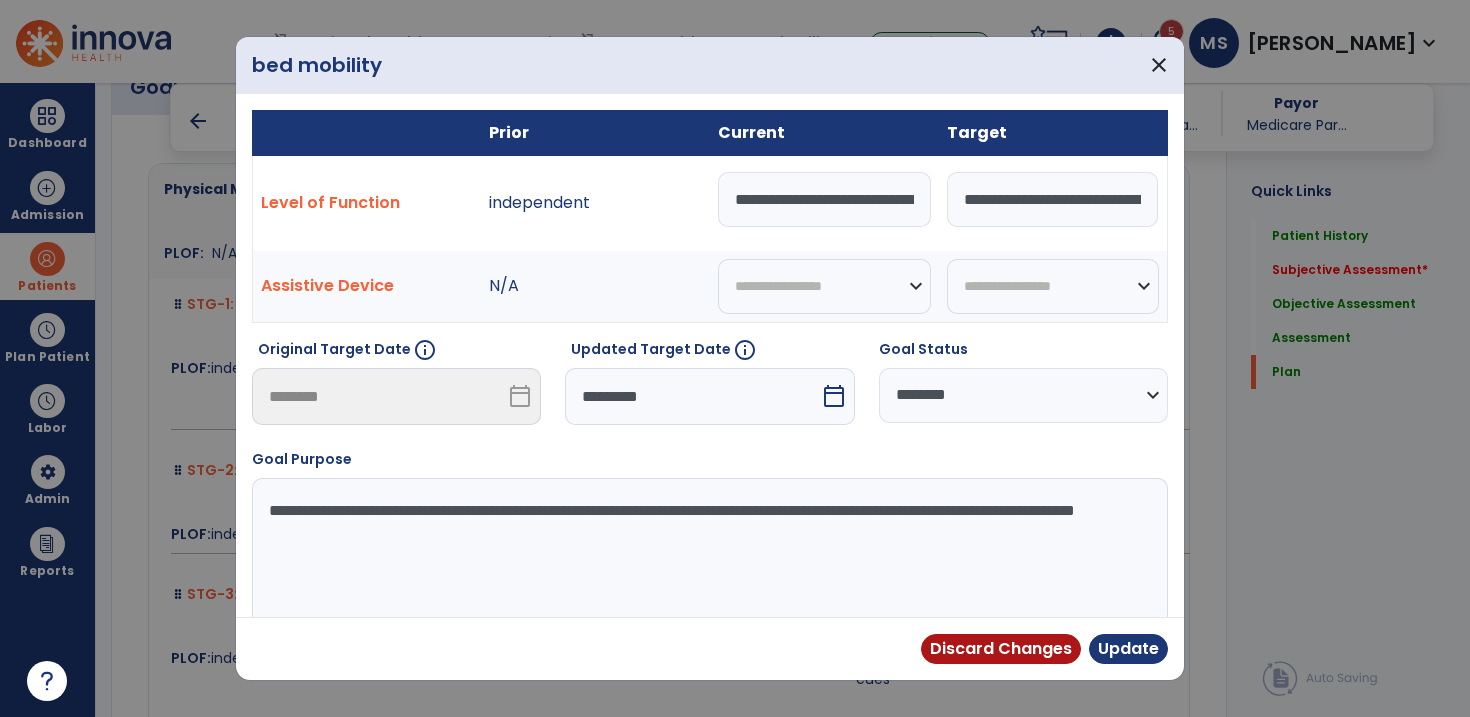 drag, startPoint x: 608, startPoint y: 510, endPoint x: 578, endPoint y: 510, distance: 30 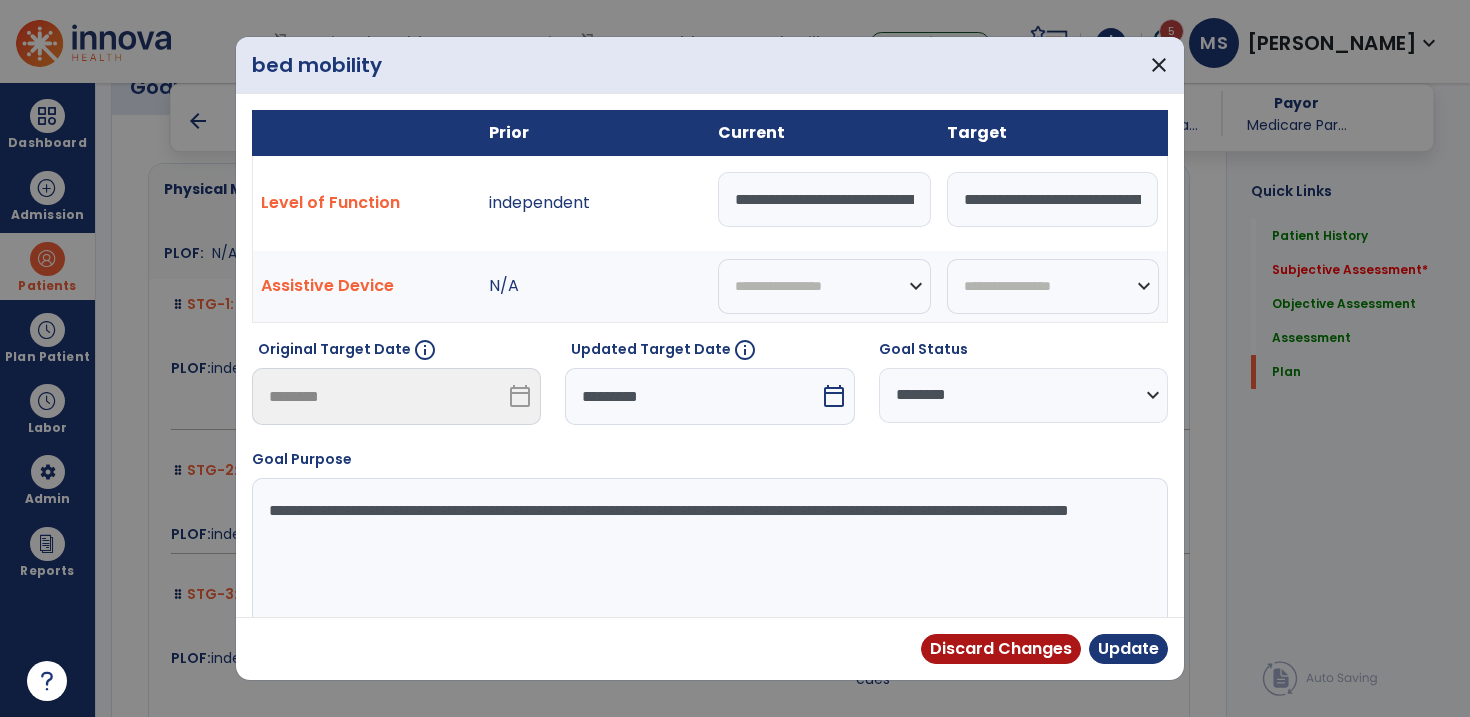 type on "**********" 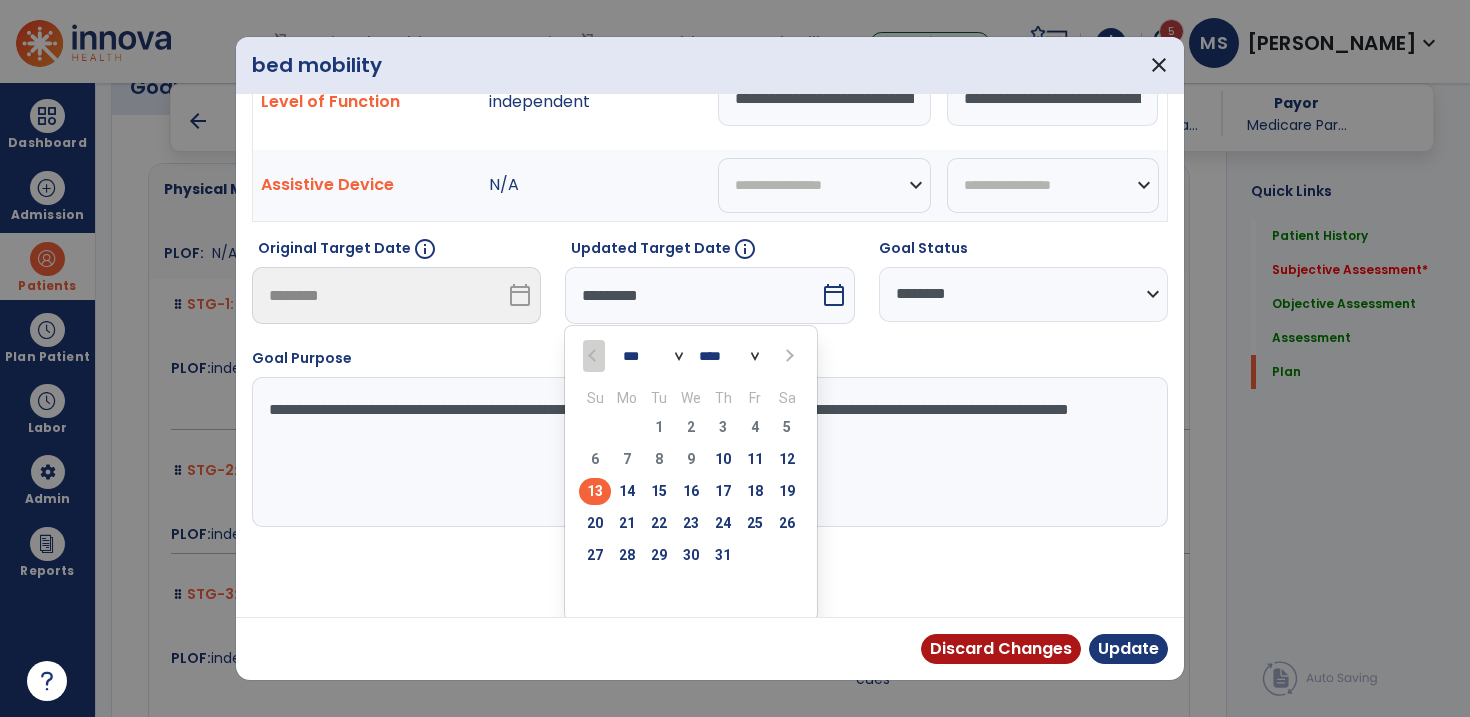 scroll, scrollTop: 104, scrollLeft: 0, axis: vertical 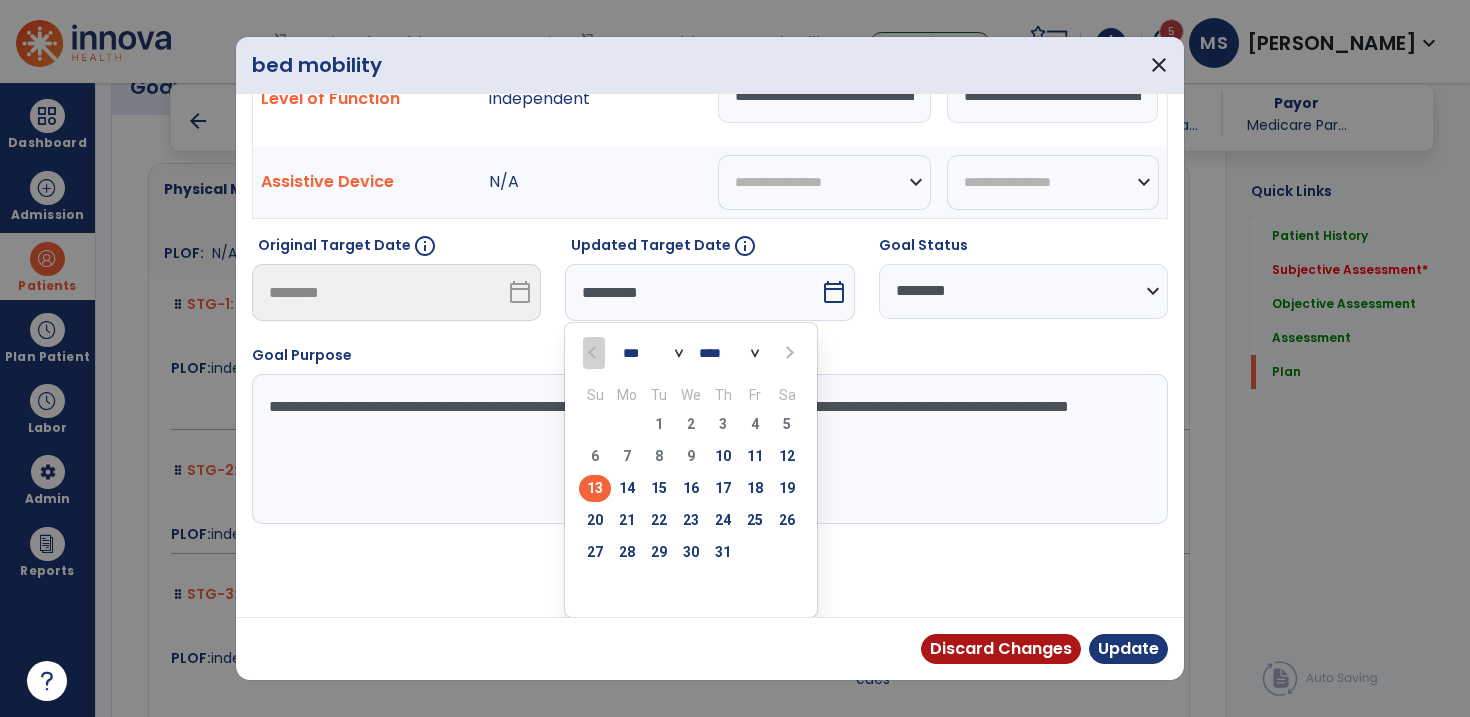 click at bounding box center (789, 353) 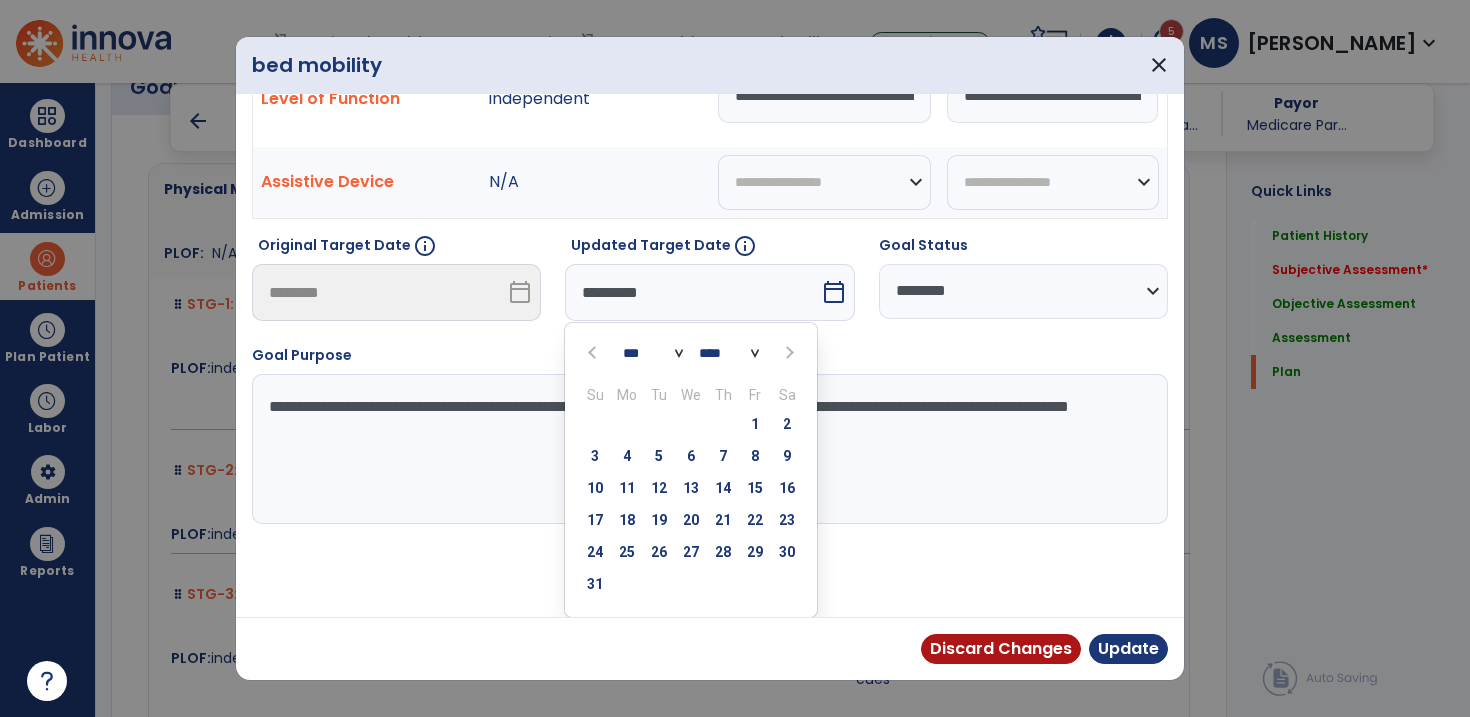 click at bounding box center (789, 353) 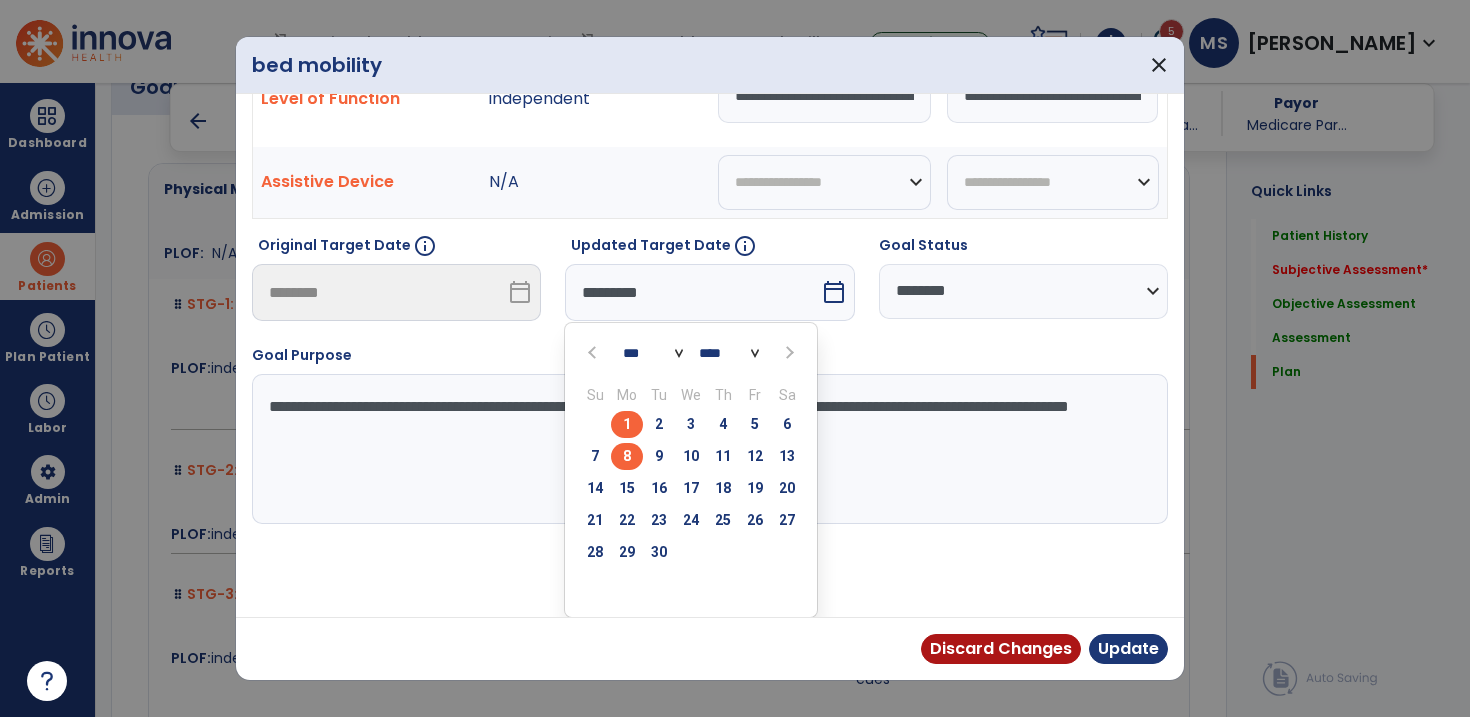 click on "8" at bounding box center (627, 456) 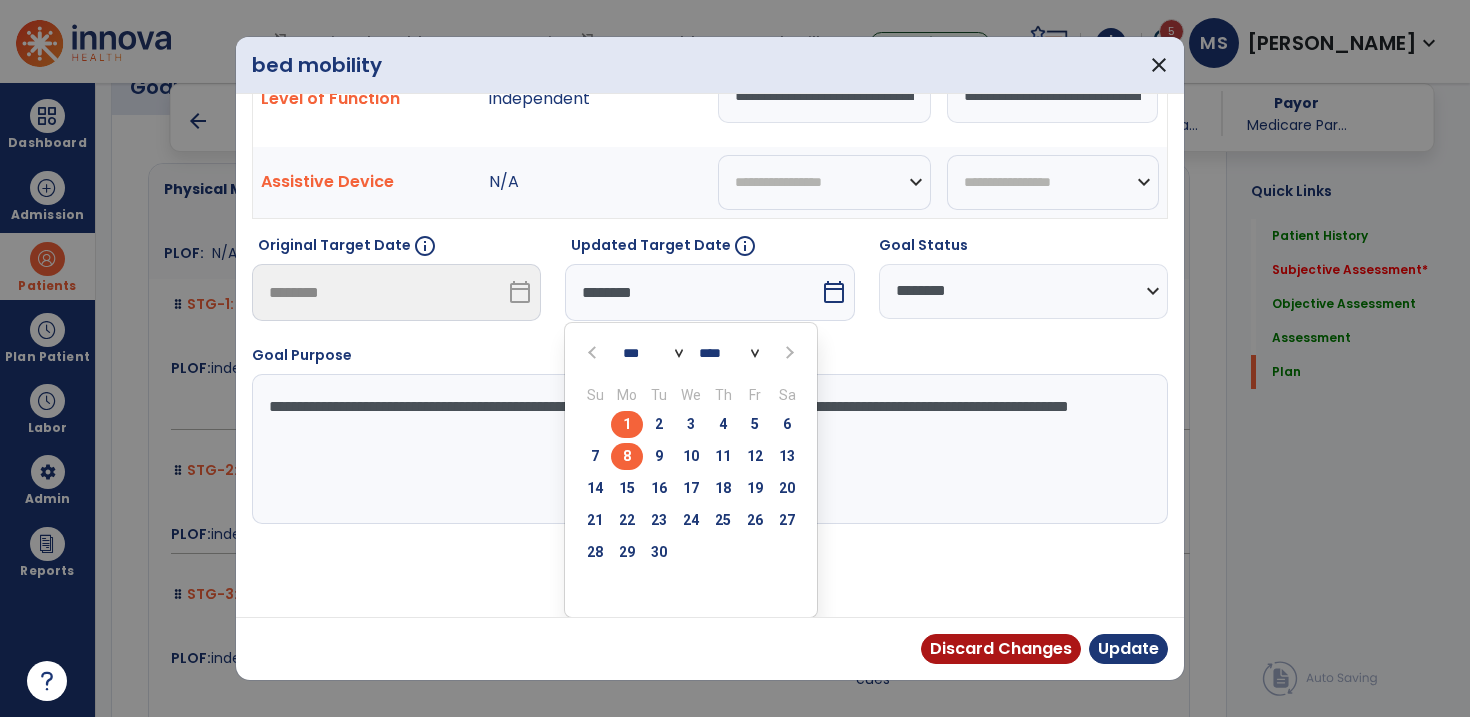 scroll, scrollTop: 26, scrollLeft: 0, axis: vertical 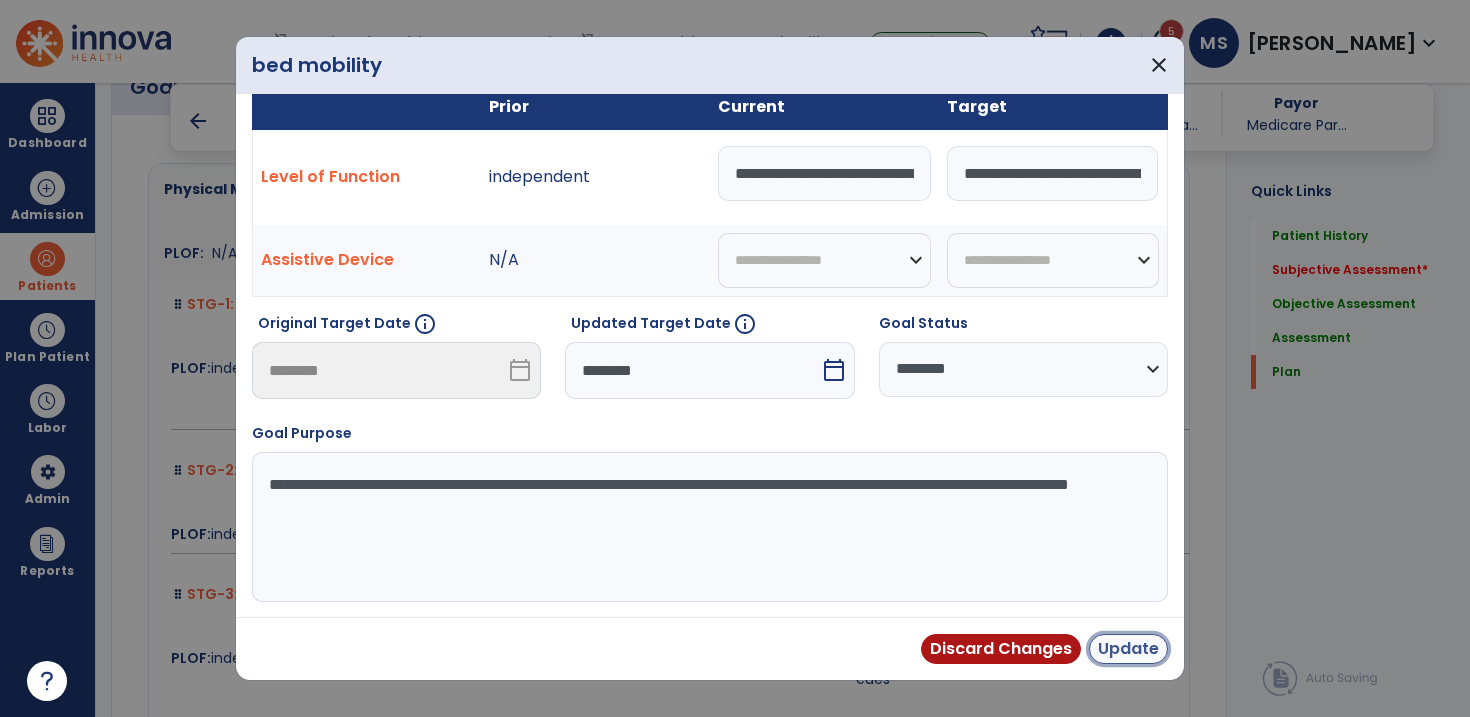 click on "Update" at bounding box center (1128, 649) 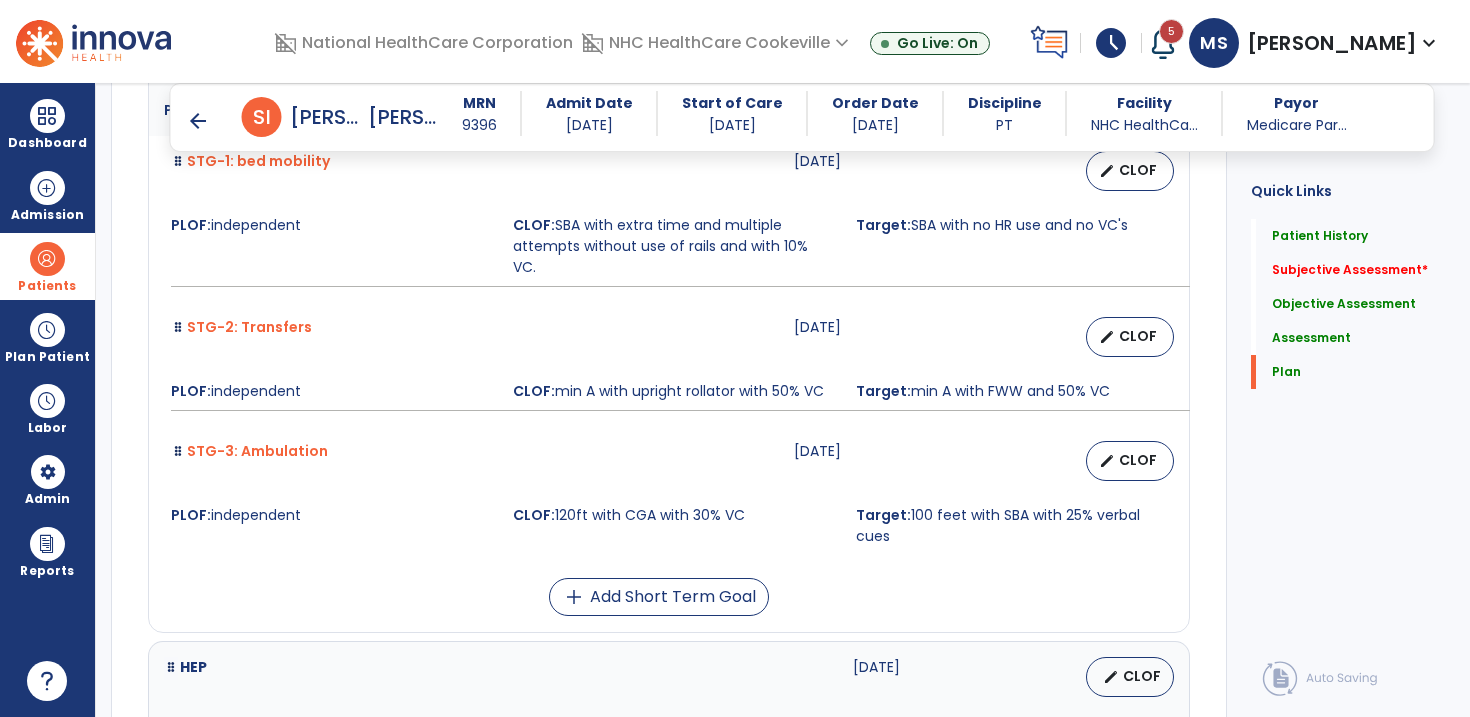 scroll, scrollTop: 4777, scrollLeft: 0, axis: vertical 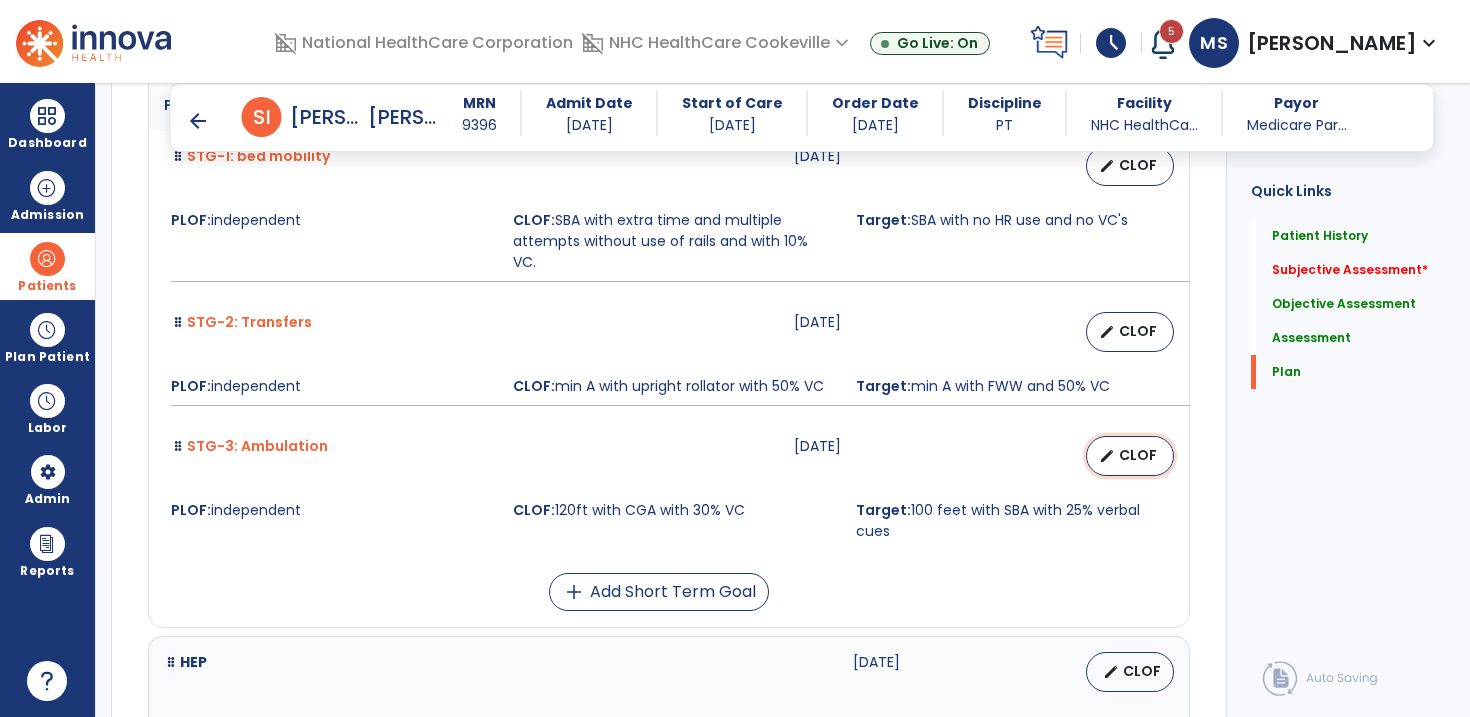 click on "CLOF" at bounding box center [1138, 455] 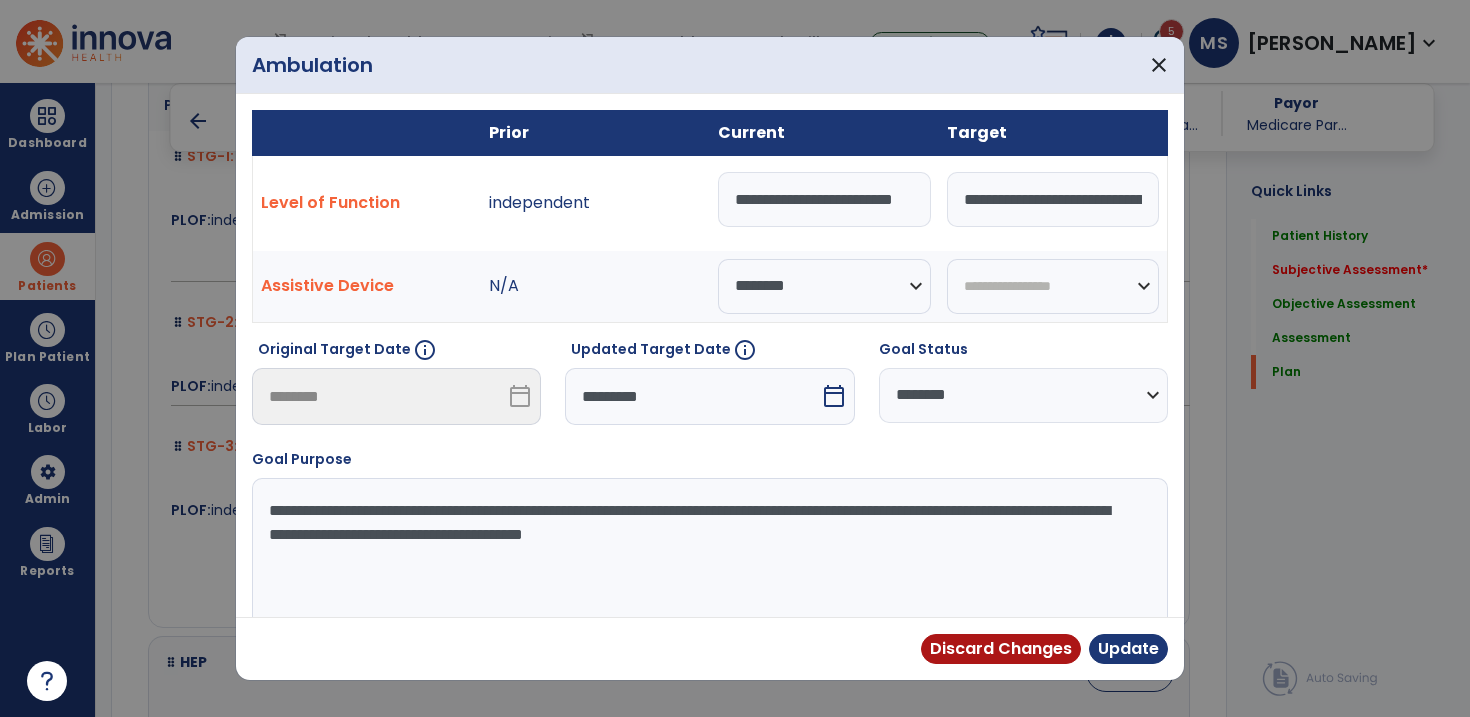 scroll, scrollTop: 0, scrollLeft: 125, axis: horizontal 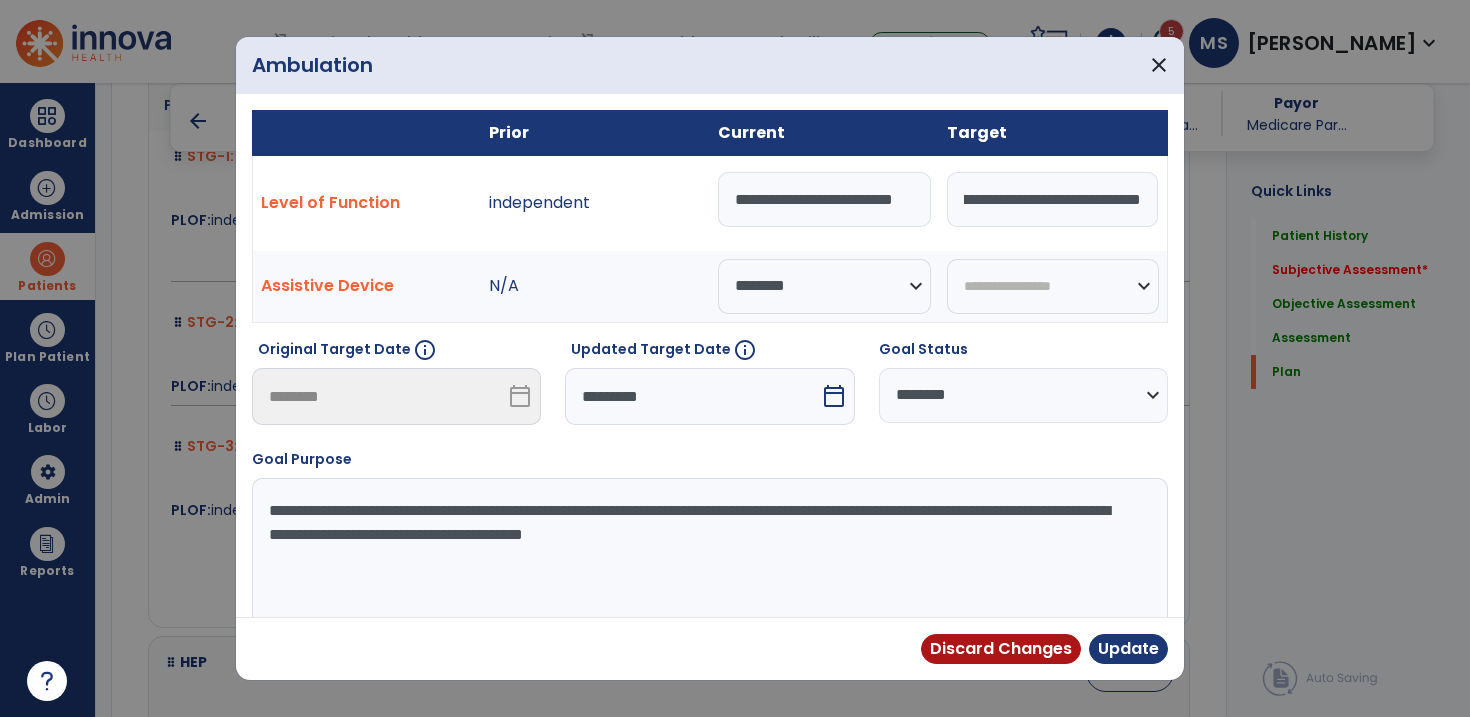 drag, startPoint x: 962, startPoint y: 198, endPoint x: 1201, endPoint y: 203, distance: 239.05229 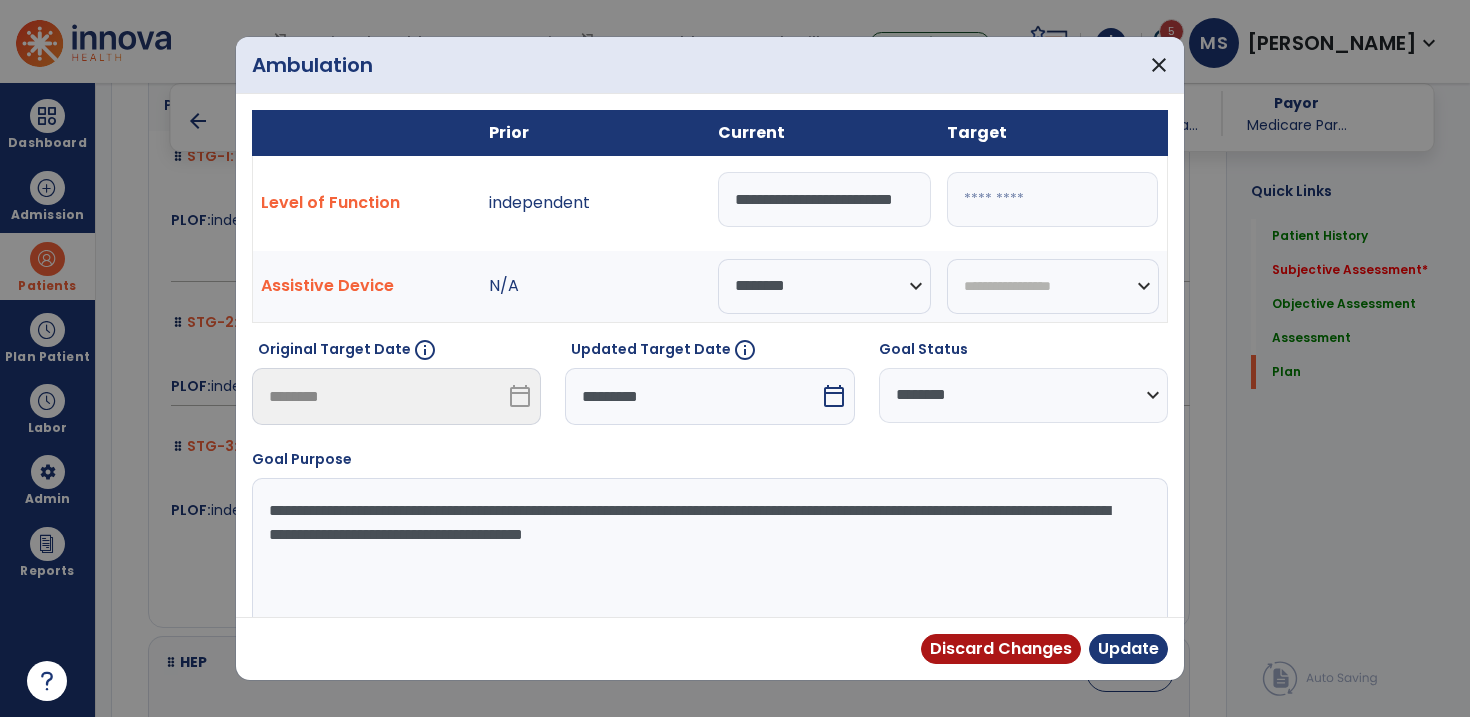 scroll, scrollTop: 0, scrollLeft: 0, axis: both 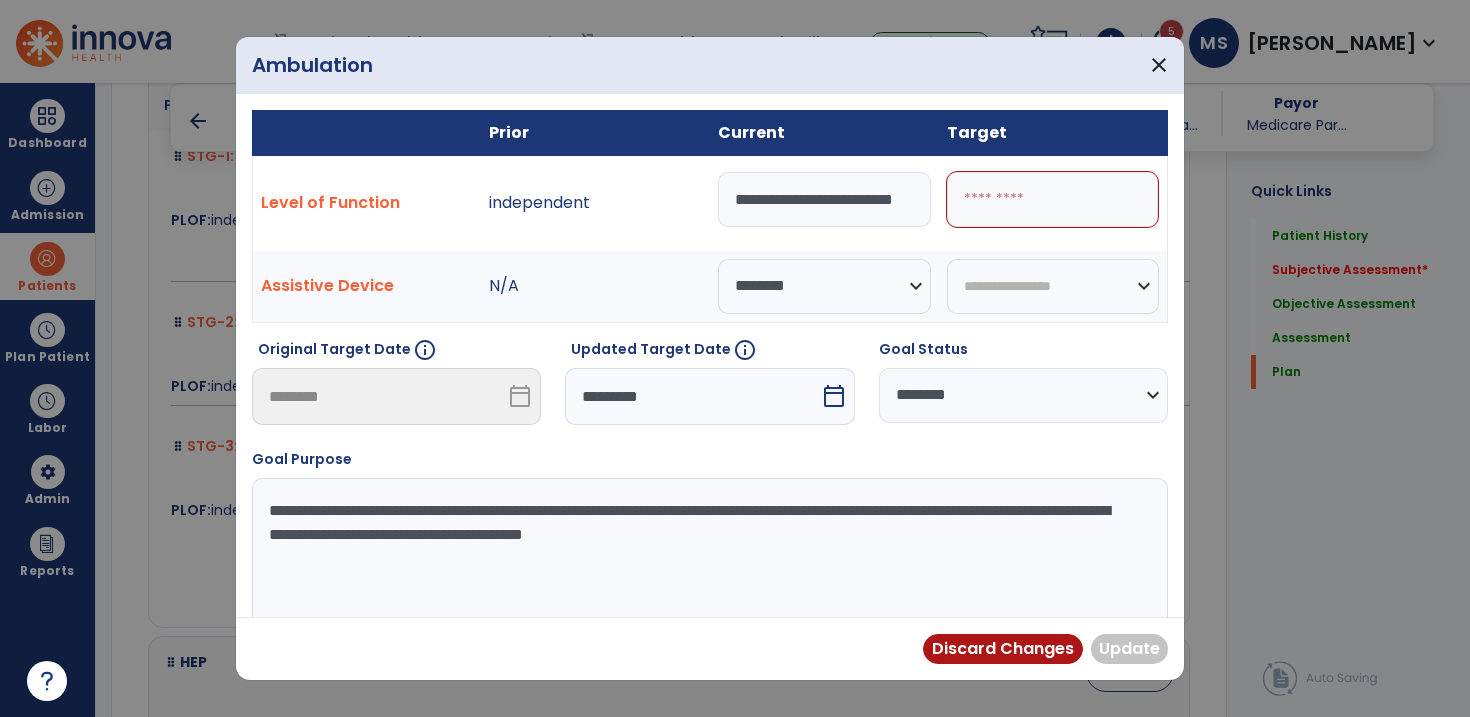 paste on "**********" 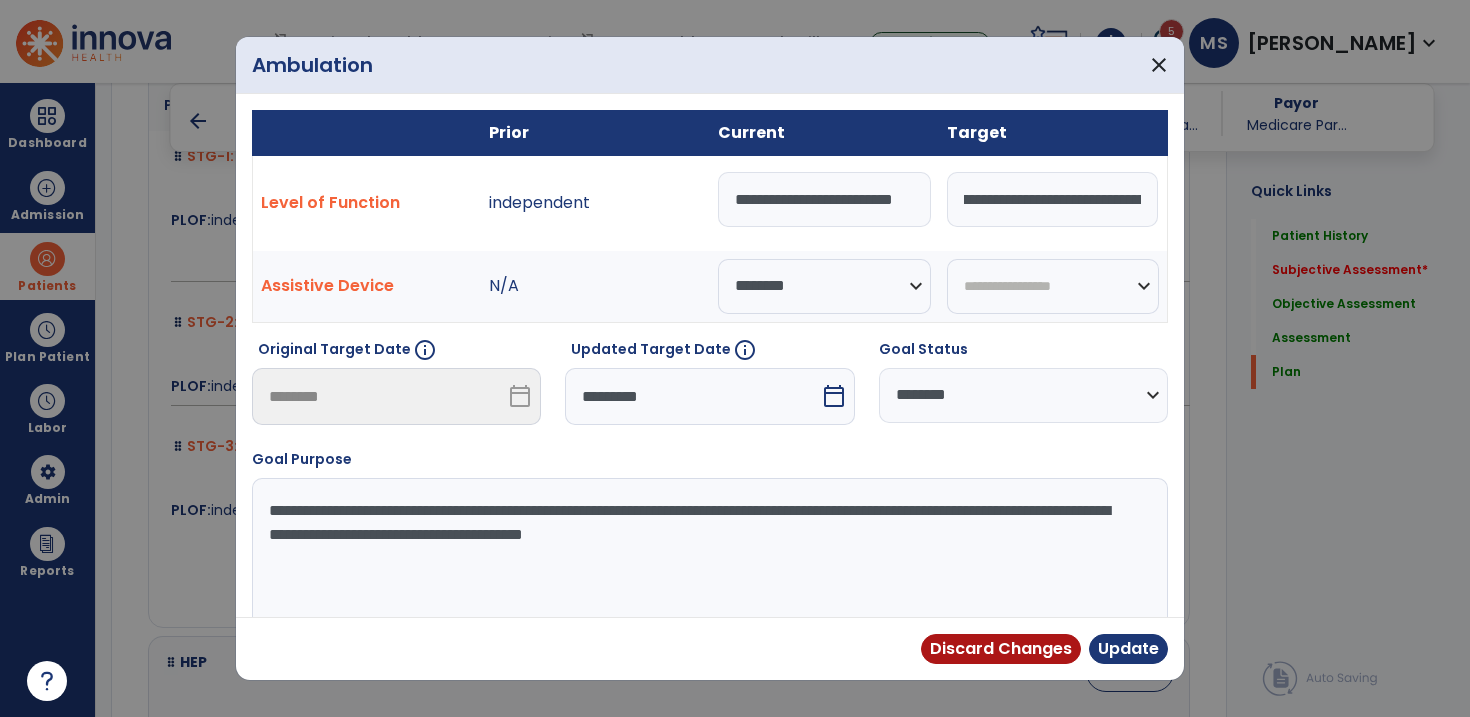 scroll, scrollTop: 0, scrollLeft: 0, axis: both 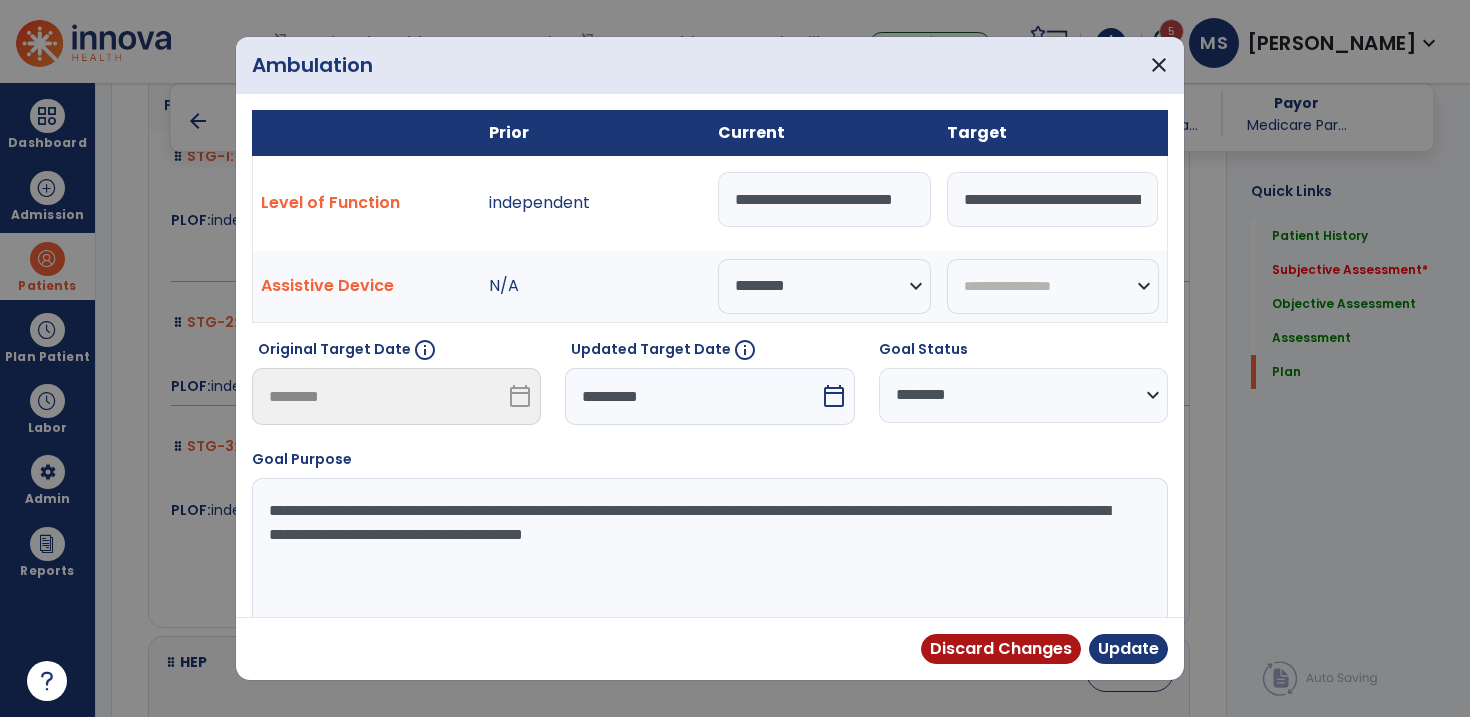 click on "**********" at bounding box center [1052, 199] 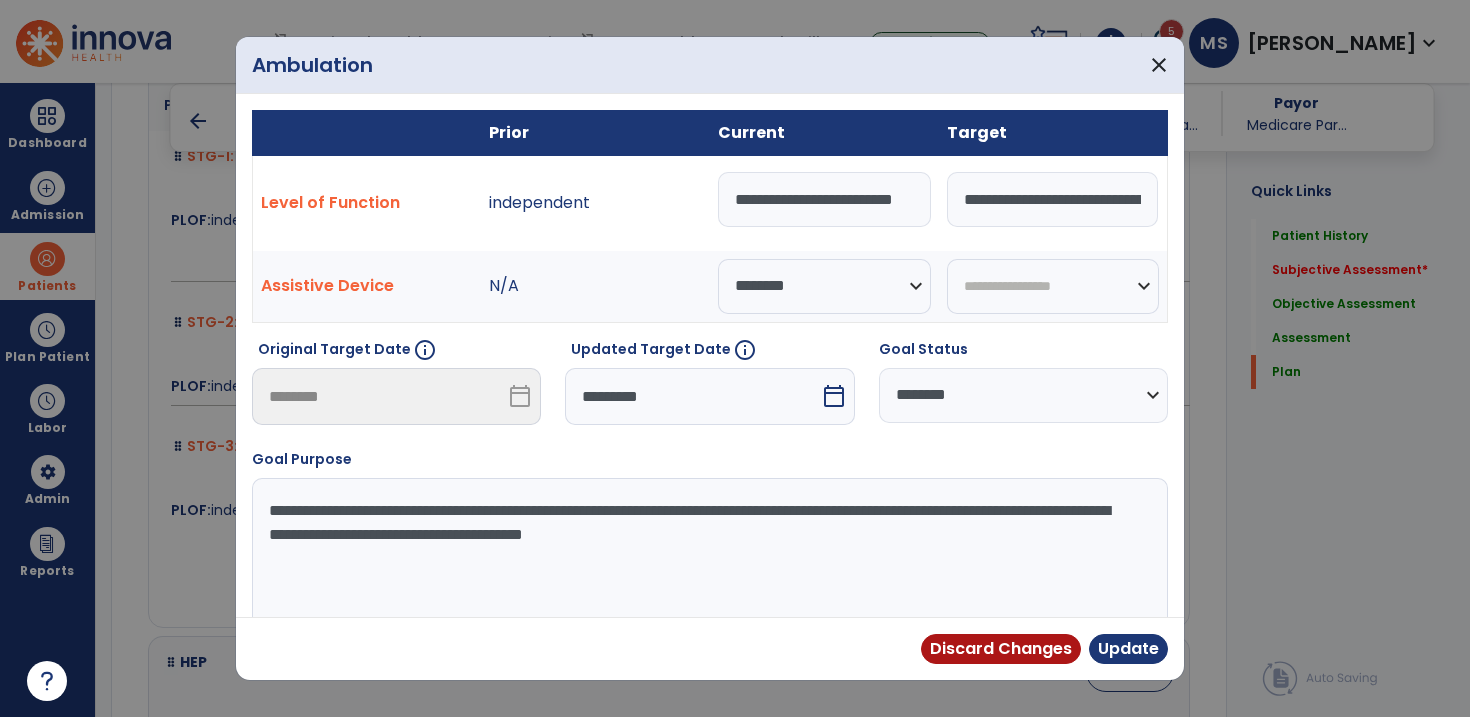 scroll, scrollTop: 0, scrollLeft: 124, axis: horizontal 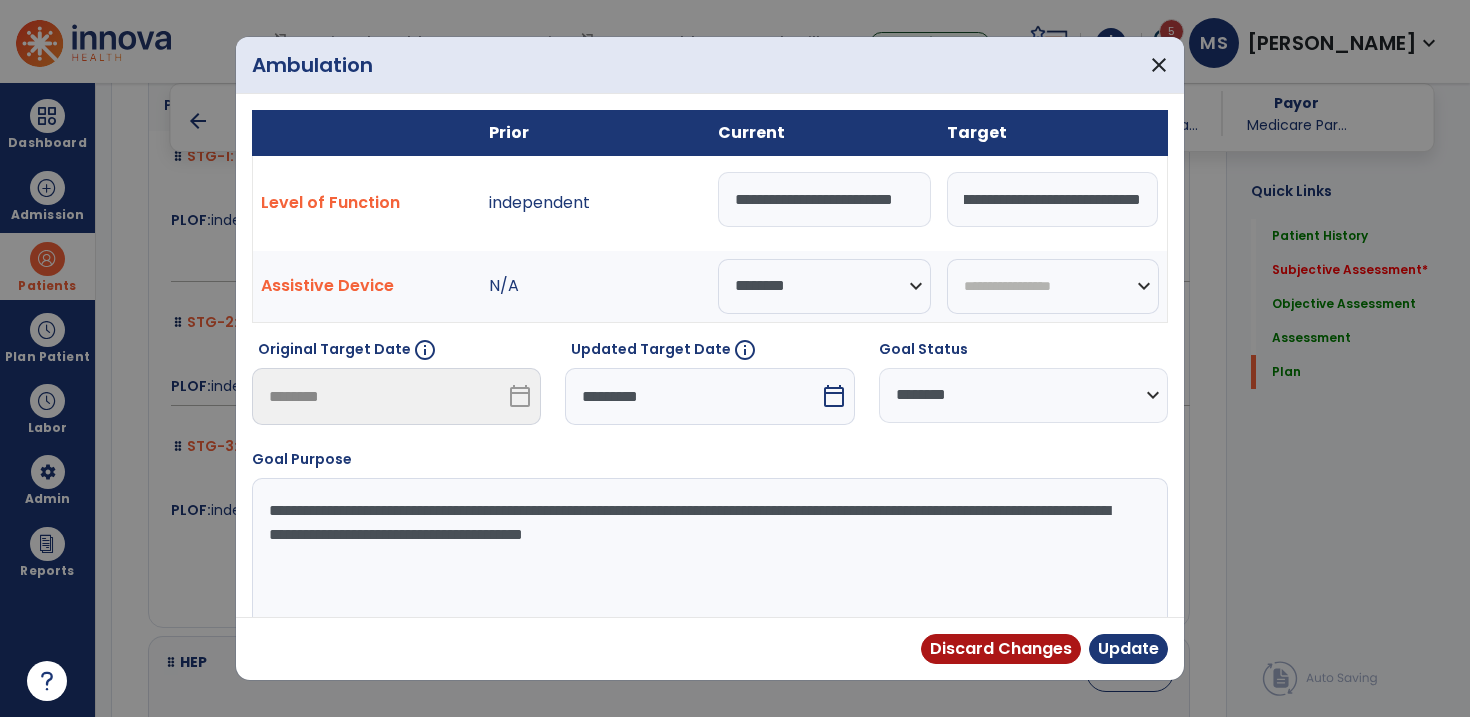 type on "**********" 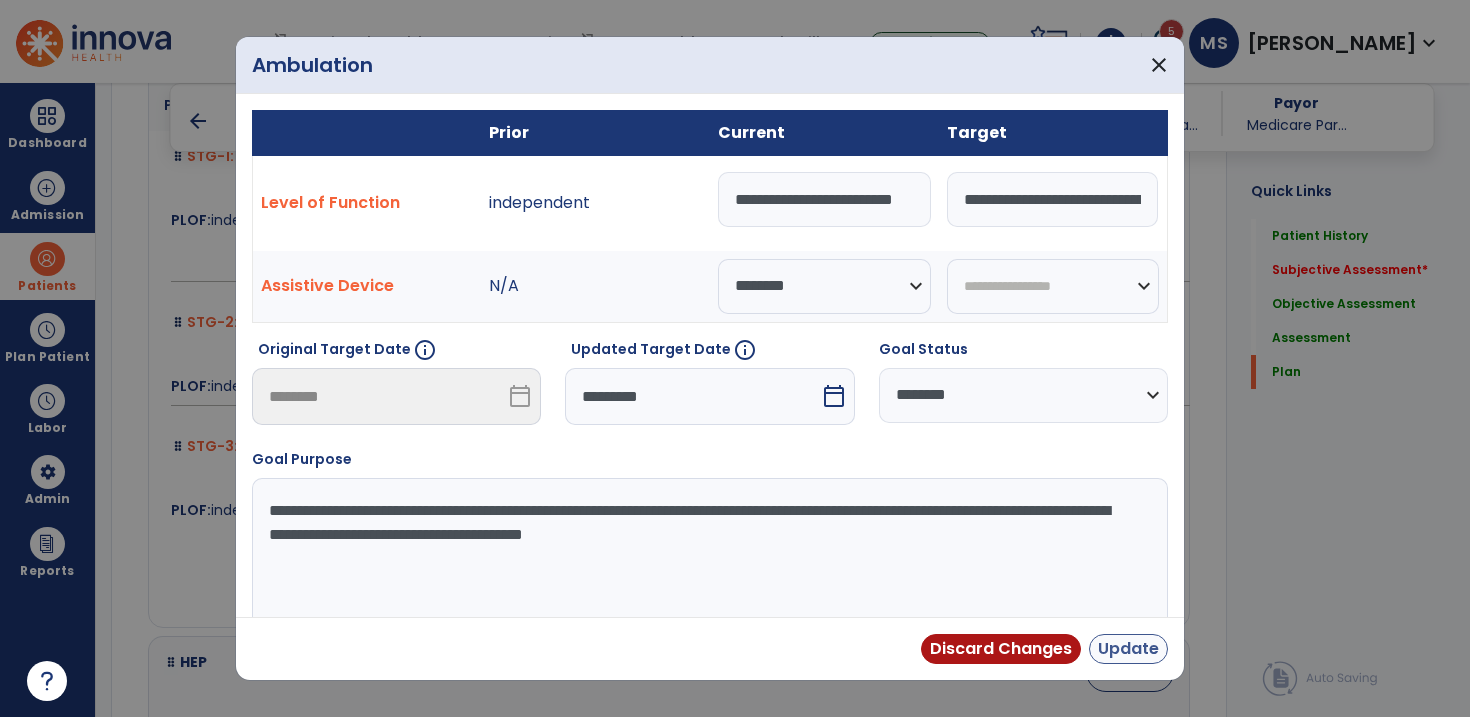 type on "**********" 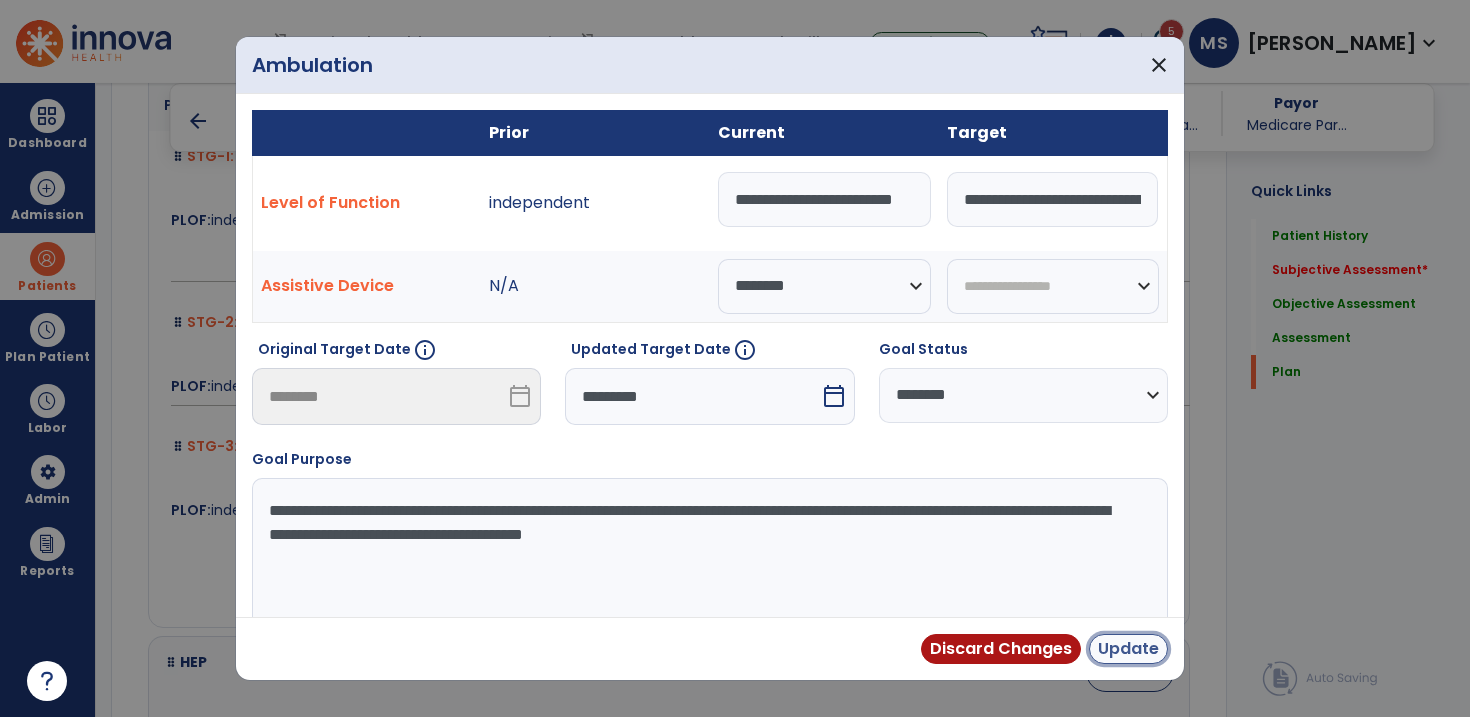 click on "Update" at bounding box center [1128, 649] 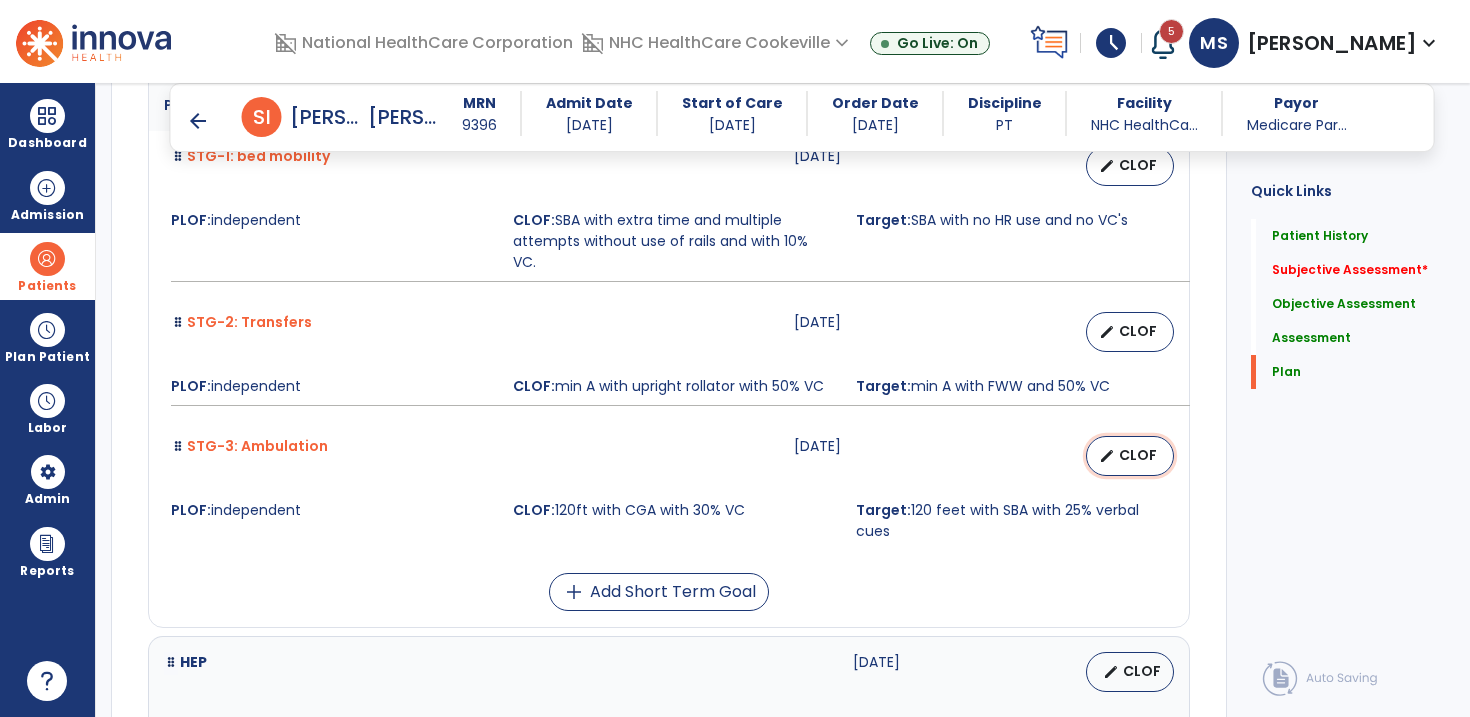 click on "CLOF" at bounding box center [1138, 455] 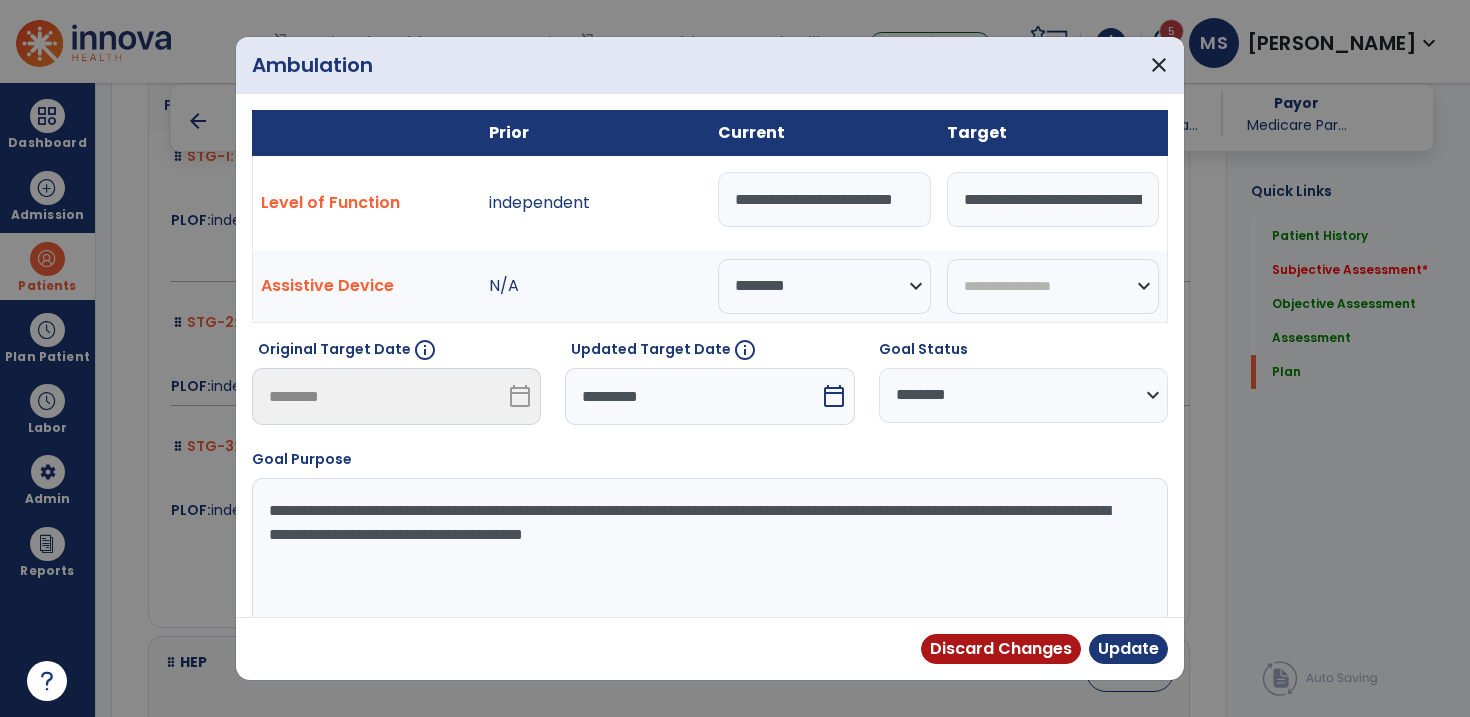 click on "*********" at bounding box center [692, 396] 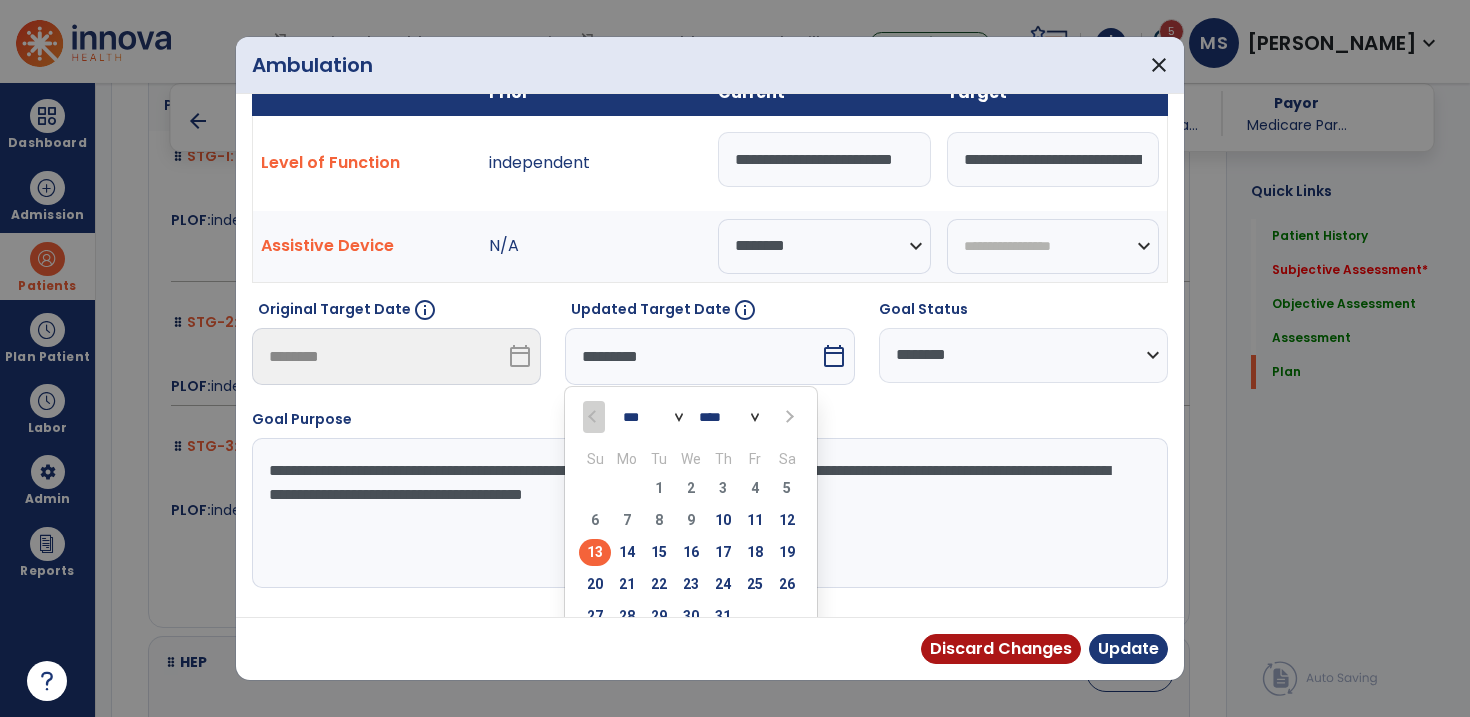 scroll, scrollTop: 104, scrollLeft: 0, axis: vertical 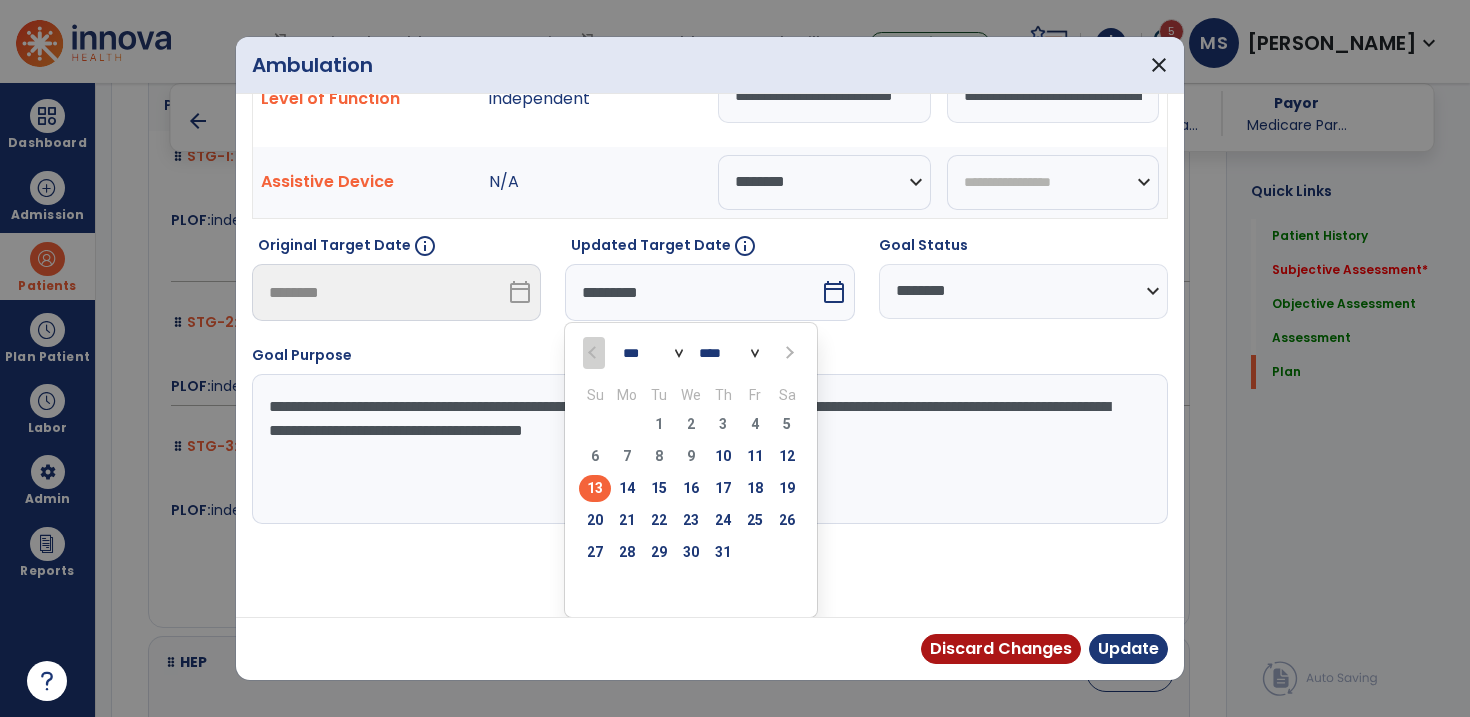 click at bounding box center (787, 352) 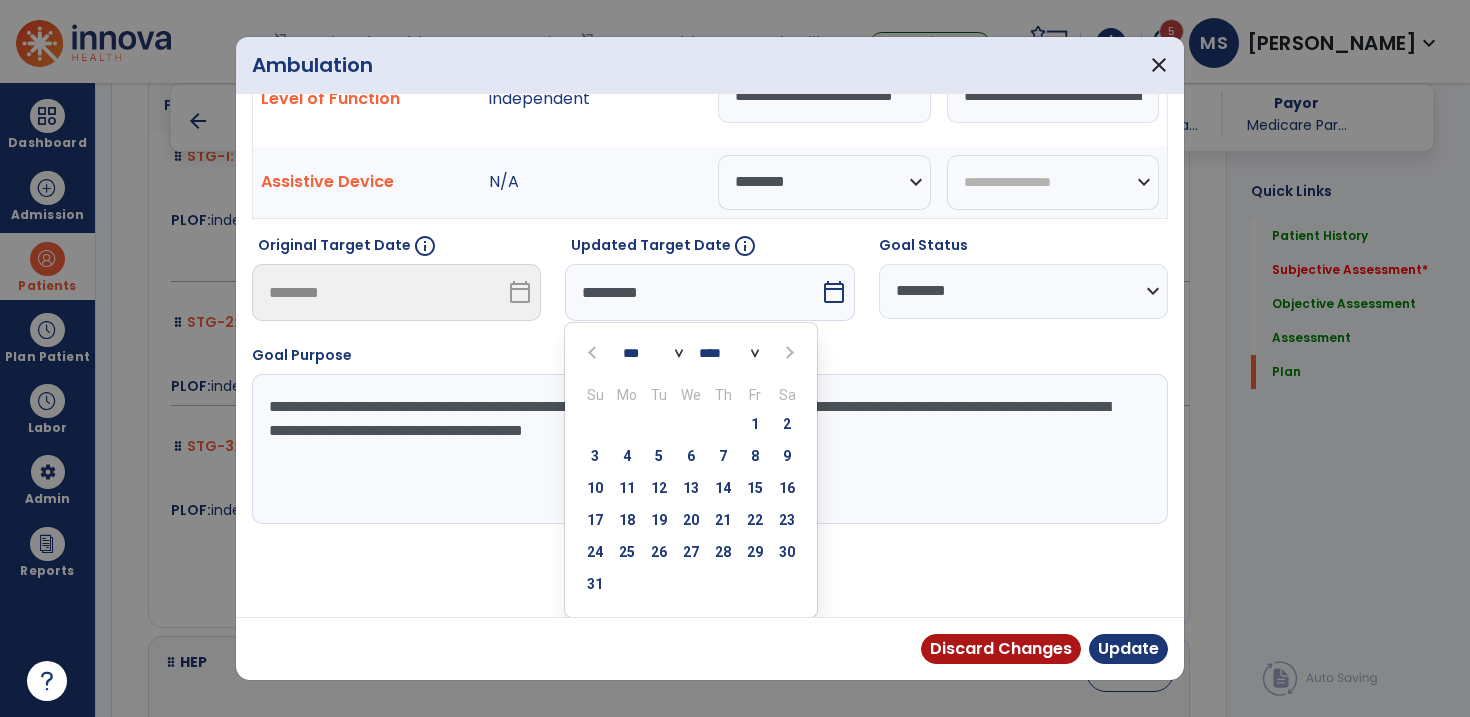 click at bounding box center [787, 352] 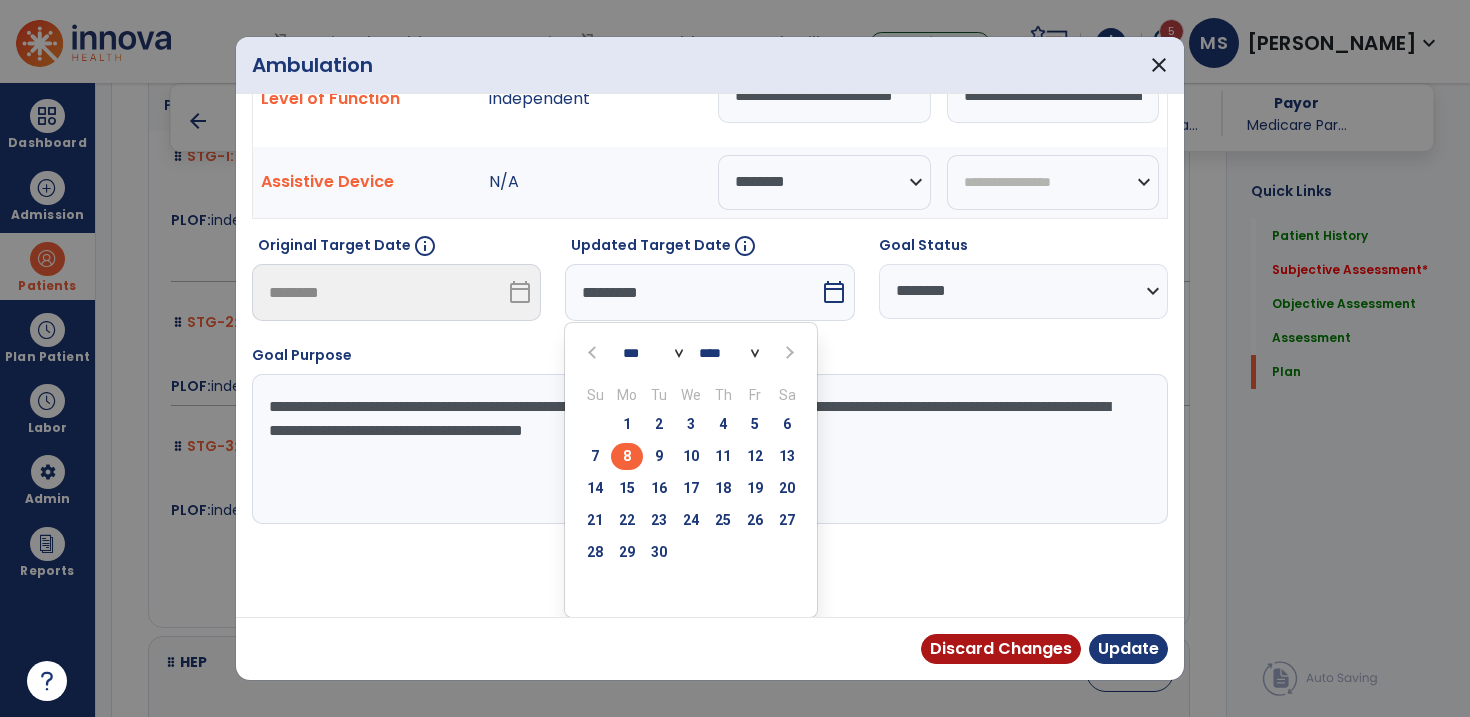 click on "8" at bounding box center (627, 456) 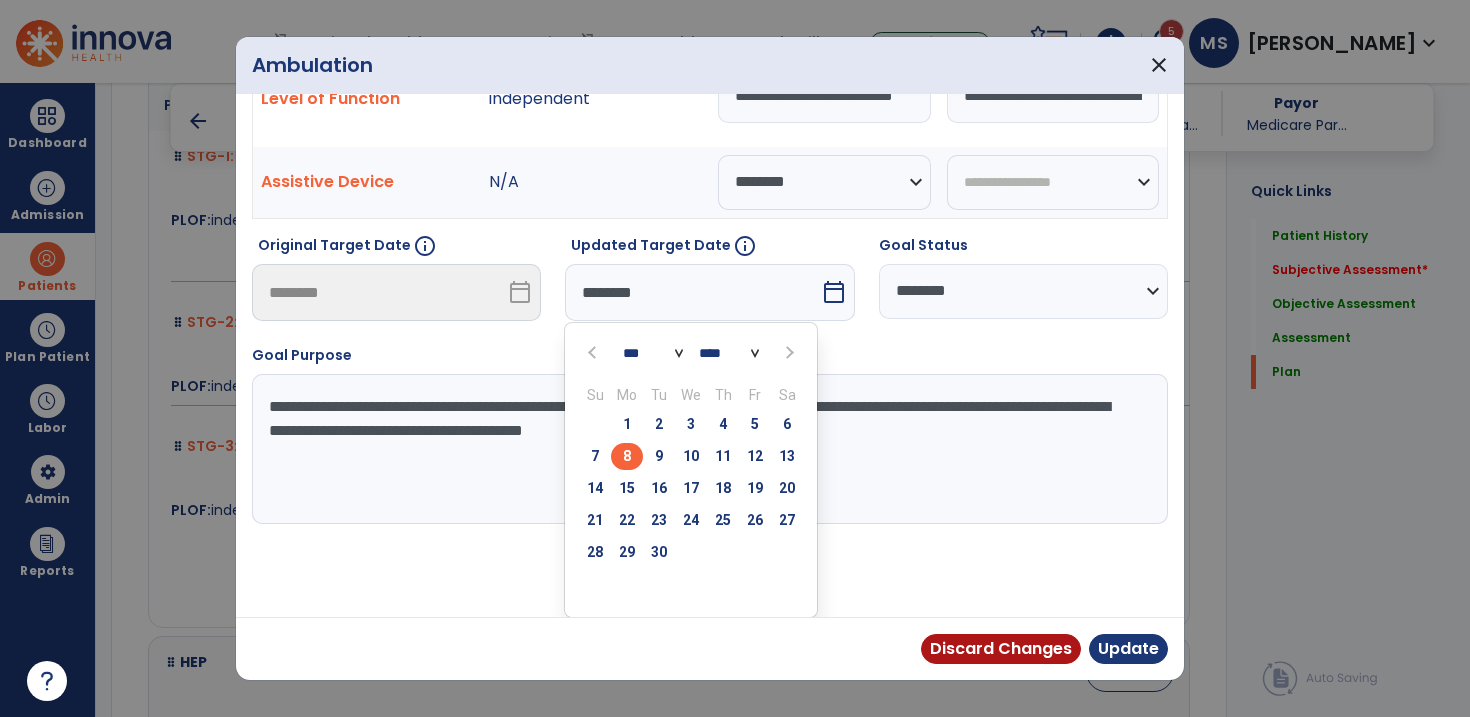 scroll, scrollTop: 26, scrollLeft: 0, axis: vertical 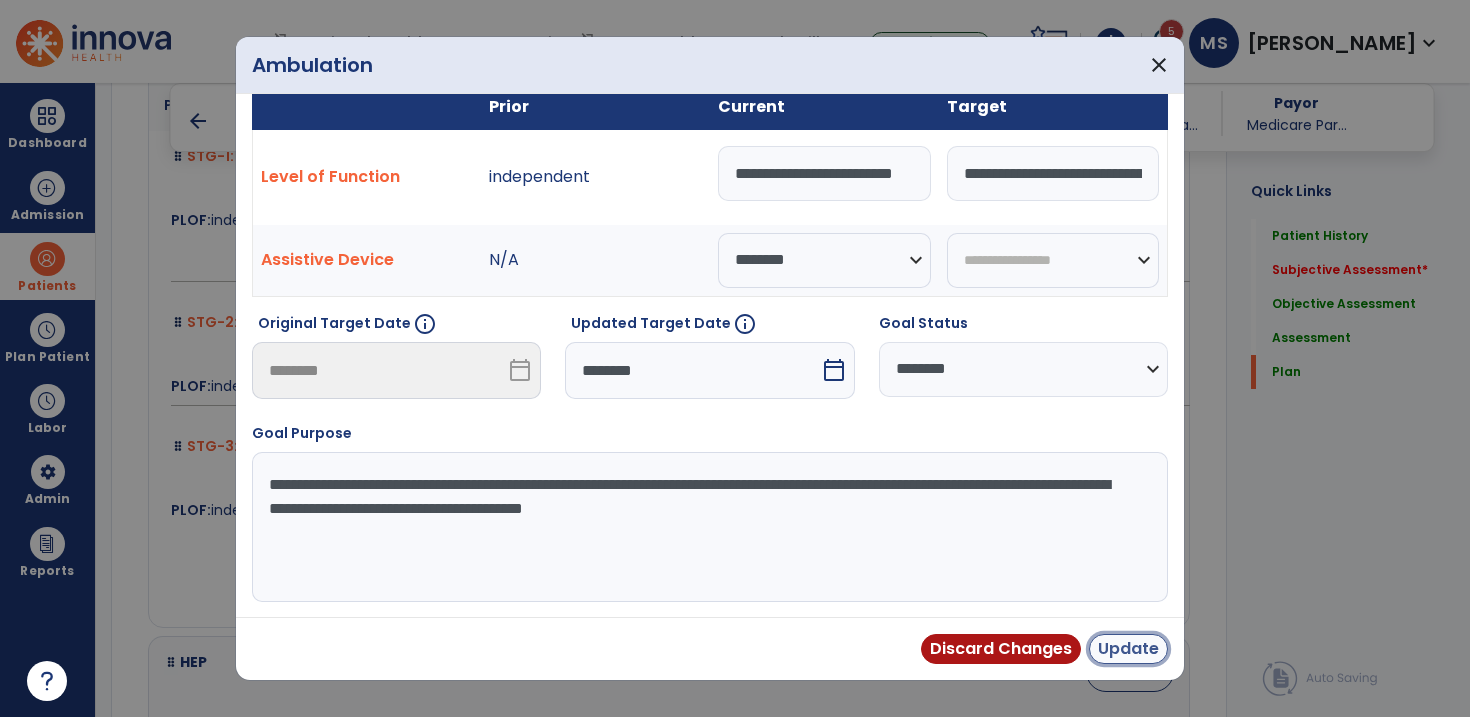 click on "Update" at bounding box center (1128, 649) 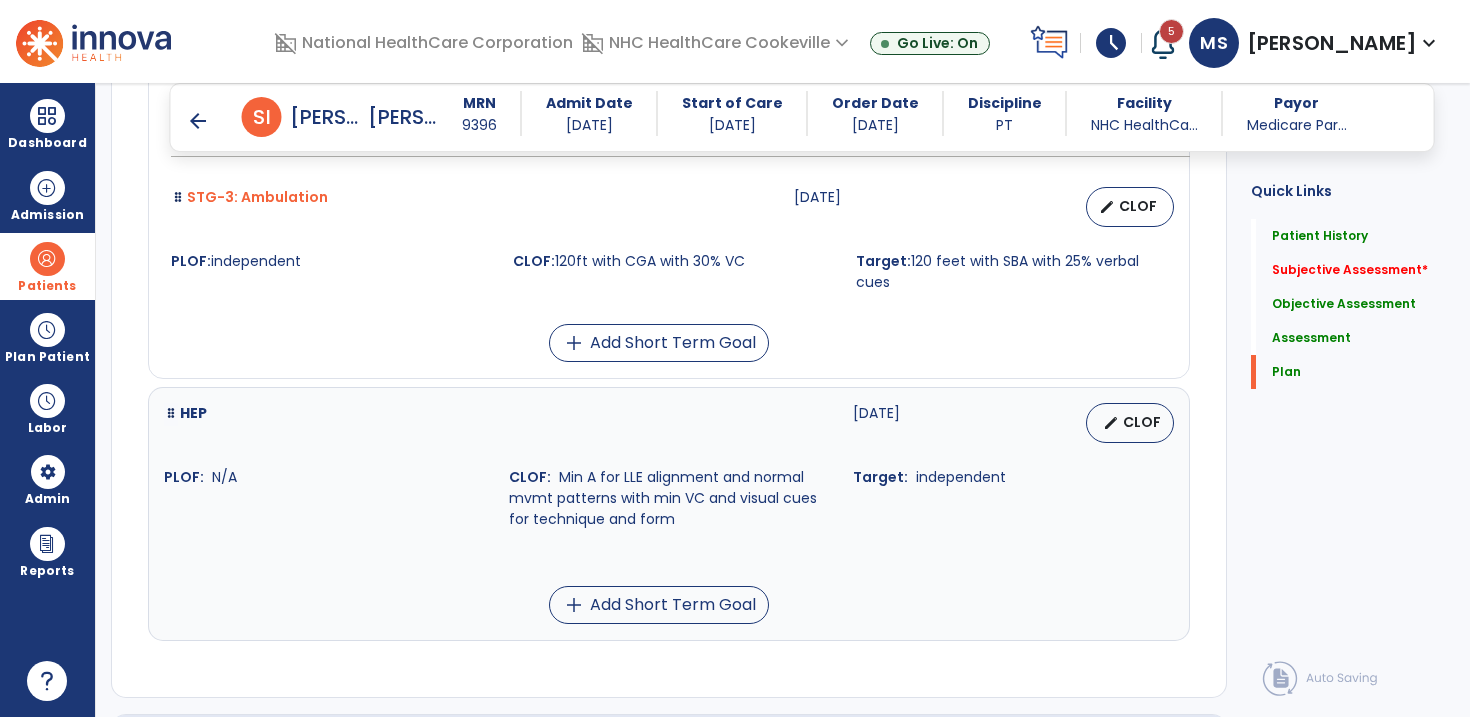 scroll, scrollTop: 5027, scrollLeft: 0, axis: vertical 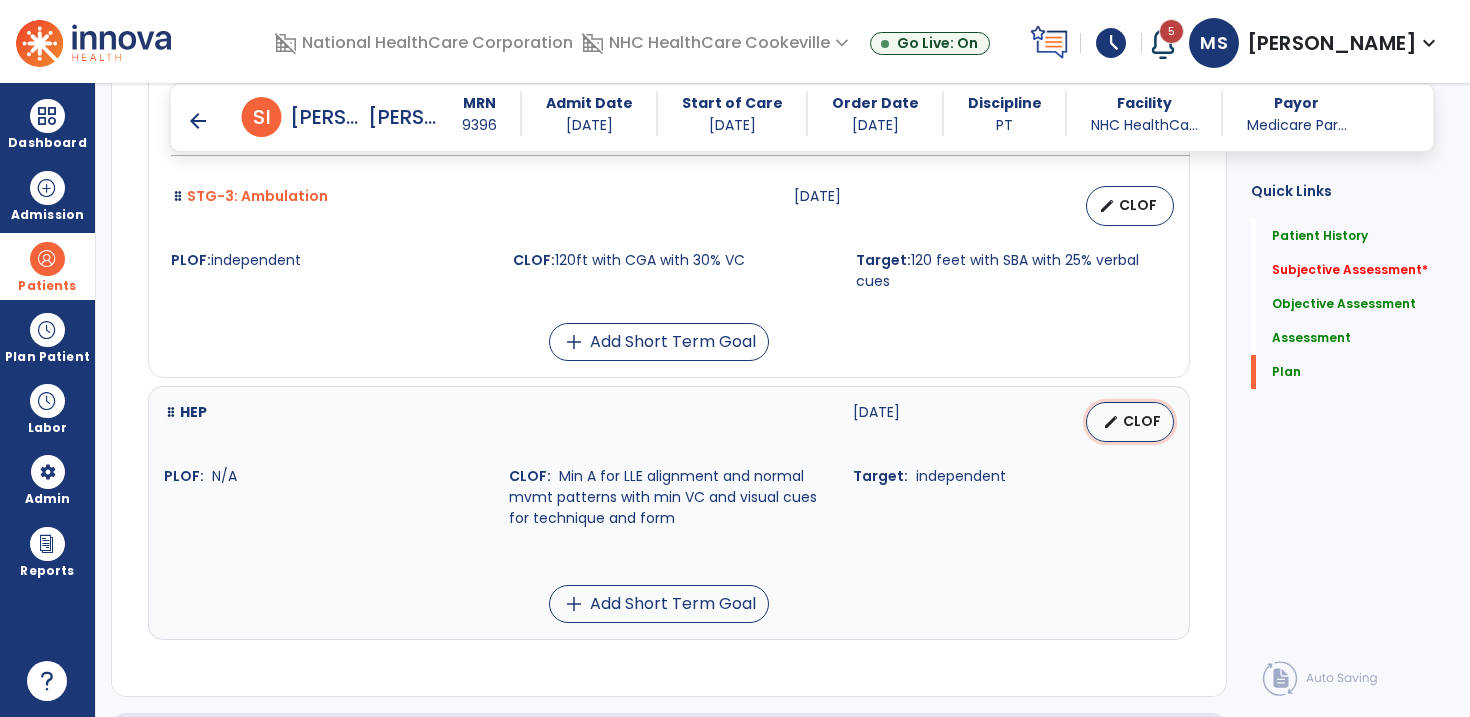 click on "CLOF" at bounding box center (1142, 421) 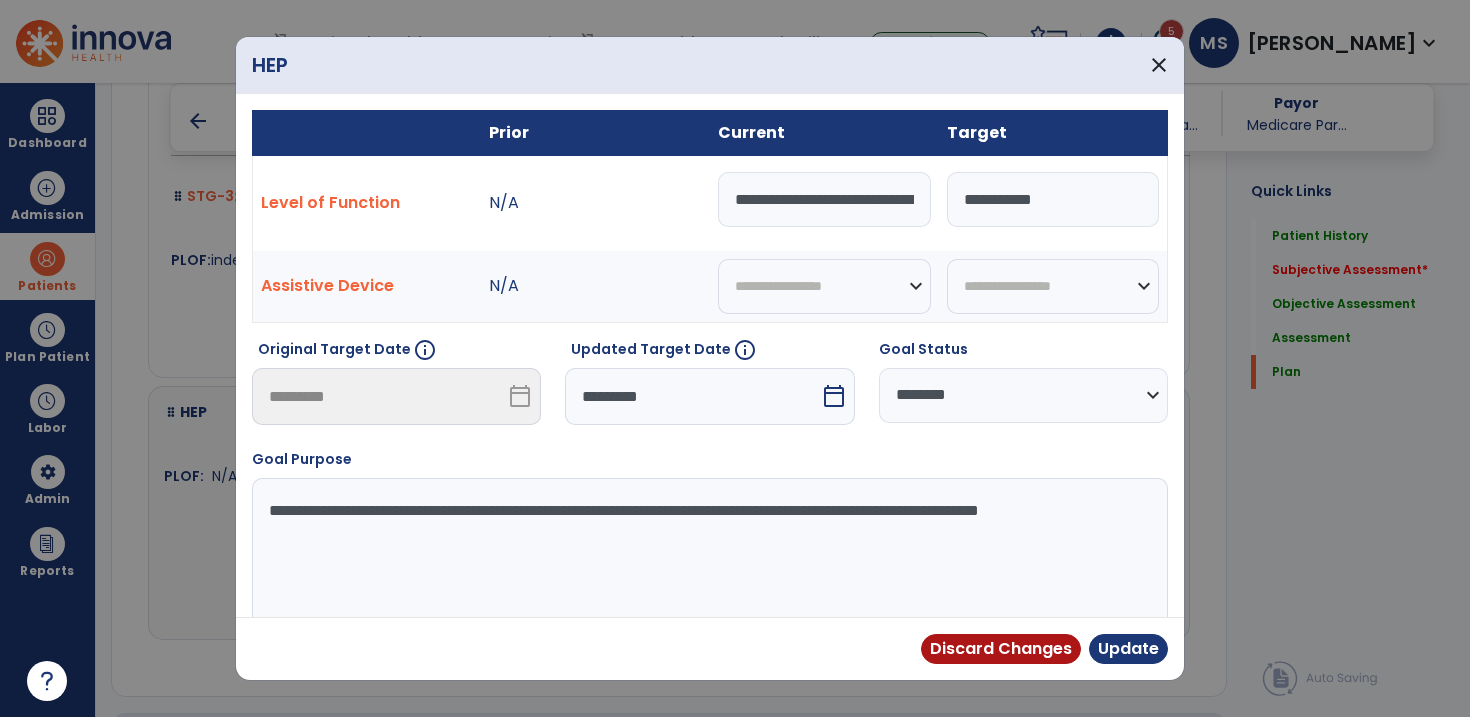 click on "calendar_today" at bounding box center (834, 396) 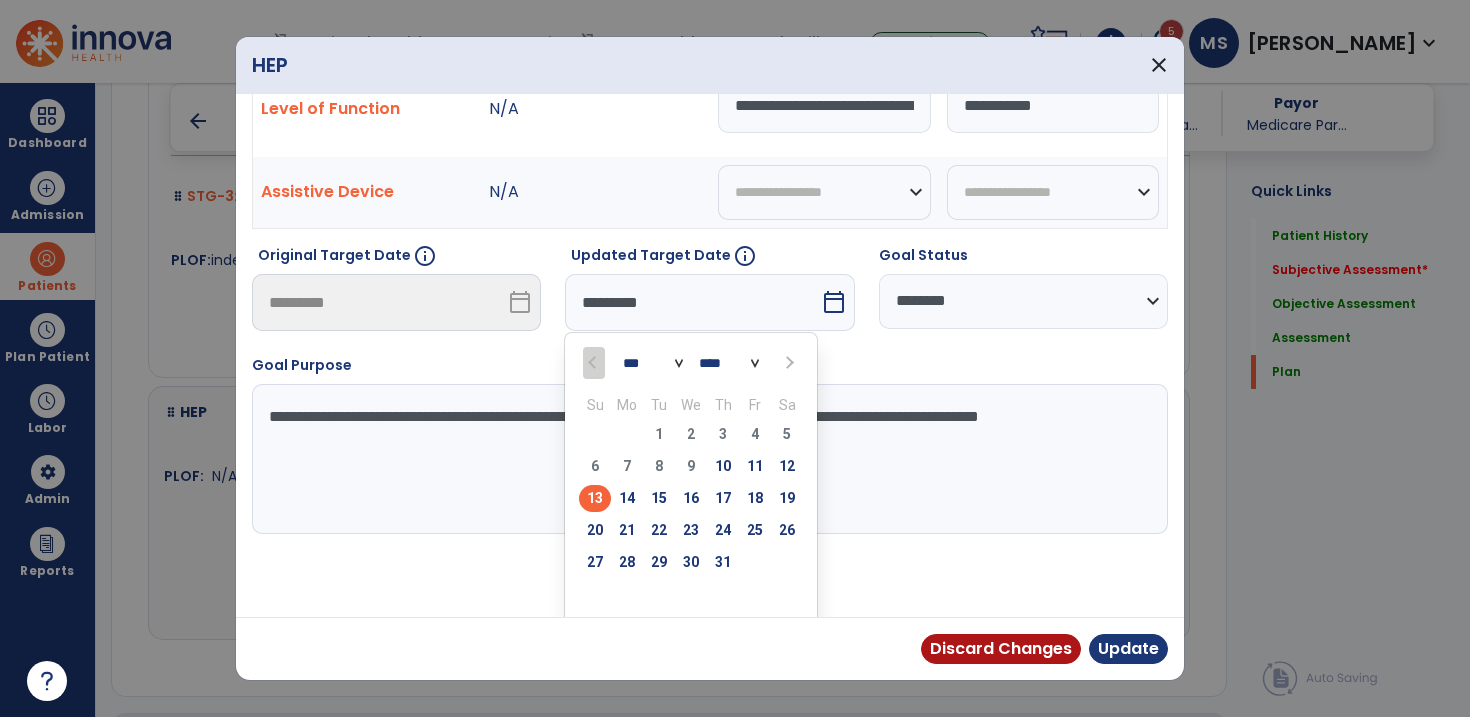 scroll, scrollTop: 104, scrollLeft: 0, axis: vertical 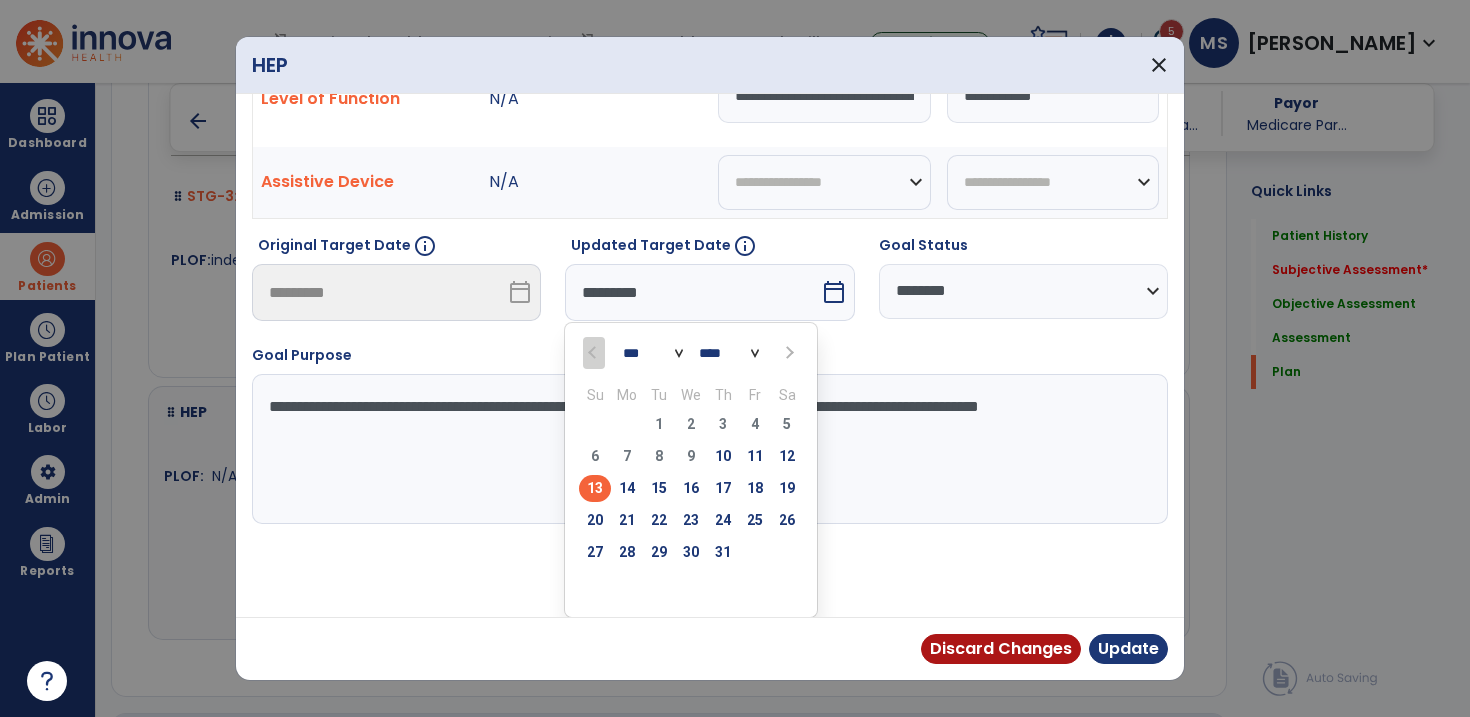 click at bounding box center [789, 353] 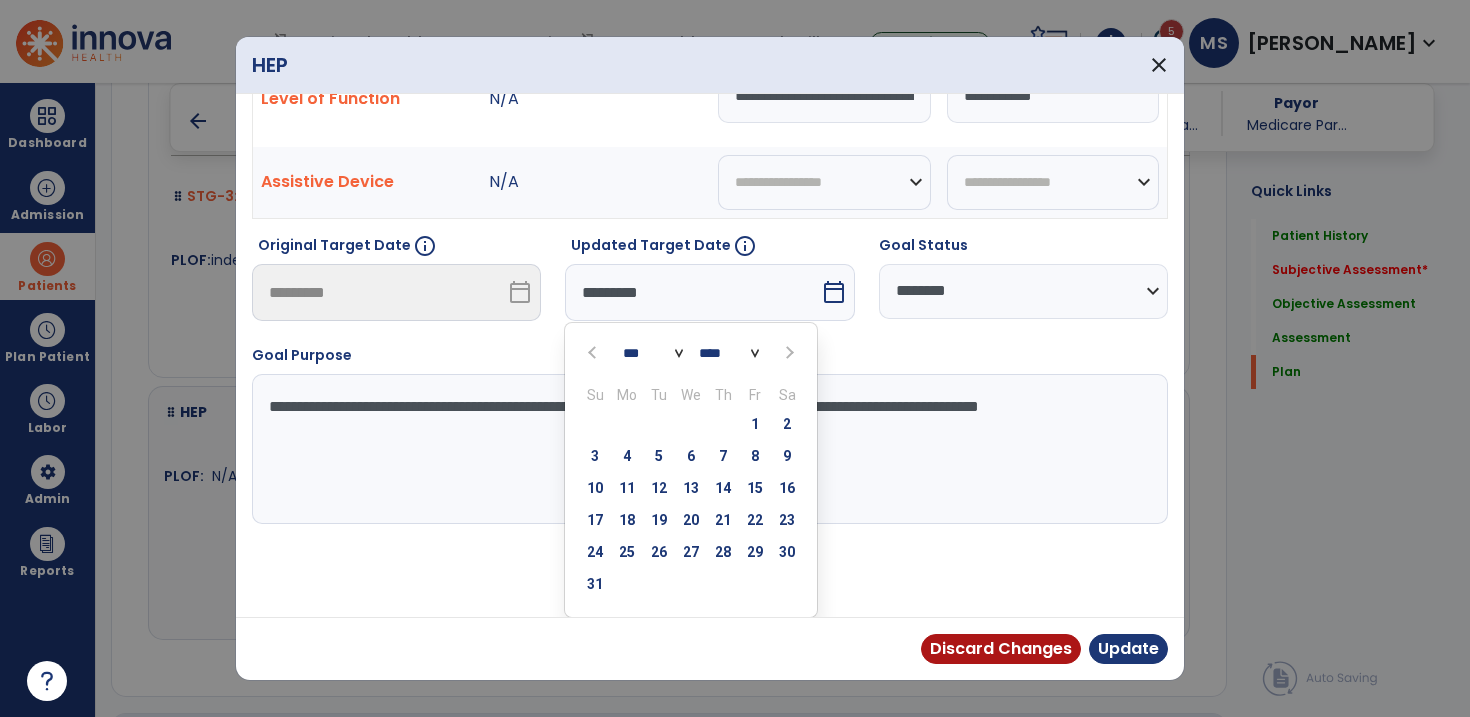 click at bounding box center (789, 353) 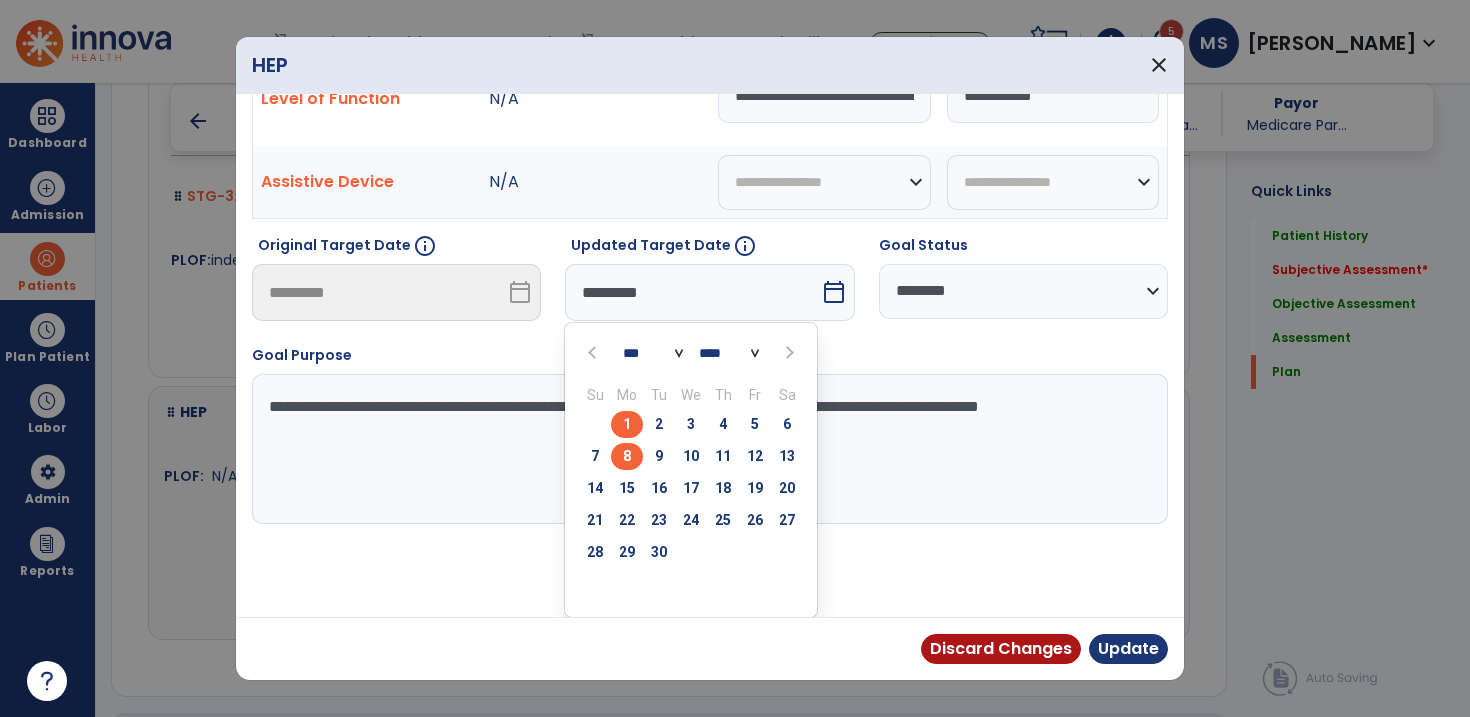 click on "8" at bounding box center [627, 456] 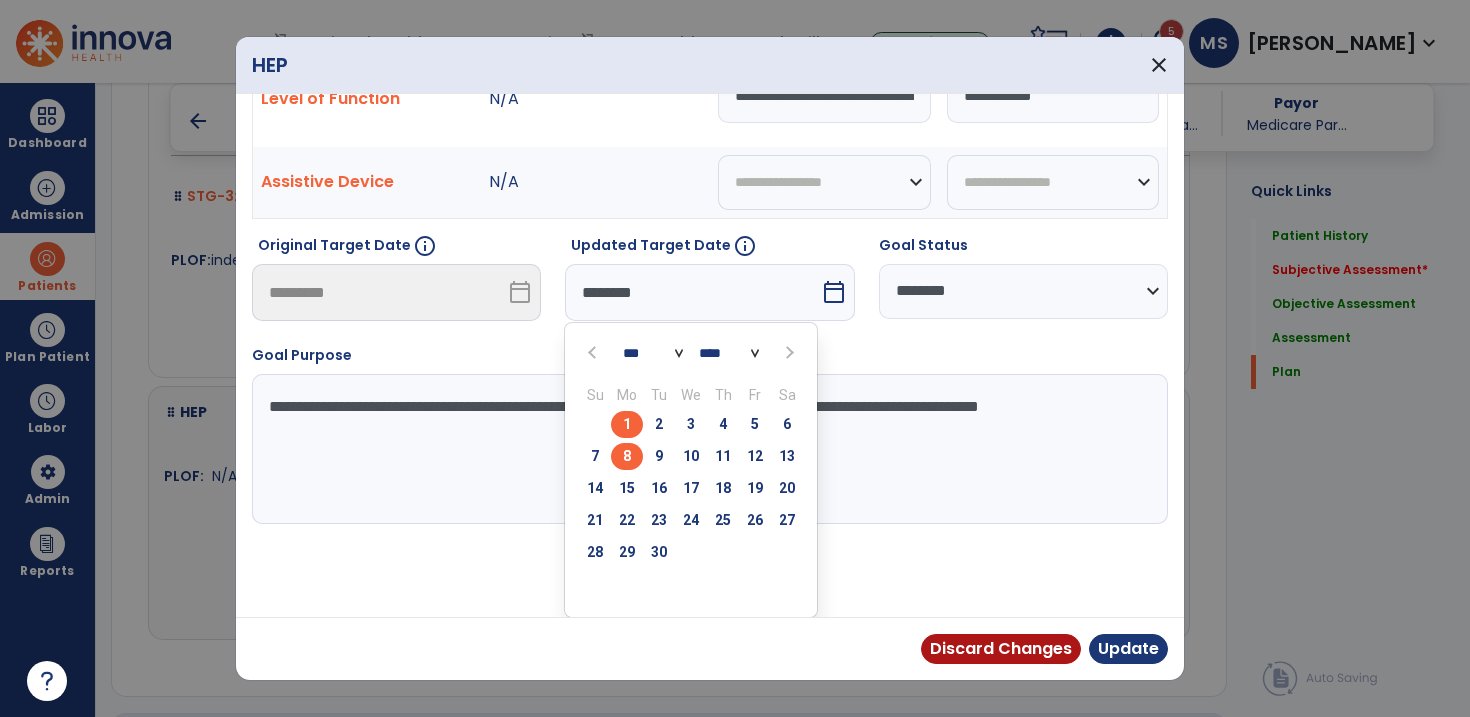 scroll, scrollTop: 26, scrollLeft: 0, axis: vertical 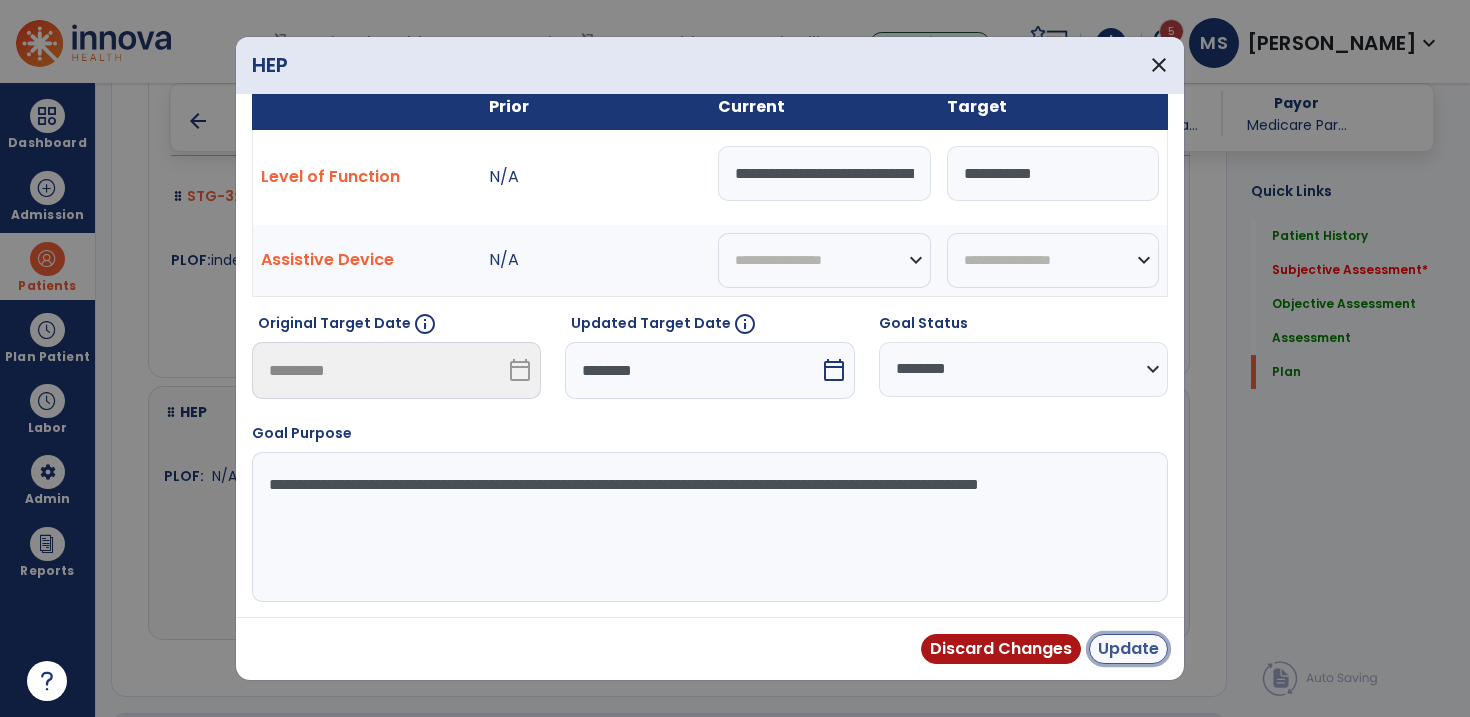 click on "Update" at bounding box center (1128, 649) 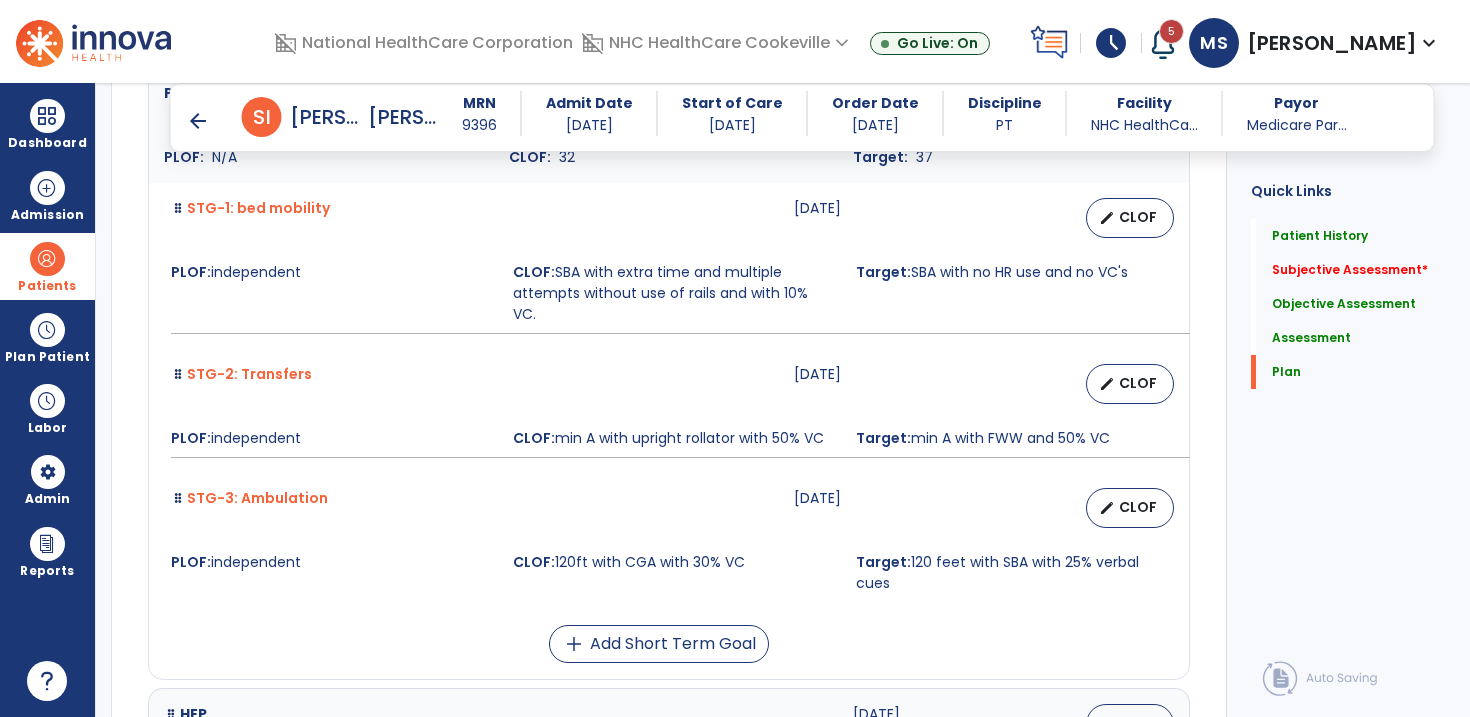 scroll, scrollTop: 4757, scrollLeft: 0, axis: vertical 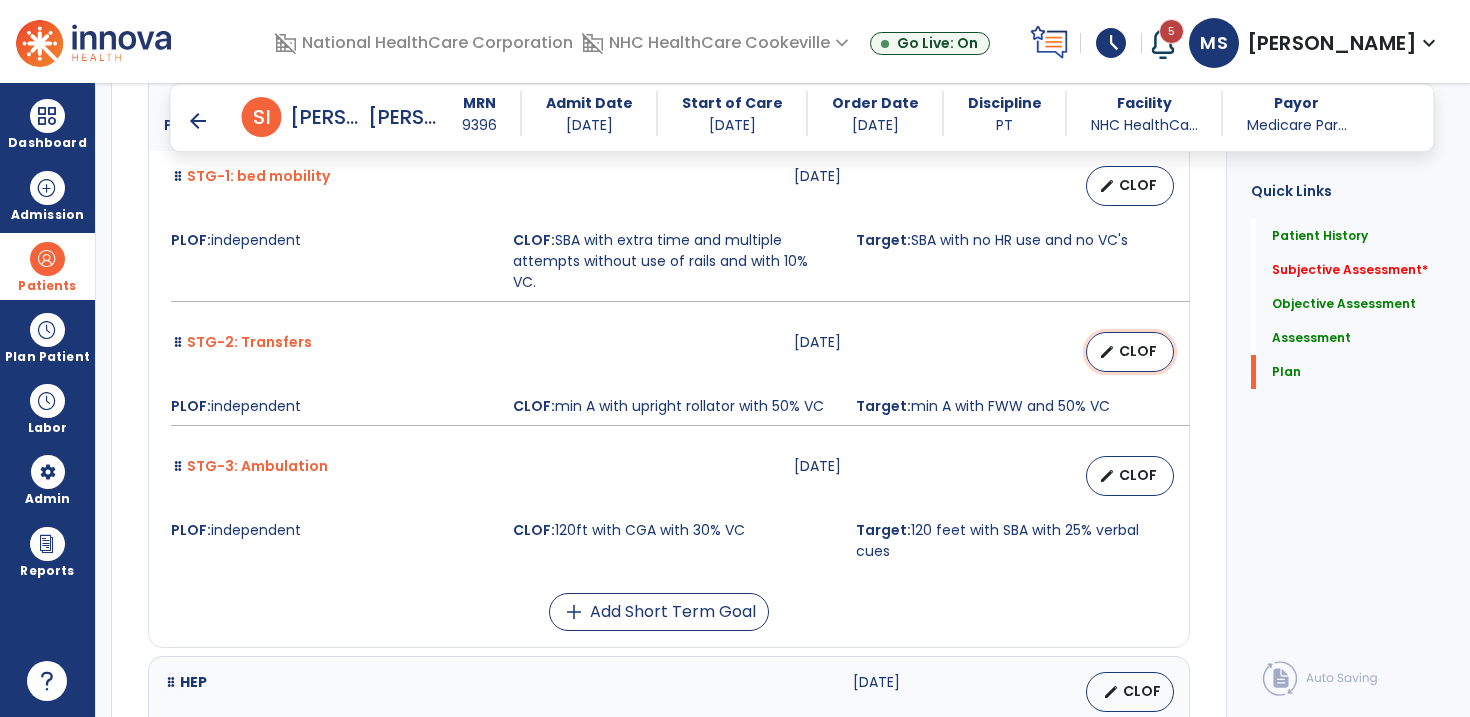 click on "CLOF" at bounding box center (1138, 351) 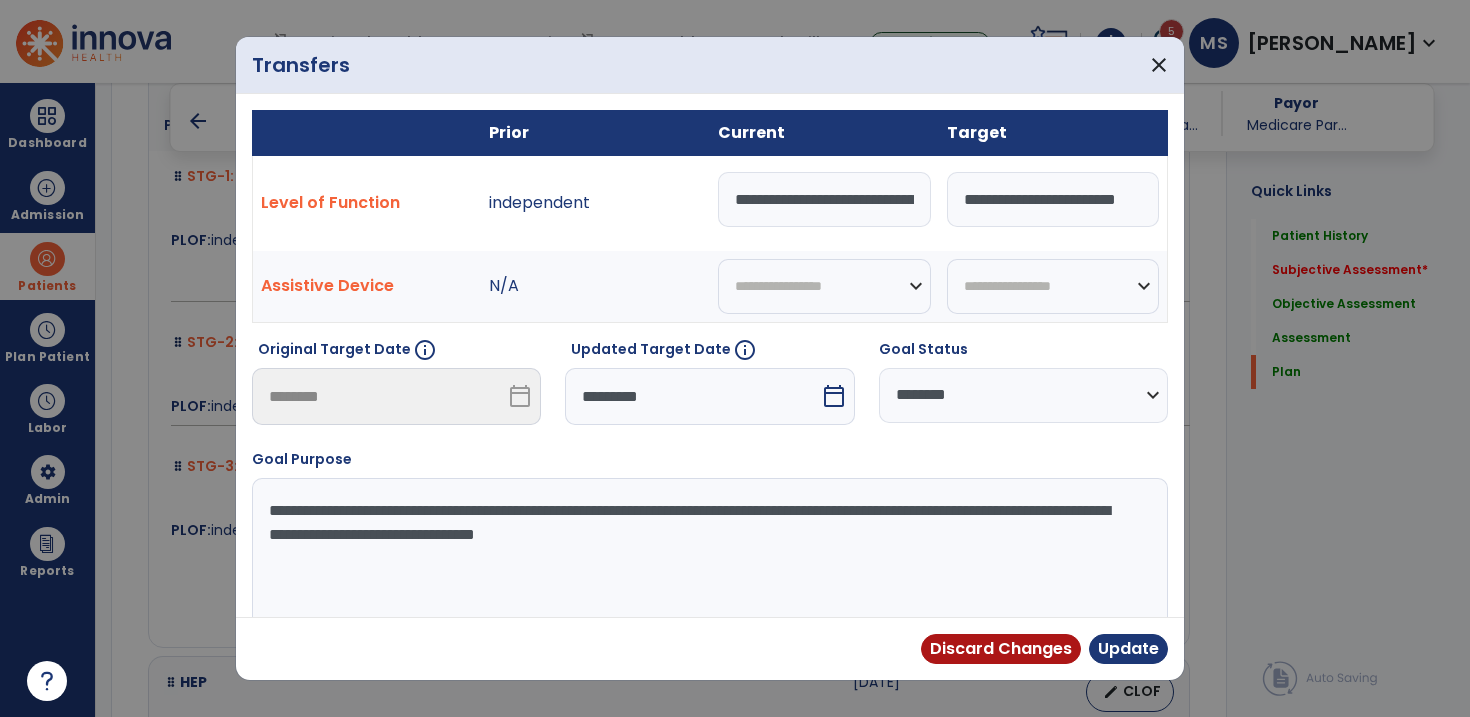 scroll, scrollTop: 0, scrollLeft: 50, axis: horizontal 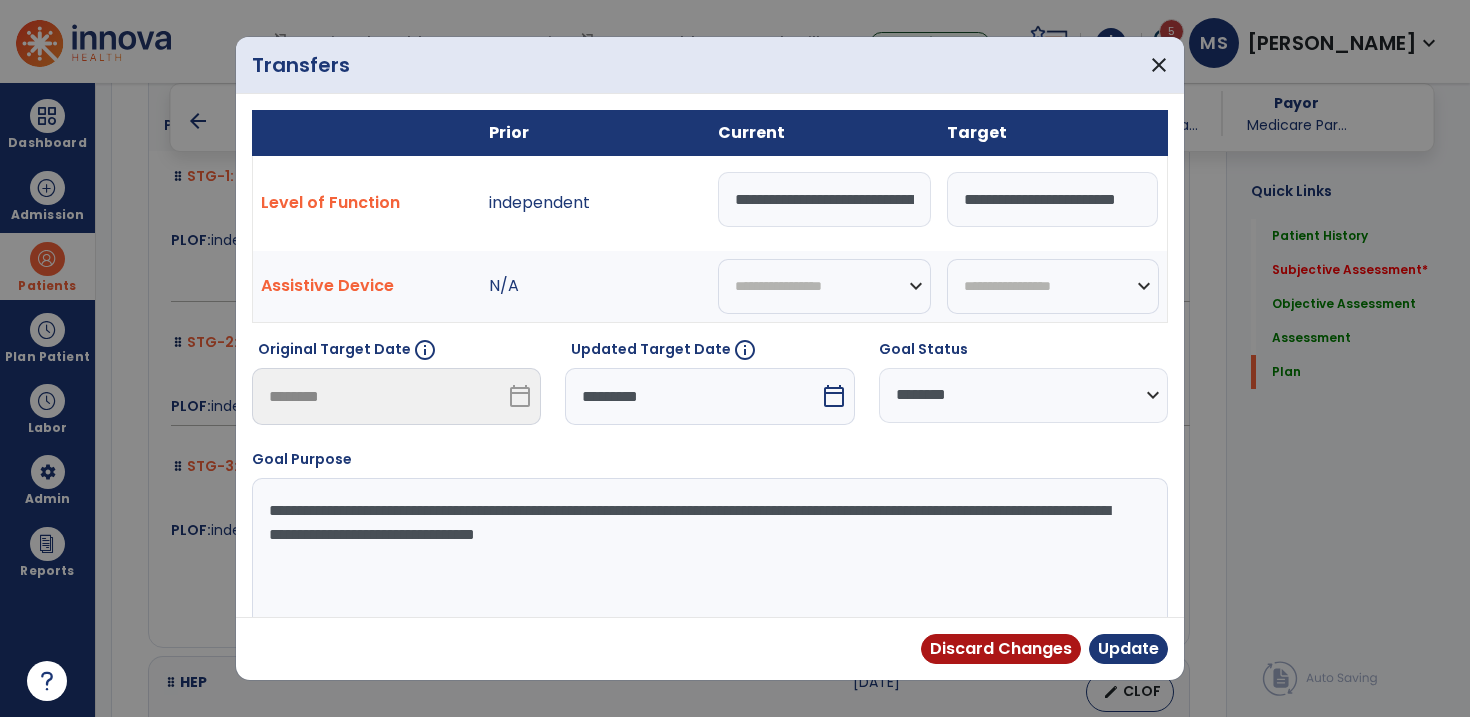 drag, startPoint x: 961, startPoint y: 200, endPoint x: 1195, endPoint y: 214, distance: 234.41843 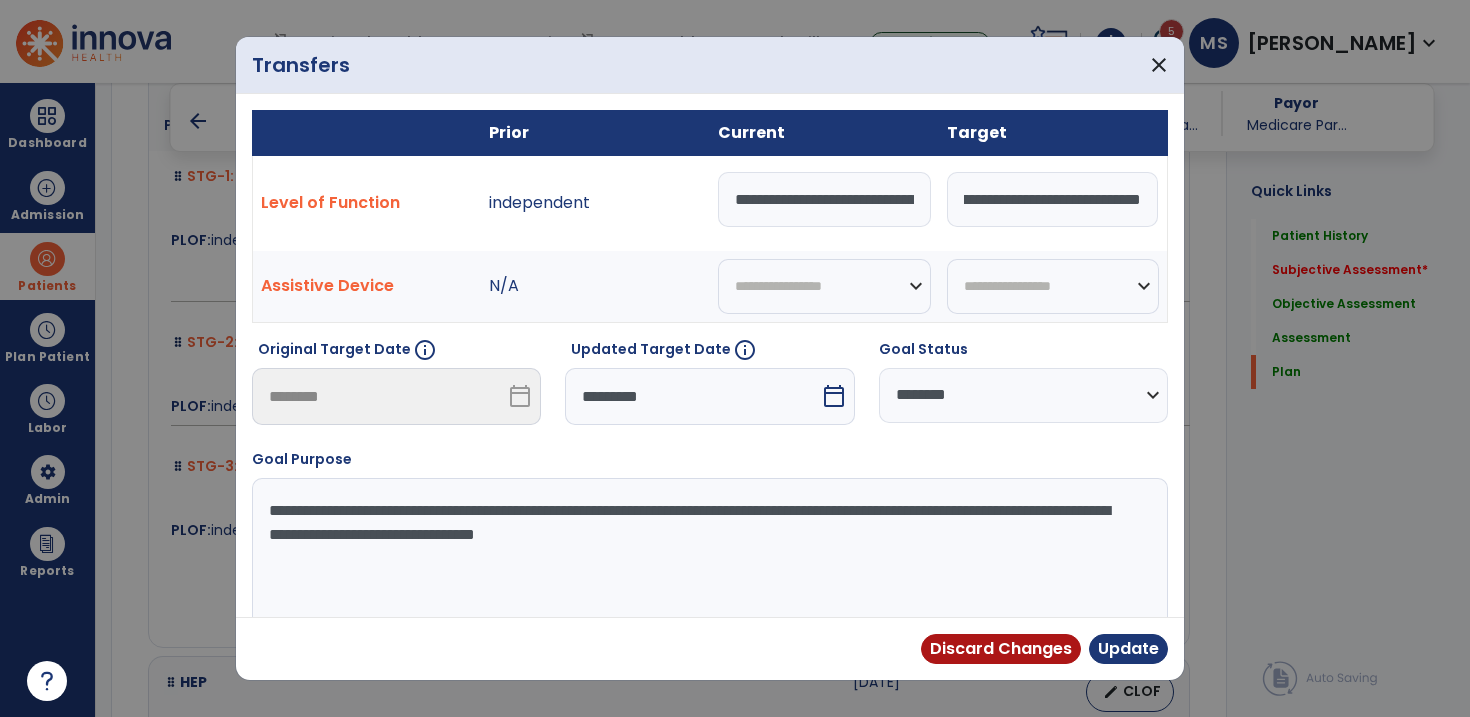 scroll, scrollTop: 0, scrollLeft: 130, axis: horizontal 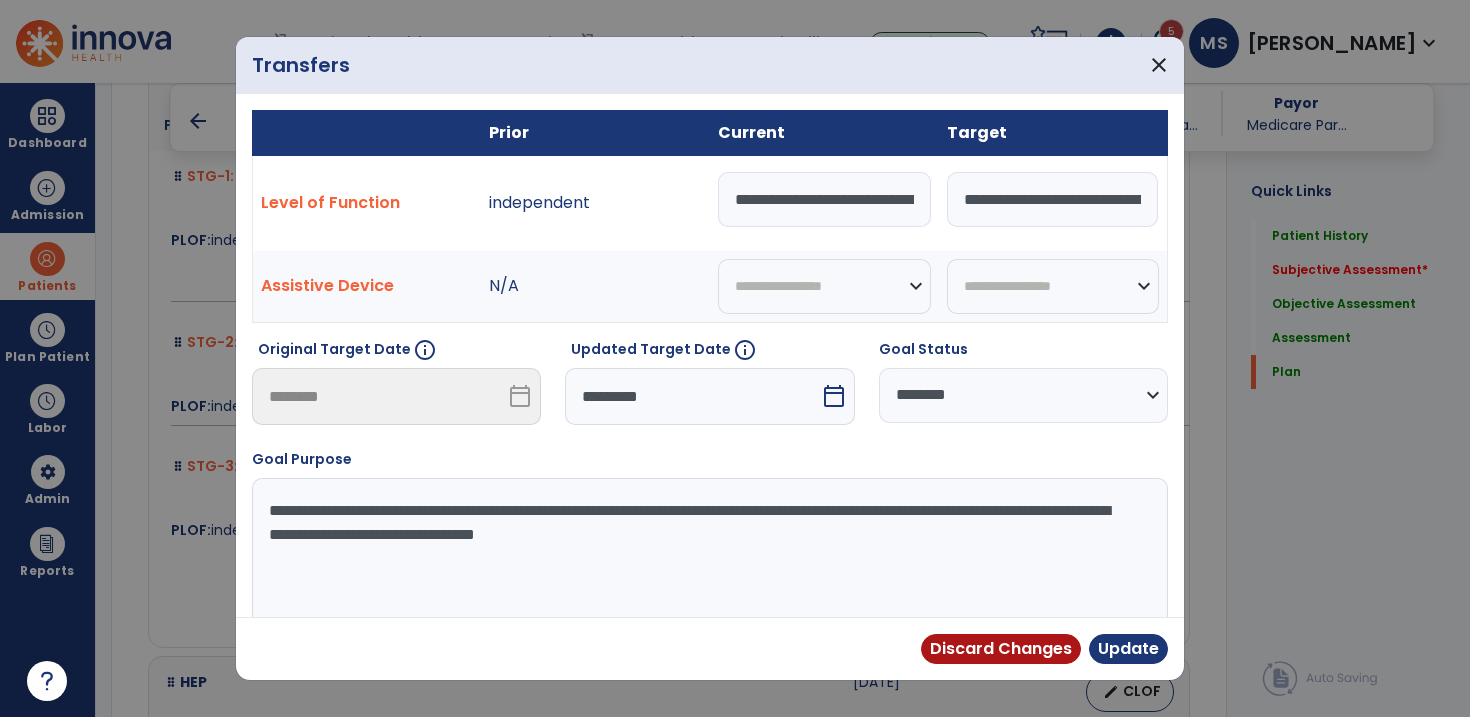 drag, startPoint x: 764, startPoint y: 508, endPoint x: 544, endPoint y: 508, distance: 220 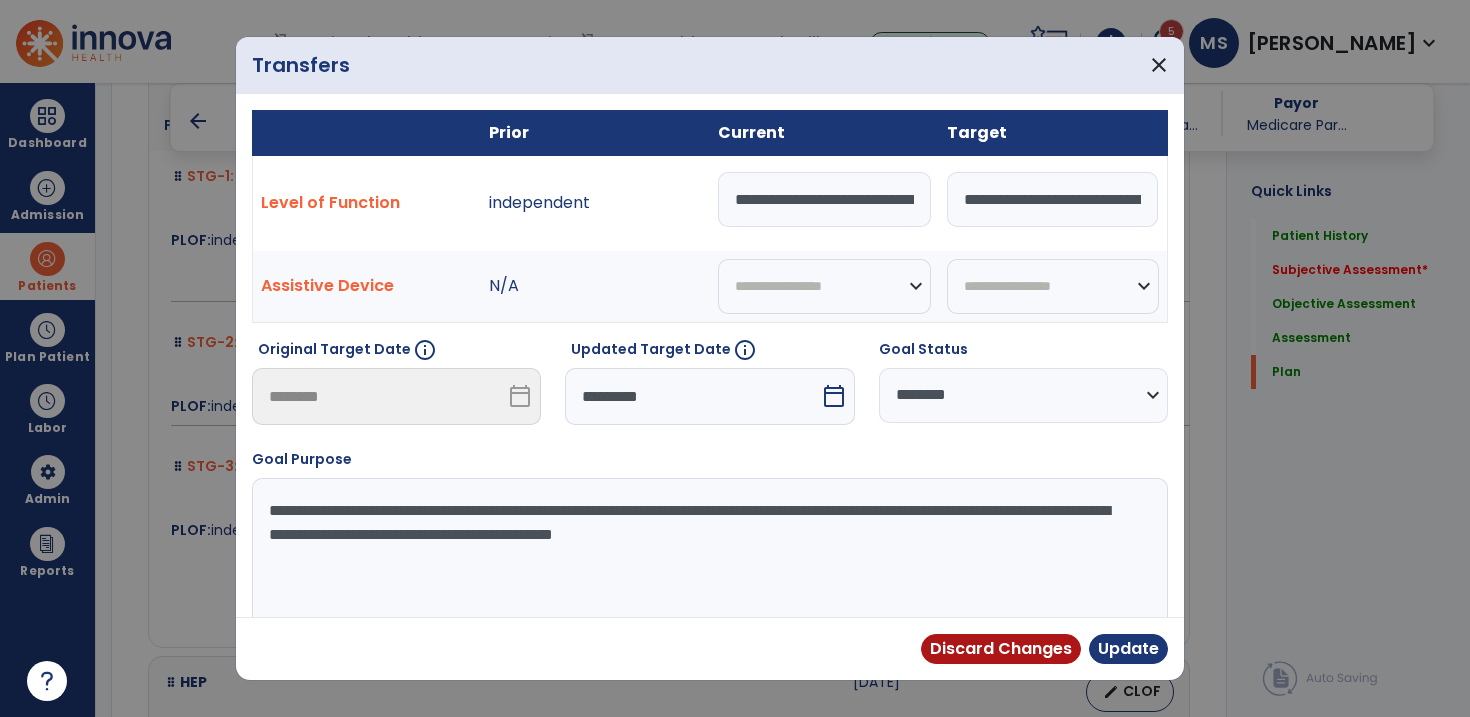 type on "**********" 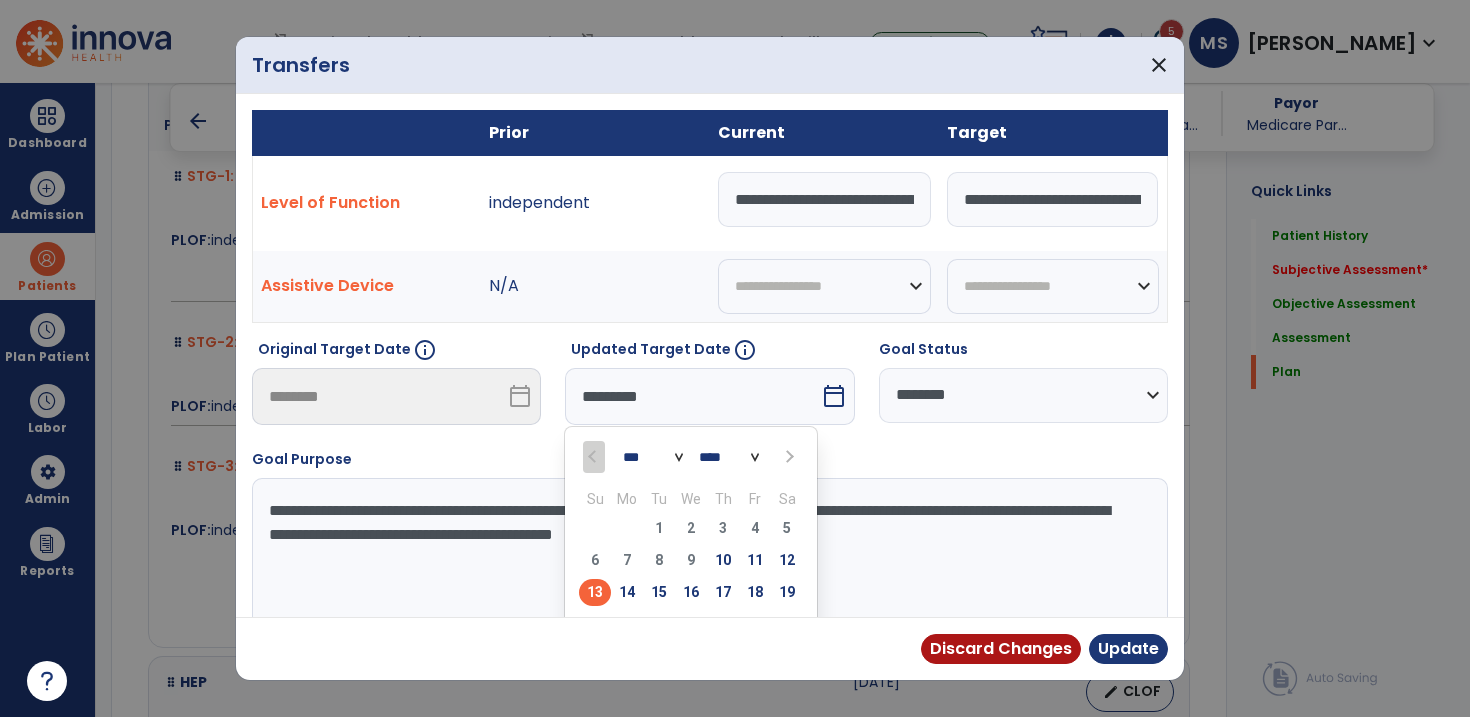 click at bounding box center (789, 457) 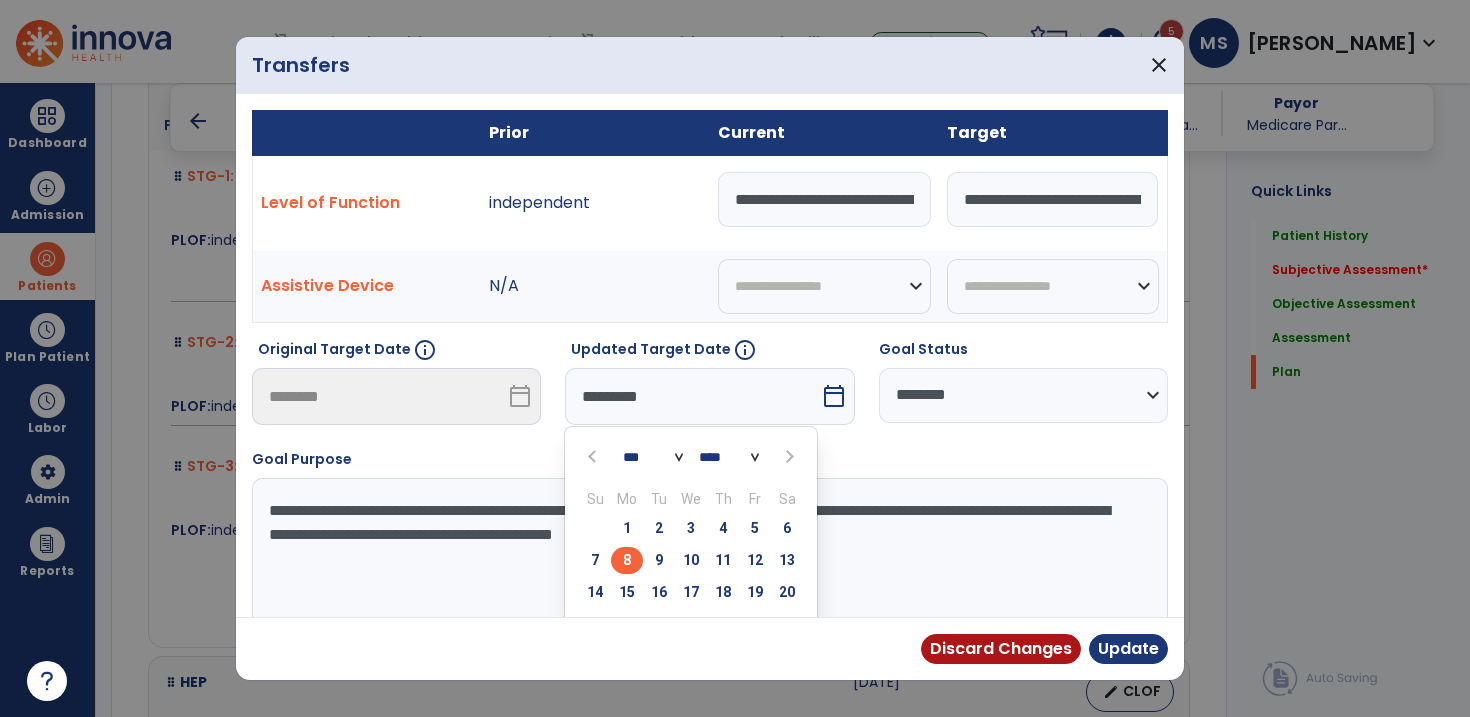 click on "8" at bounding box center (627, 560) 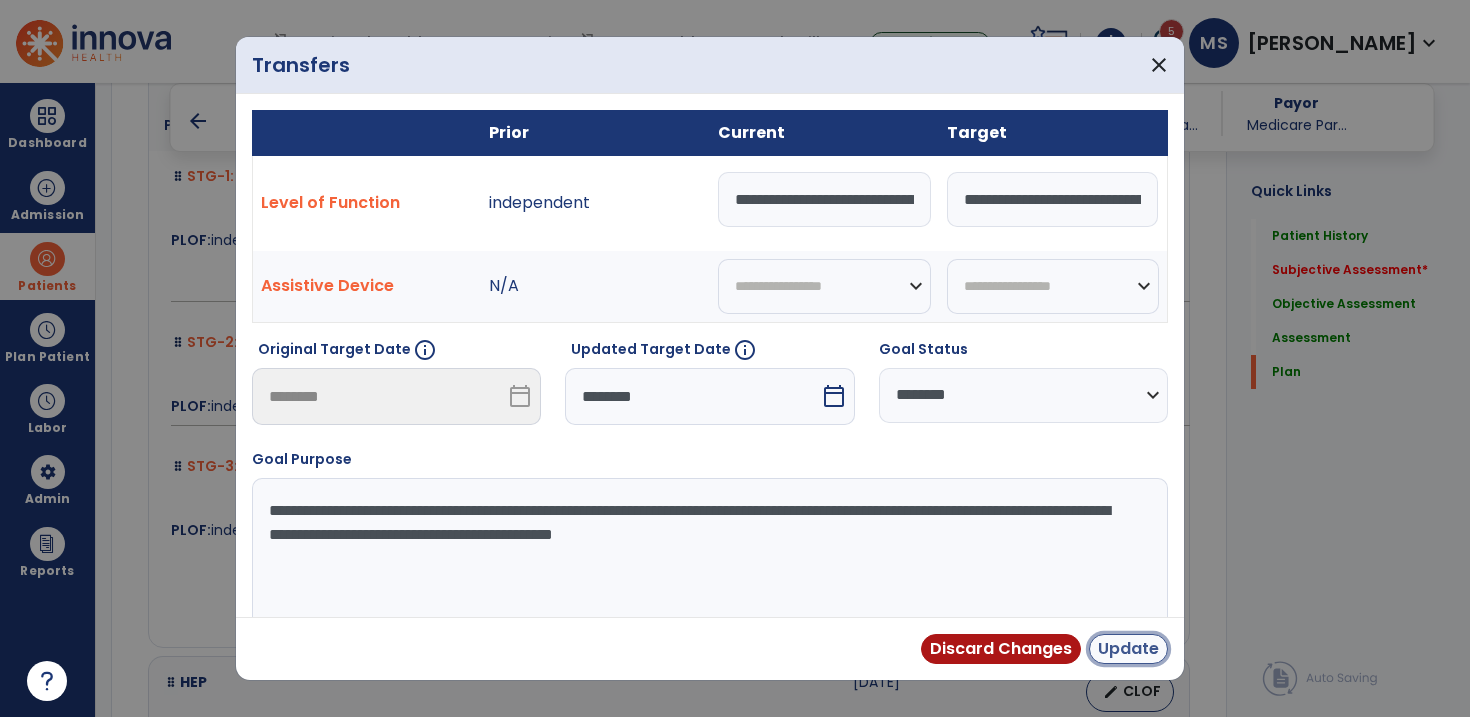 click on "Update" at bounding box center (1128, 649) 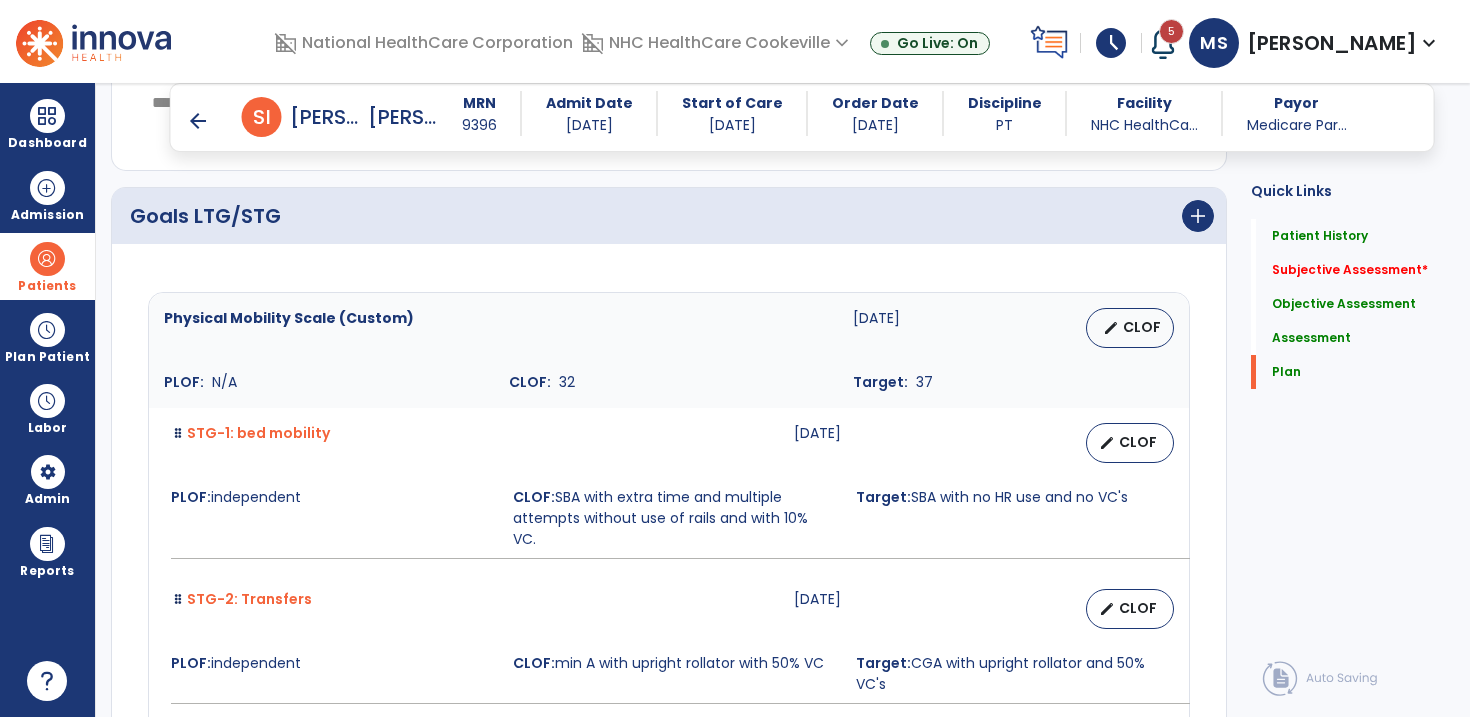 scroll, scrollTop: 4563, scrollLeft: 0, axis: vertical 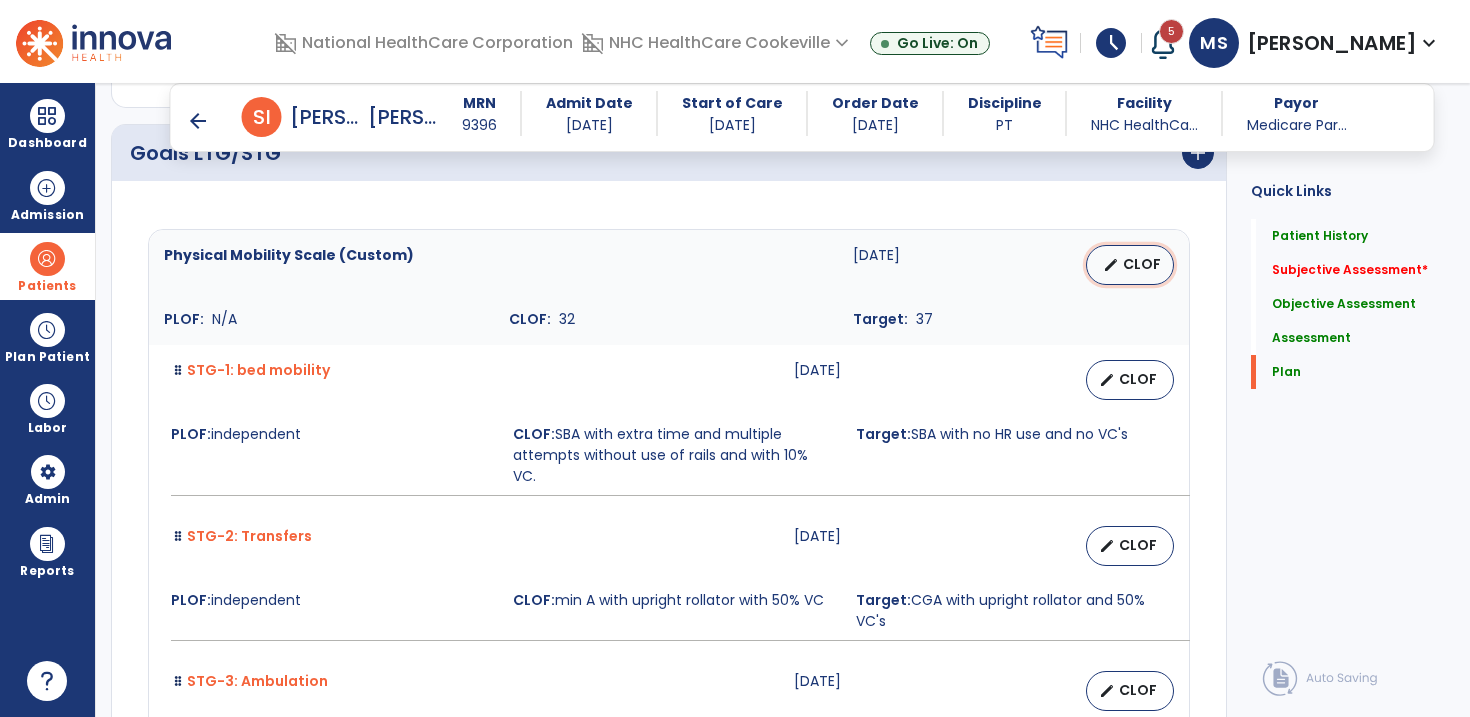 click on "CLOF" at bounding box center [1142, 264] 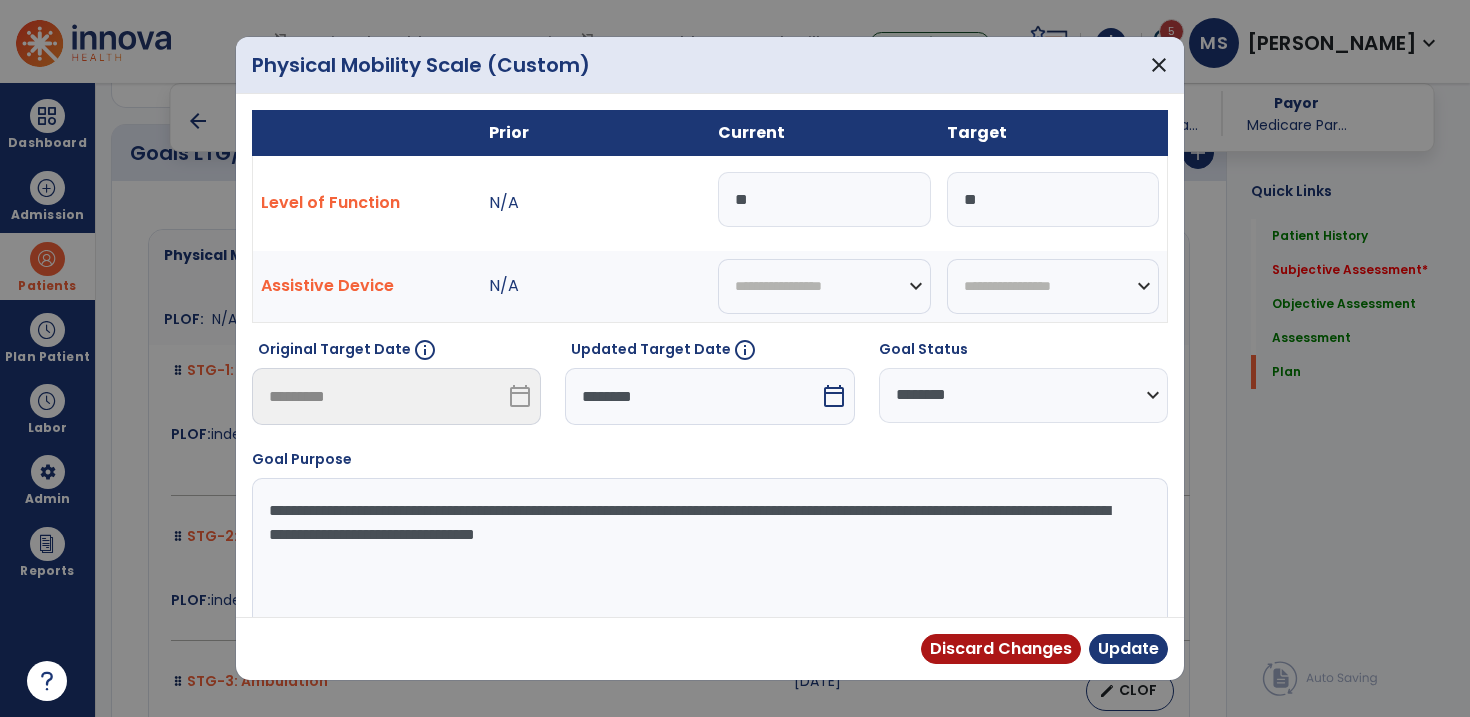 click on "********" at bounding box center [692, 396] 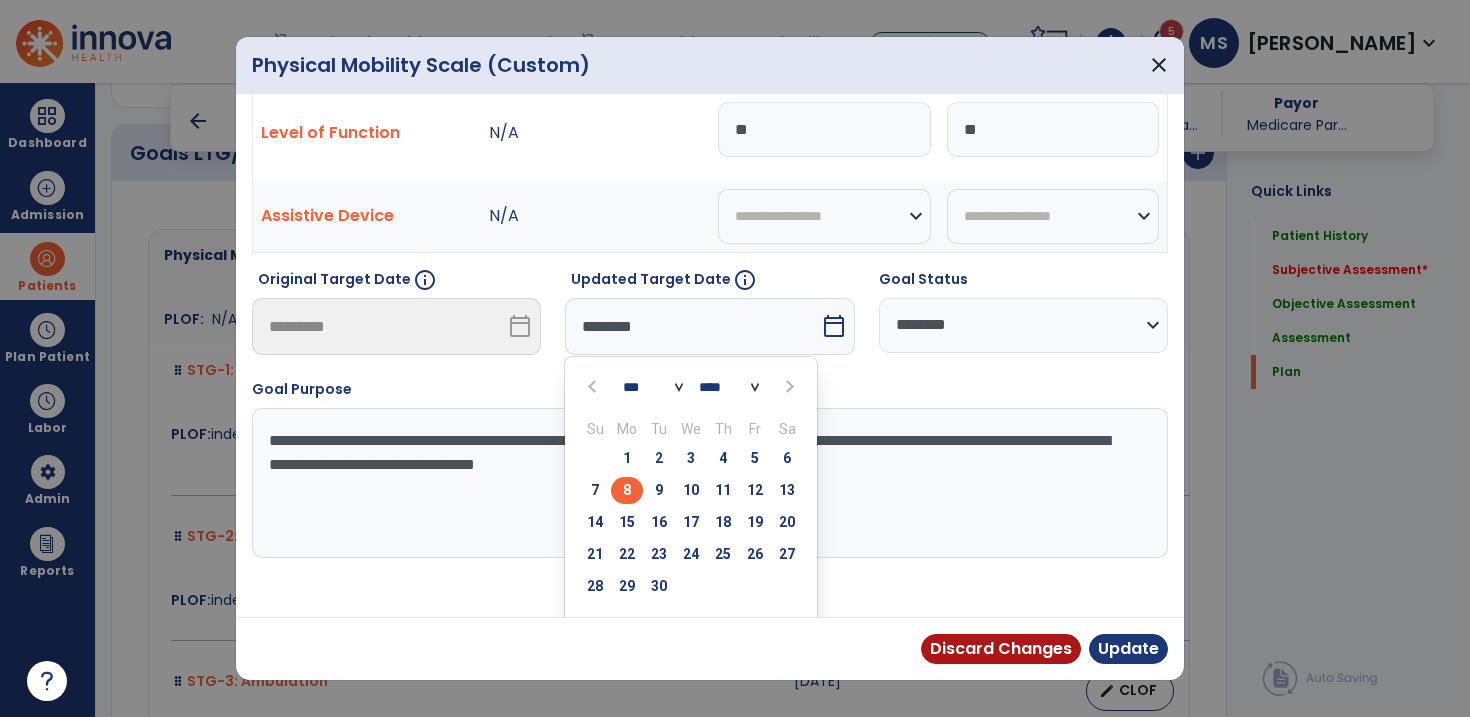 scroll, scrollTop: 104, scrollLeft: 0, axis: vertical 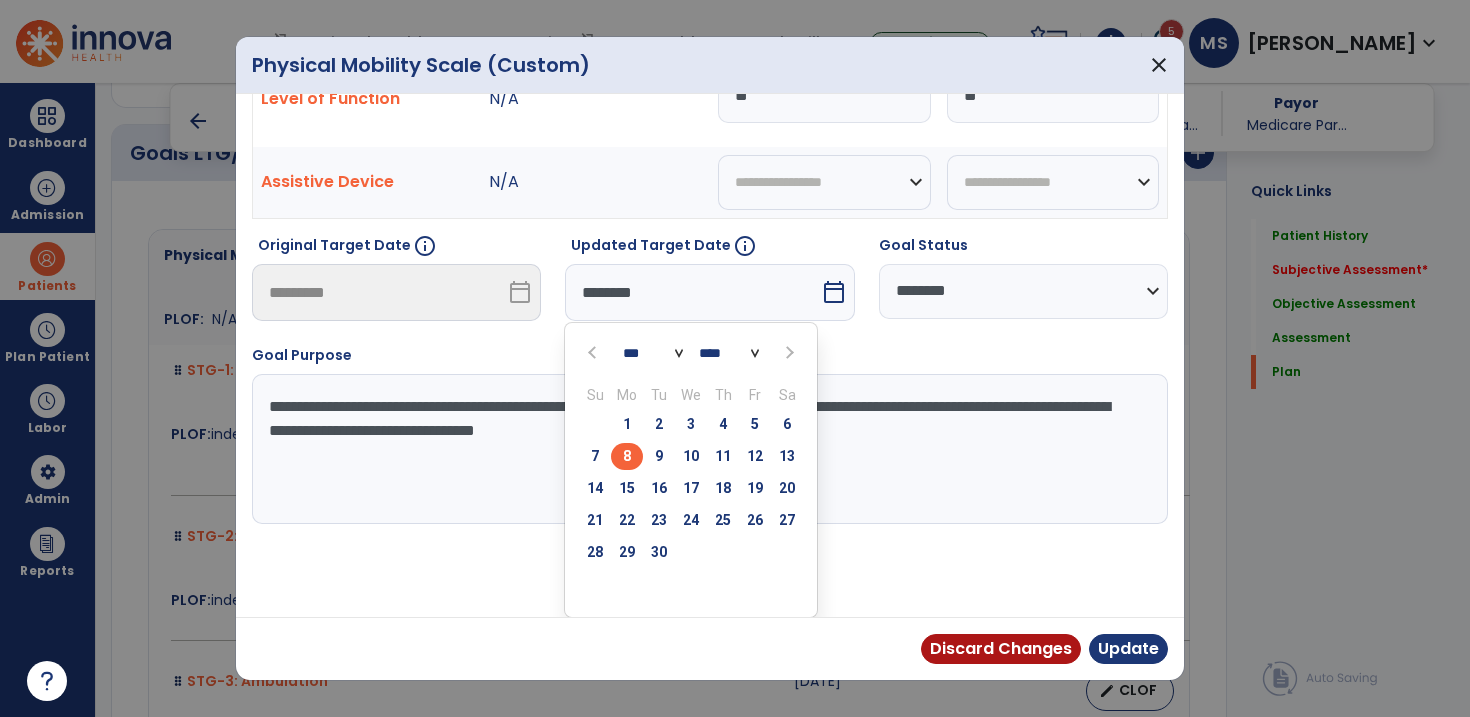 click at bounding box center [789, 353] 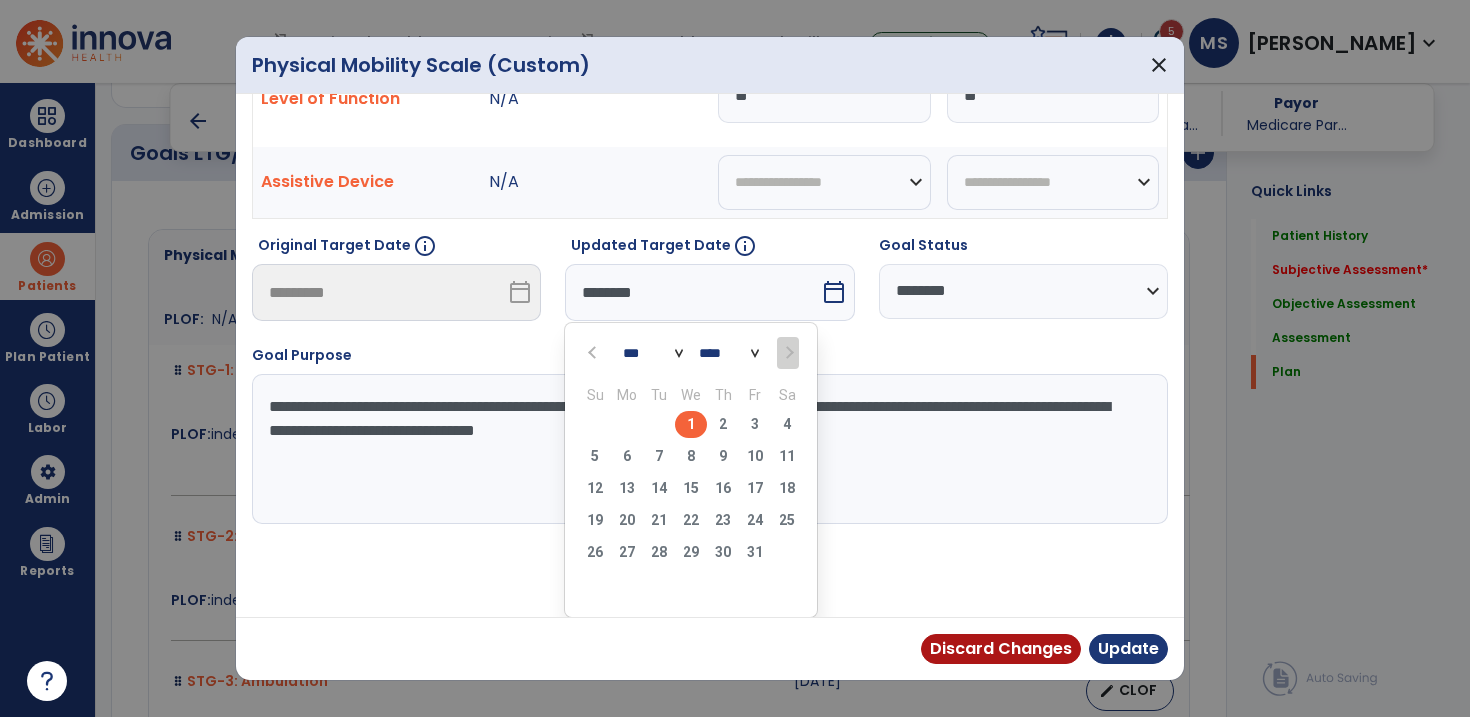 click on "1" at bounding box center [691, 424] 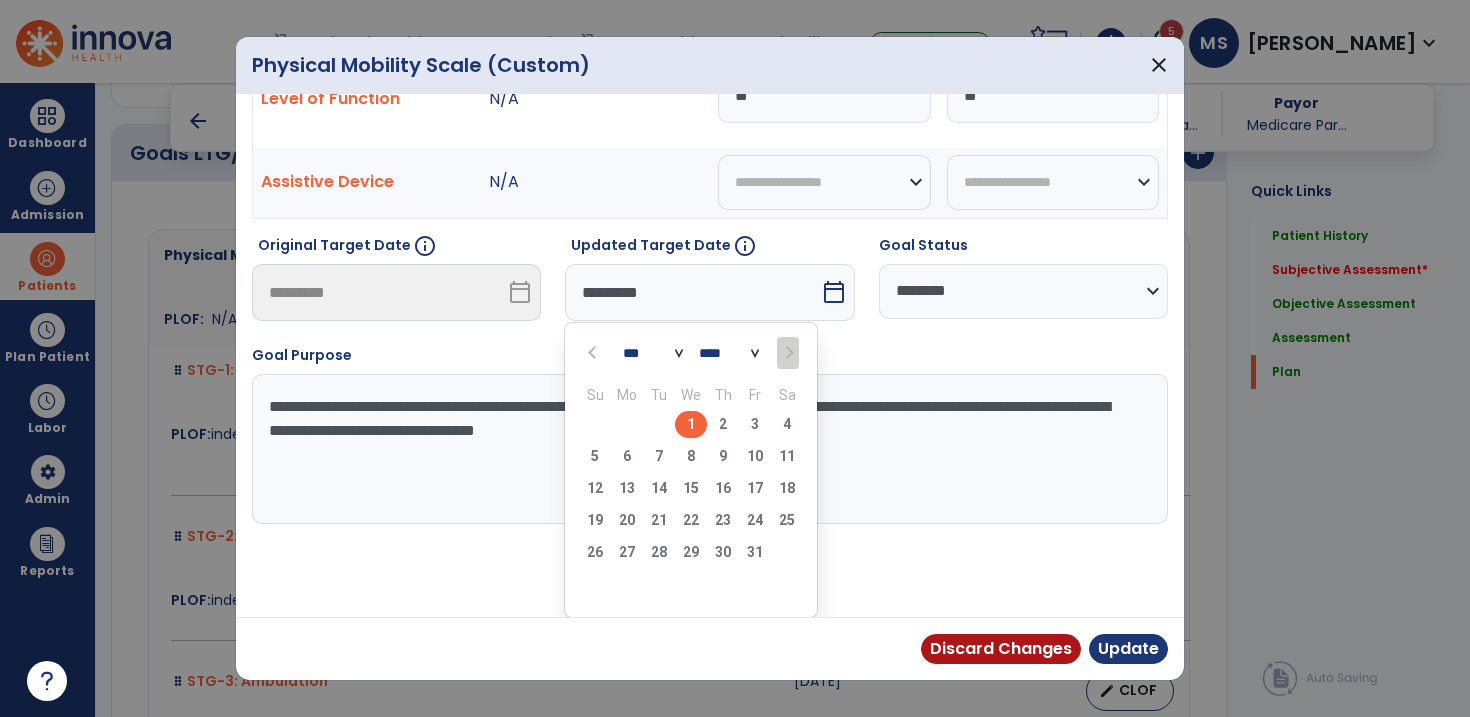 scroll, scrollTop: 26, scrollLeft: 0, axis: vertical 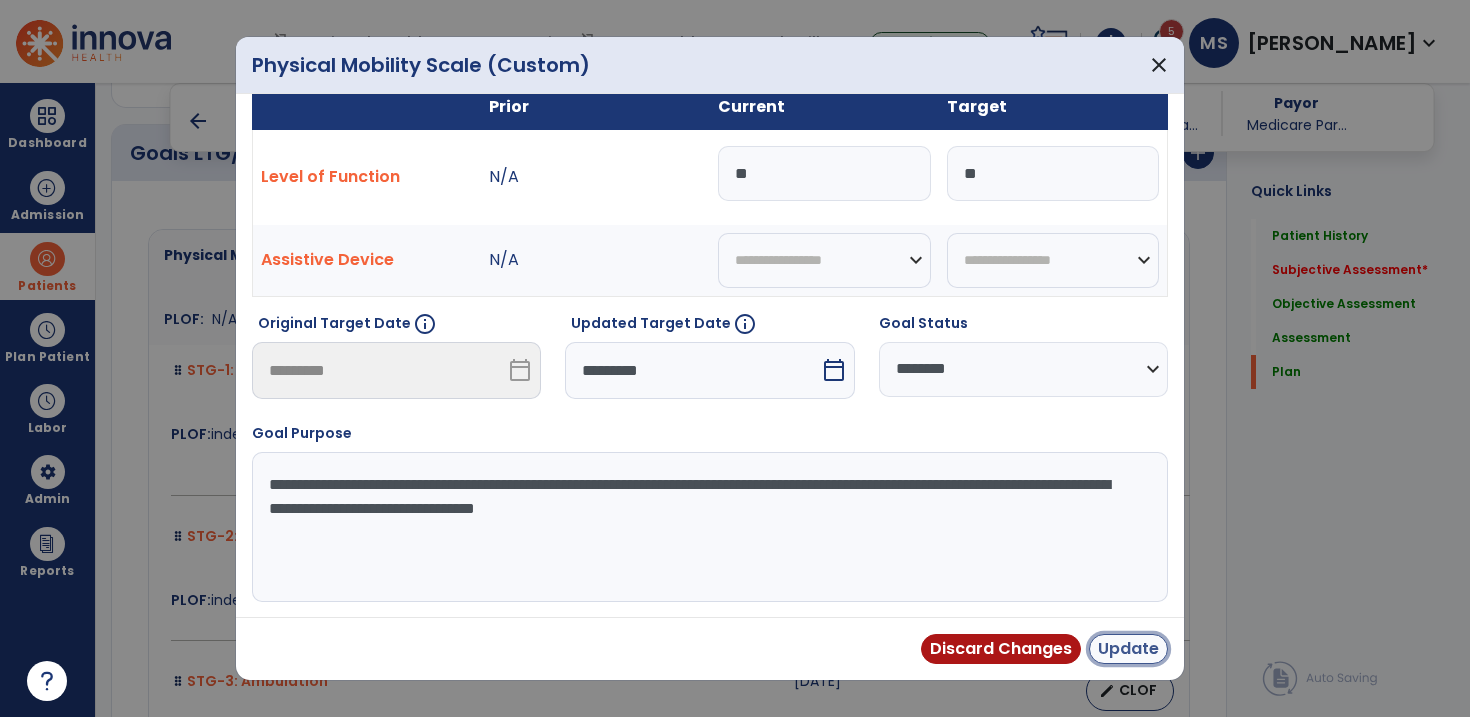 click on "Update" at bounding box center [1128, 649] 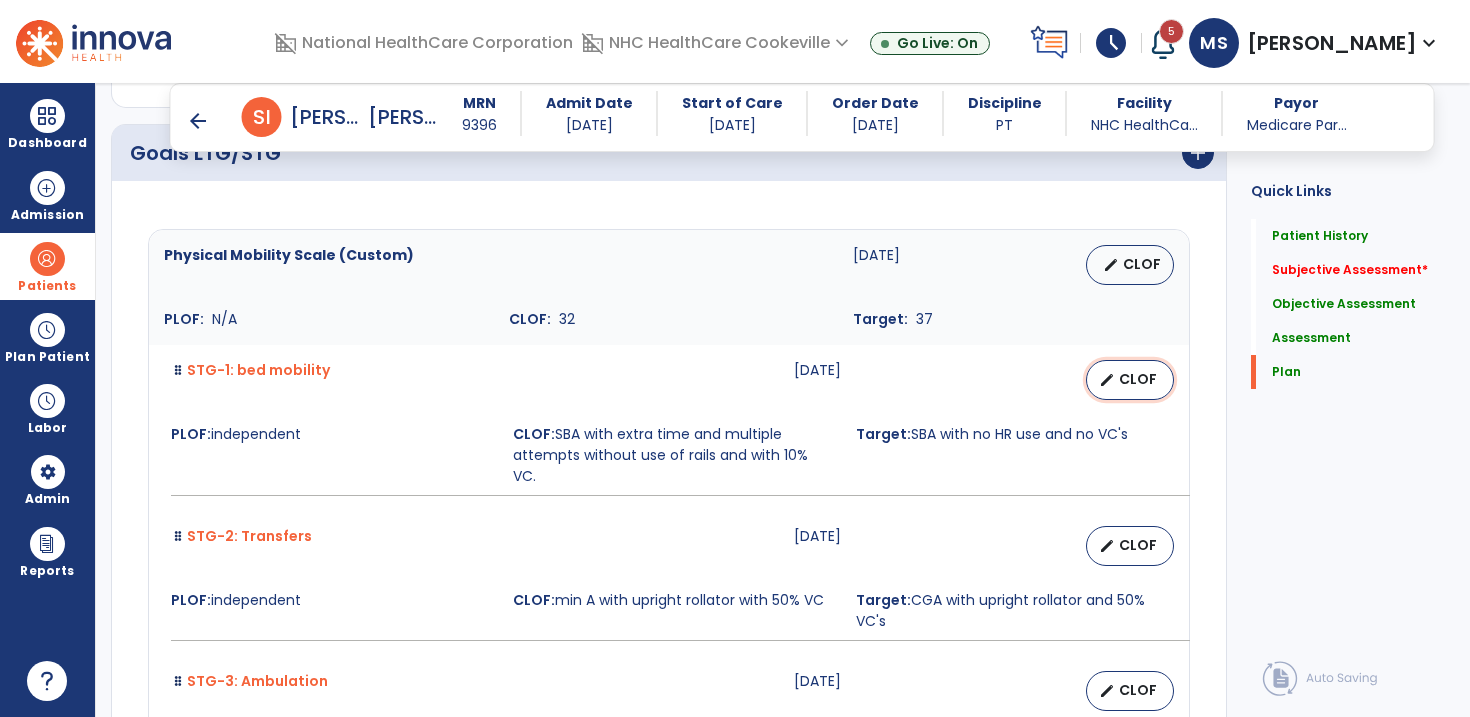click on "edit" at bounding box center (1107, 380) 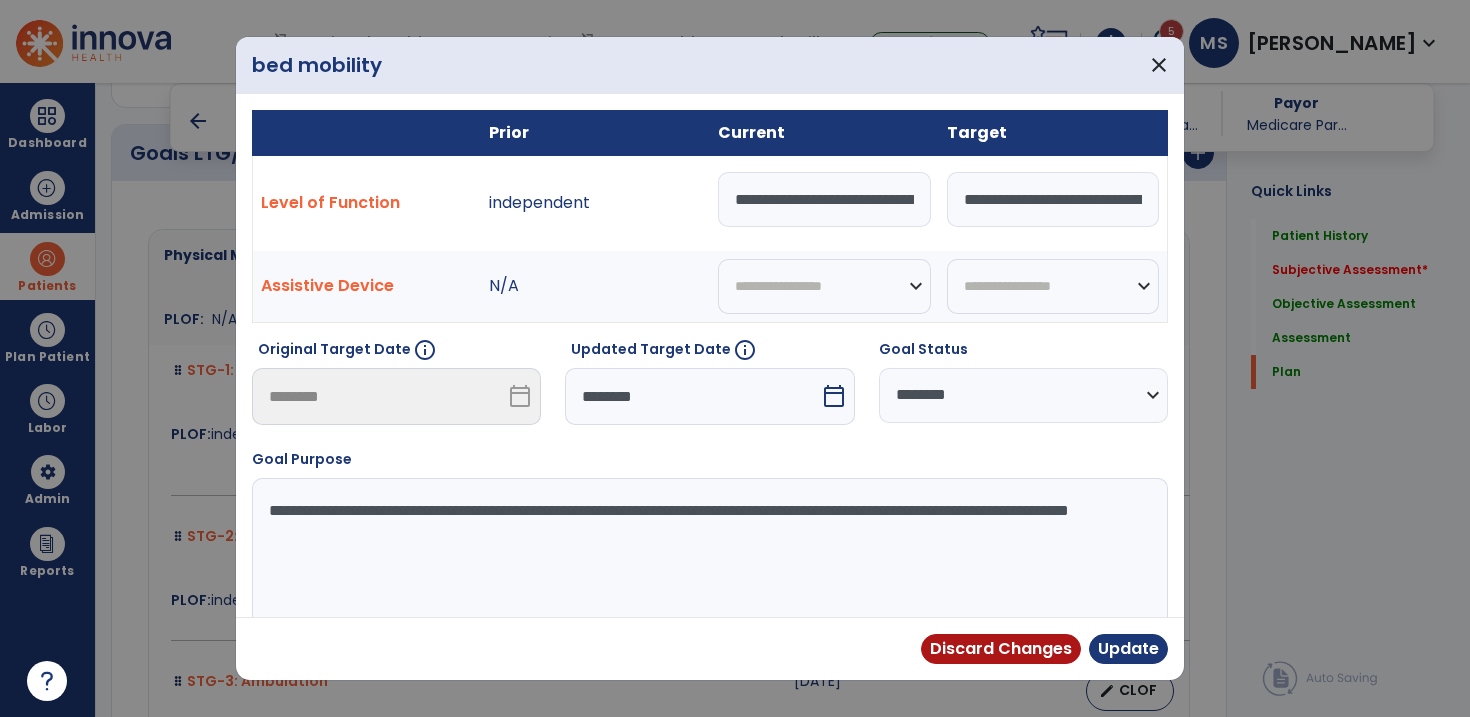 click on "********" at bounding box center [692, 396] 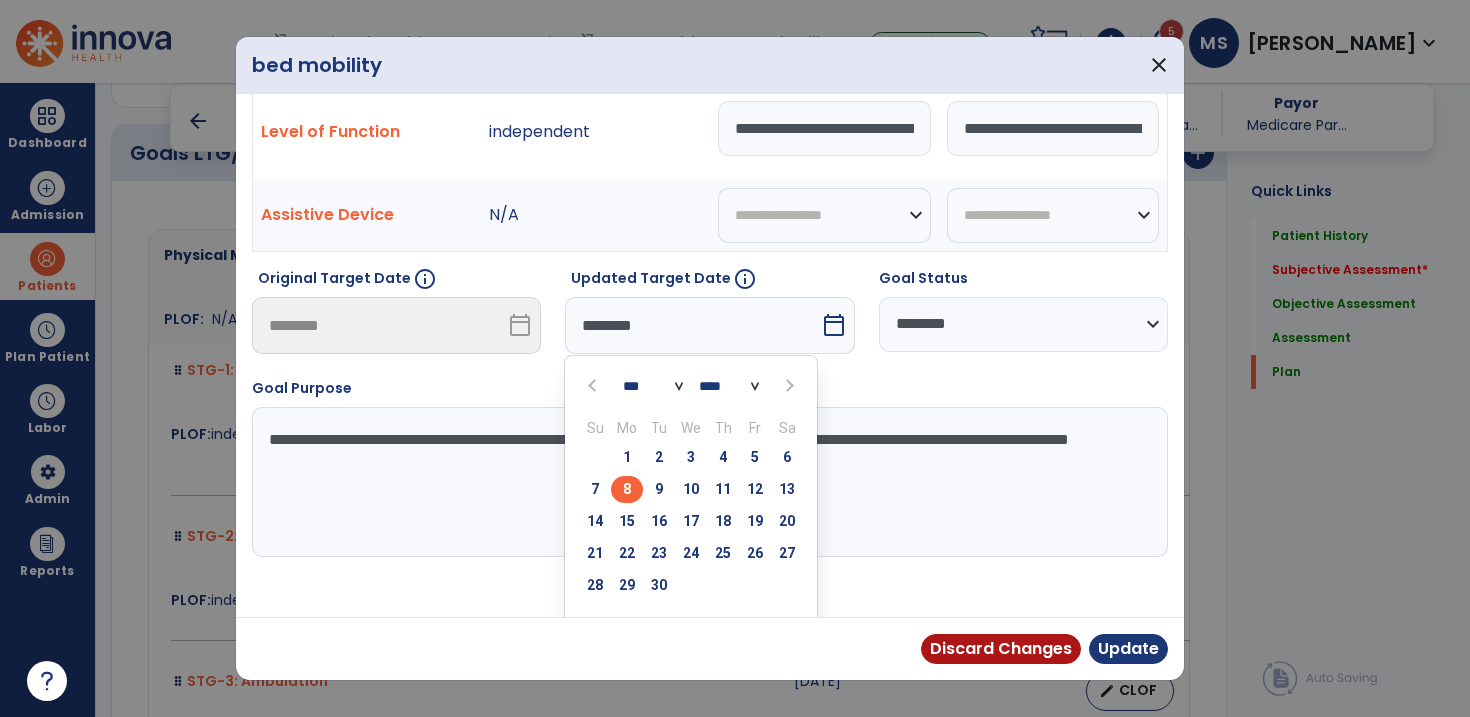 scroll, scrollTop: 104, scrollLeft: 0, axis: vertical 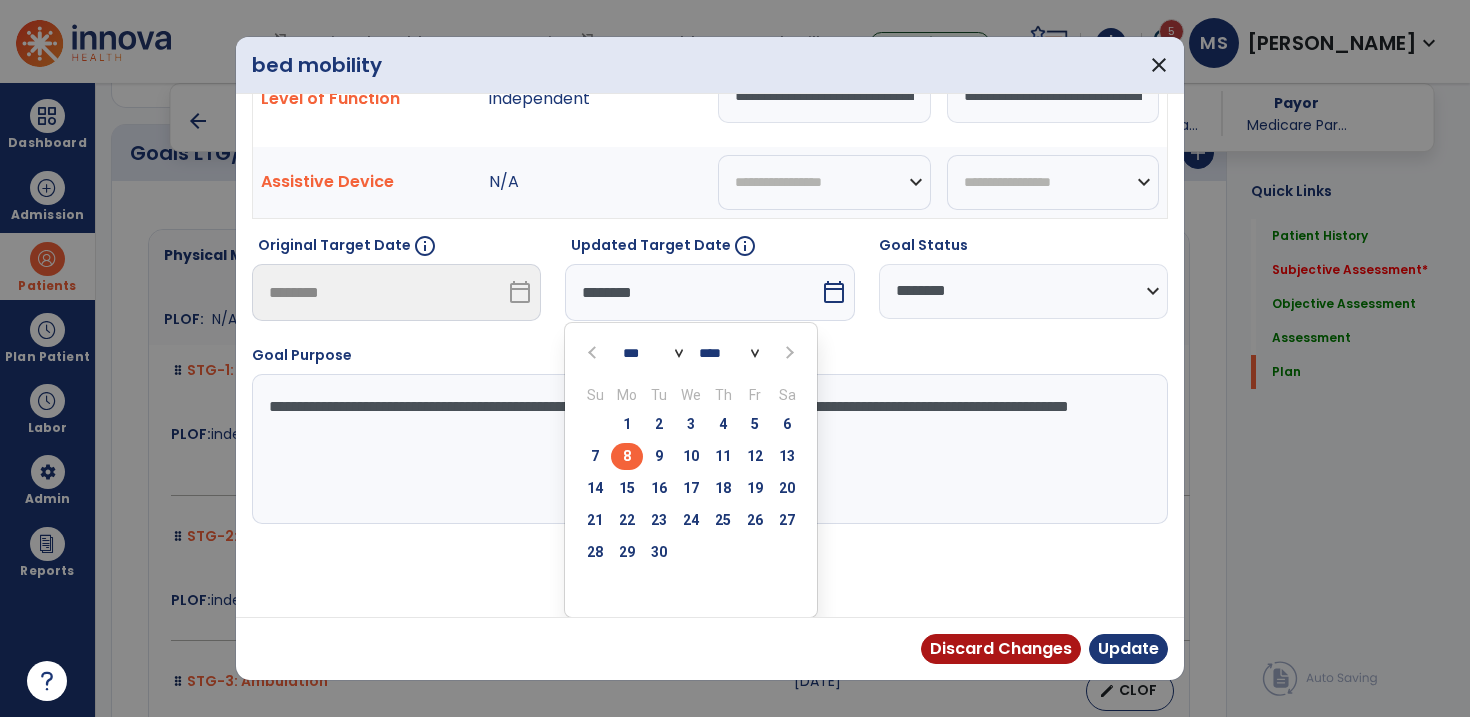 click at bounding box center [789, 353] 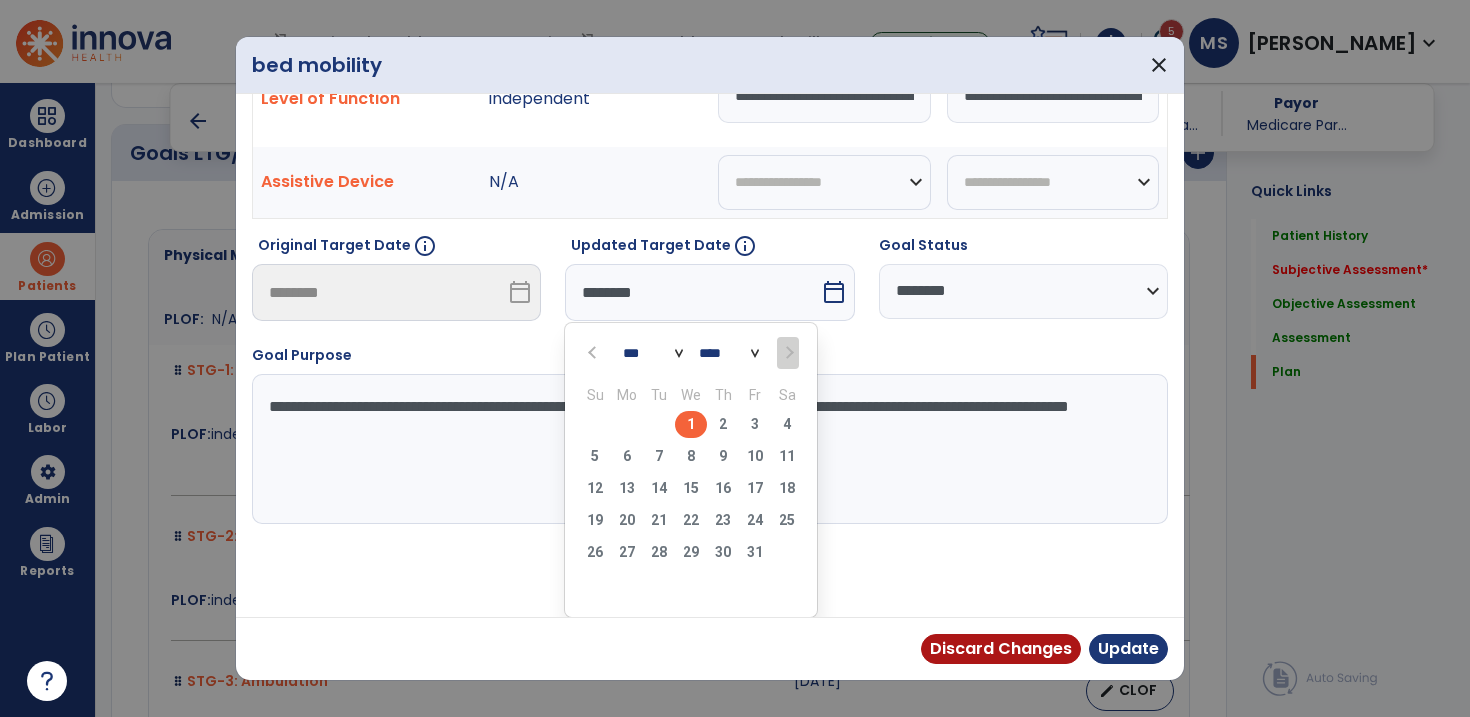 click on "1" at bounding box center [691, 424] 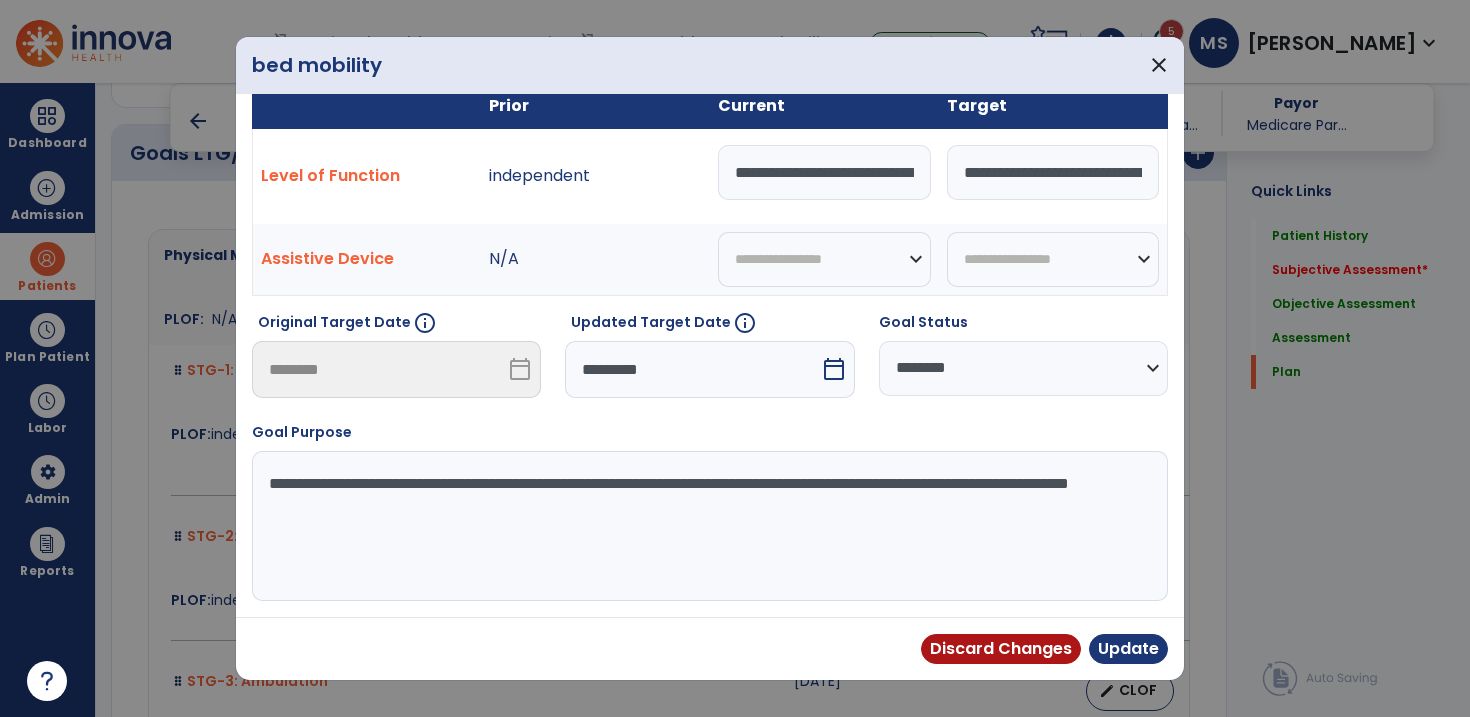 scroll, scrollTop: 26, scrollLeft: 0, axis: vertical 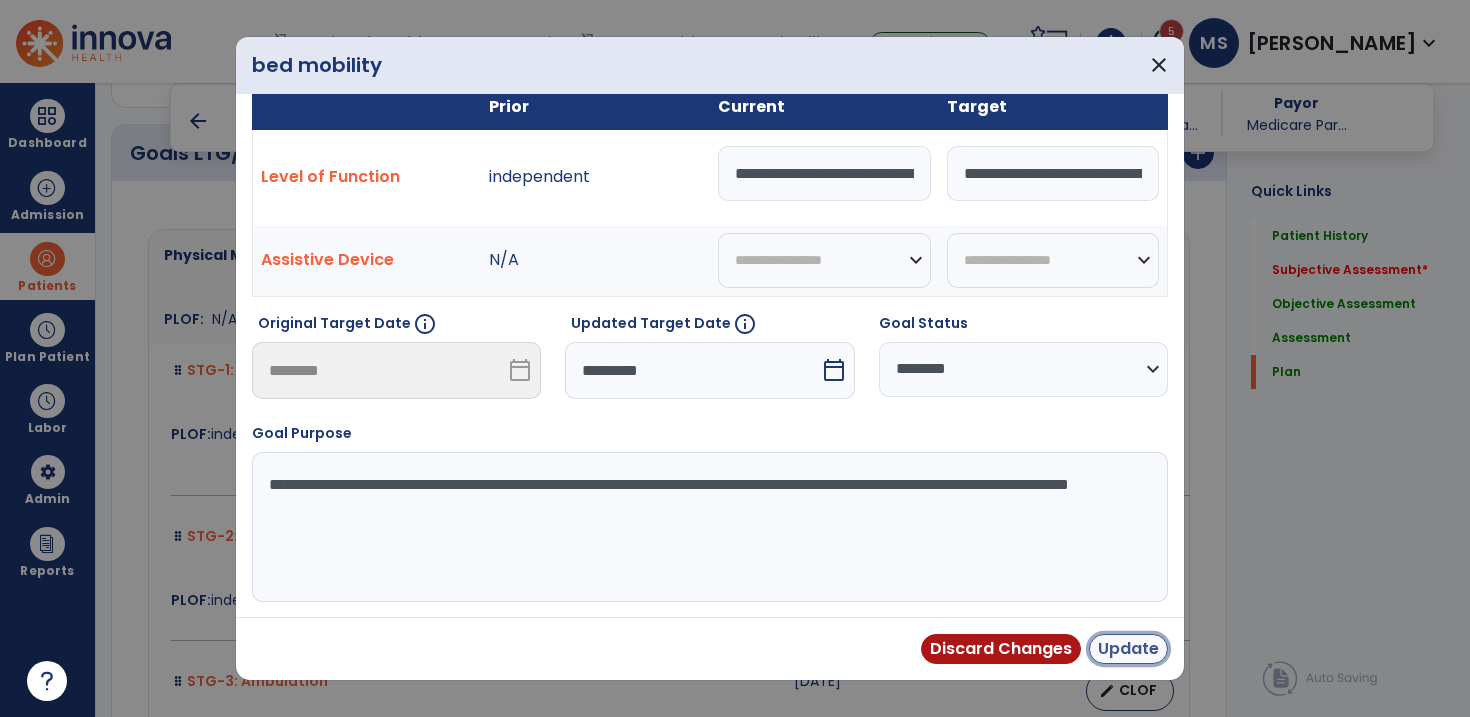 click on "Update" at bounding box center [1128, 649] 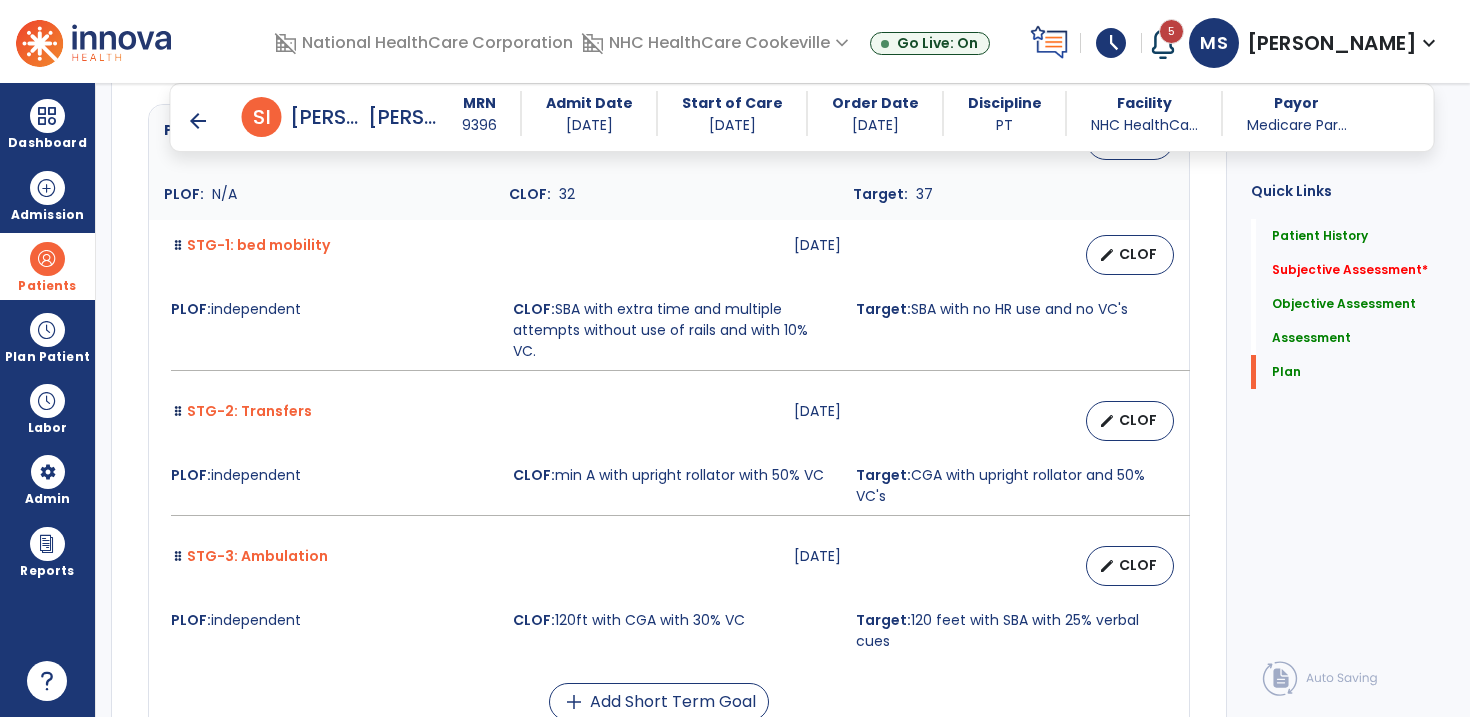 scroll, scrollTop: 4707, scrollLeft: 0, axis: vertical 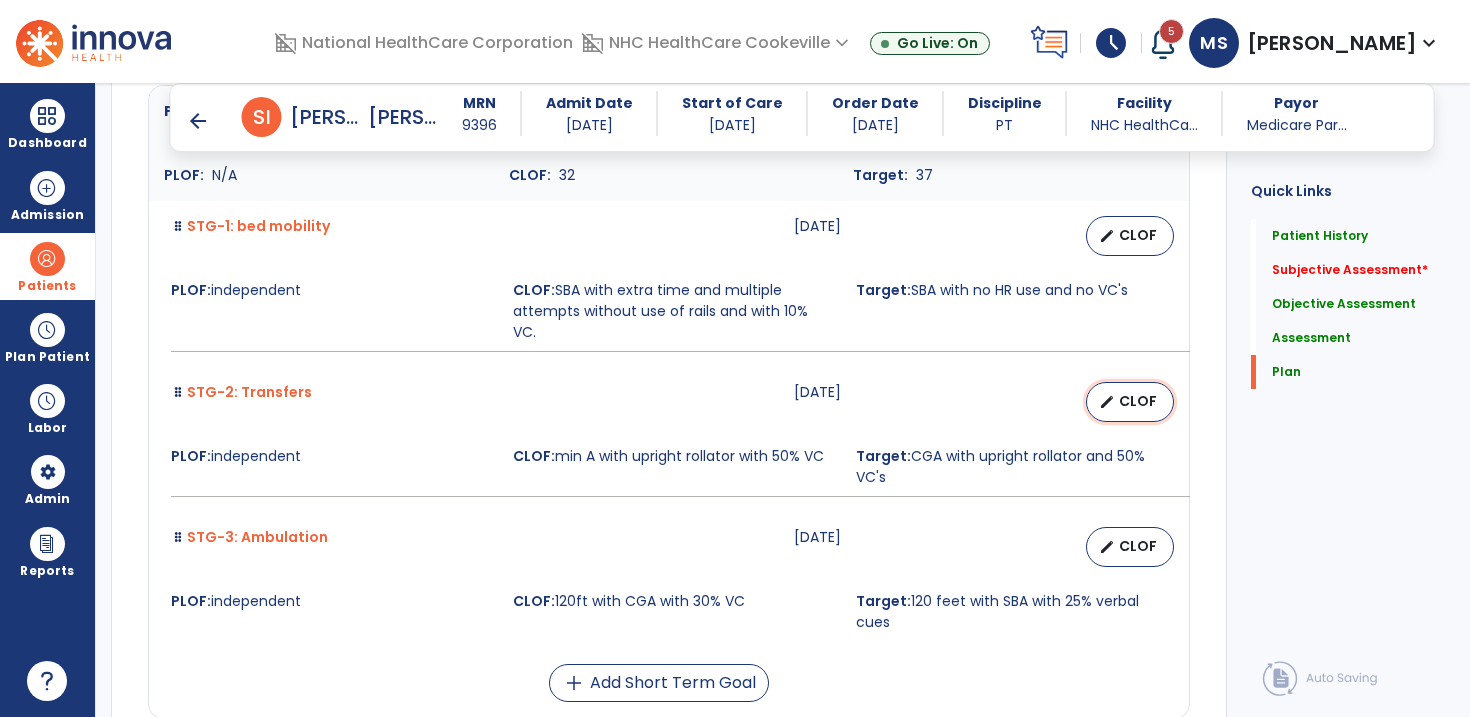 click on "CLOF" at bounding box center (1138, 401) 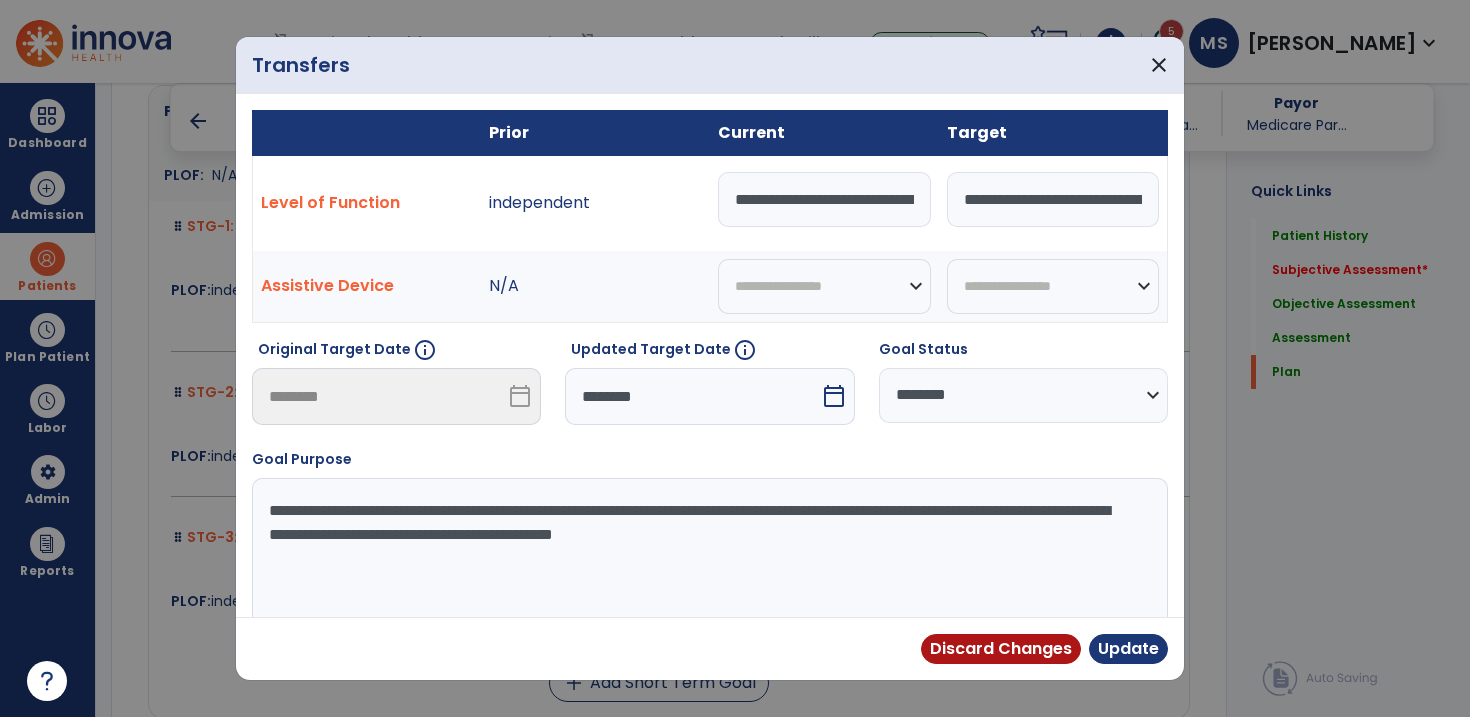 click on "********" at bounding box center (692, 396) 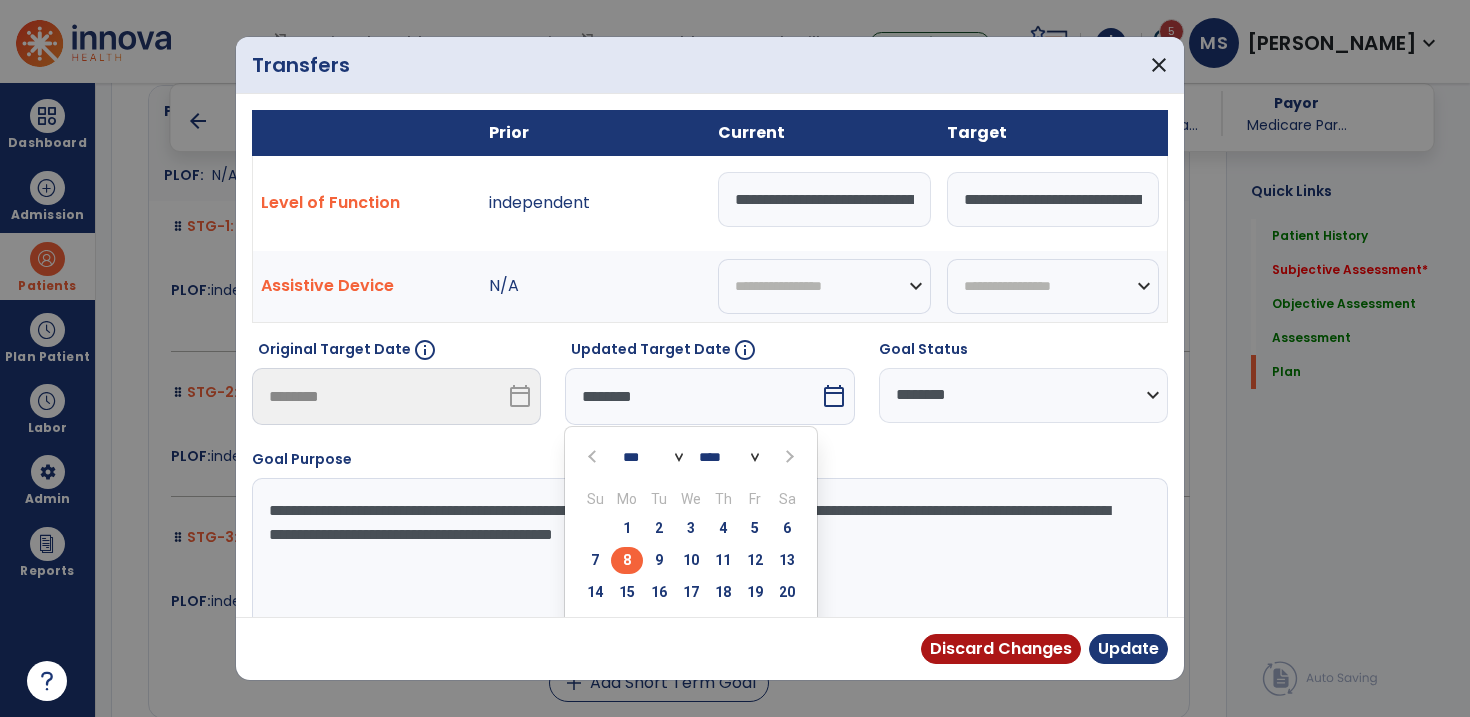 click at bounding box center (787, 456) 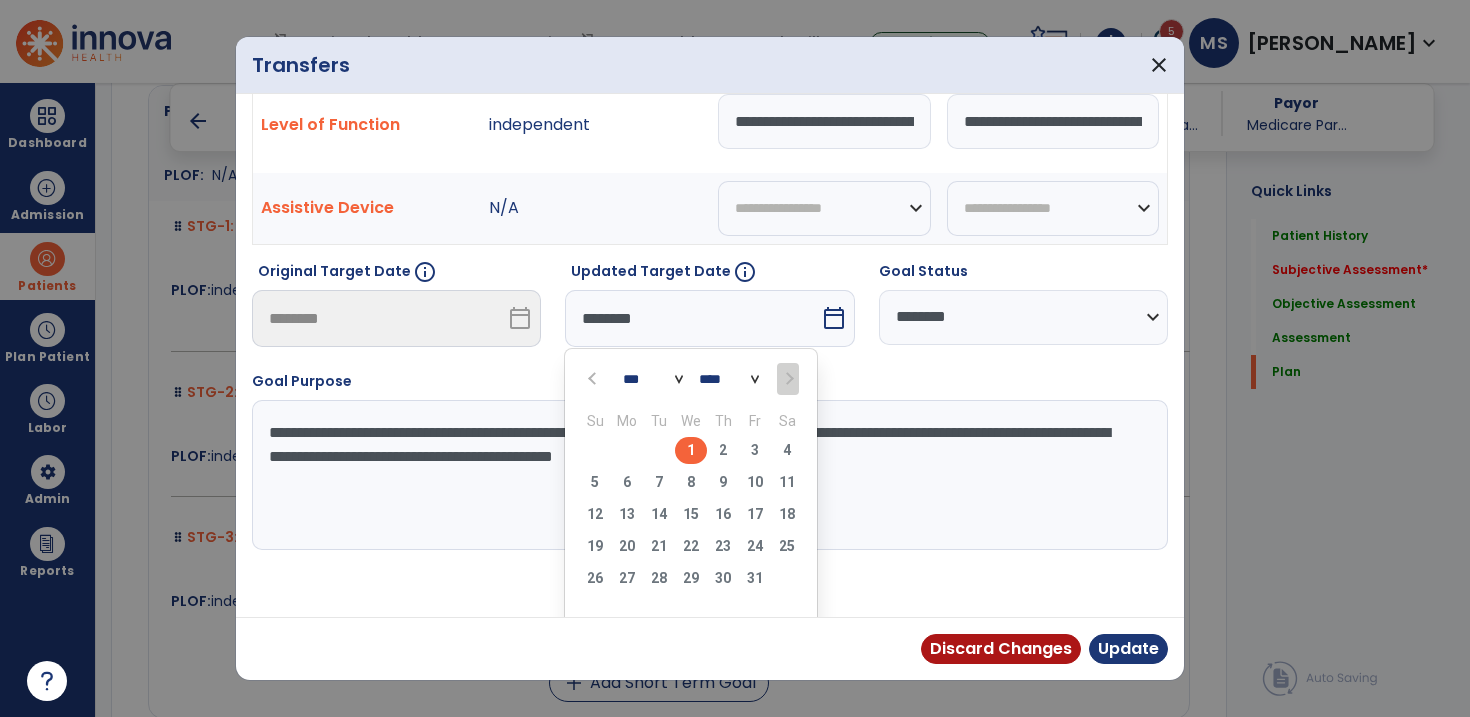 click on "1" at bounding box center [691, 450] 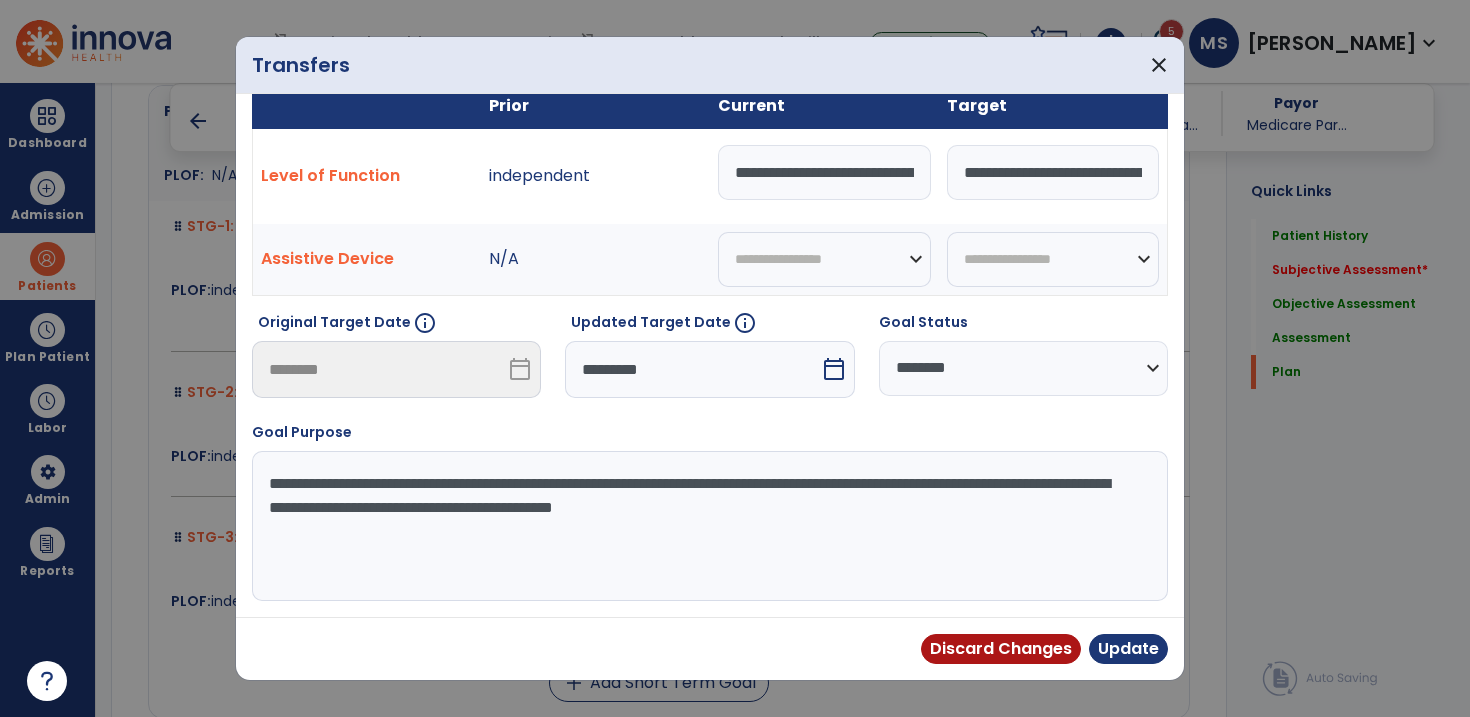 scroll, scrollTop: 26, scrollLeft: 0, axis: vertical 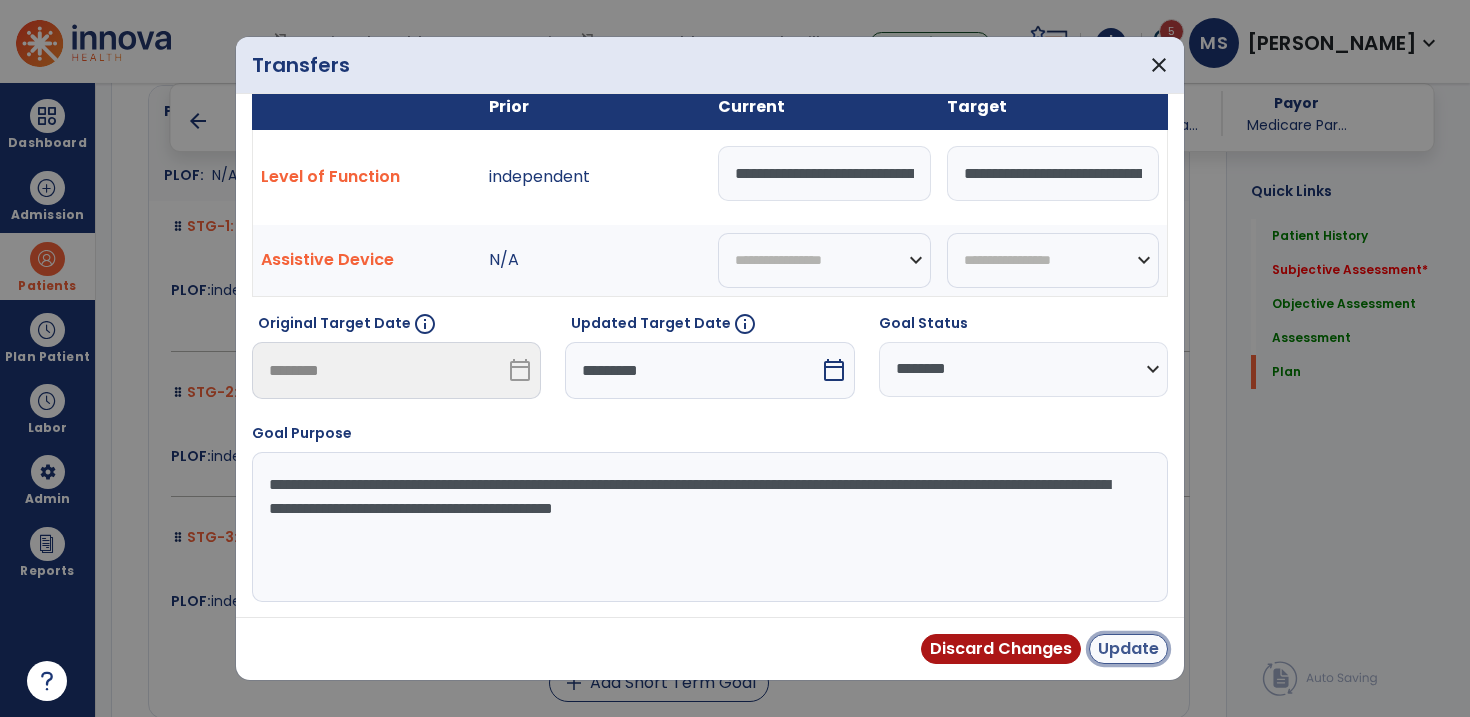 click on "Update" at bounding box center [1128, 649] 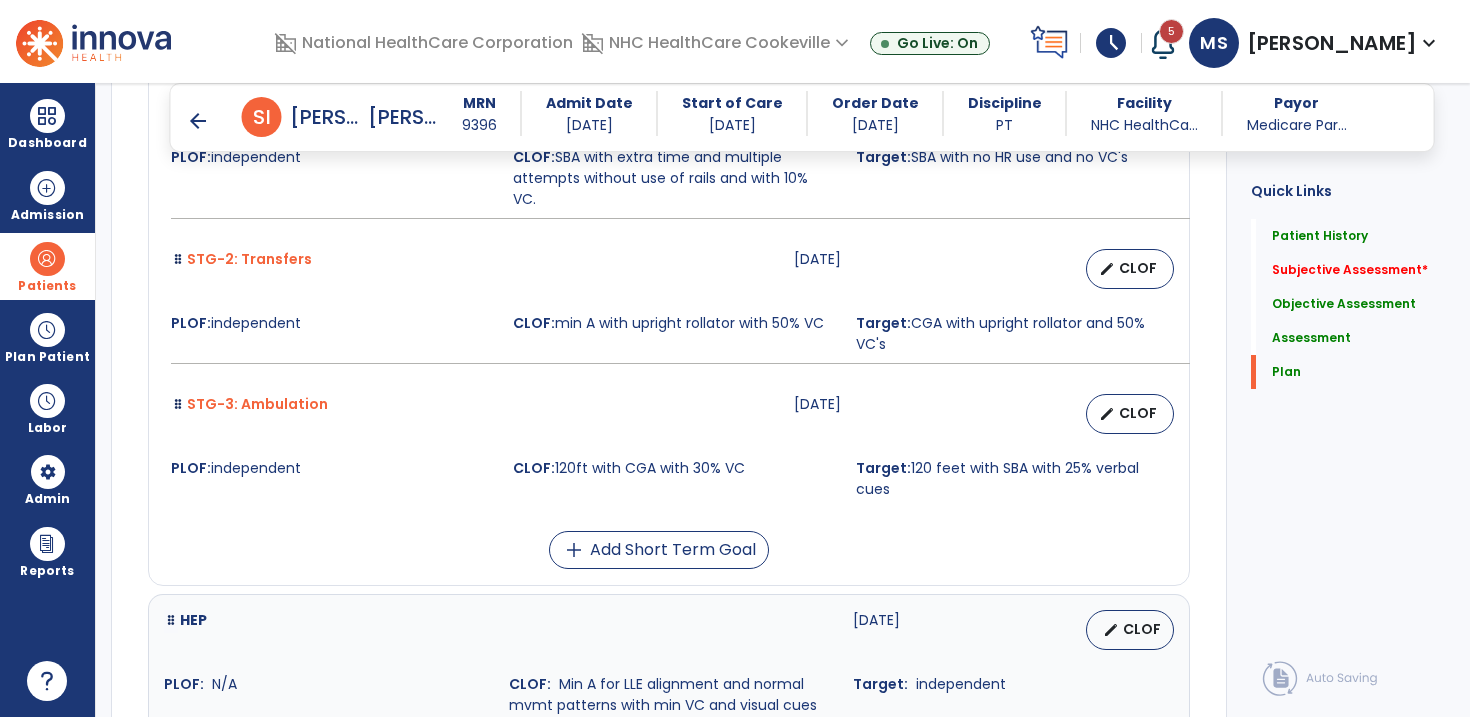 scroll, scrollTop: 4859, scrollLeft: 0, axis: vertical 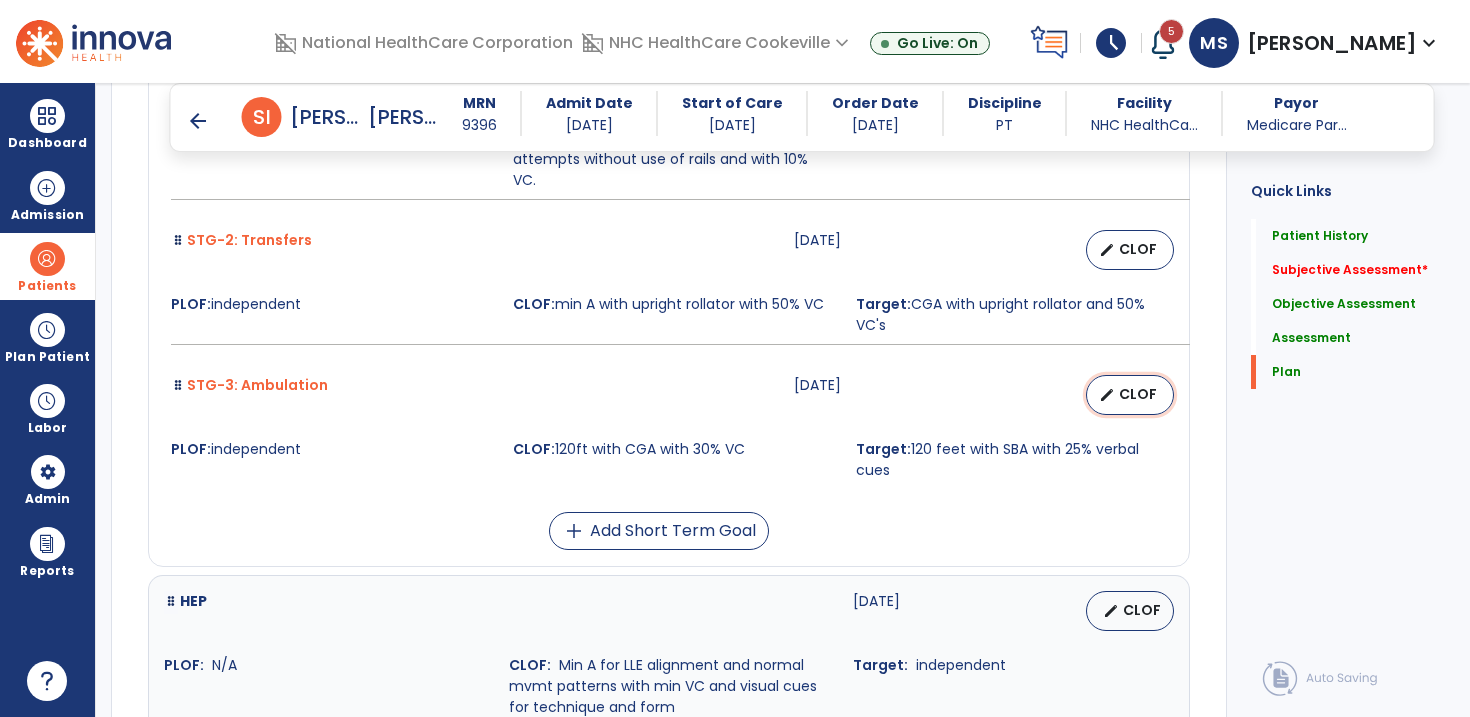 click on "CLOF" at bounding box center [1138, 394] 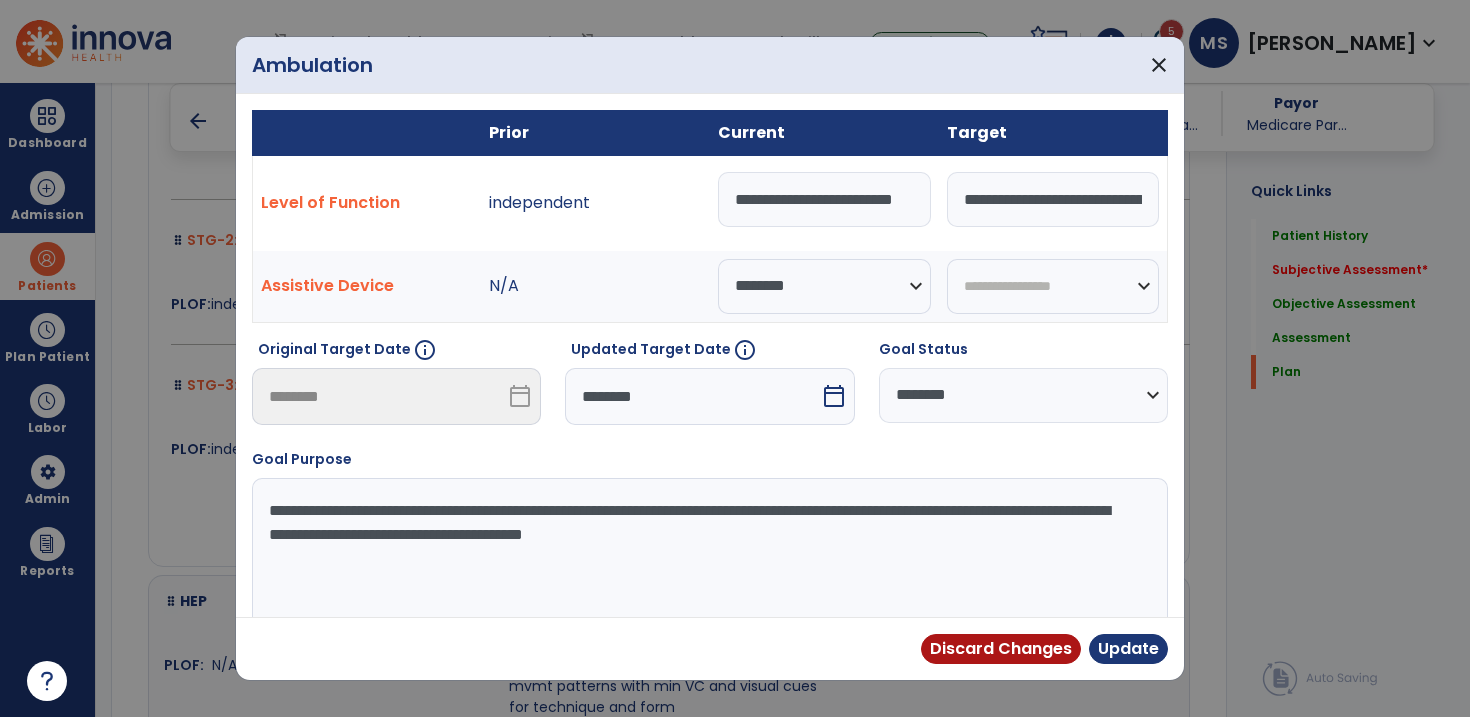 click on "calendar_today" at bounding box center [836, 396] 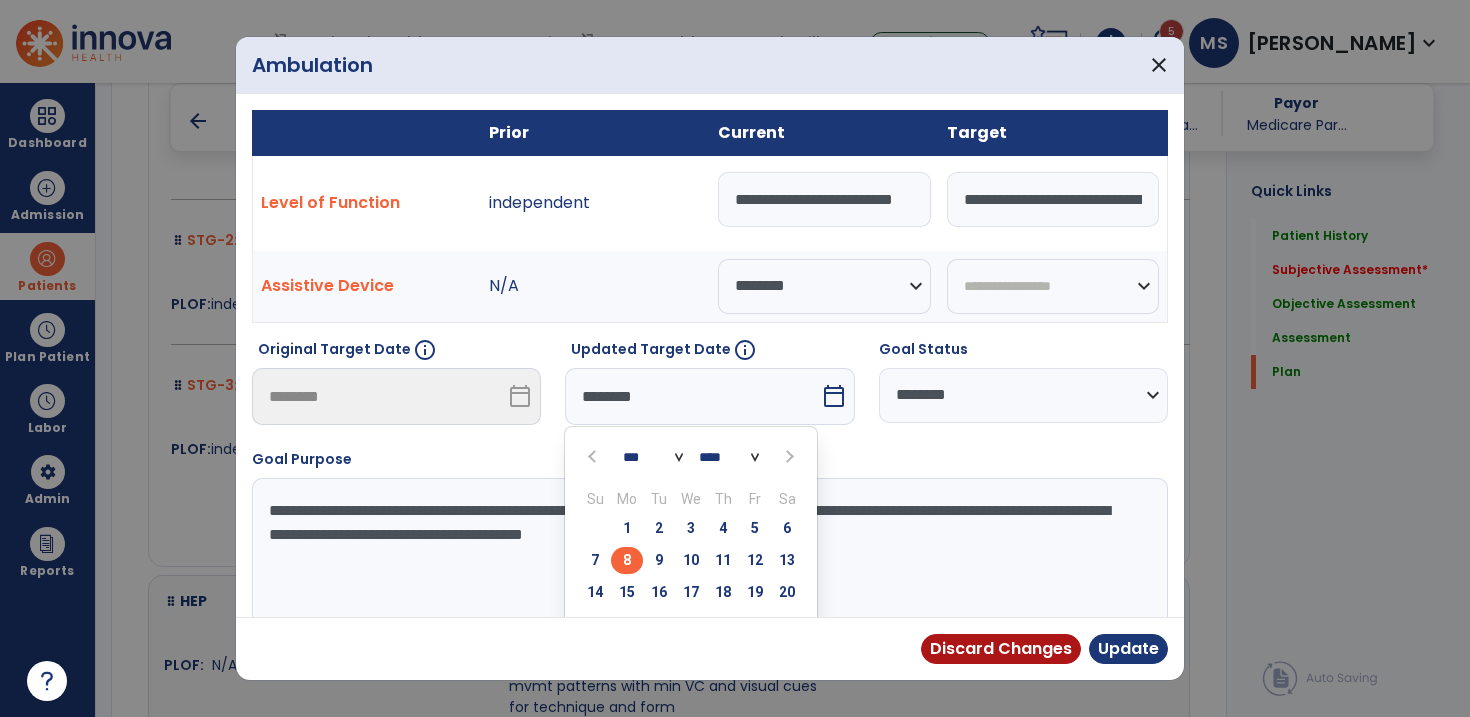 click at bounding box center [789, 457] 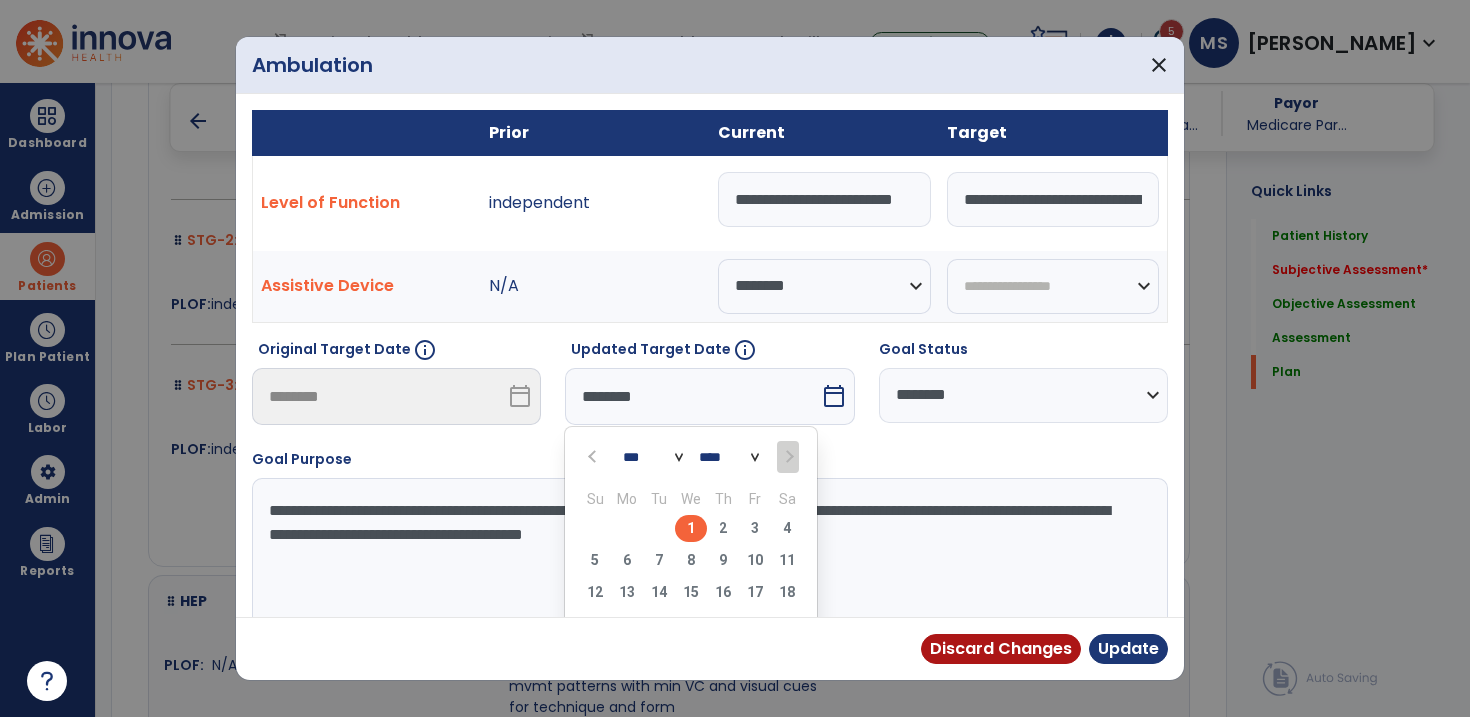 click on "1" at bounding box center [691, 528] 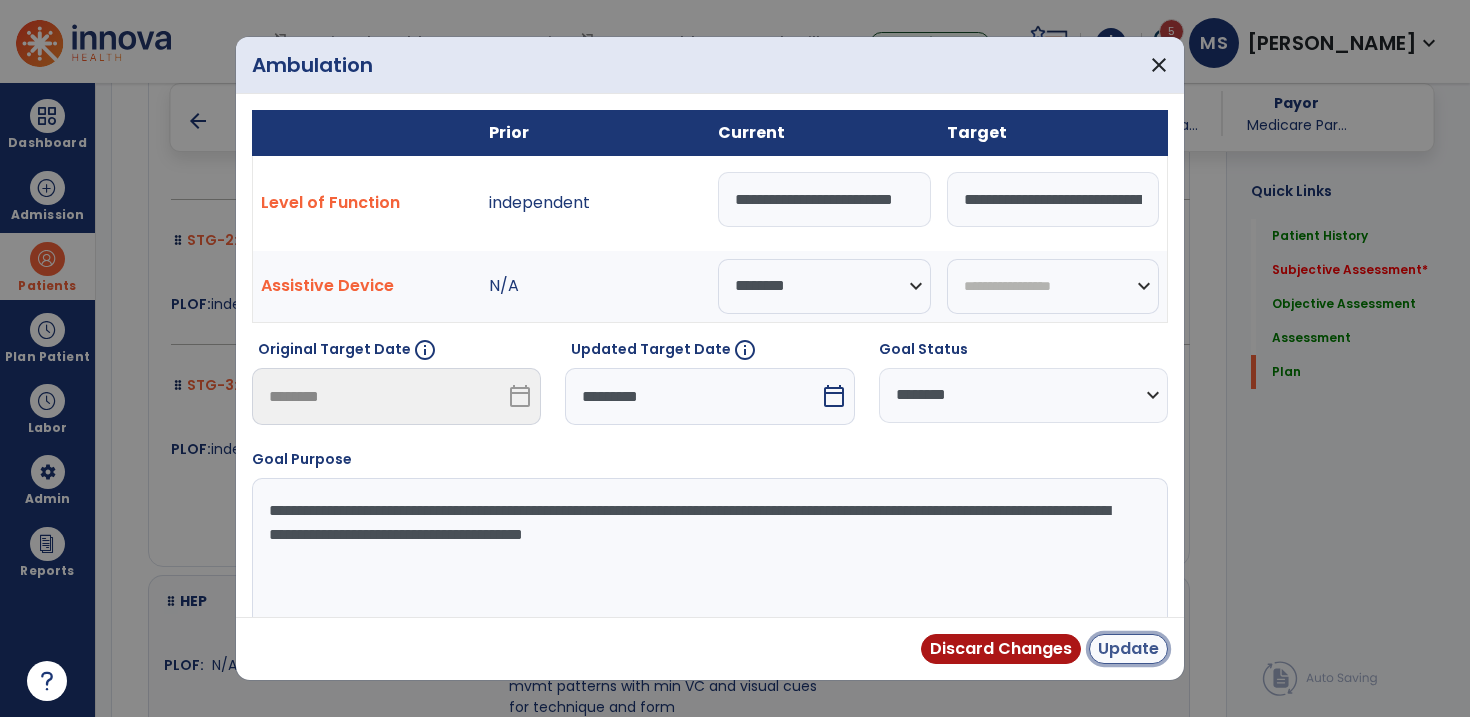 click on "Update" at bounding box center (1128, 649) 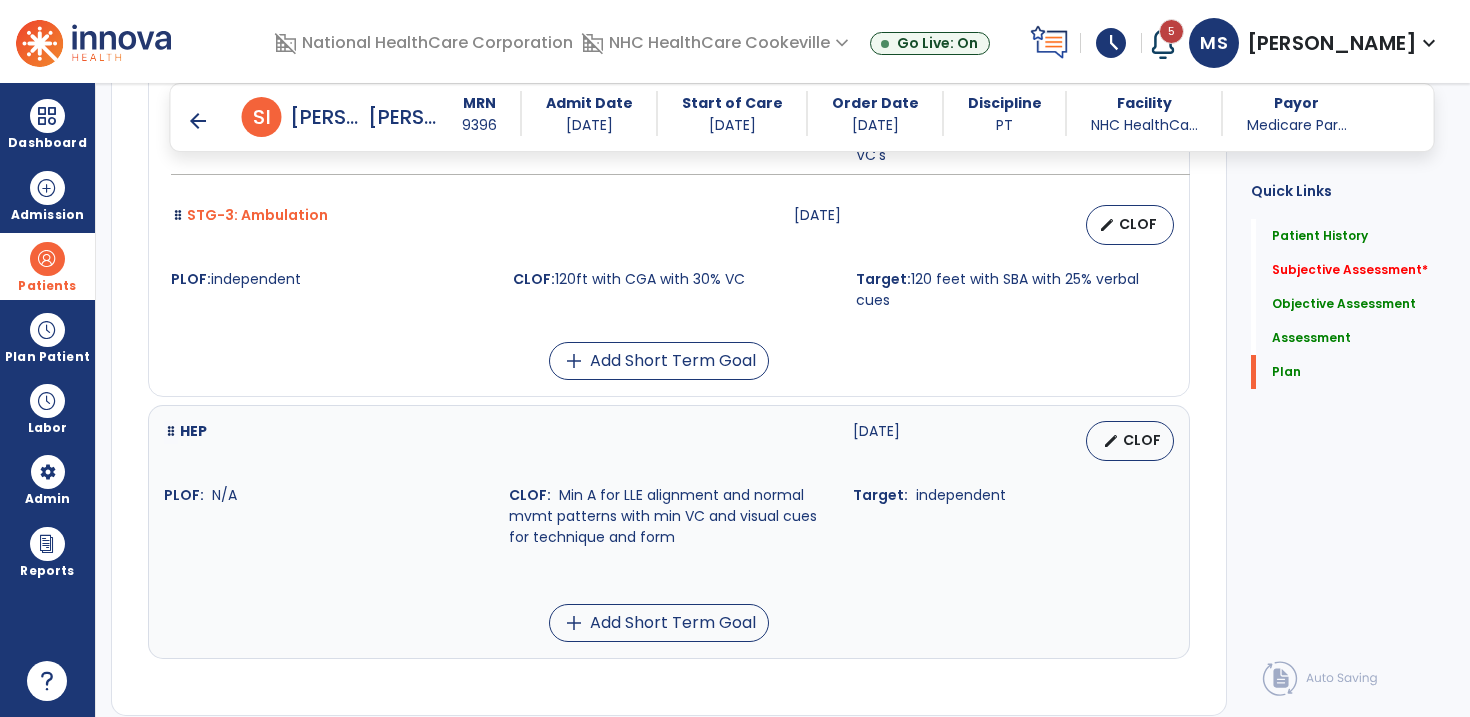 scroll, scrollTop: 5031, scrollLeft: 0, axis: vertical 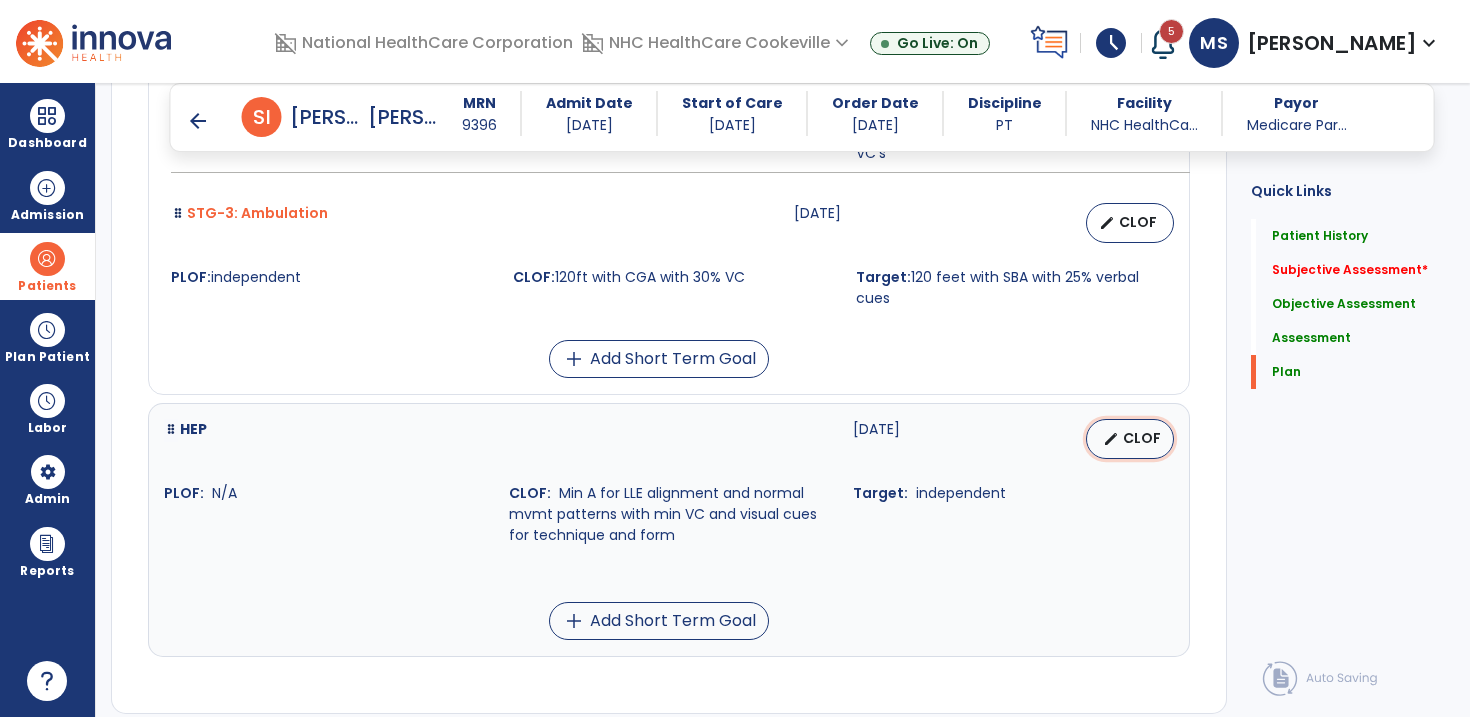 click on "CLOF" at bounding box center [1142, 438] 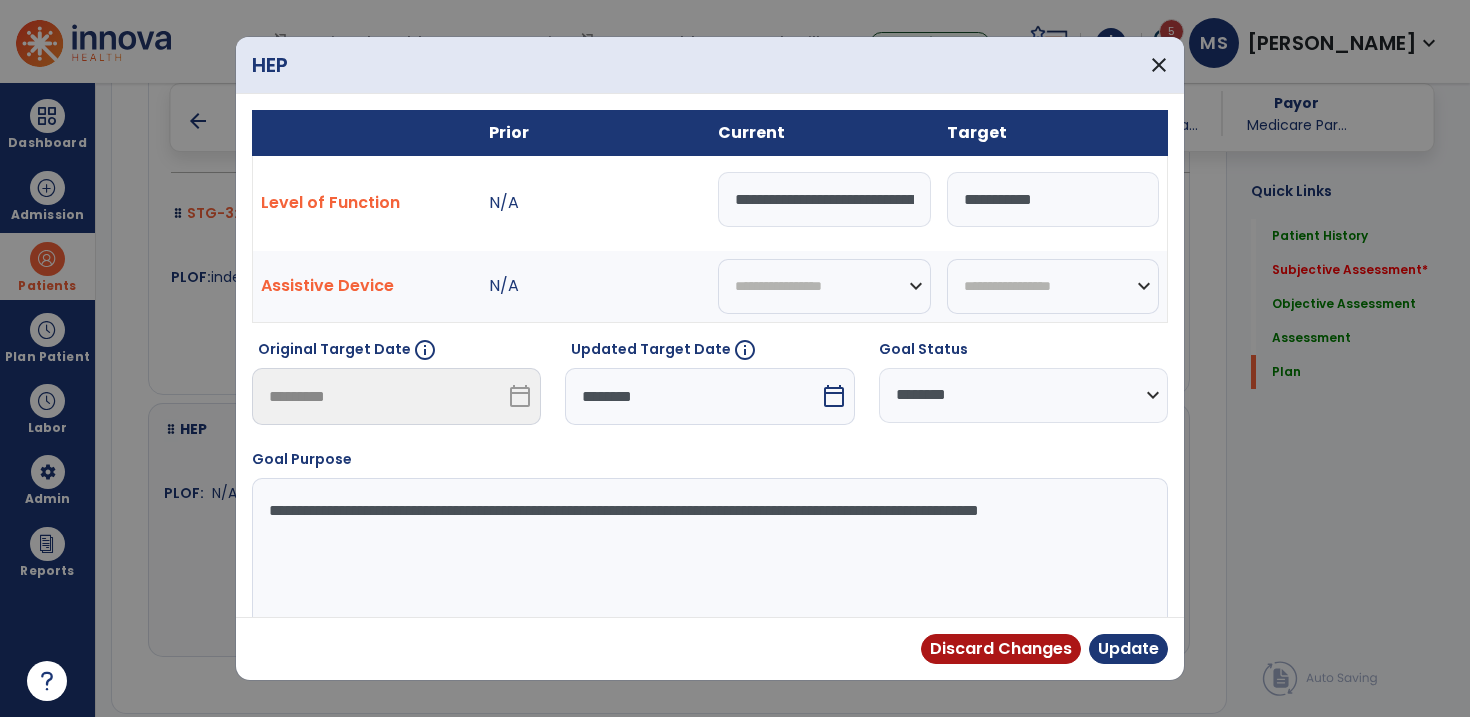click on "calendar_today" at bounding box center [836, 396] 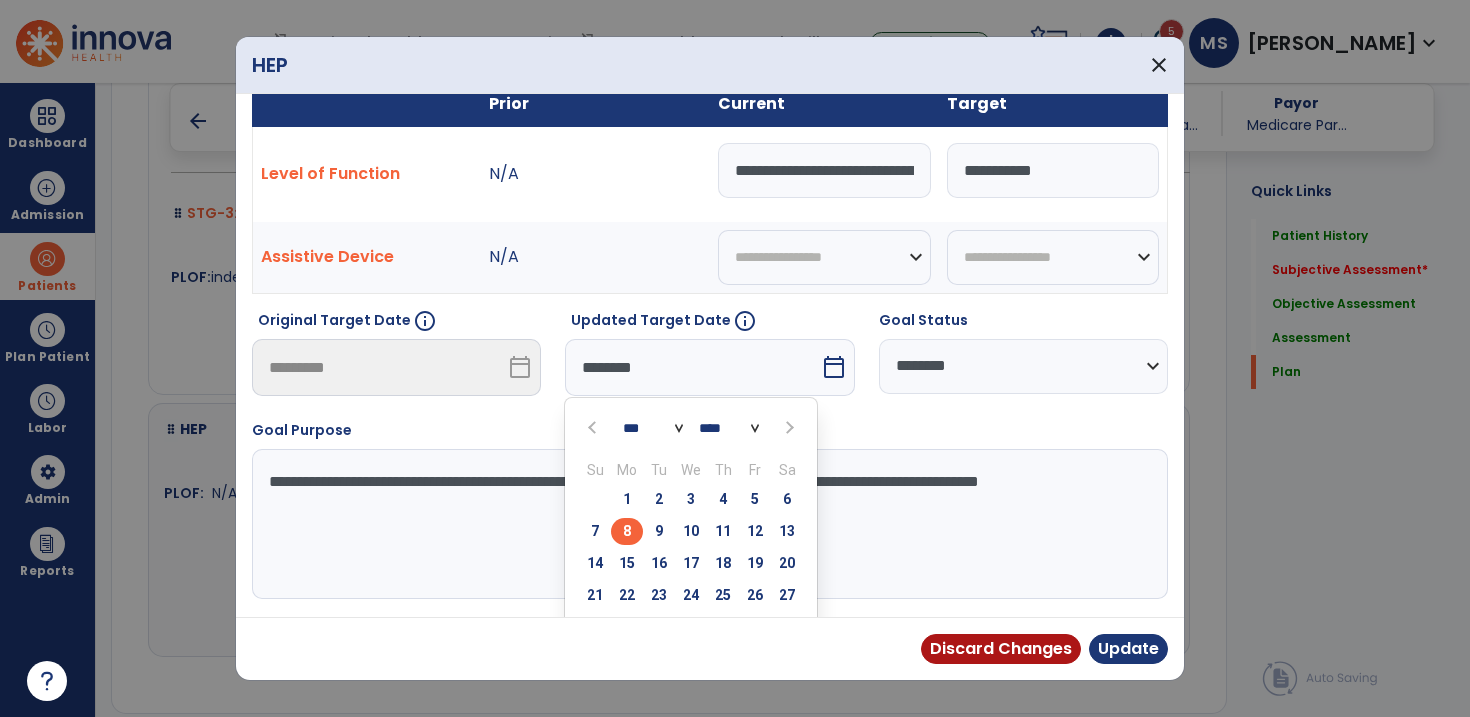 scroll, scrollTop: 65, scrollLeft: 0, axis: vertical 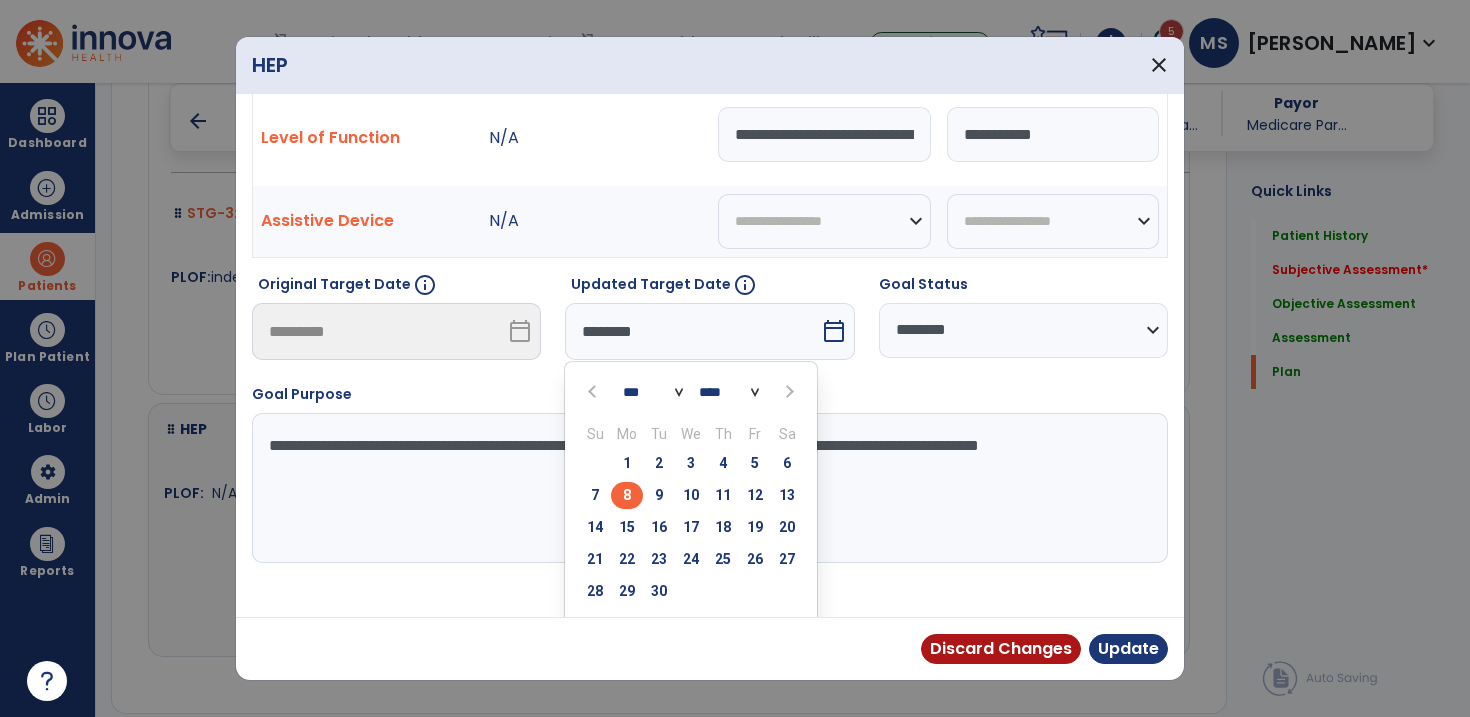click at bounding box center [787, 391] 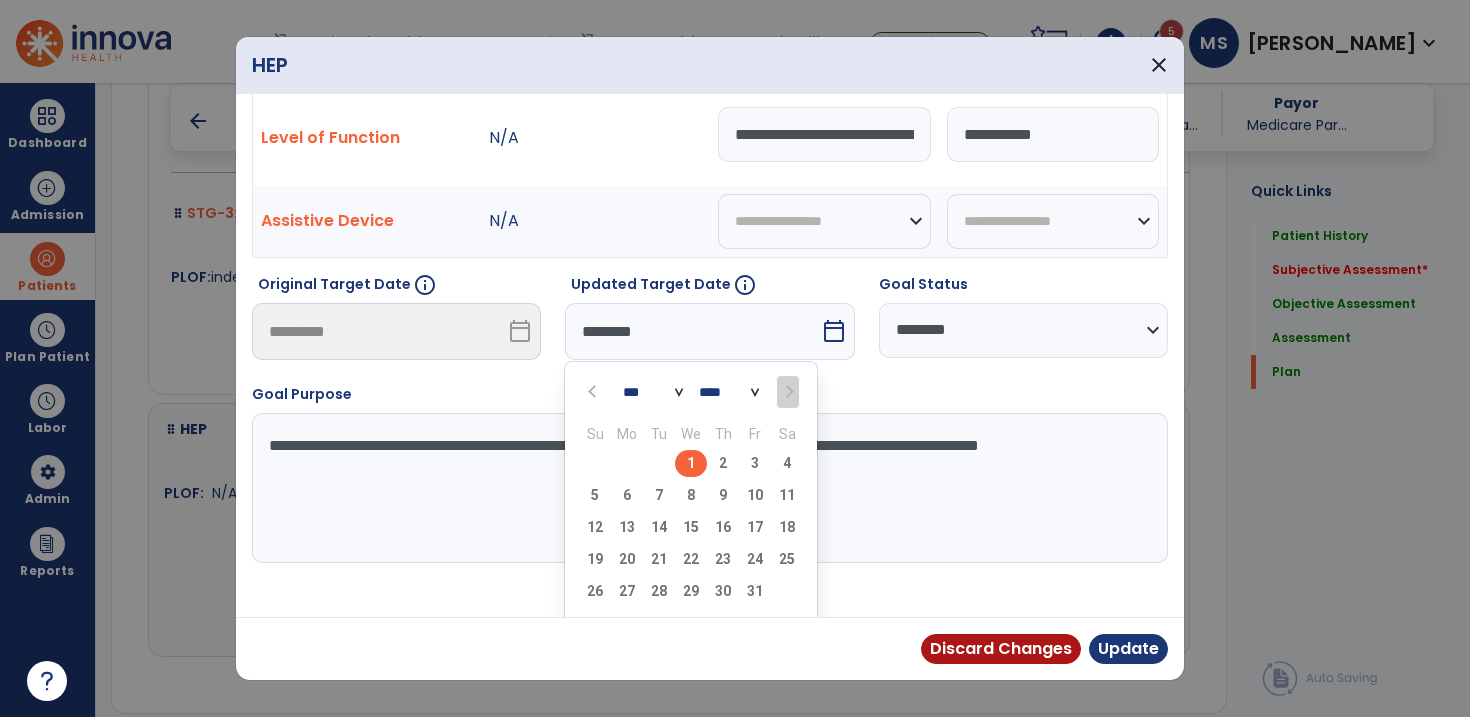 click on "1" at bounding box center (691, 463) 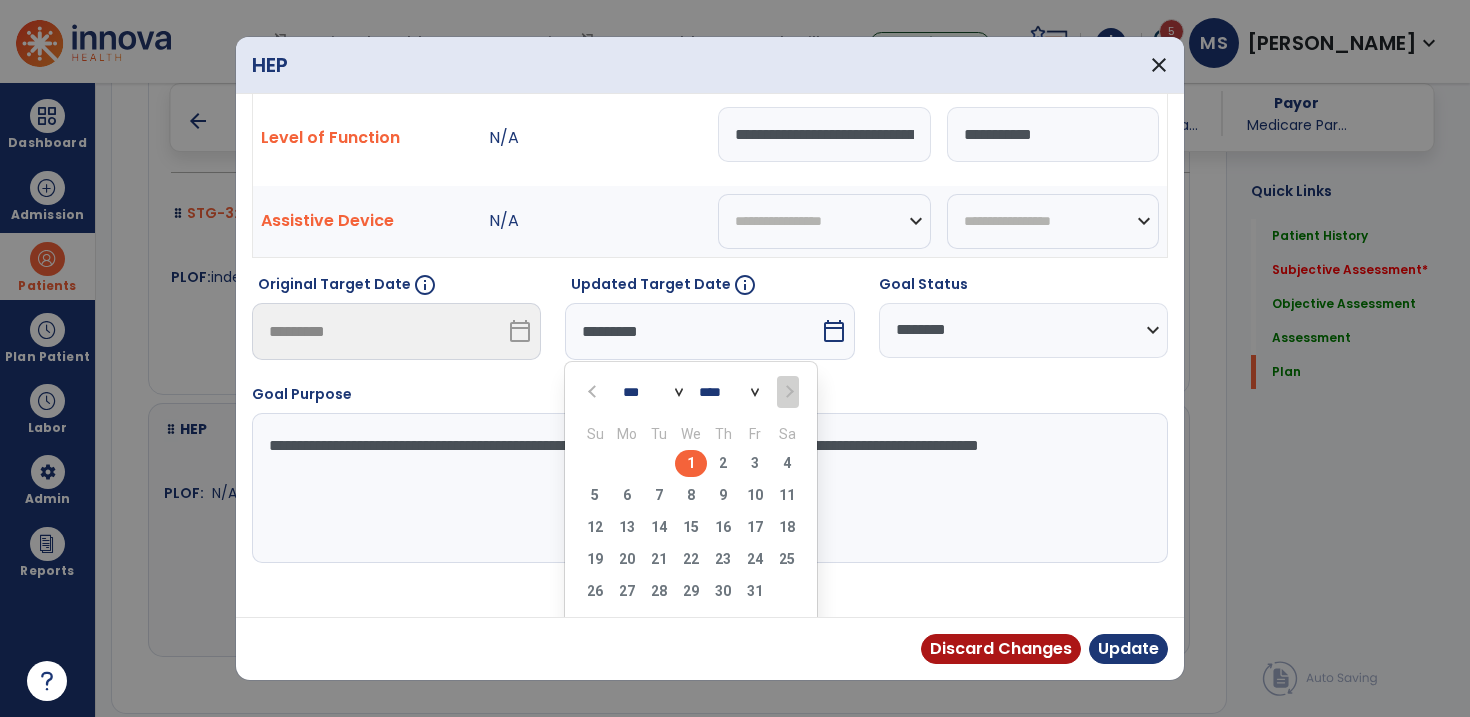 scroll, scrollTop: 26, scrollLeft: 0, axis: vertical 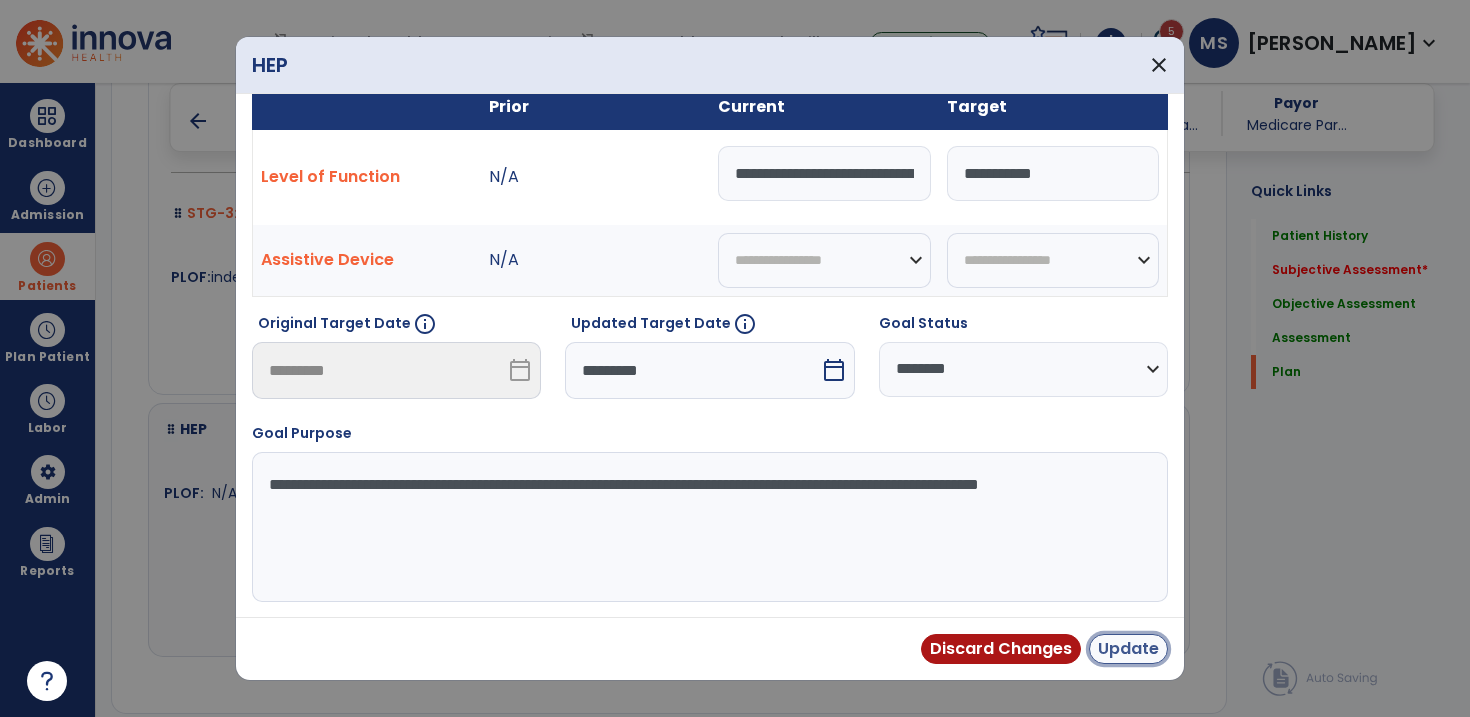 click on "Update" at bounding box center (1128, 649) 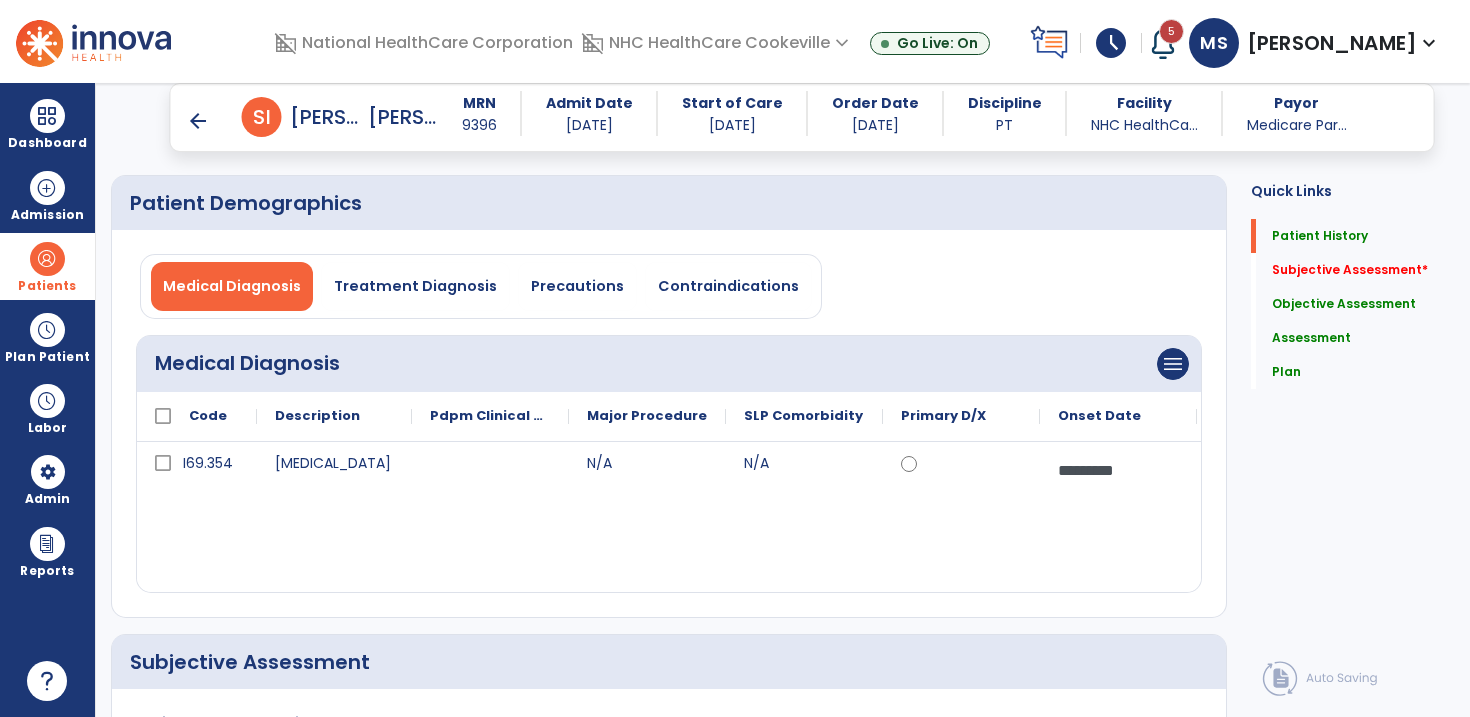 scroll, scrollTop: 0, scrollLeft: 0, axis: both 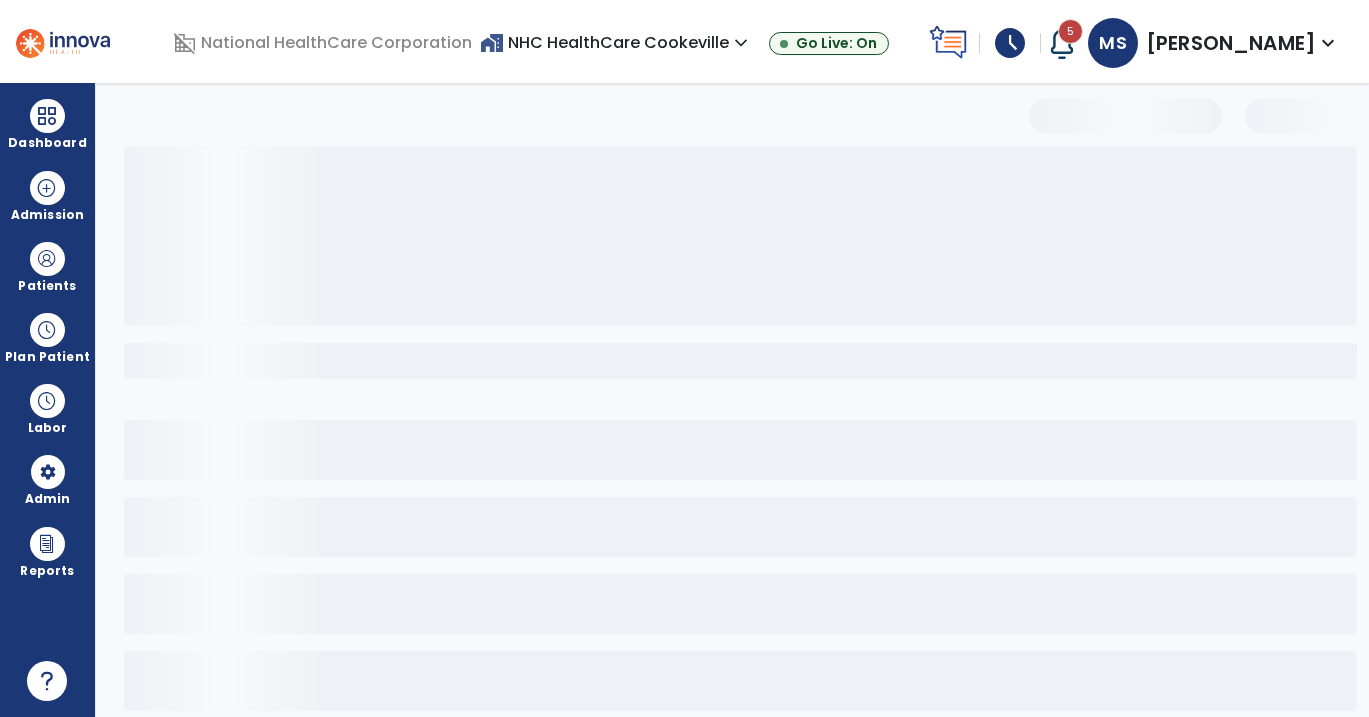 select on "*" 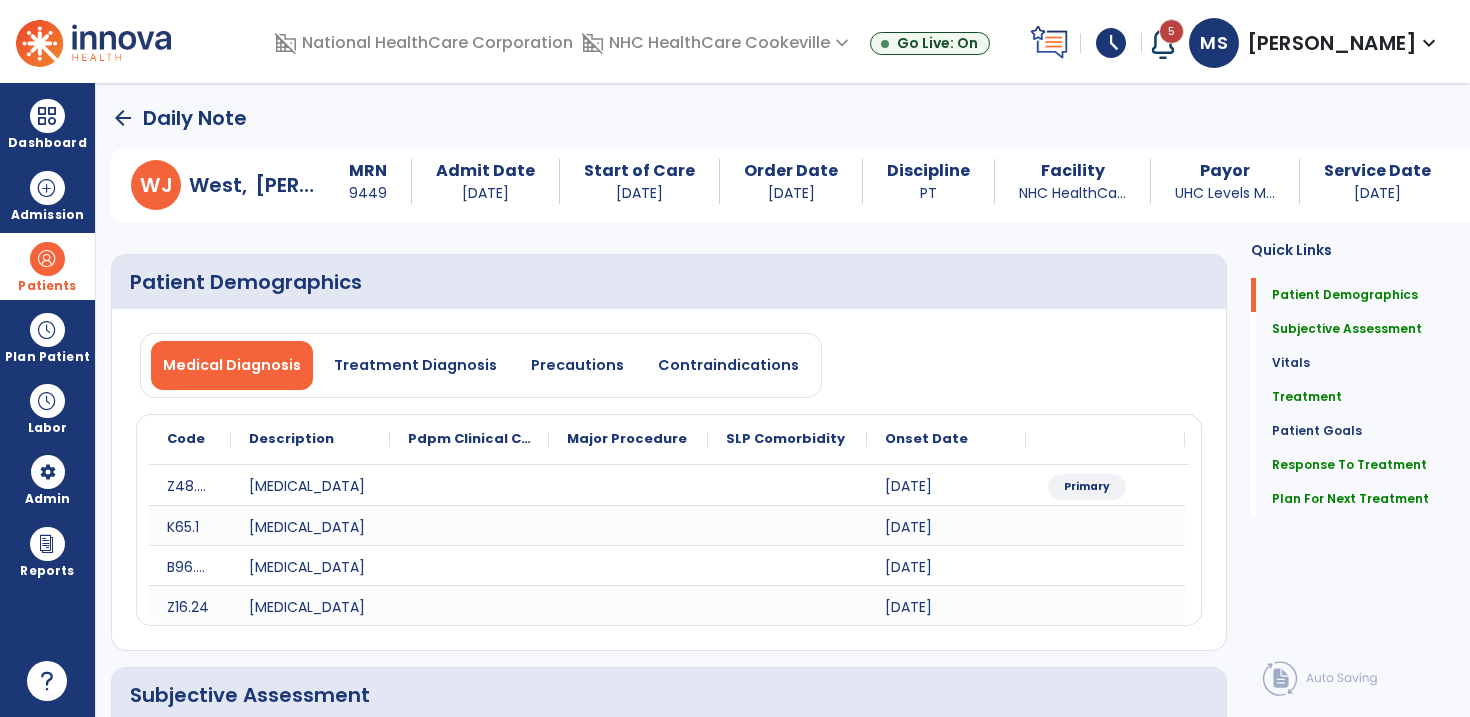 click at bounding box center (47, 259) 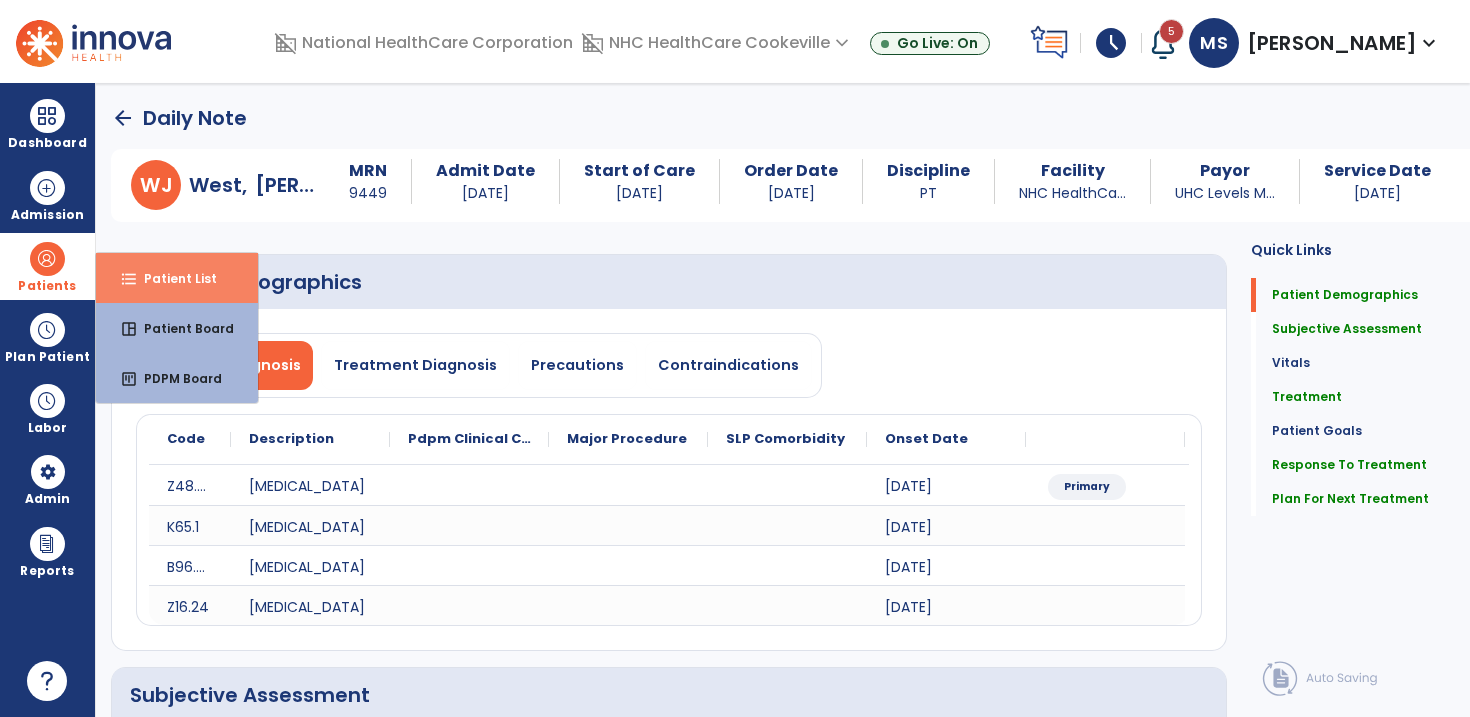 click on "format_list_bulleted  Patient List" at bounding box center [177, 278] 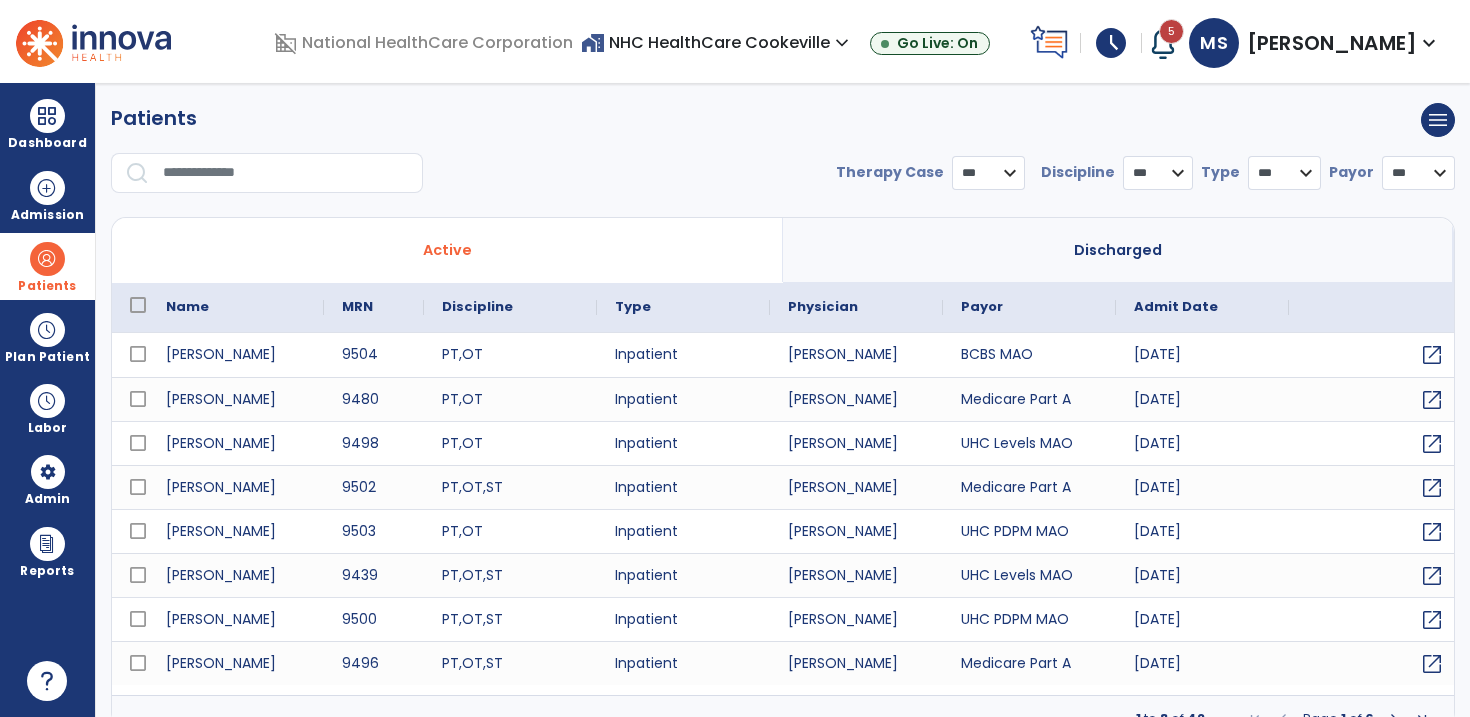 select on "***" 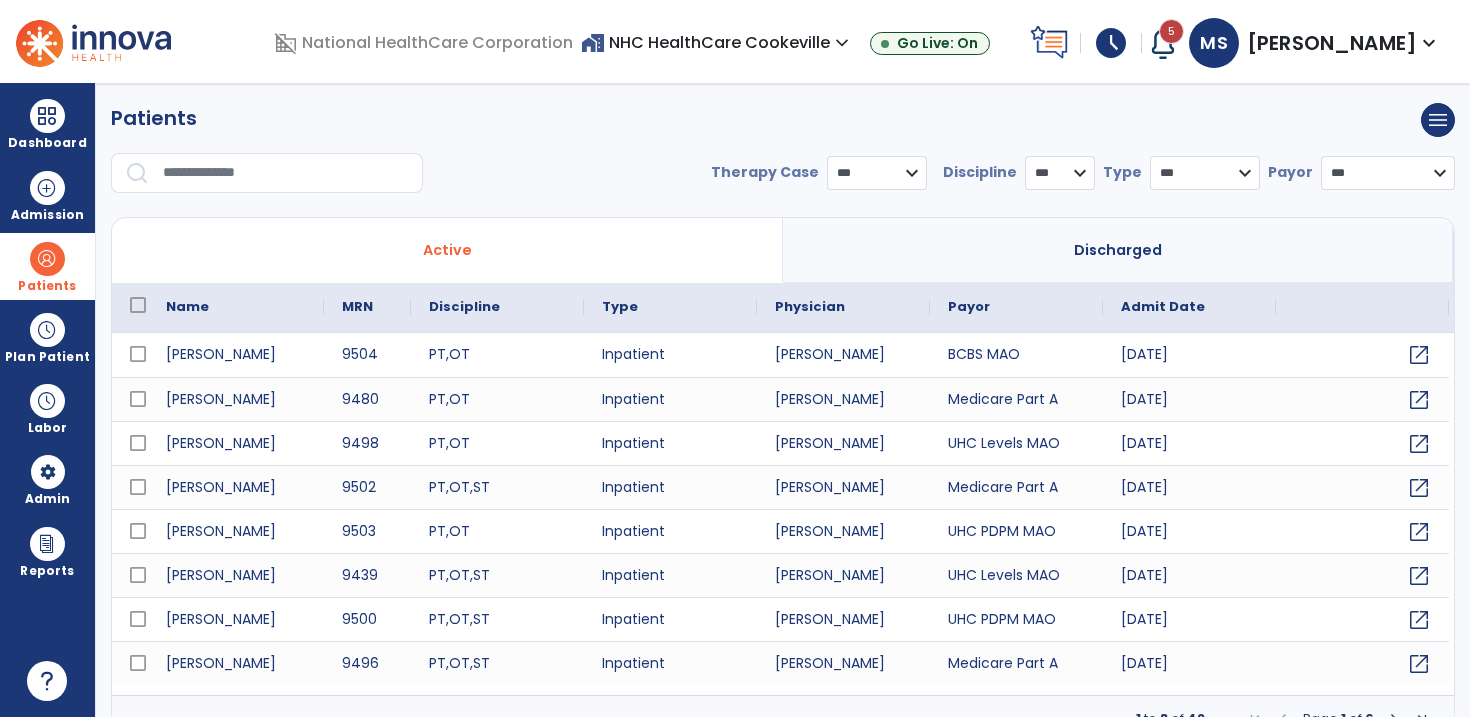 click at bounding box center [286, 173] 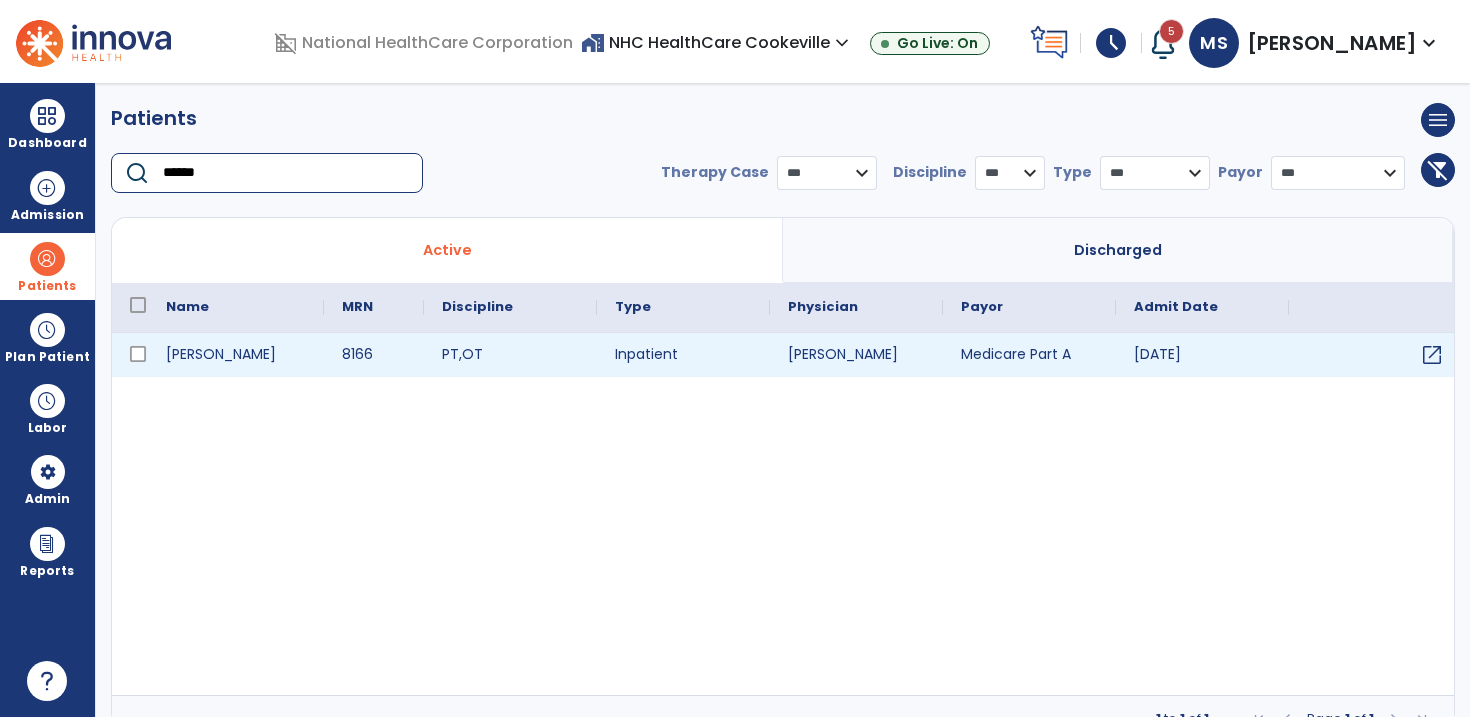 type on "******" 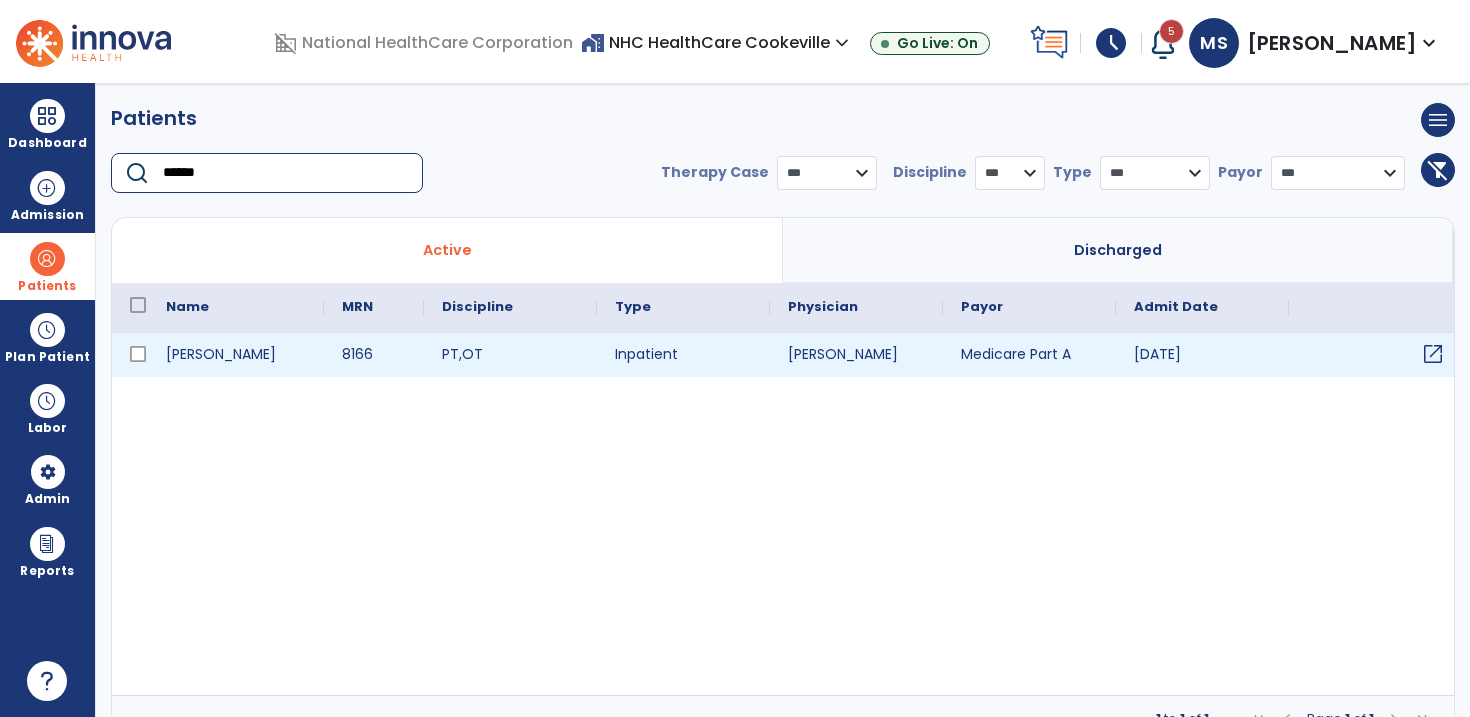 click on "open_in_new" at bounding box center (1433, 354) 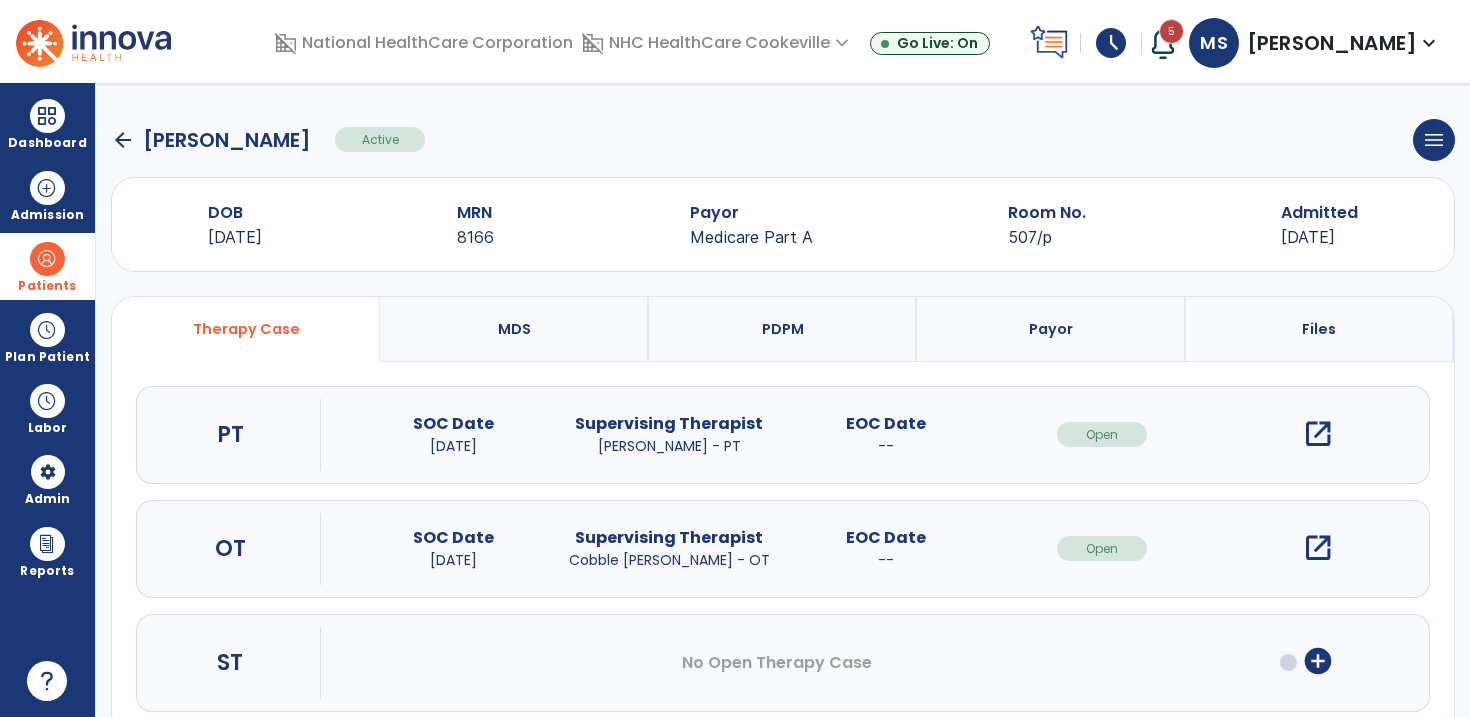 click on "open_in_new" at bounding box center (1318, 434) 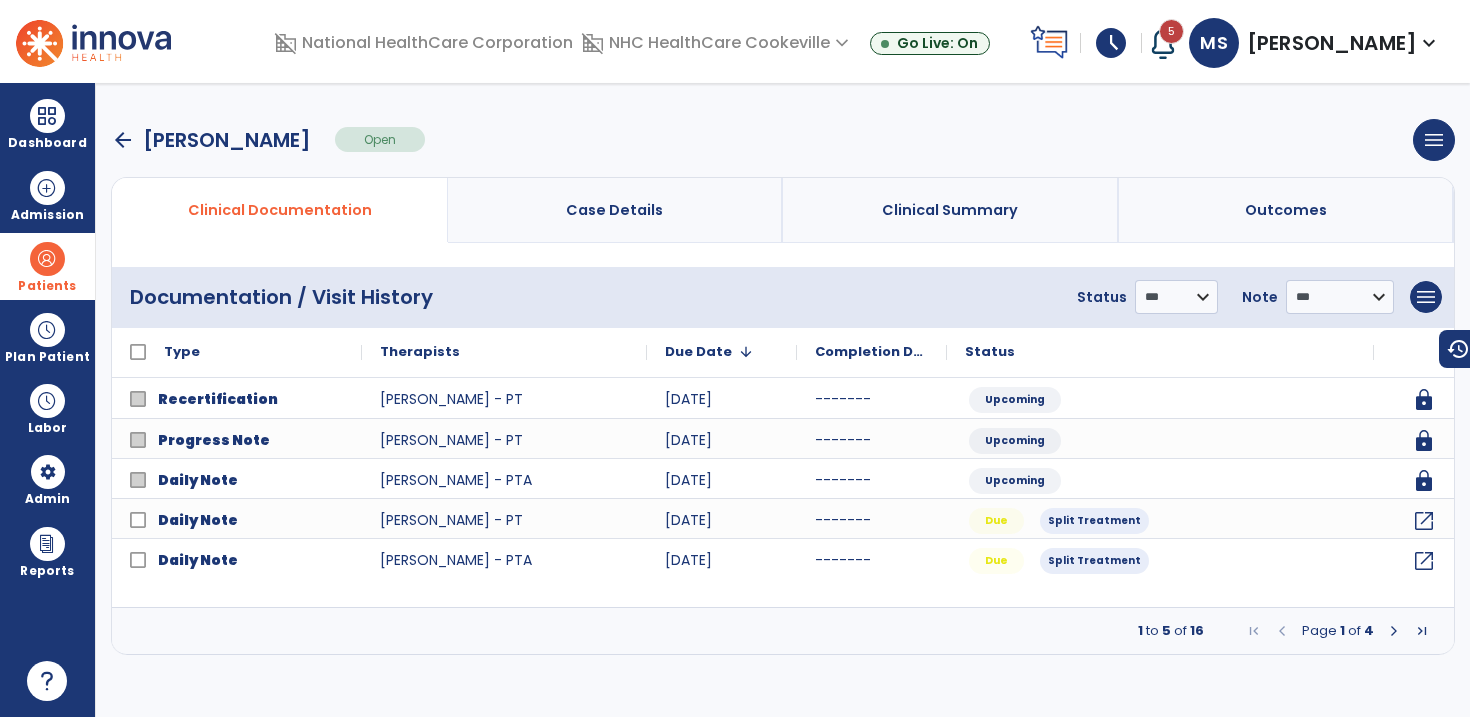 click at bounding box center (1394, 631) 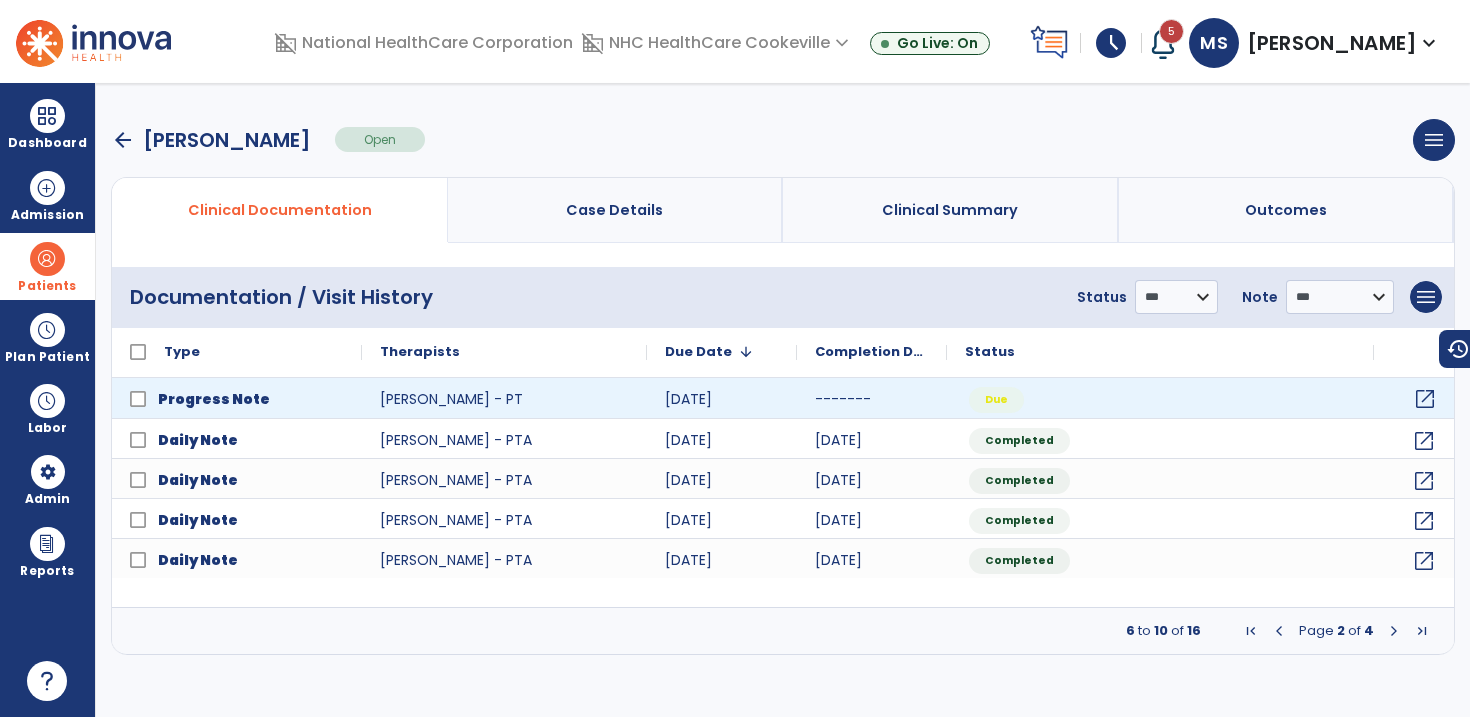 click on "open_in_new" 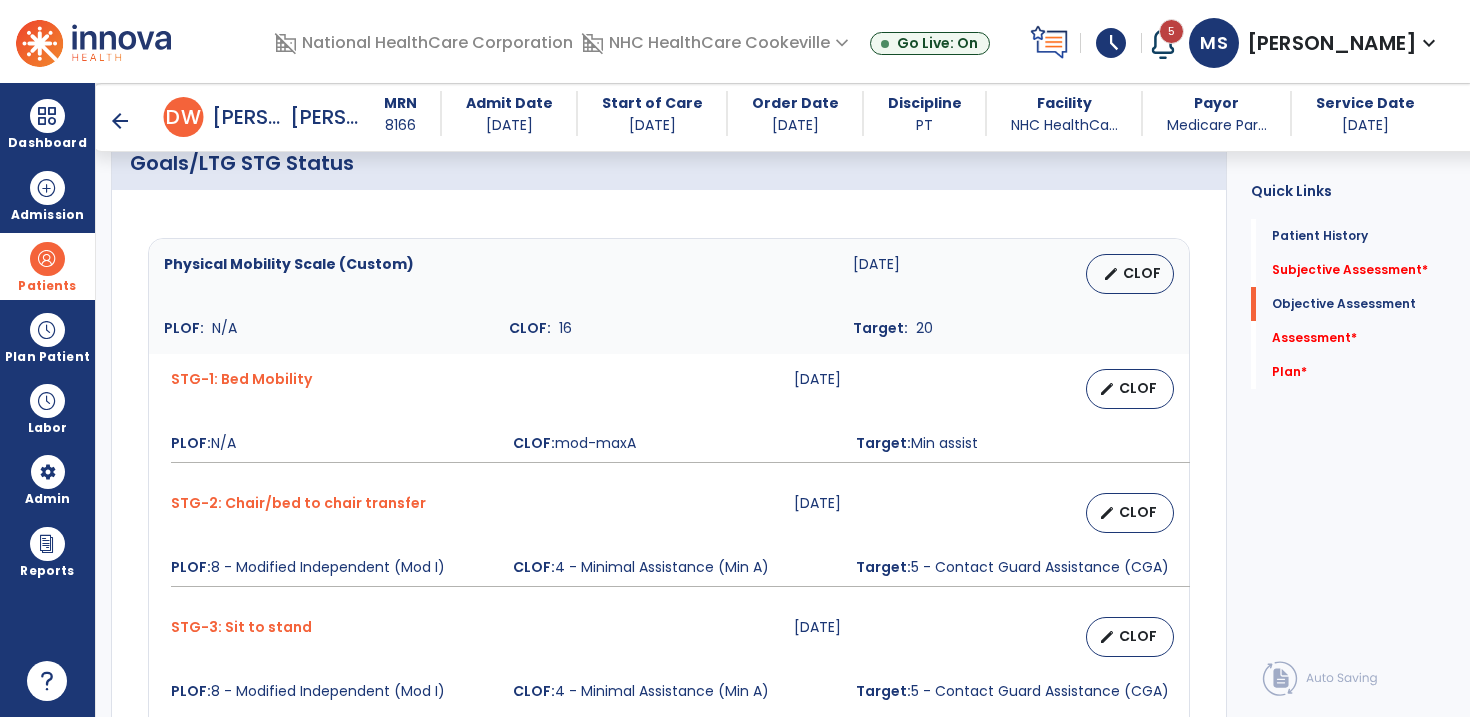 scroll, scrollTop: 803, scrollLeft: 0, axis: vertical 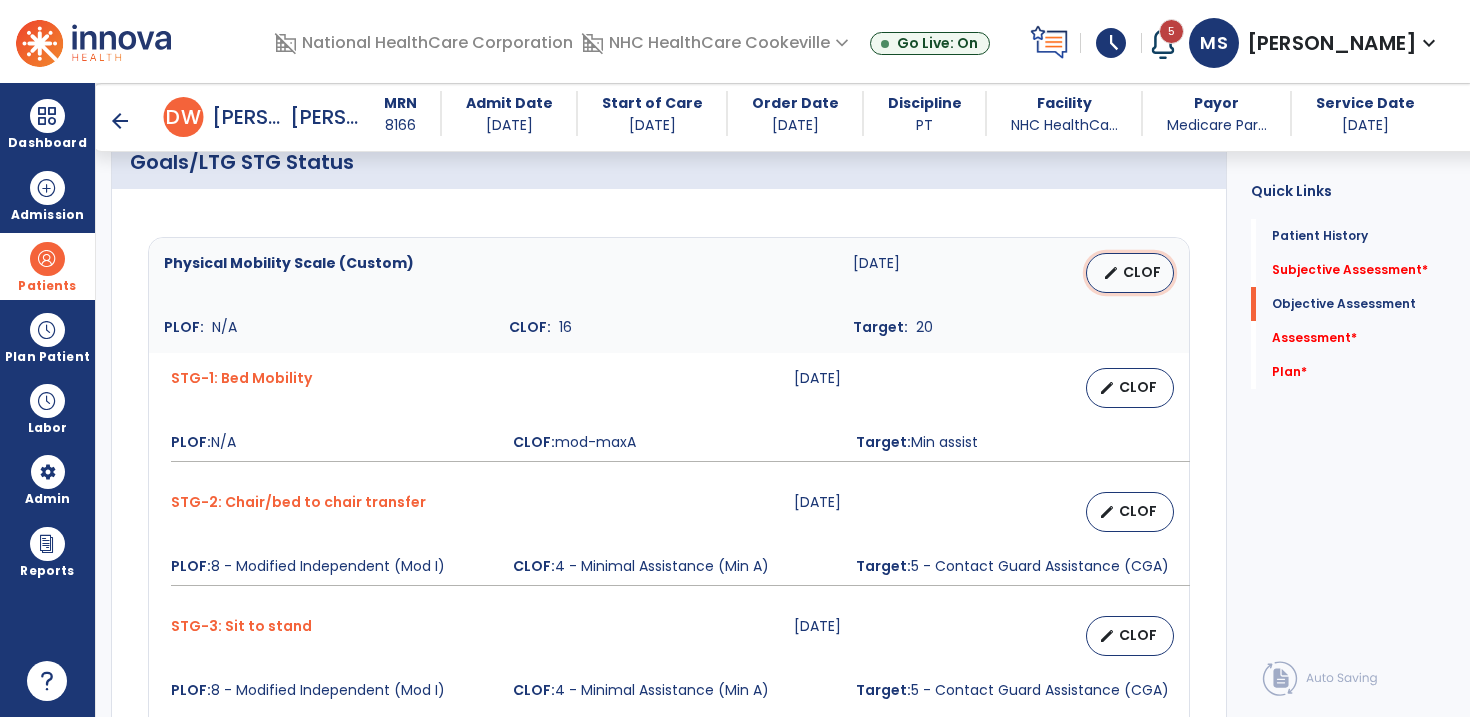 click on "CLOF" at bounding box center [1142, 272] 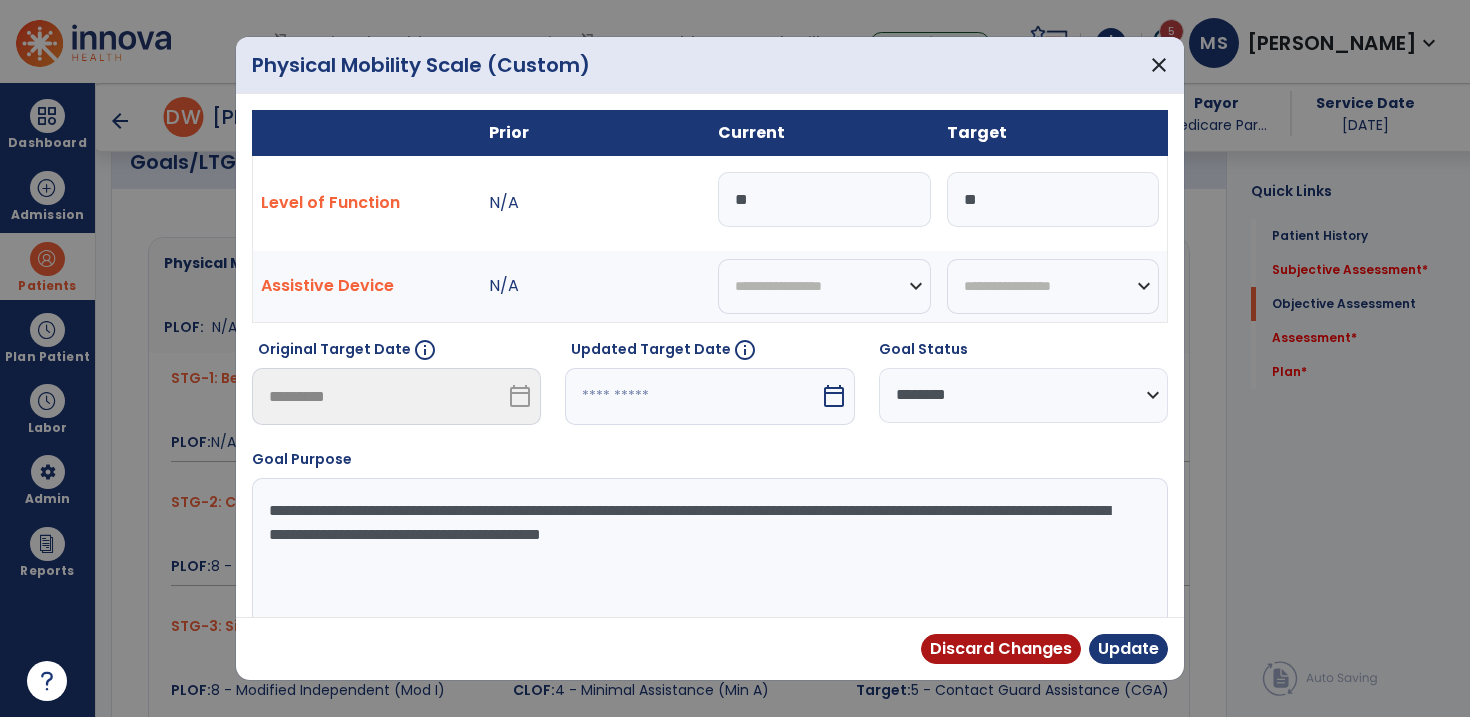 click on "**********" at bounding box center (707, 553) 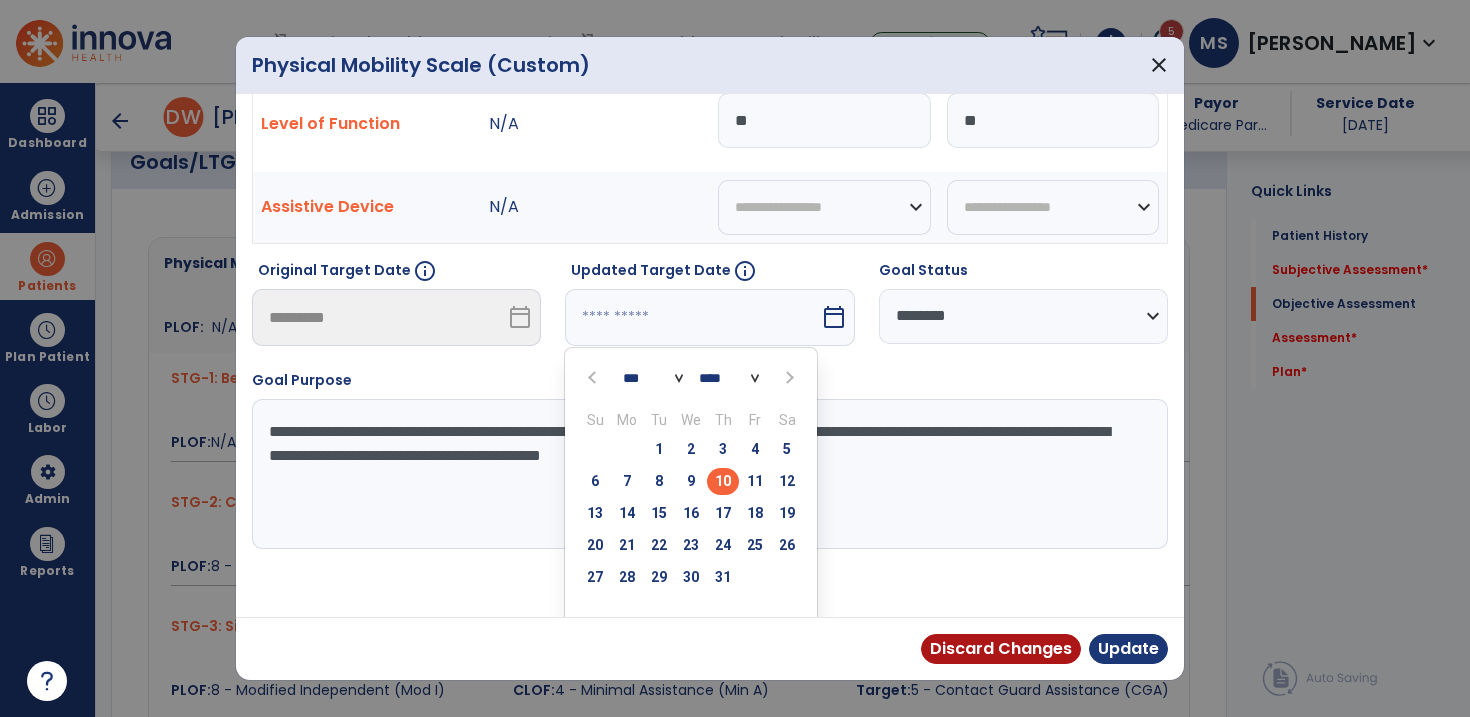 scroll, scrollTop: 104, scrollLeft: 0, axis: vertical 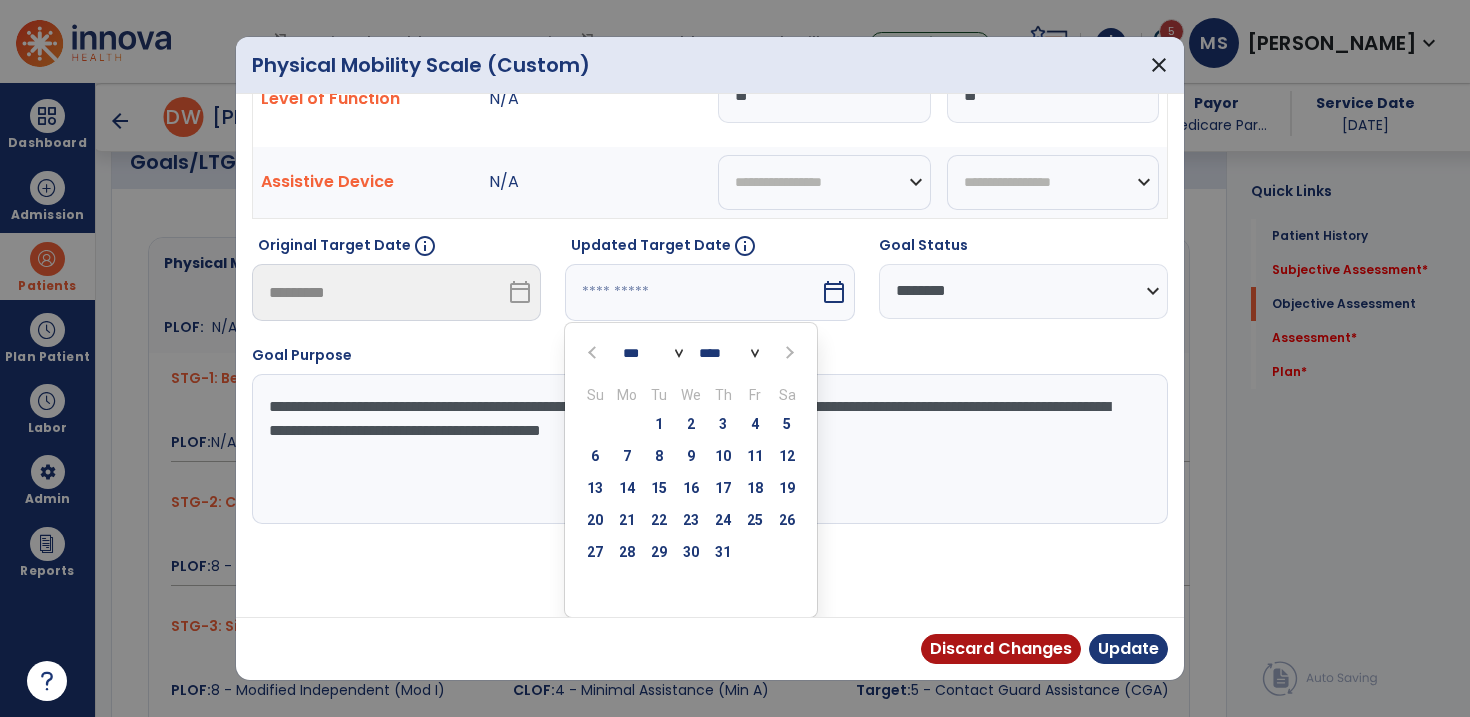 click at bounding box center [787, 352] 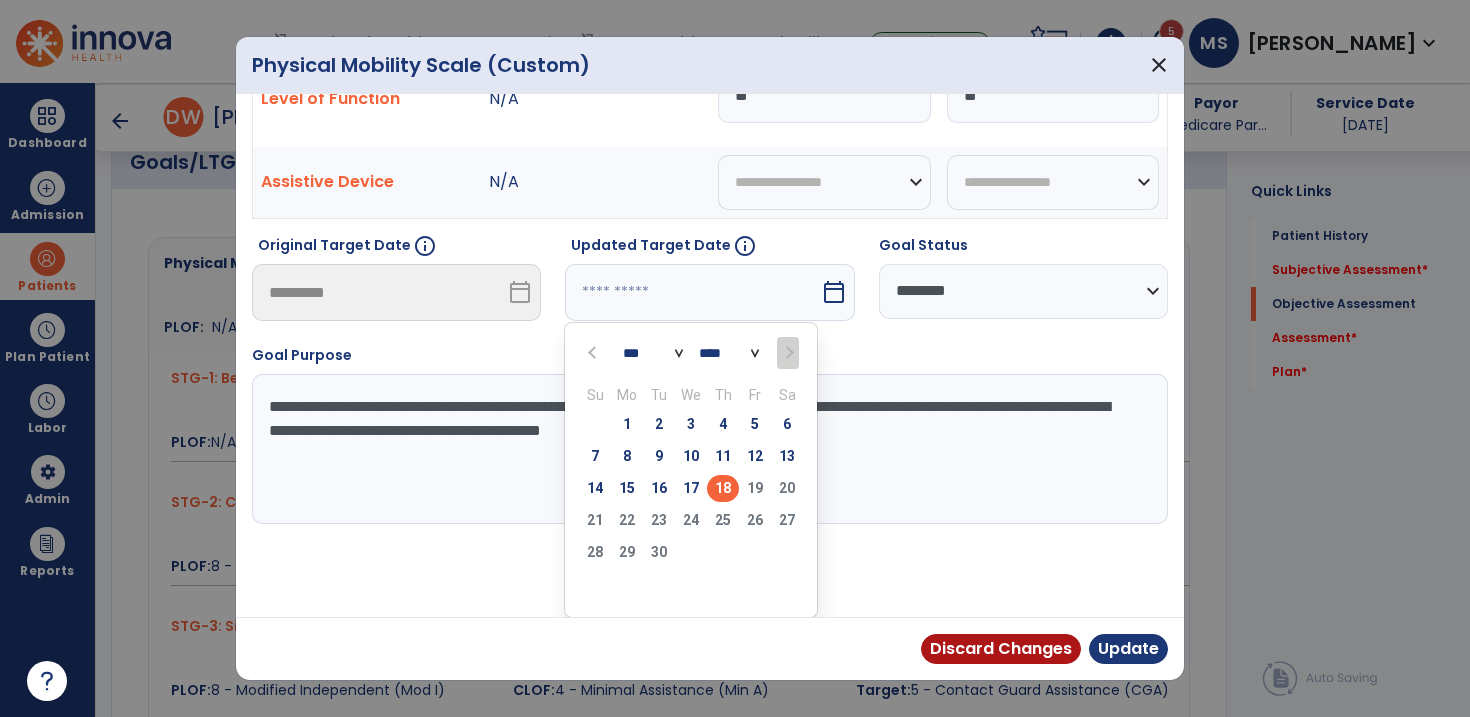 click on "18" at bounding box center (723, 488) 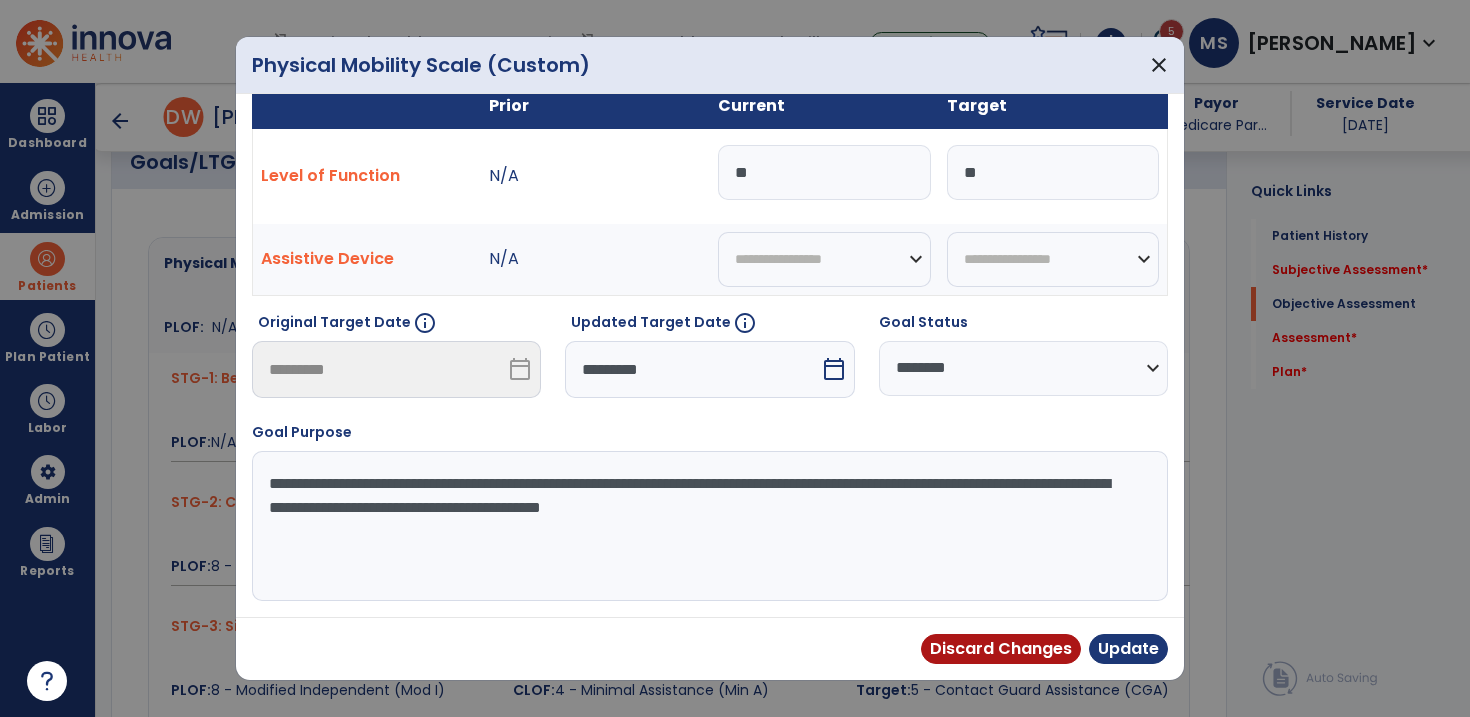 scroll, scrollTop: 26, scrollLeft: 0, axis: vertical 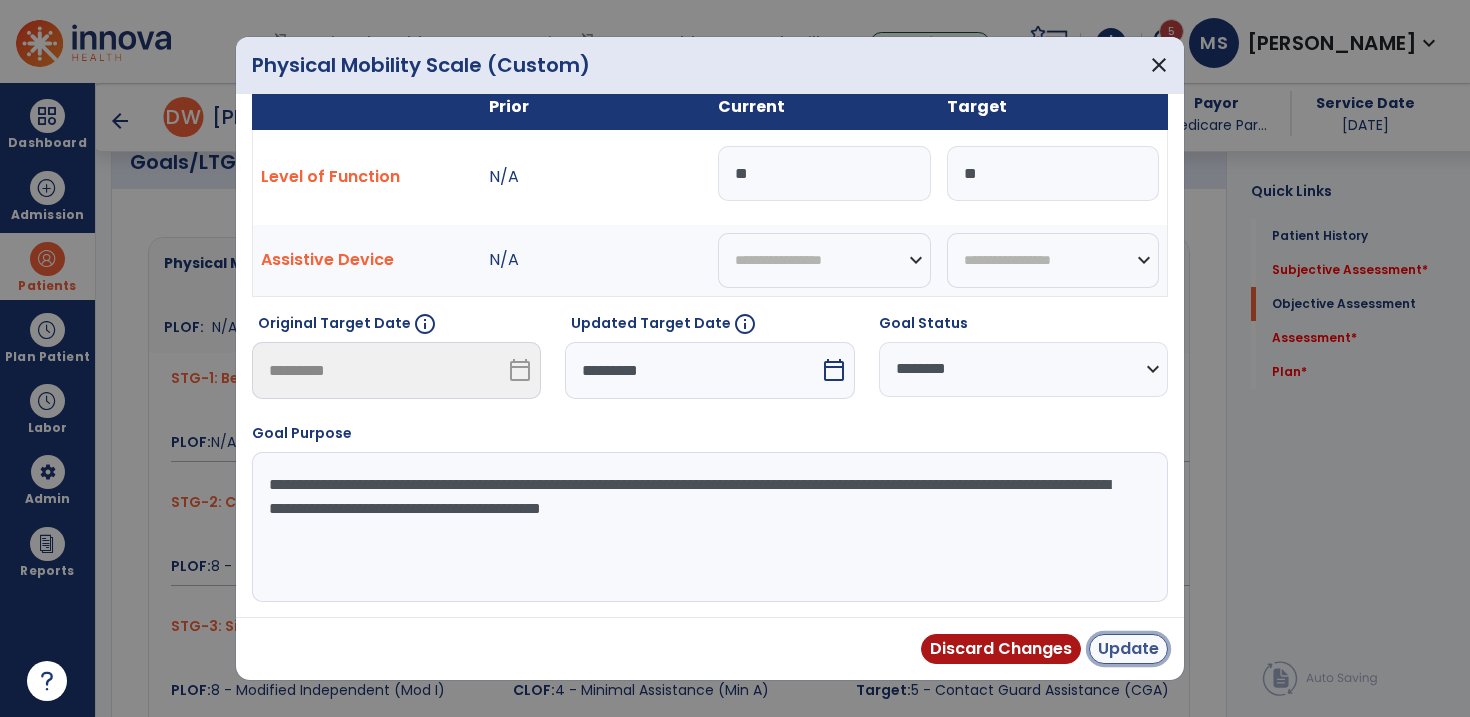 click on "Update" at bounding box center [1128, 649] 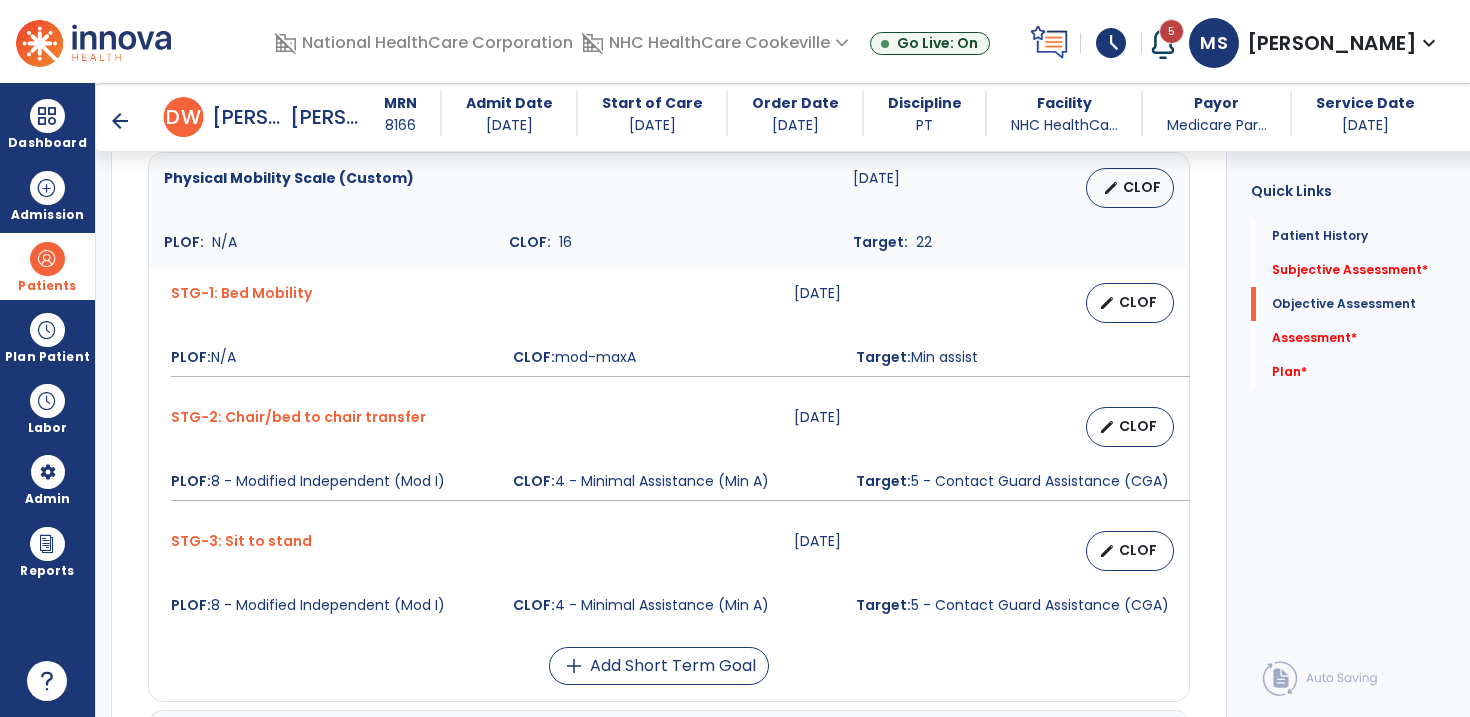 scroll, scrollTop: 919, scrollLeft: 0, axis: vertical 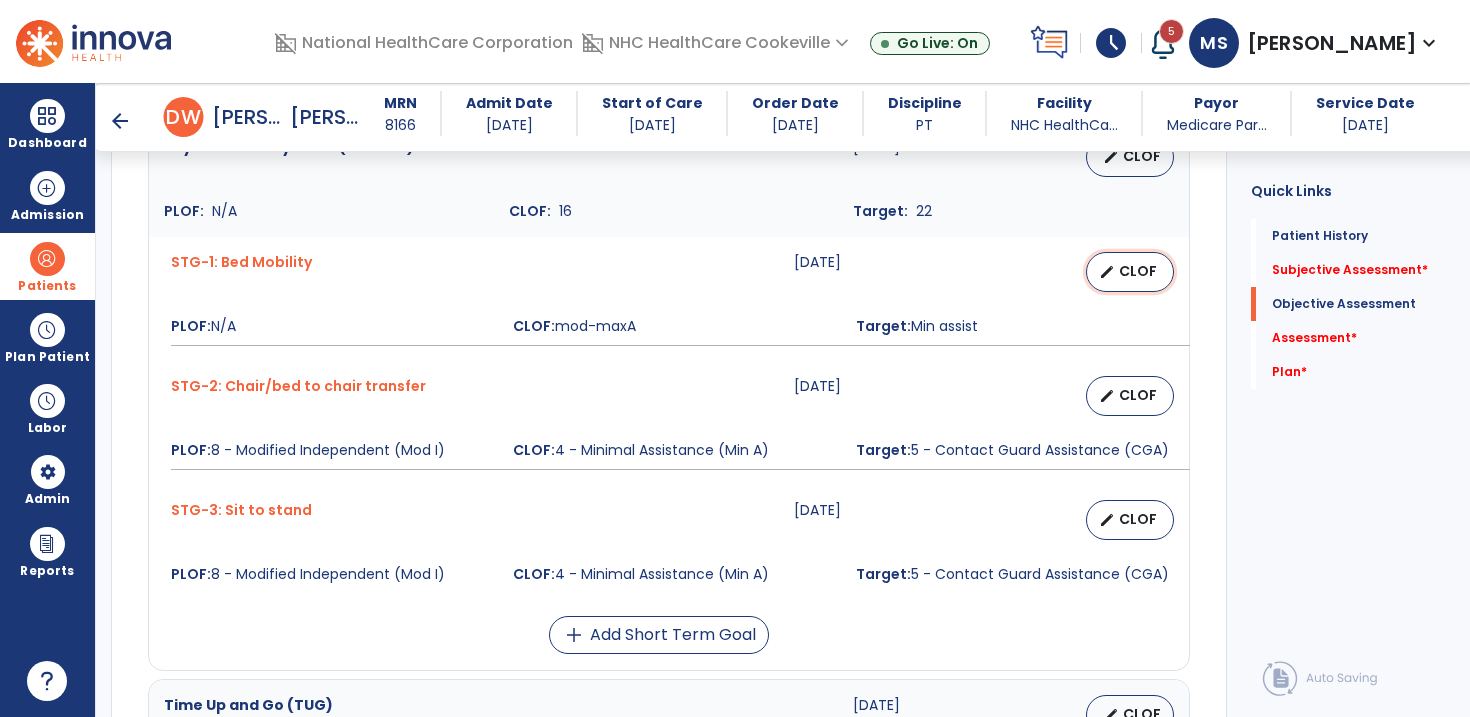 click on "CLOF" at bounding box center [1138, 271] 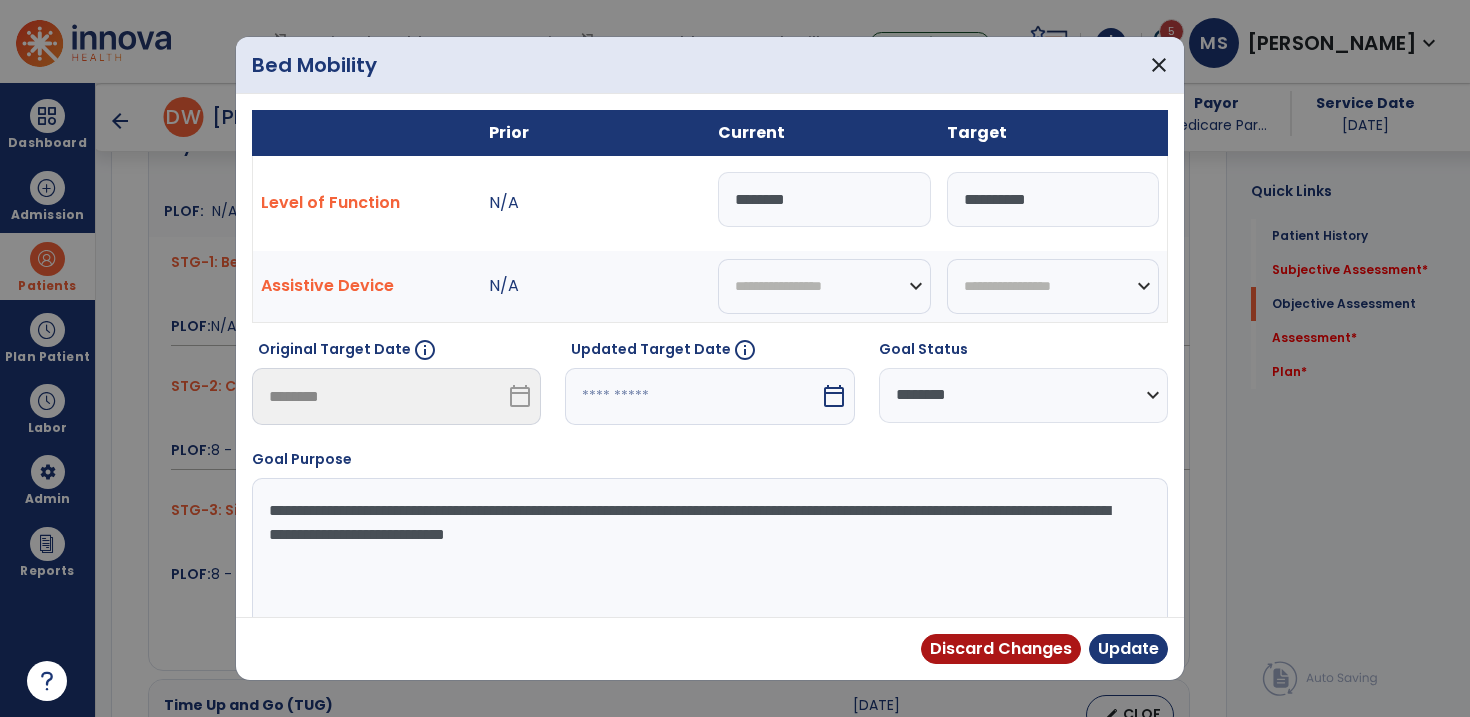 click at bounding box center [692, 396] 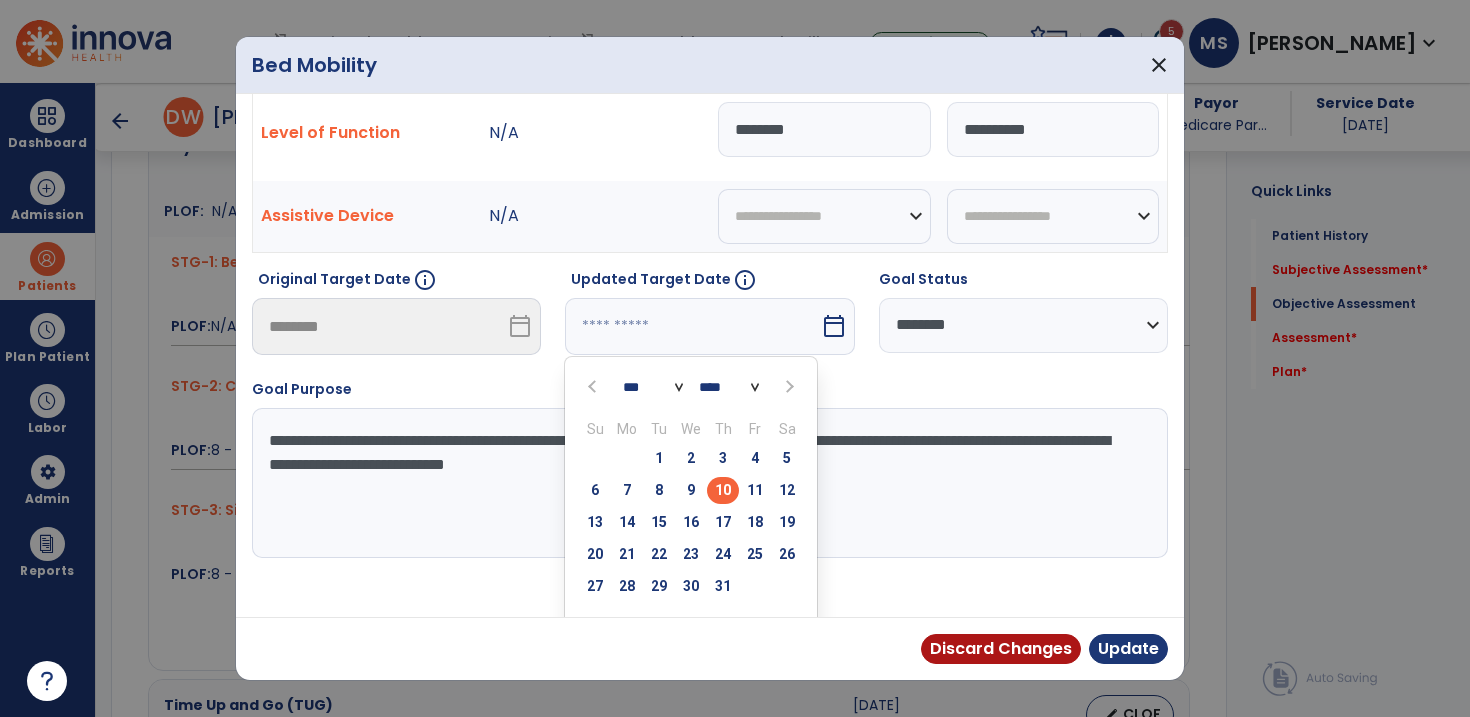 scroll, scrollTop: 74, scrollLeft: 0, axis: vertical 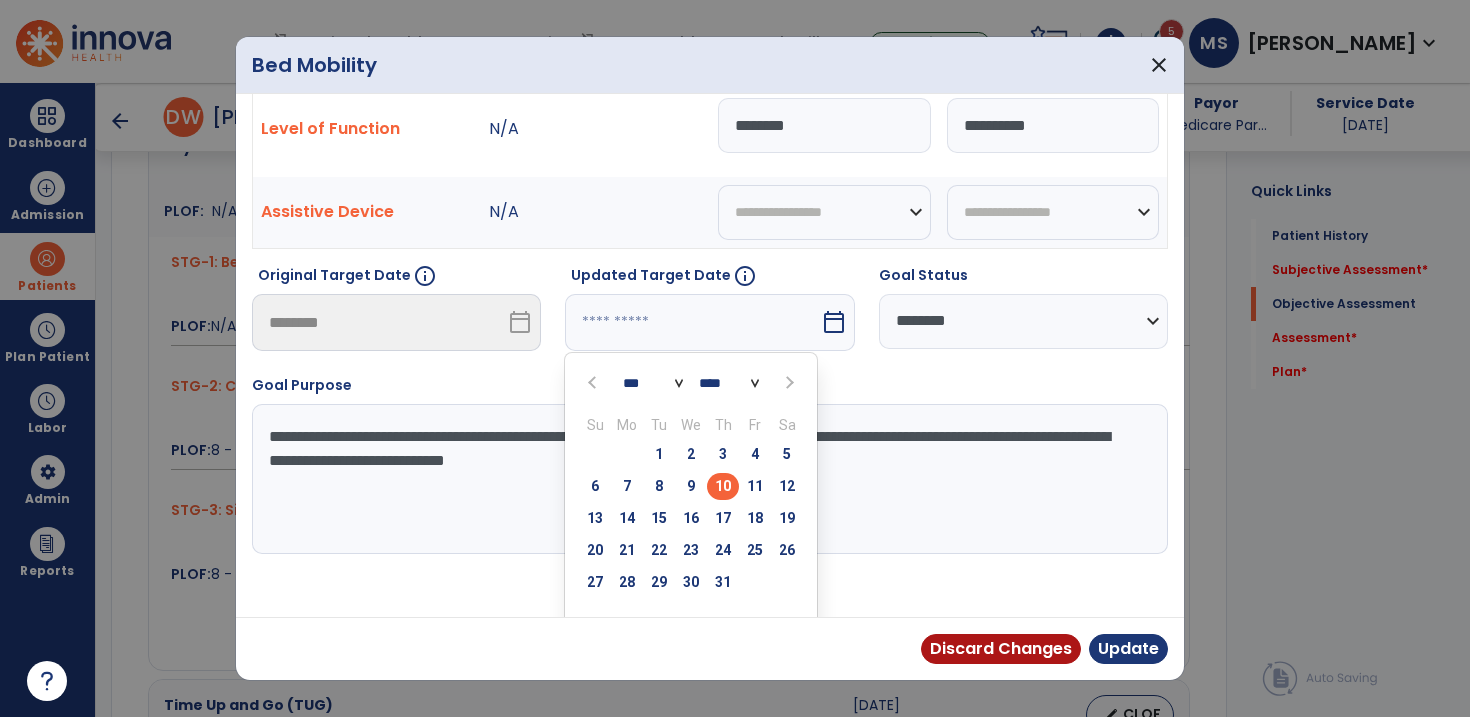 click at bounding box center (787, 382) 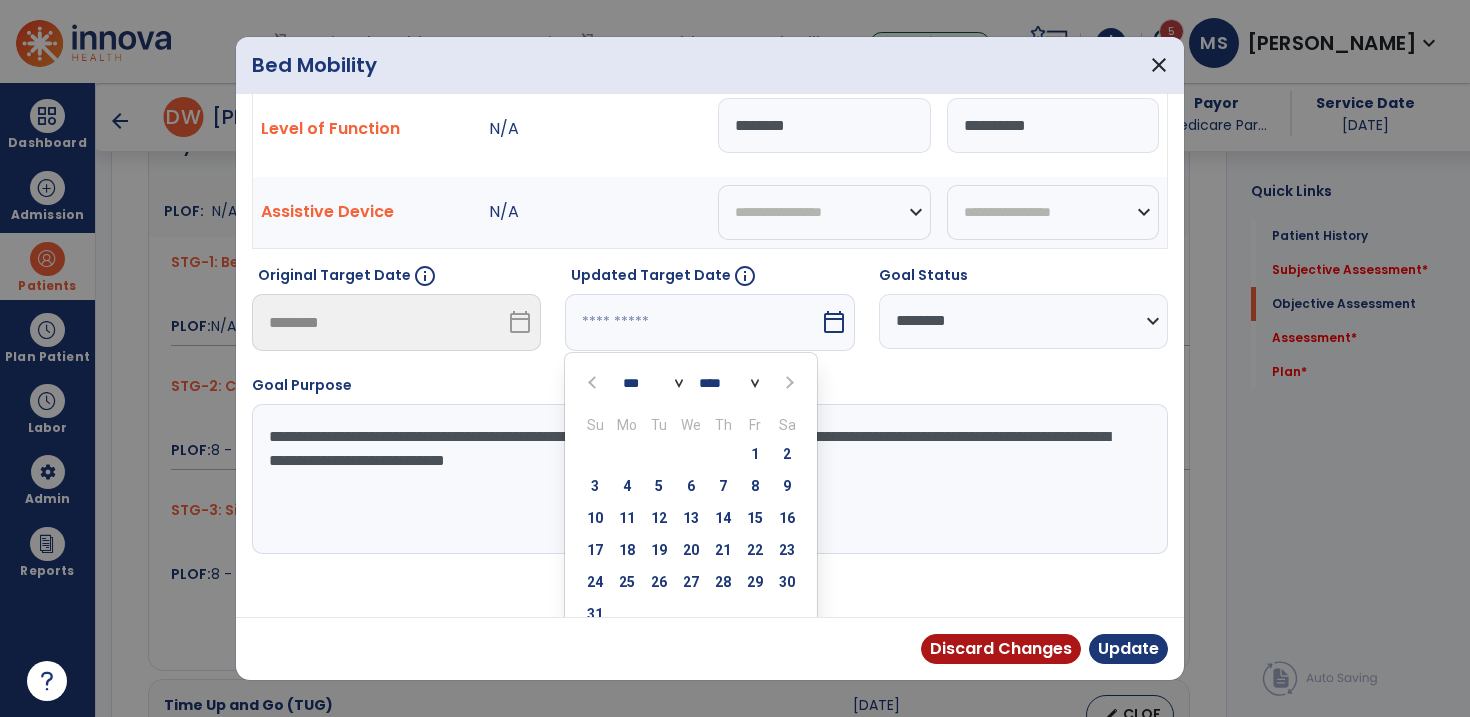 click at bounding box center [787, 382] 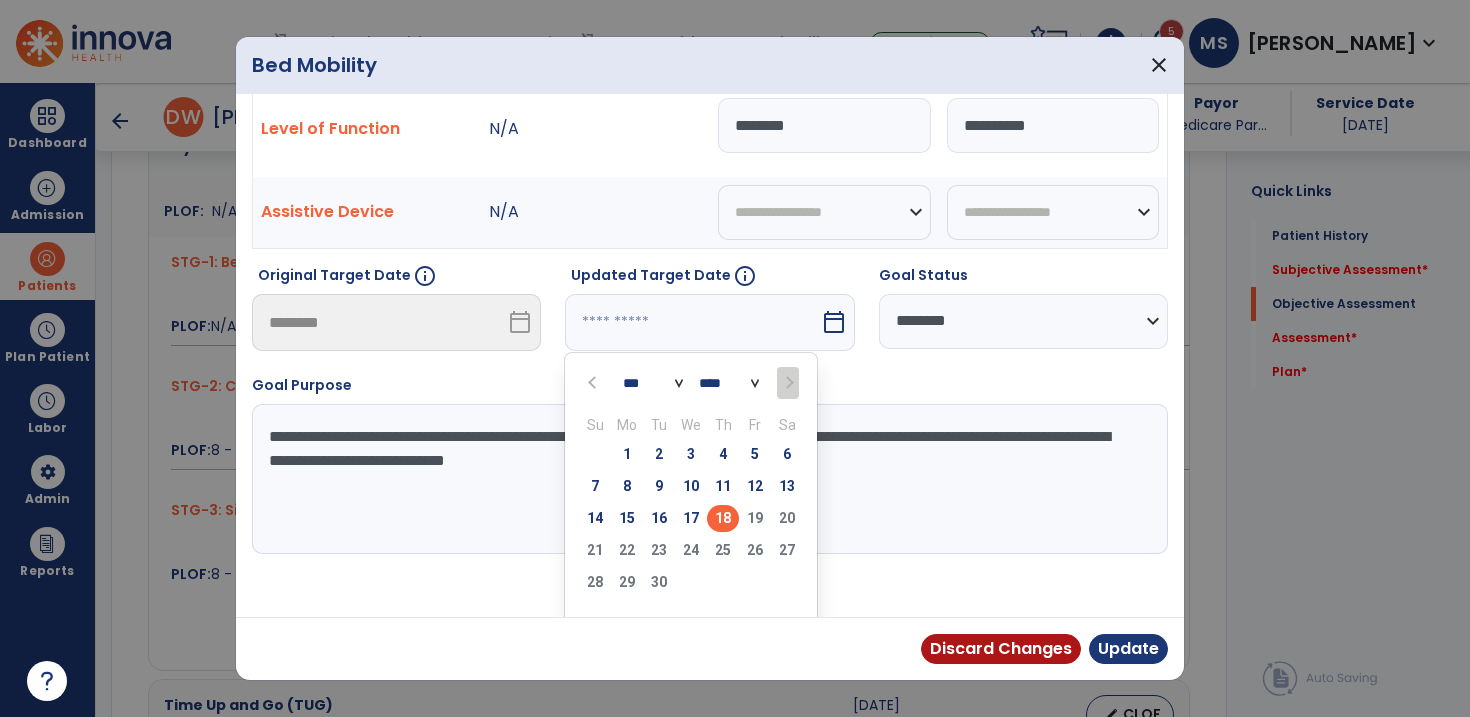 click on "18" at bounding box center (723, 518) 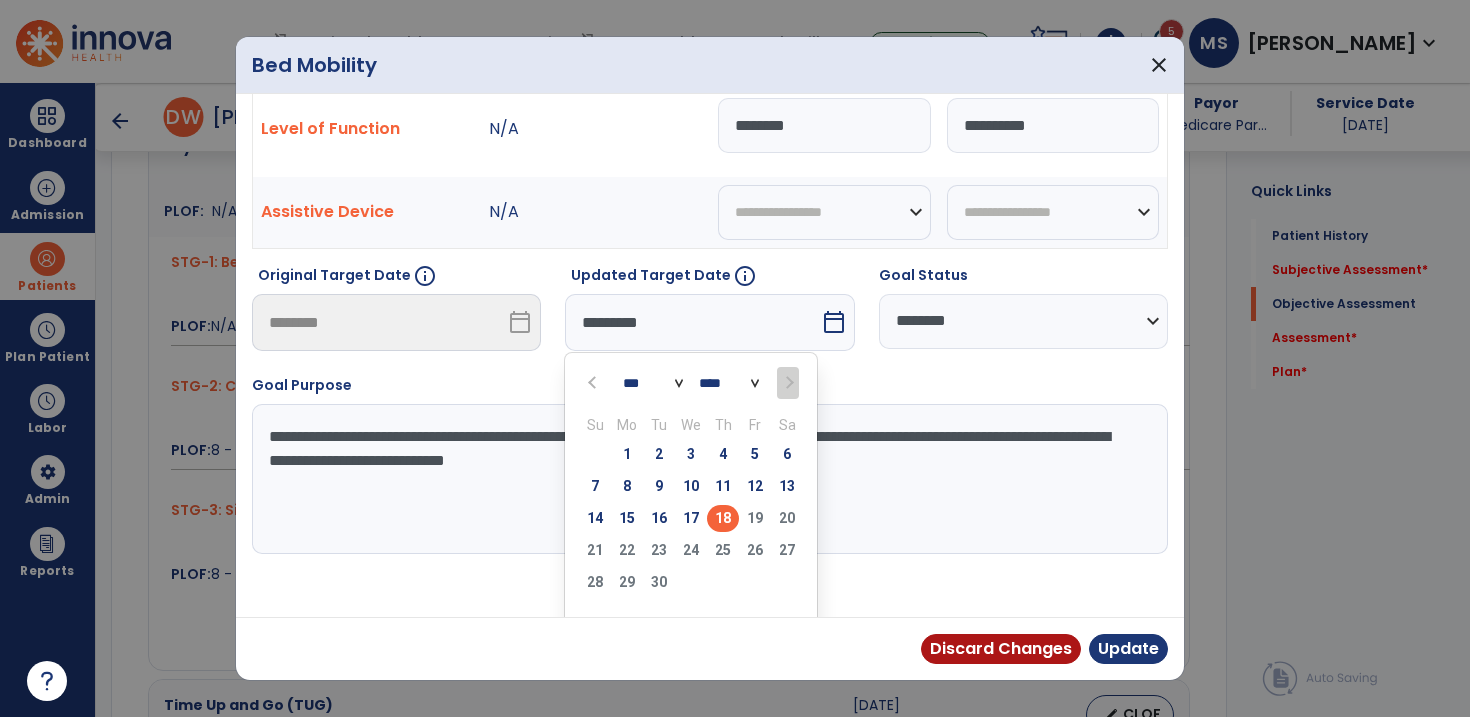 scroll, scrollTop: 26, scrollLeft: 0, axis: vertical 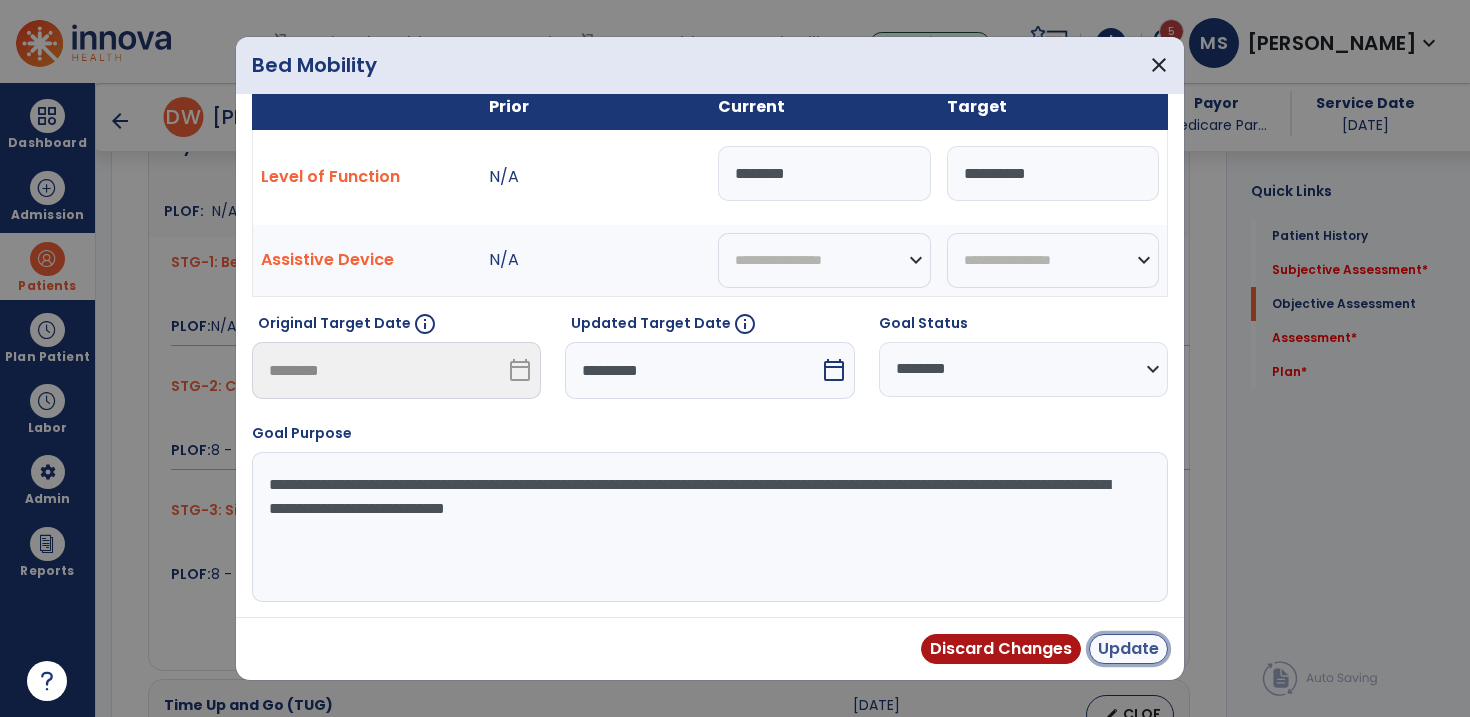 click on "Update" at bounding box center [1128, 649] 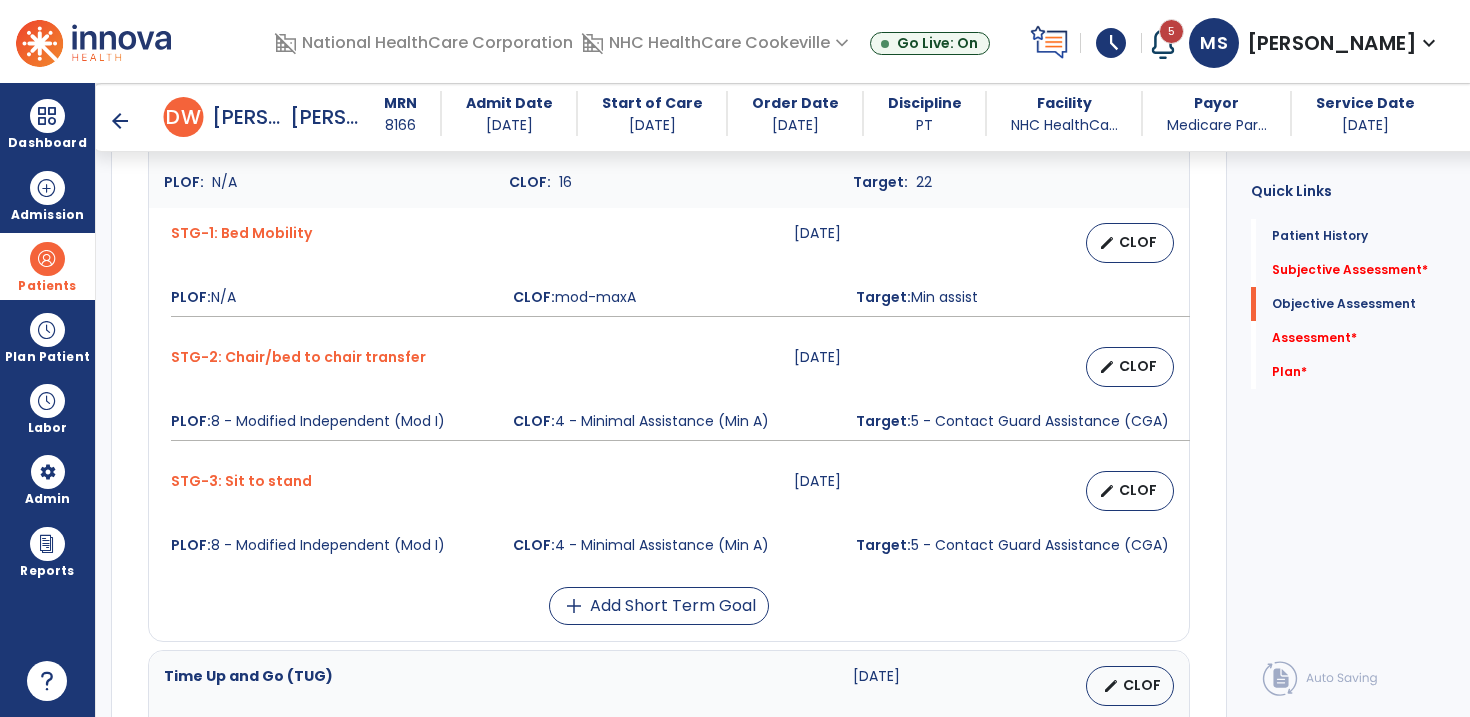 scroll, scrollTop: 943, scrollLeft: 0, axis: vertical 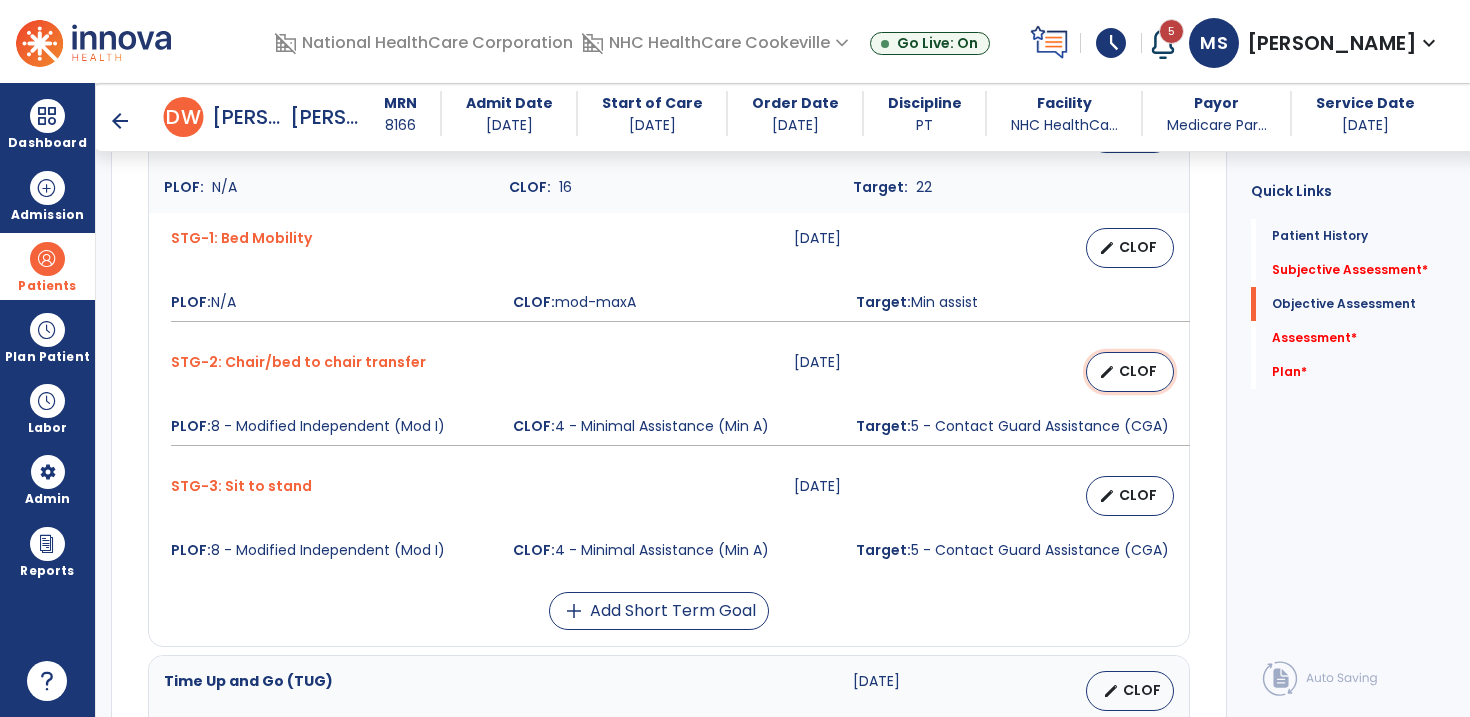 click on "CLOF" at bounding box center (1138, 371) 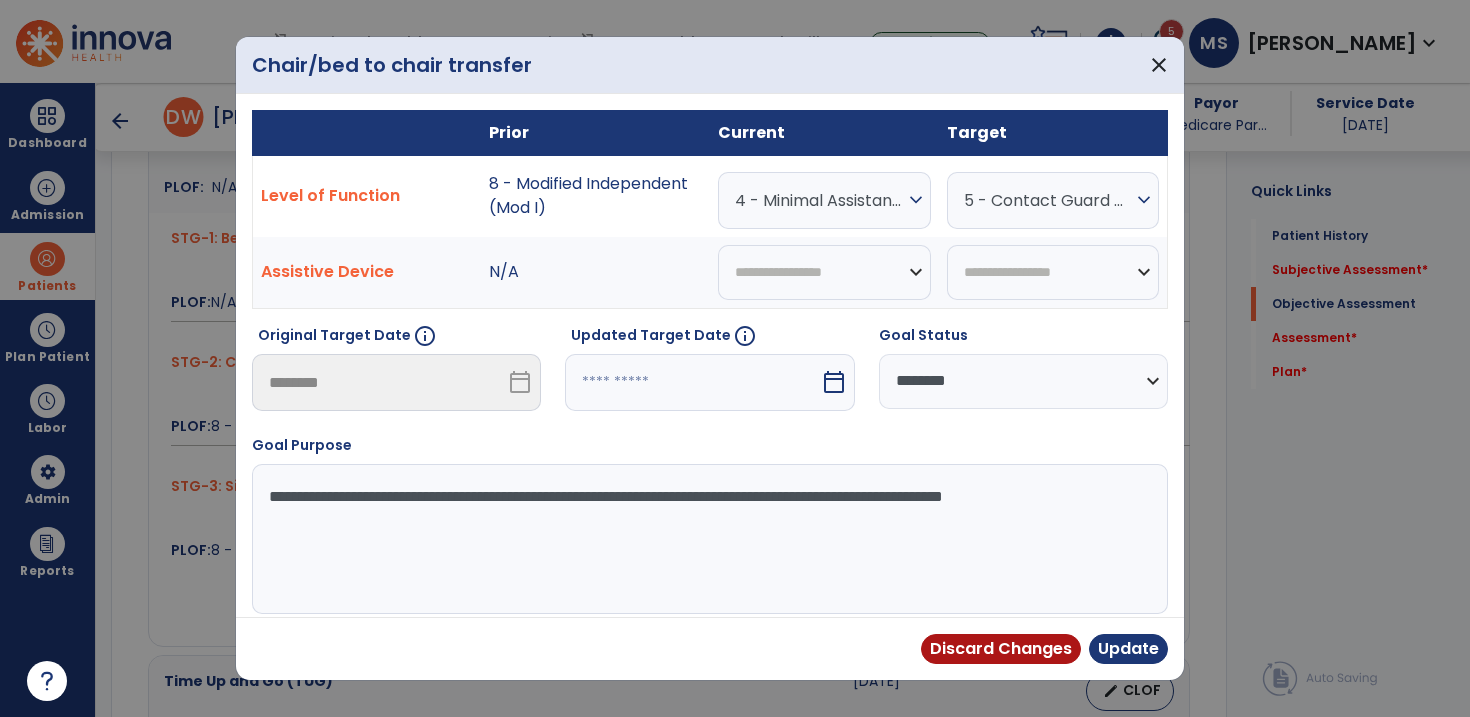 click on "calendar_today" at bounding box center [834, 382] 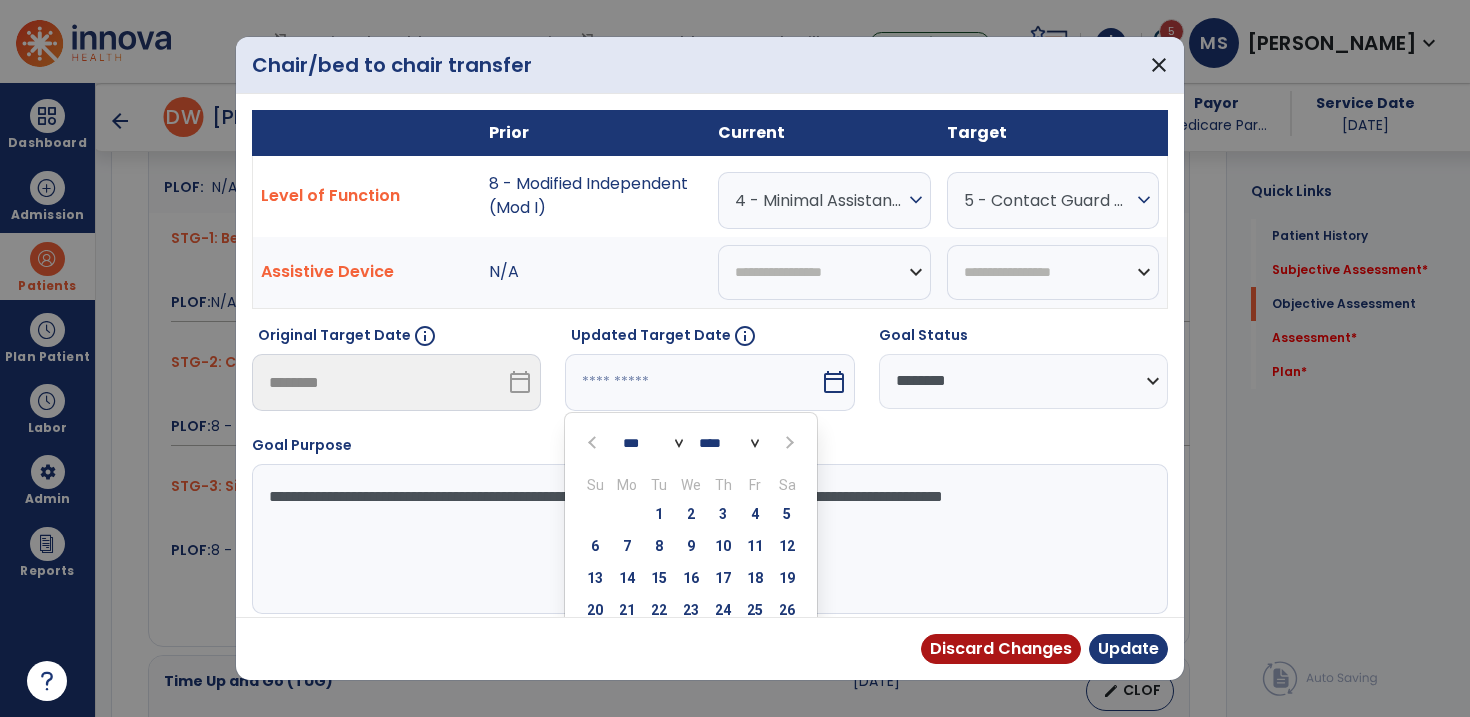 click at bounding box center (789, 443) 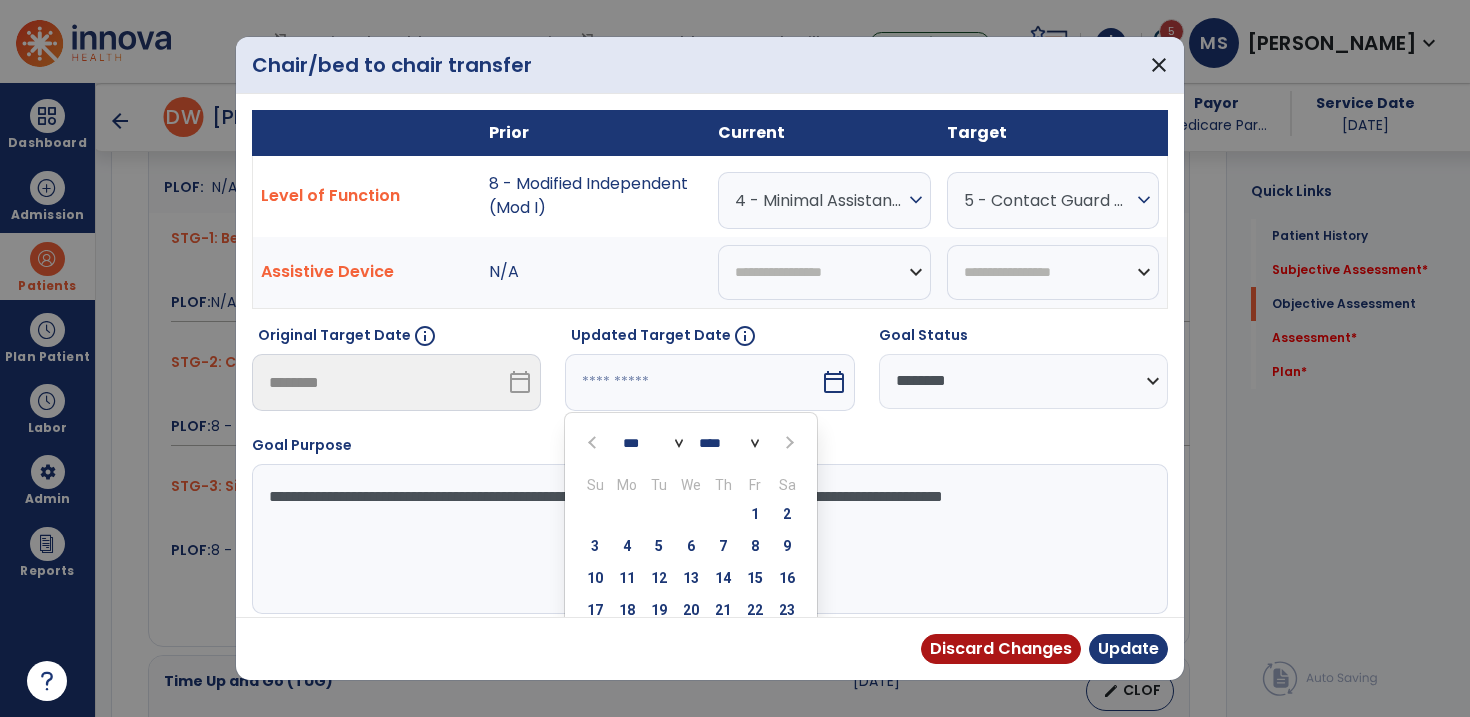 click at bounding box center (789, 443) 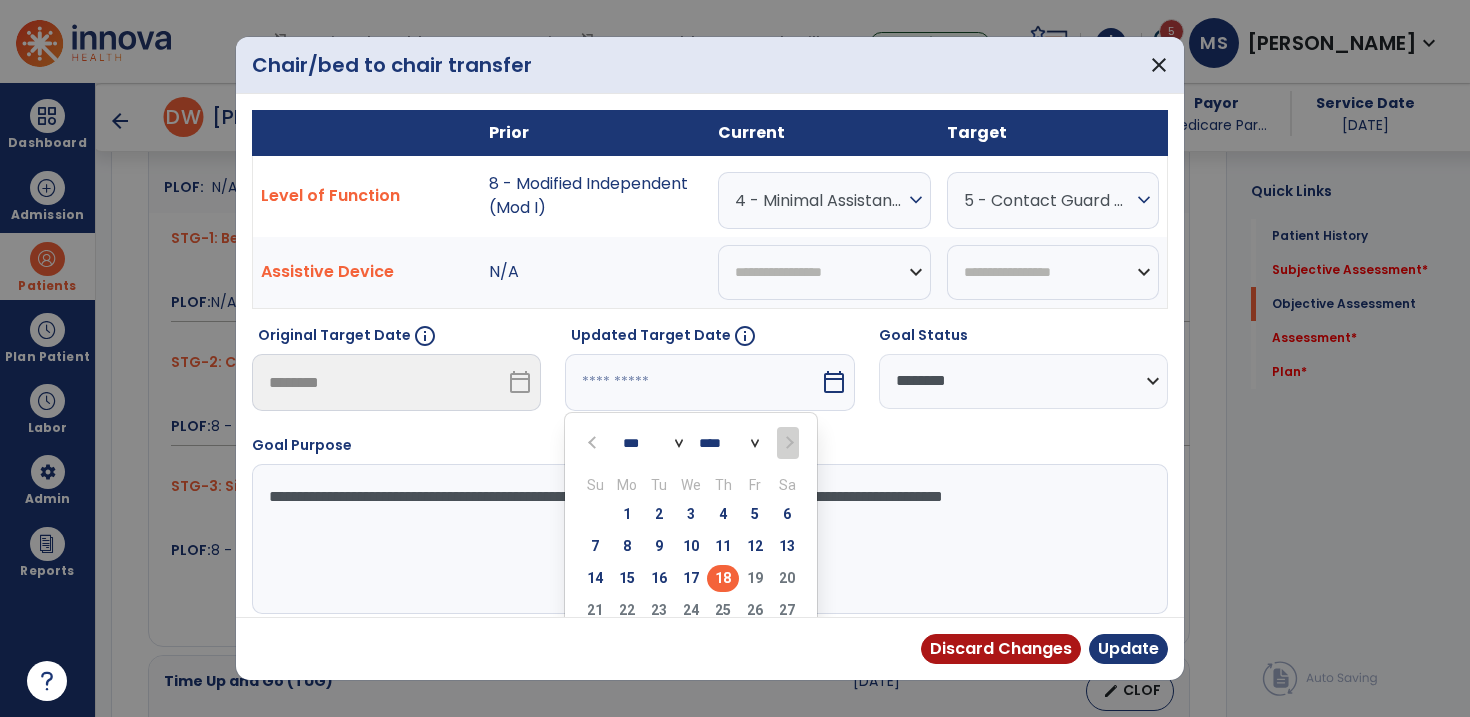 click on "18" at bounding box center (723, 578) 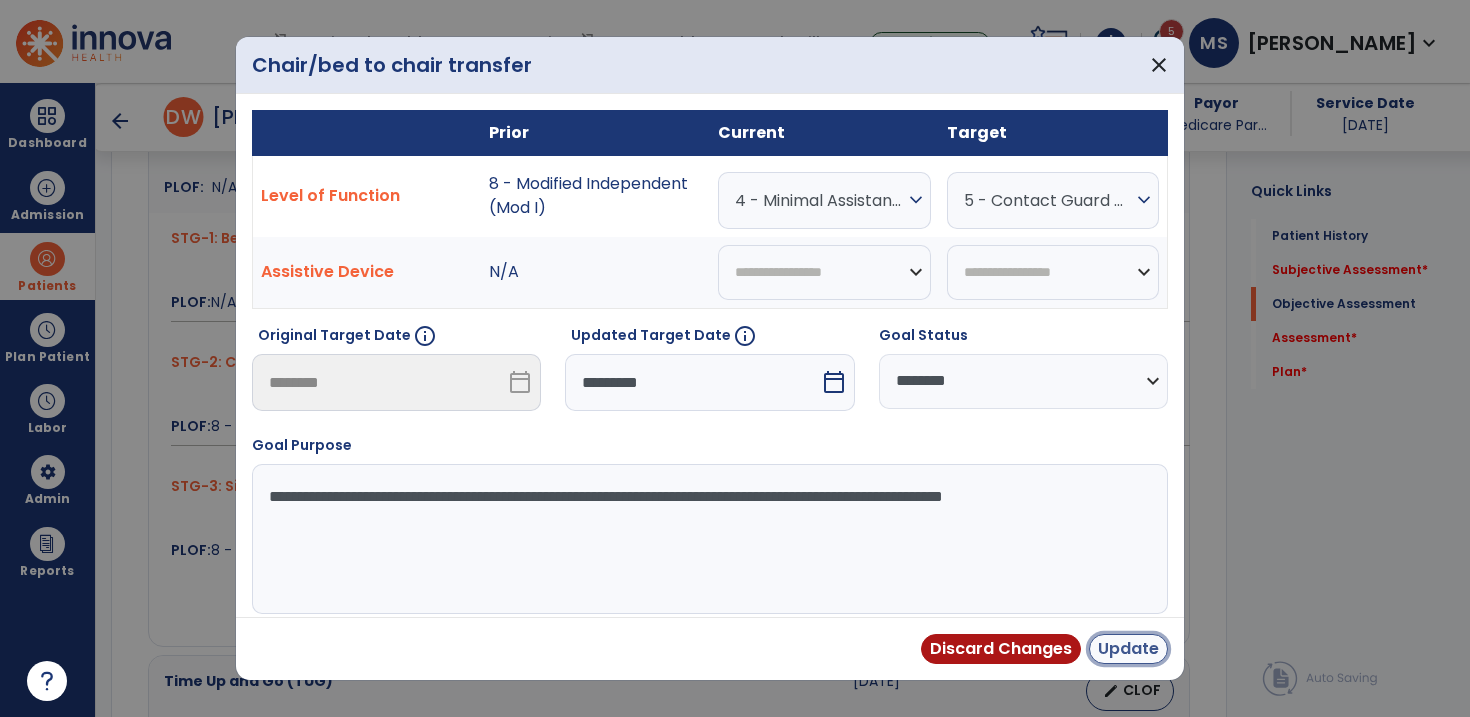 click on "Update" at bounding box center (1128, 649) 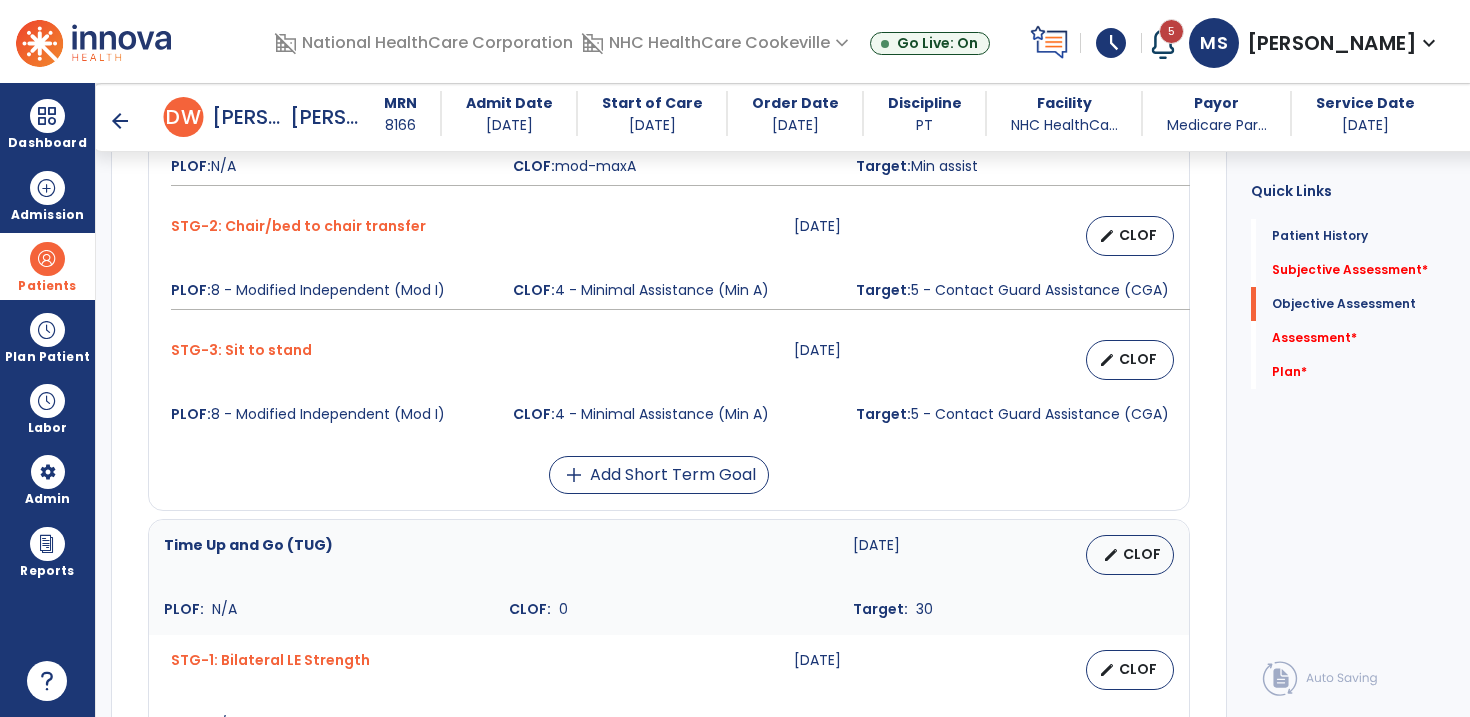 scroll, scrollTop: 1101, scrollLeft: 0, axis: vertical 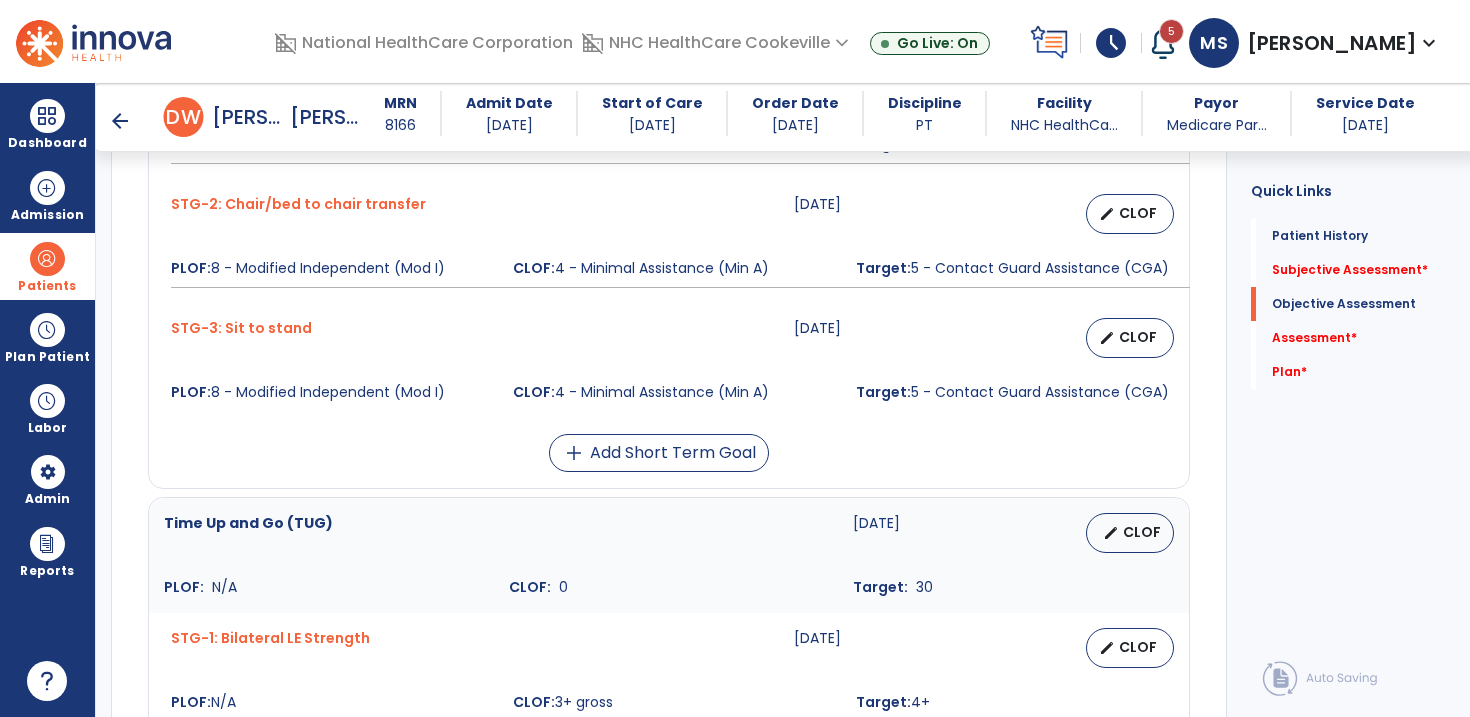 click on "STG-3: Sit to stand  08-08-2025   edit   CLOF PLOF:  8 - Modified Independent (Mod I)  CLOF:  4 - Minimal Assistance (Min A)  Target:  5 - Contact Guard Assistance (CGA)" at bounding box center [669, 360] 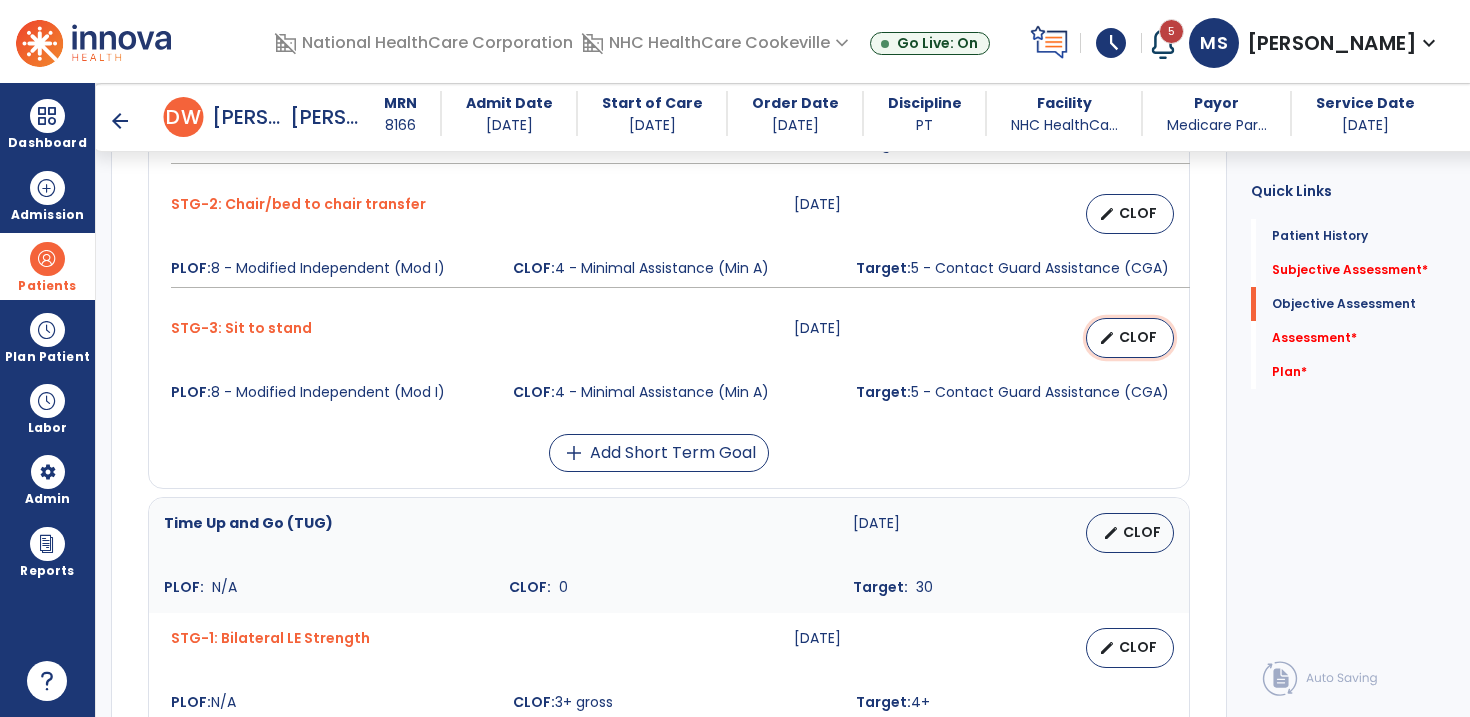 click on "edit   CLOF" at bounding box center (1130, 338) 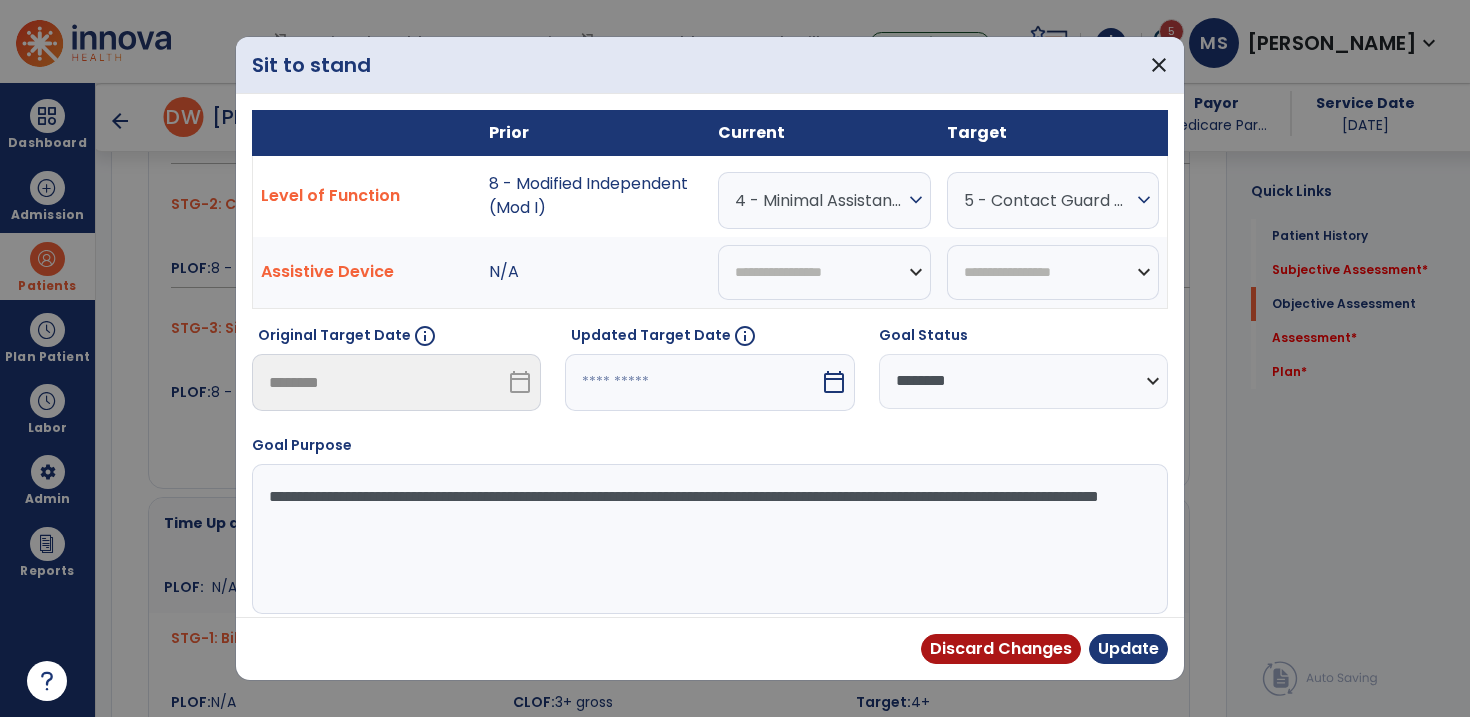 click on "calendar_today" at bounding box center [834, 382] 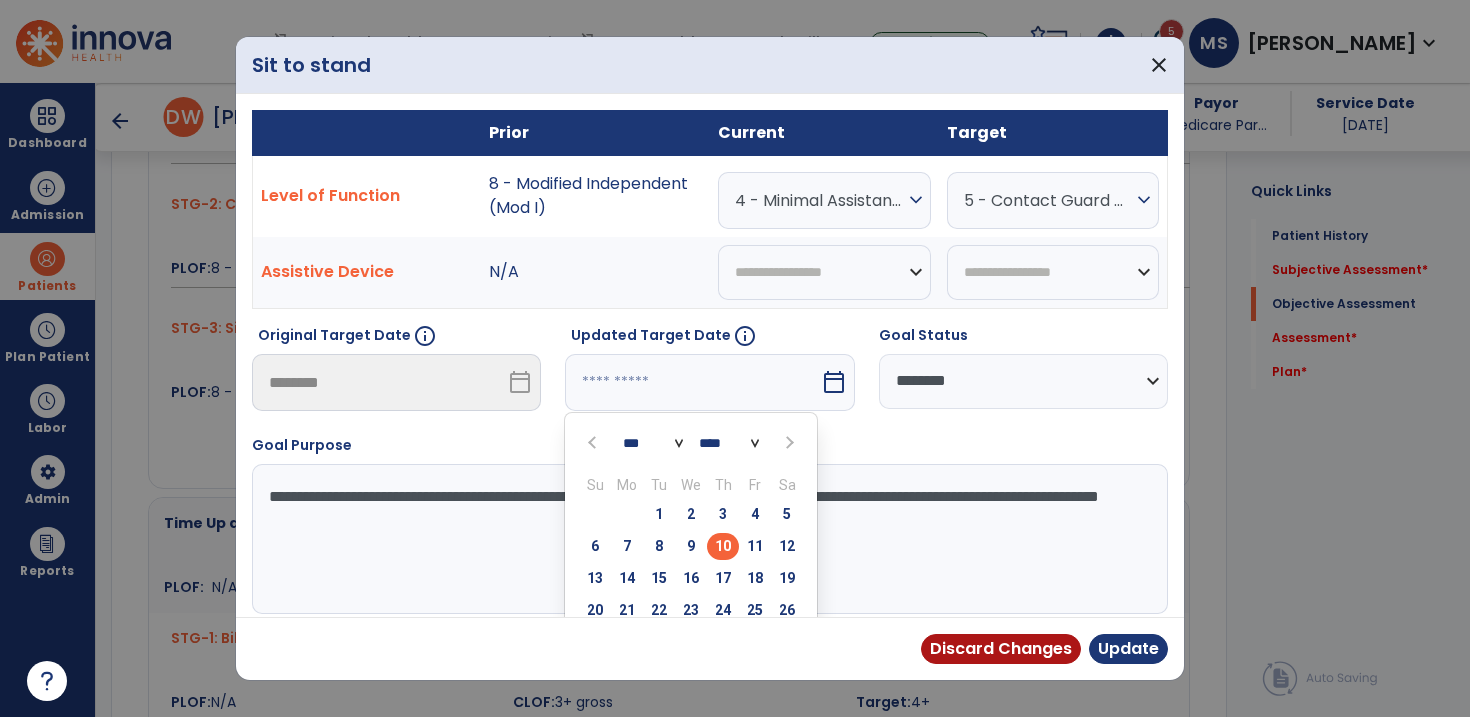 scroll, scrollTop: 90, scrollLeft: 0, axis: vertical 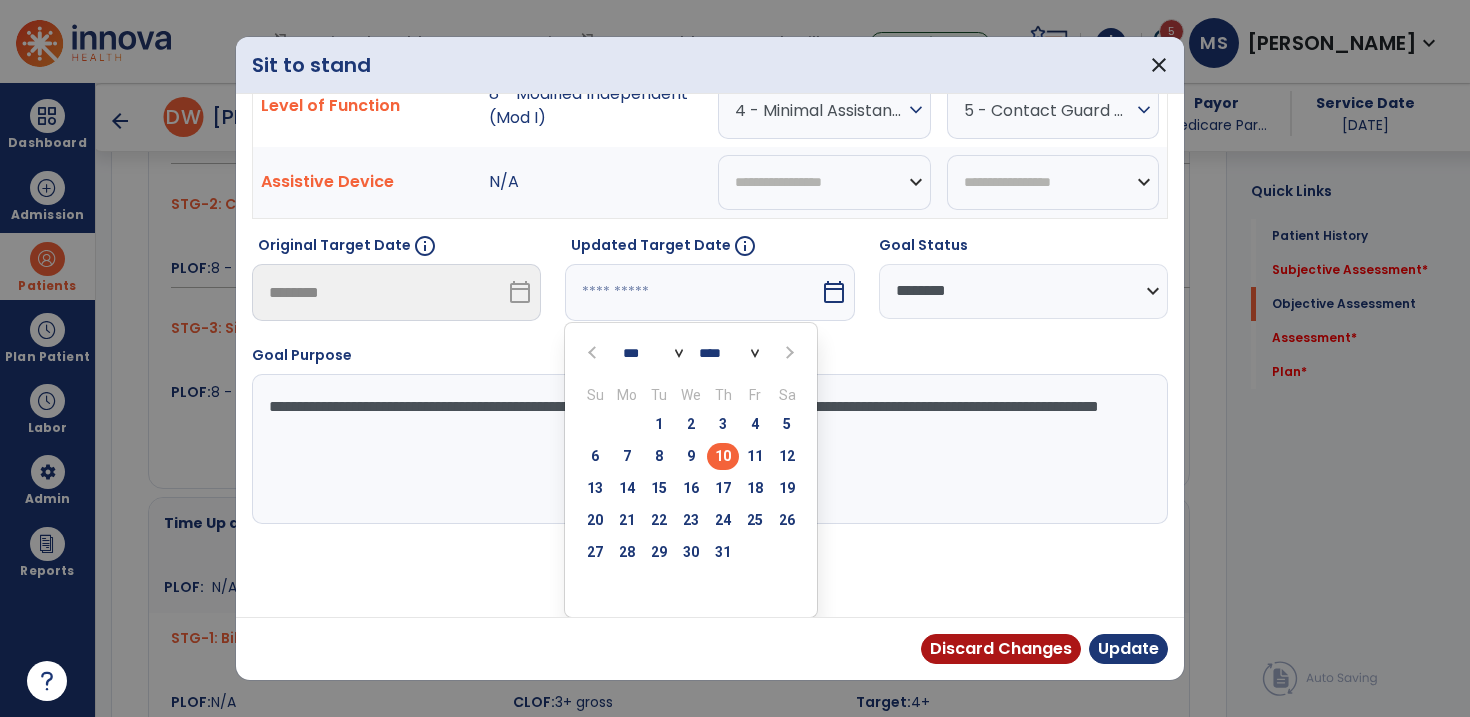 click at bounding box center [787, 352] 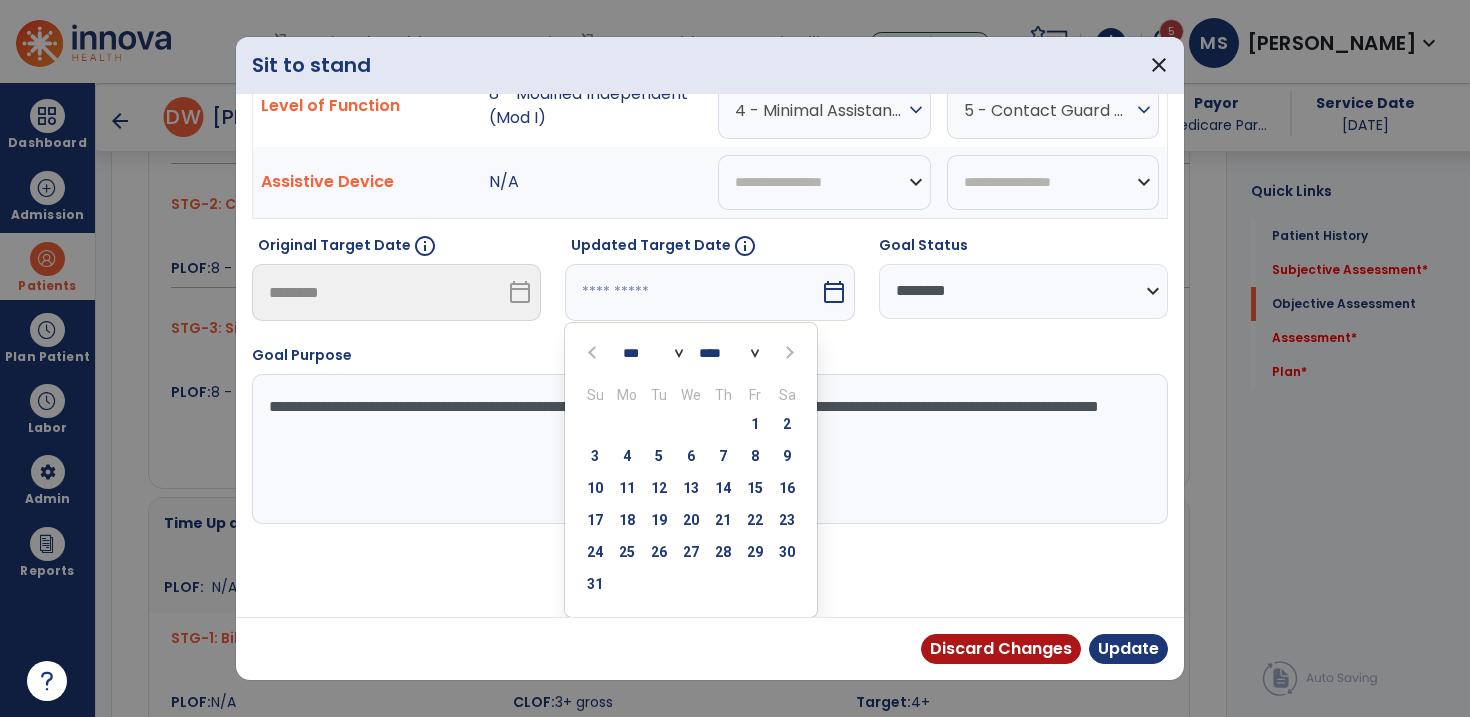 click at bounding box center (787, 352) 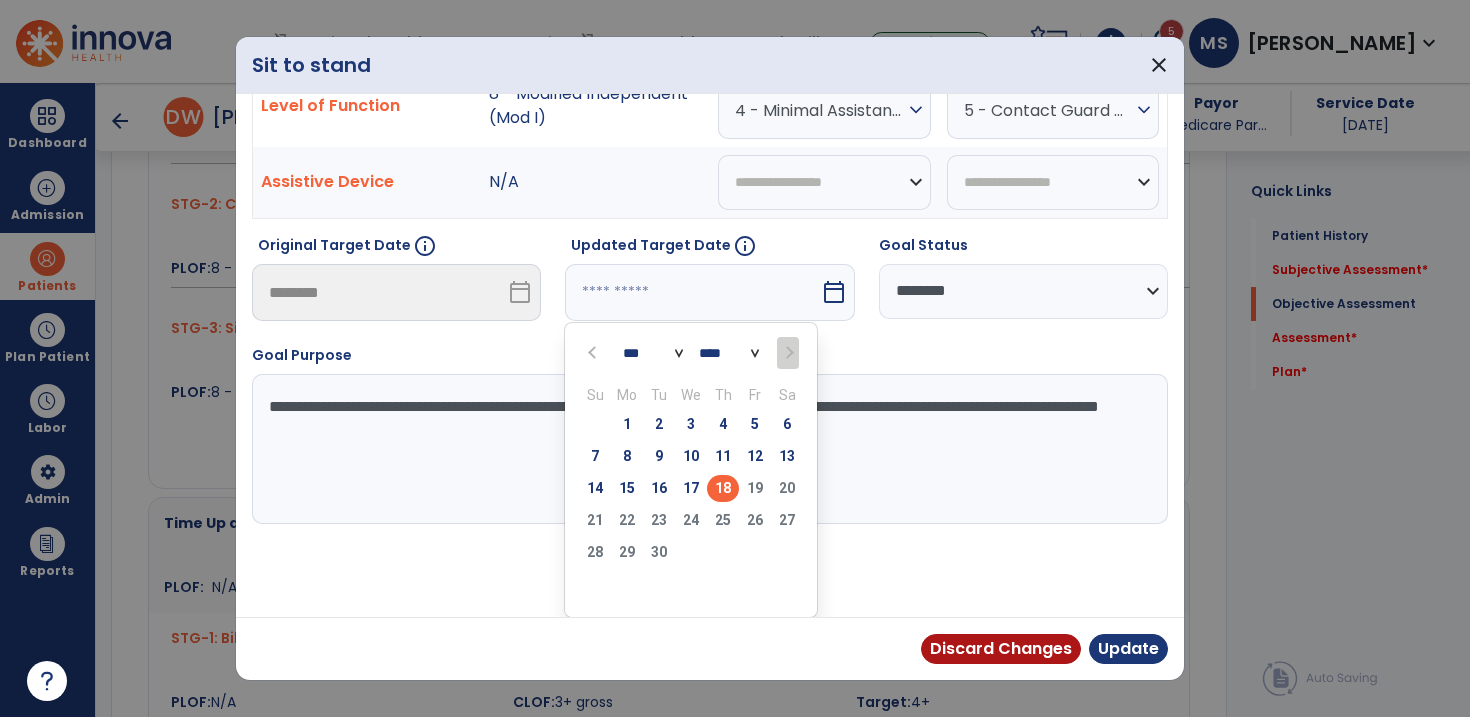 click on "18" at bounding box center (723, 488) 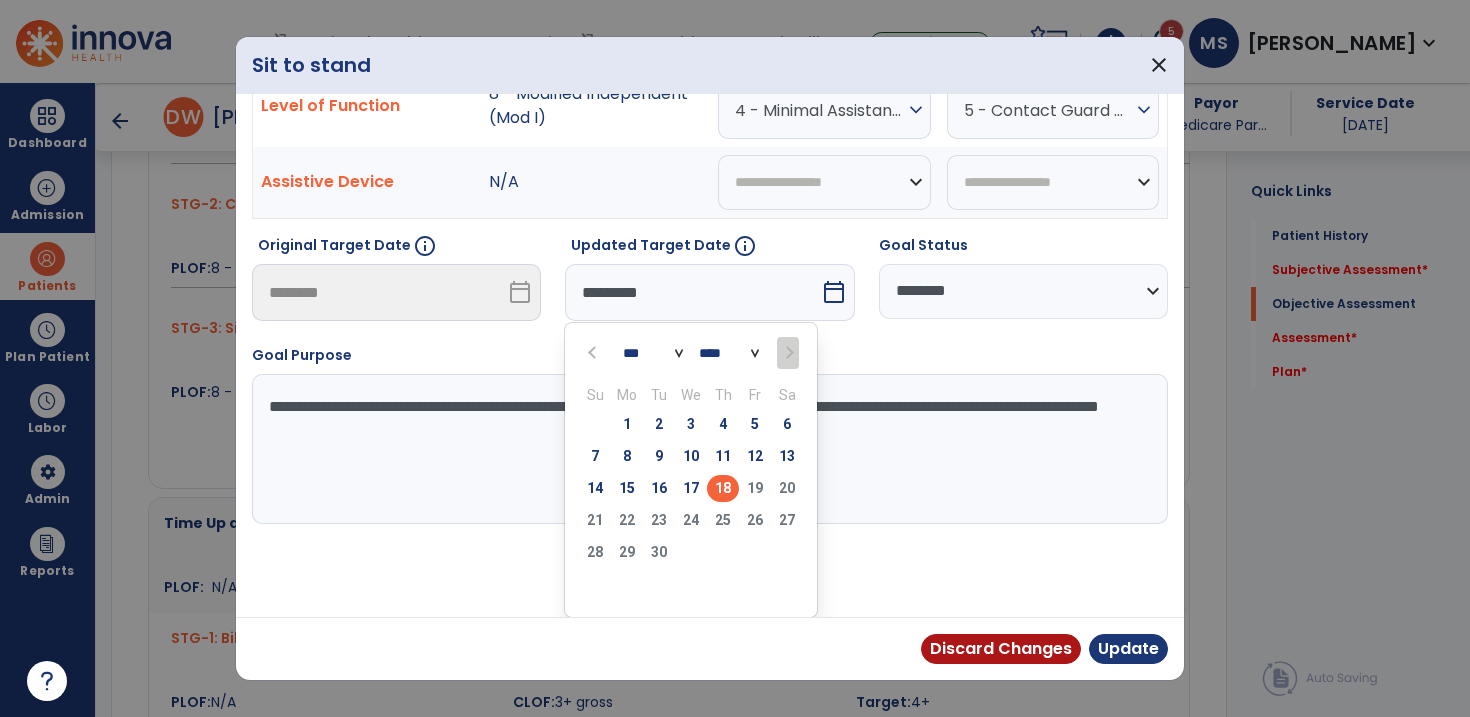 scroll, scrollTop: 12, scrollLeft: 0, axis: vertical 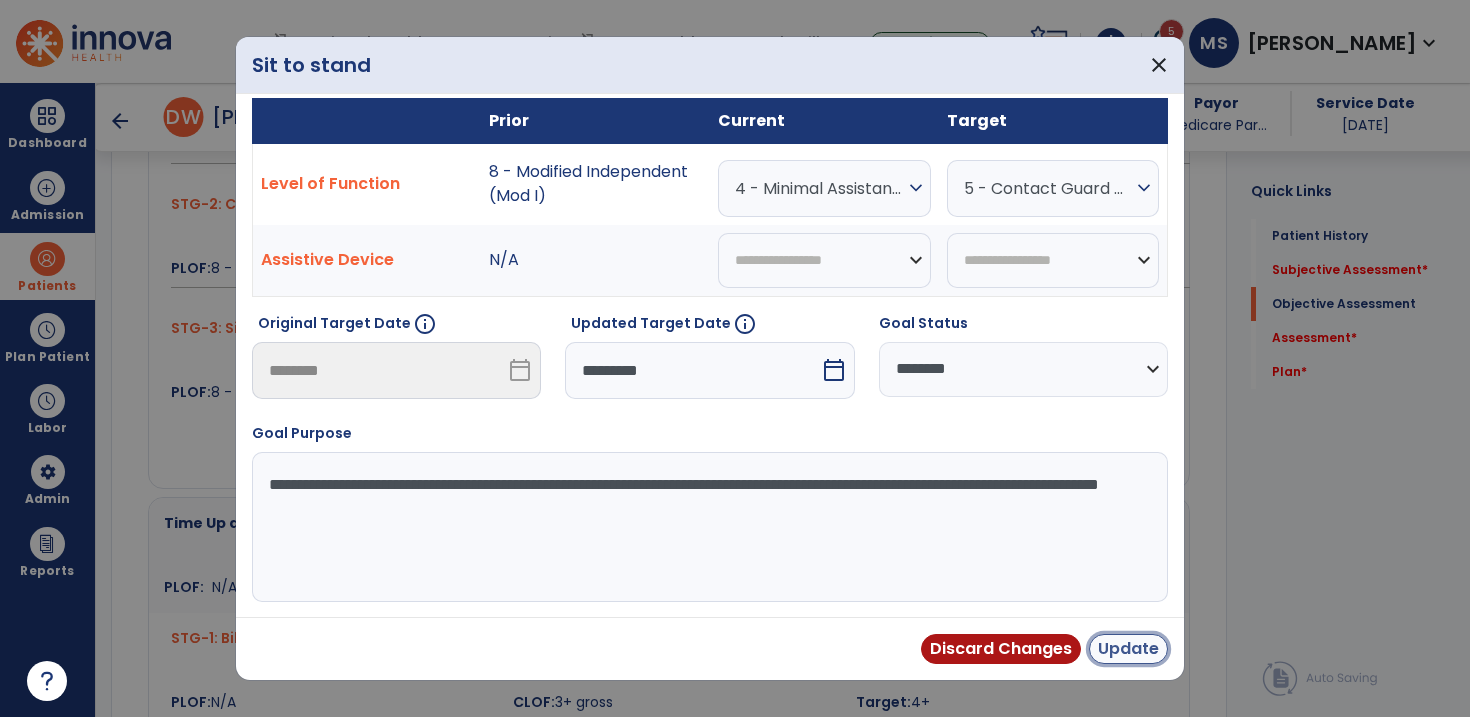 click on "Update" at bounding box center (1128, 649) 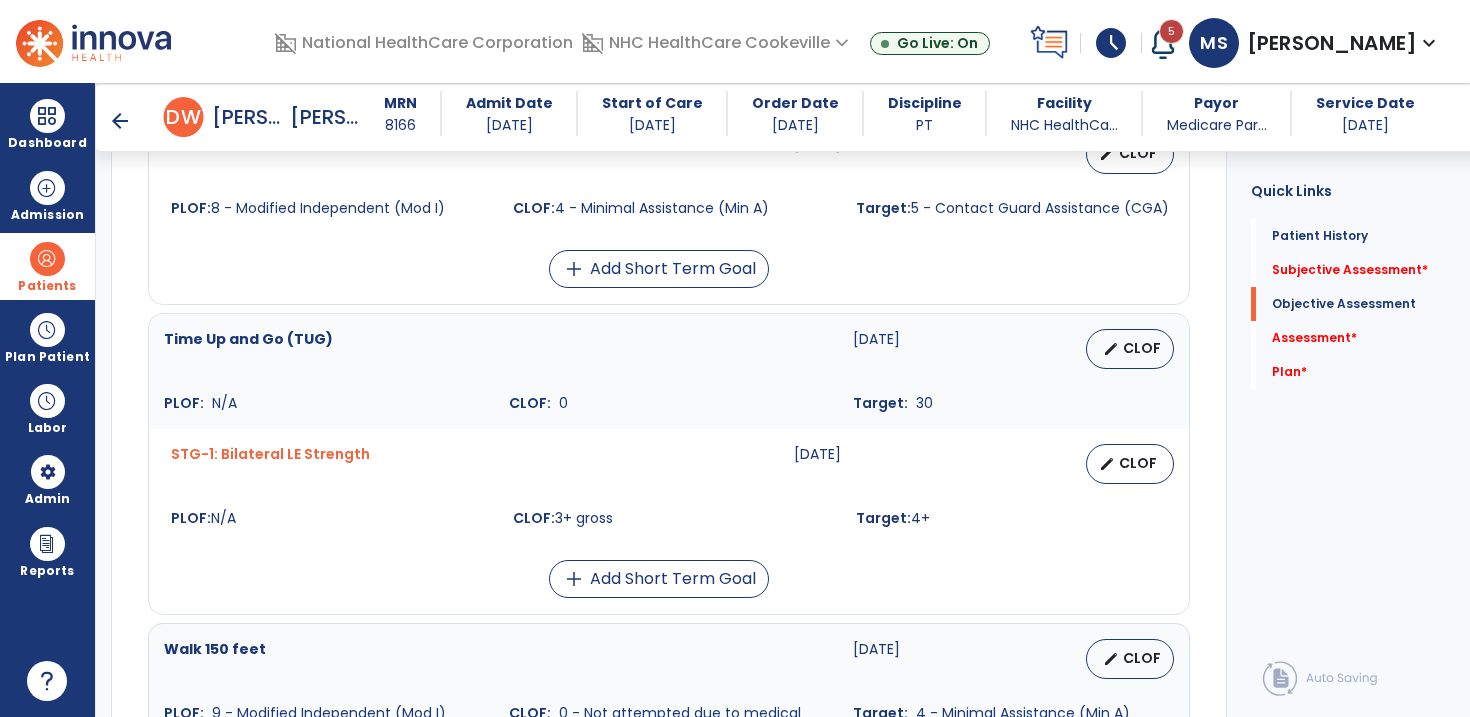 scroll, scrollTop: 1302, scrollLeft: 0, axis: vertical 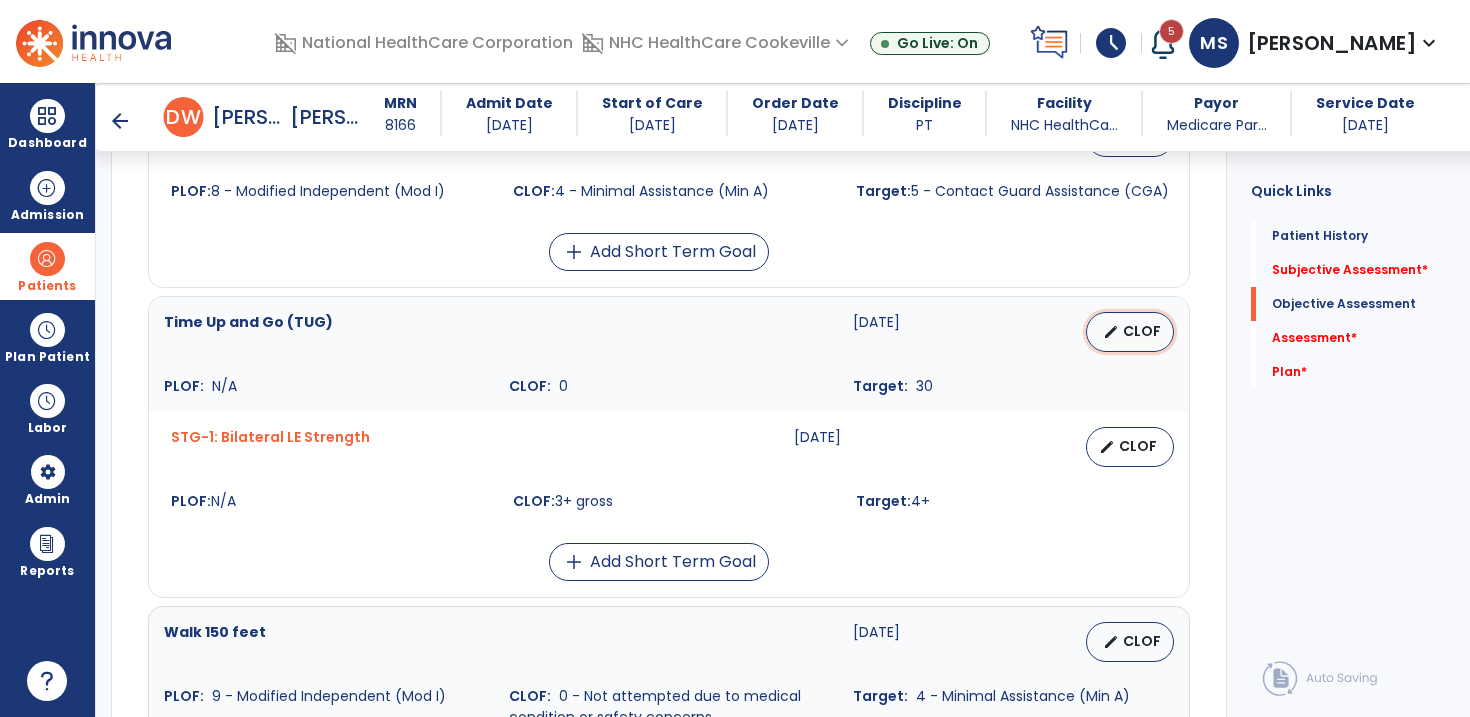 click on "edit   CLOF" at bounding box center [1130, 332] 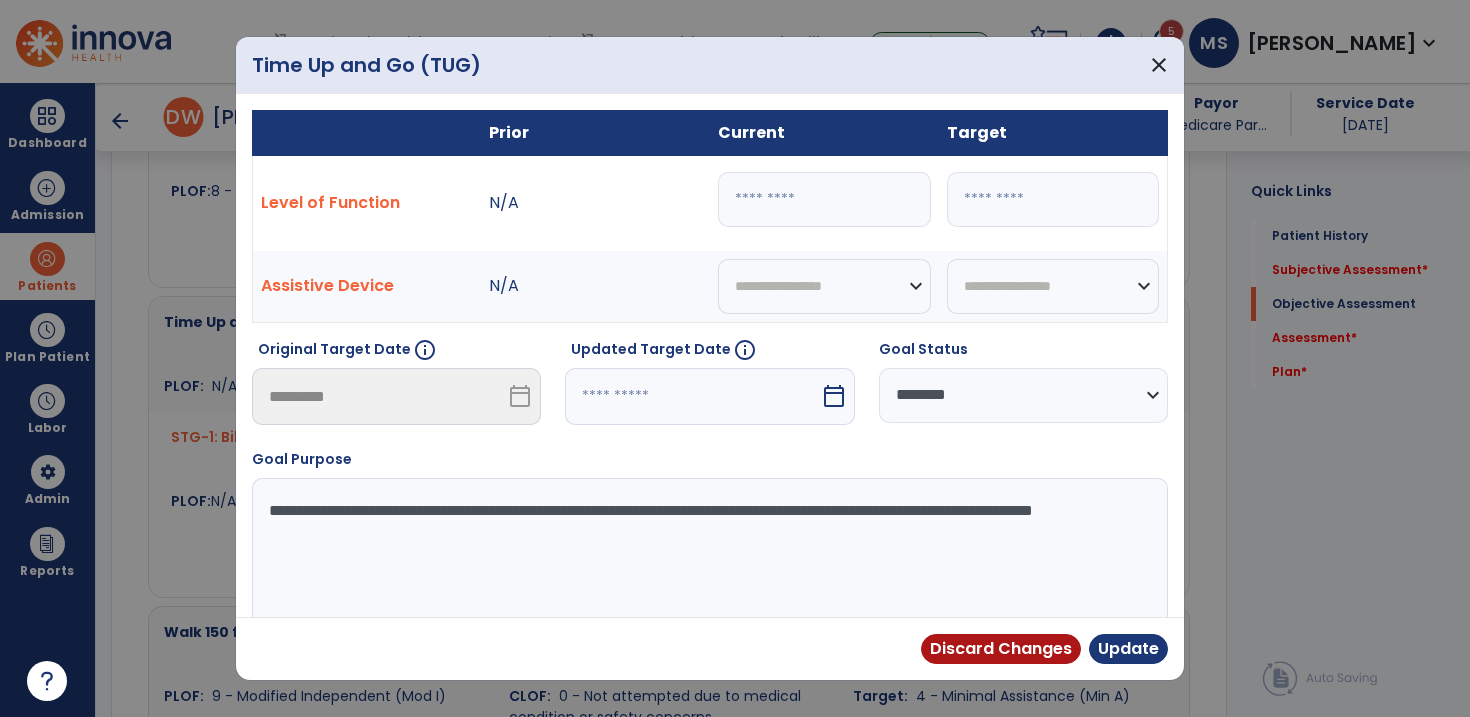 click at bounding box center (692, 396) 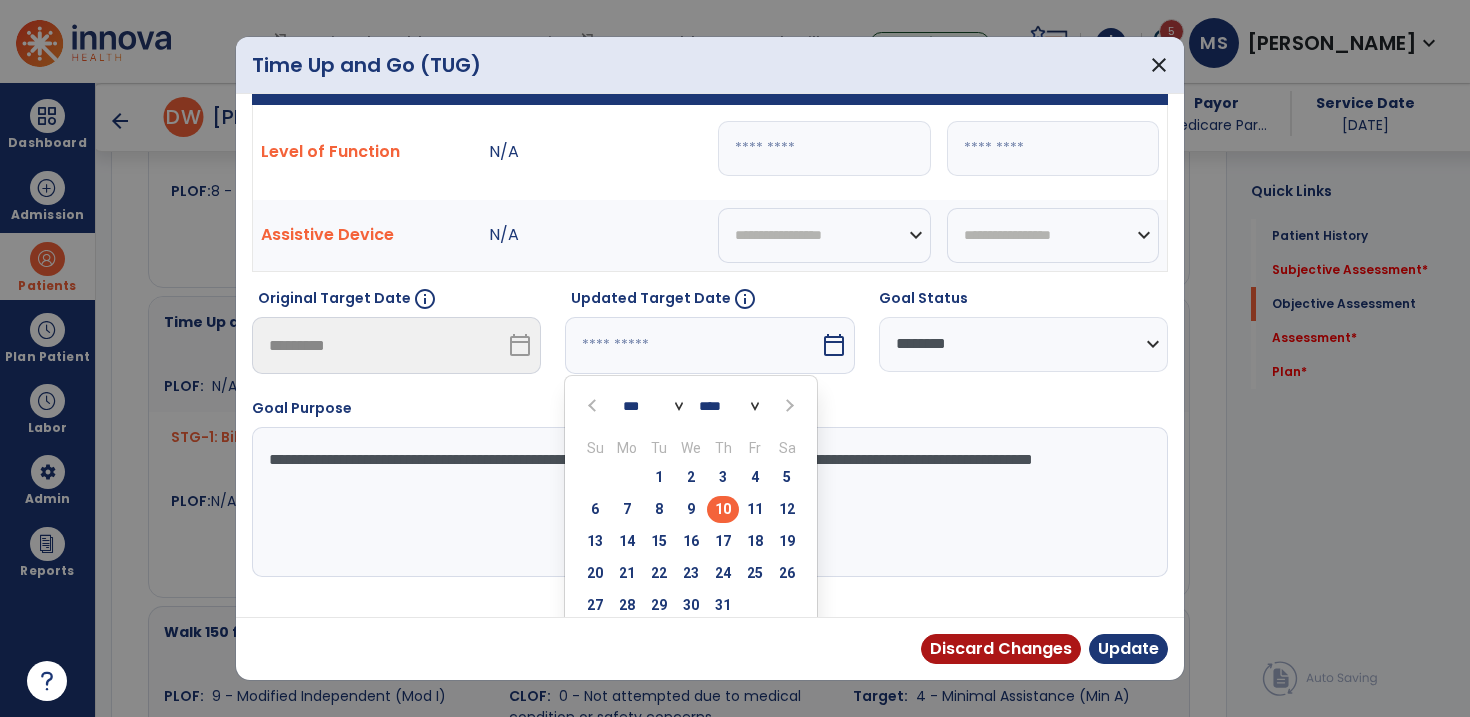 scroll, scrollTop: 104, scrollLeft: 0, axis: vertical 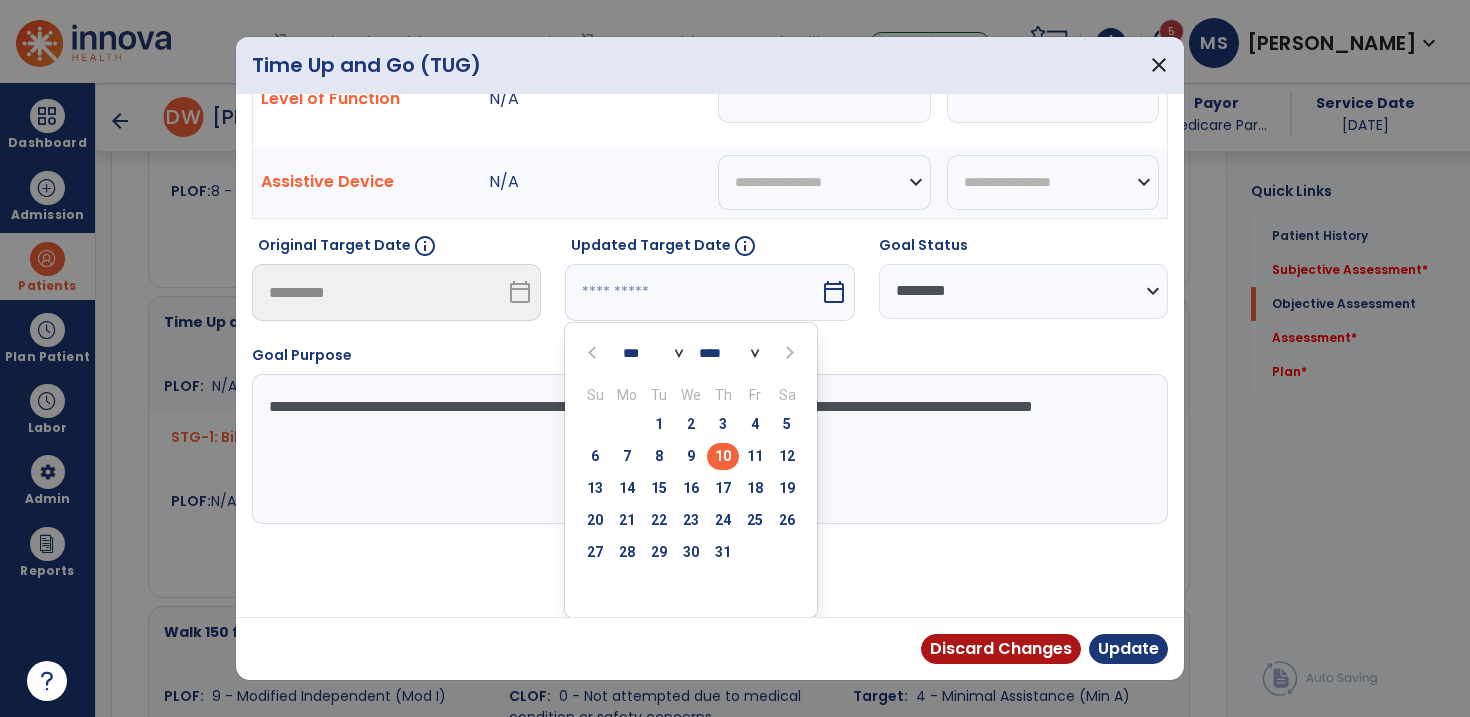 click at bounding box center (787, 352) 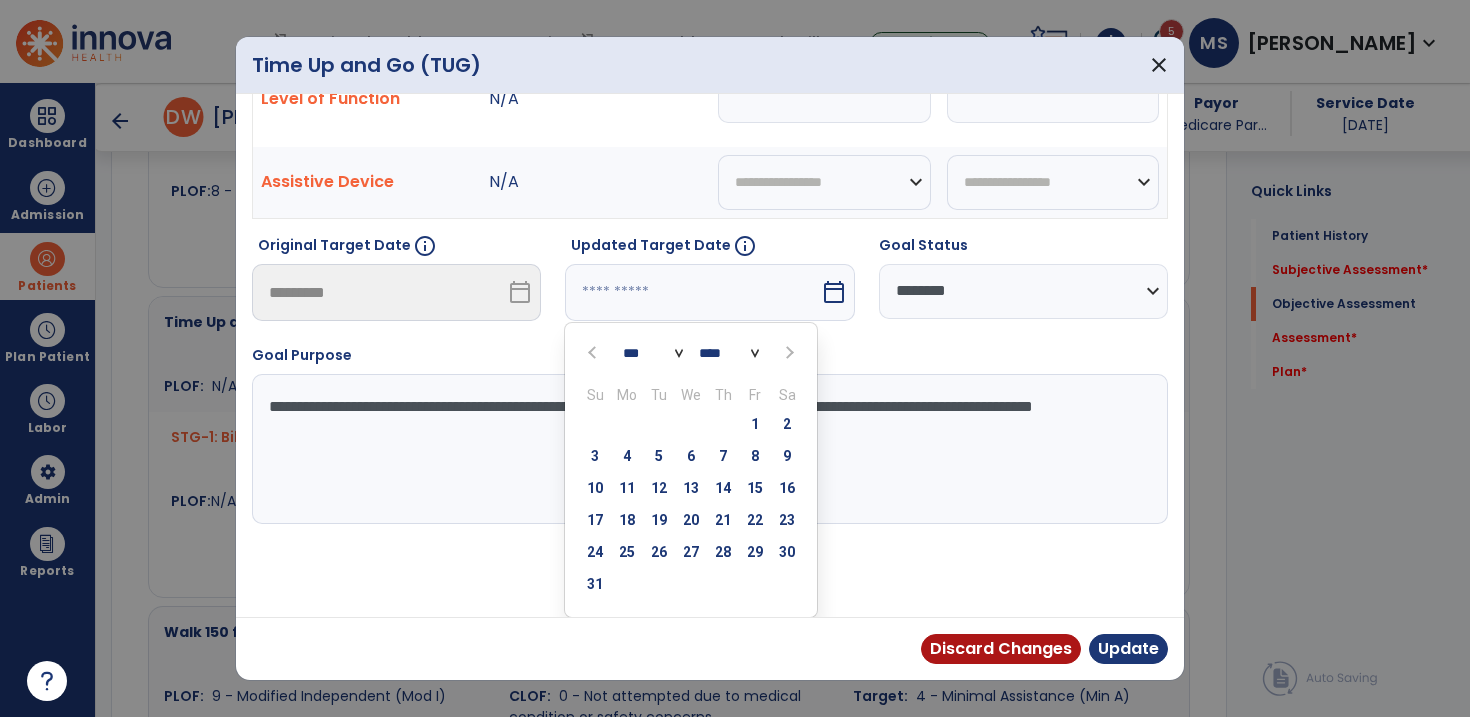 click at bounding box center [787, 352] 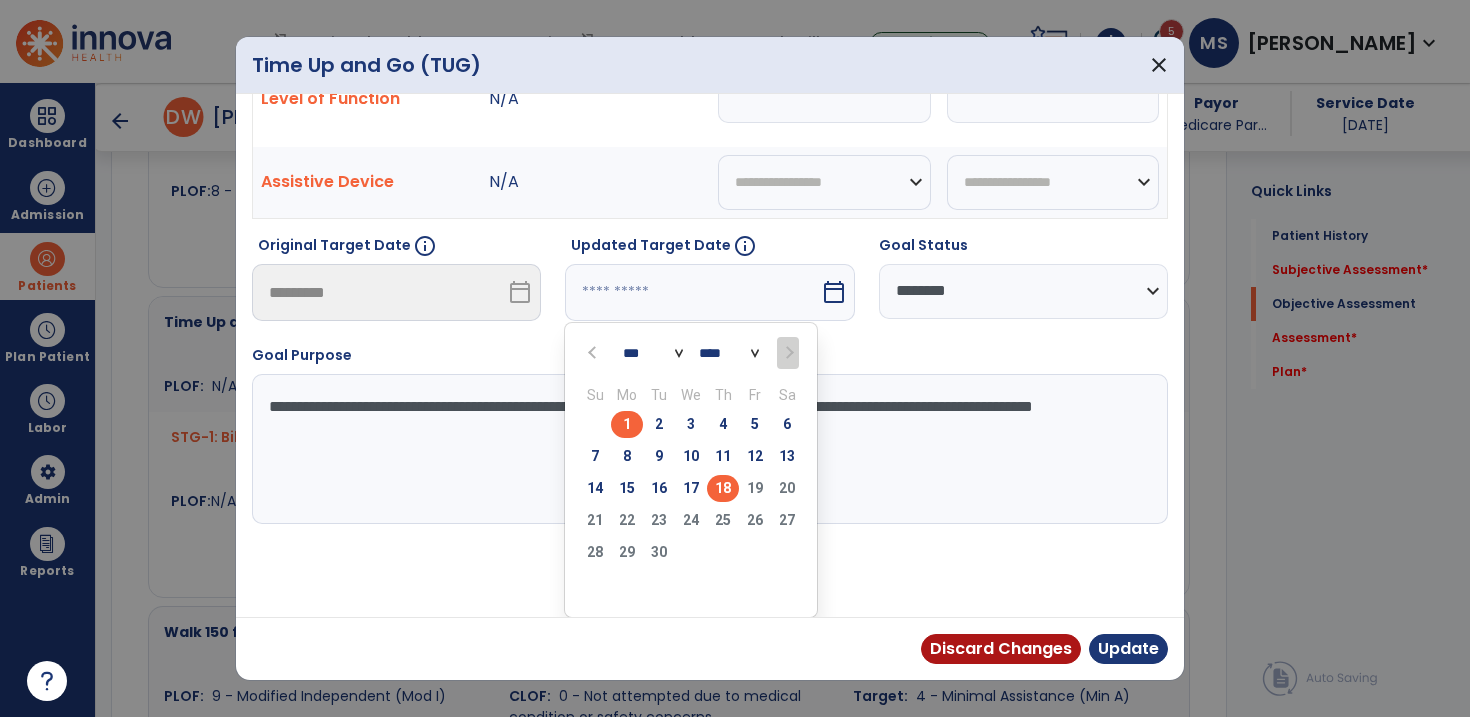 click on "18" at bounding box center [723, 488] 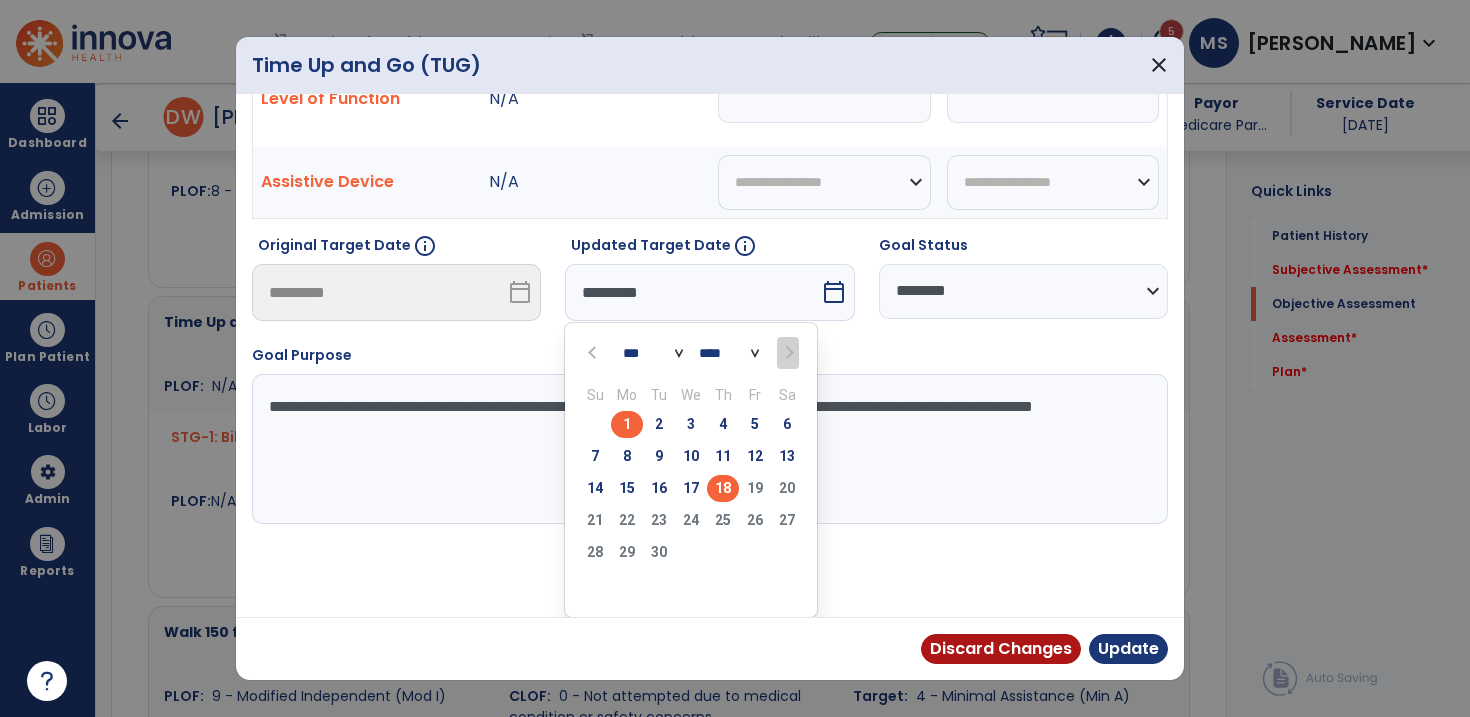 scroll, scrollTop: 26, scrollLeft: 0, axis: vertical 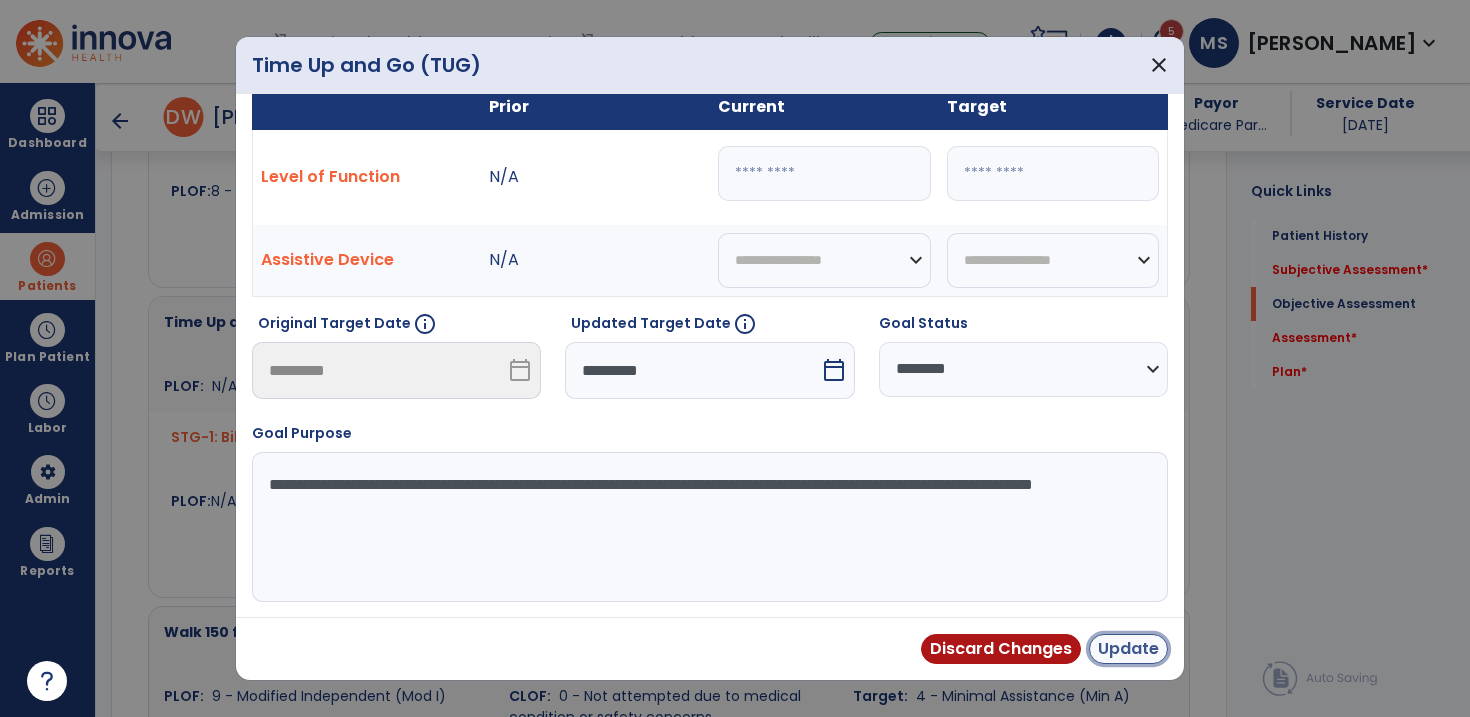 click on "Update" at bounding box center (1128, 649) 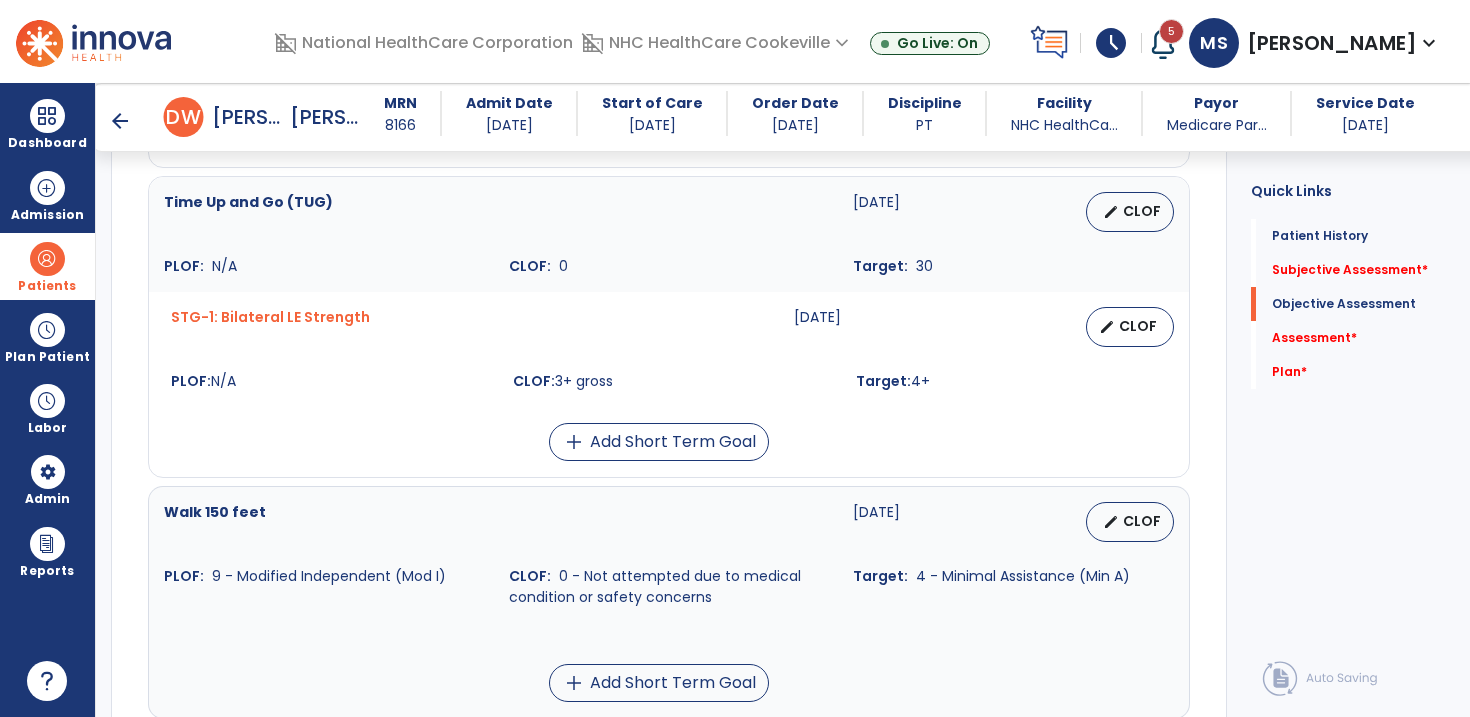 scroll, scrollTop: 1425, scrollLeft: 0, axis: vertical 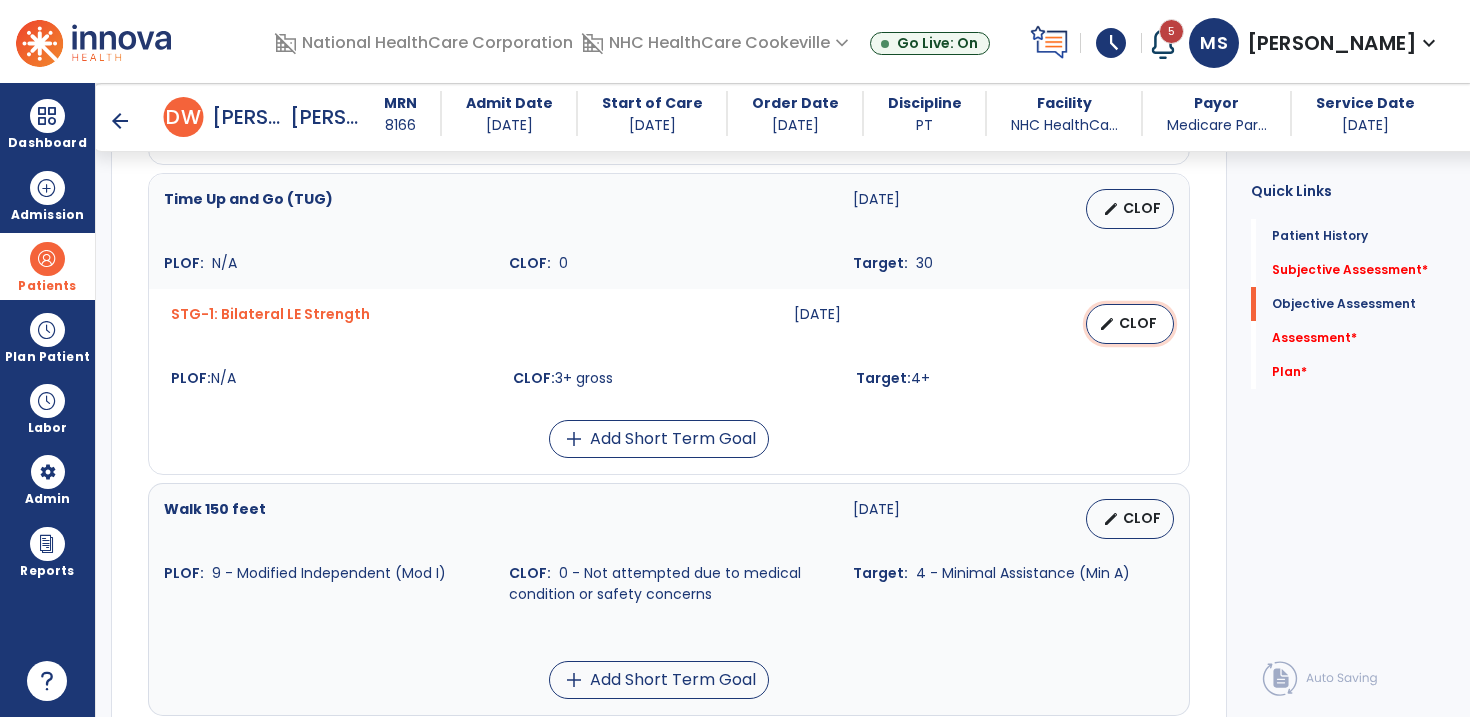 click on "CLOF" at bounding box center [1138, 323] 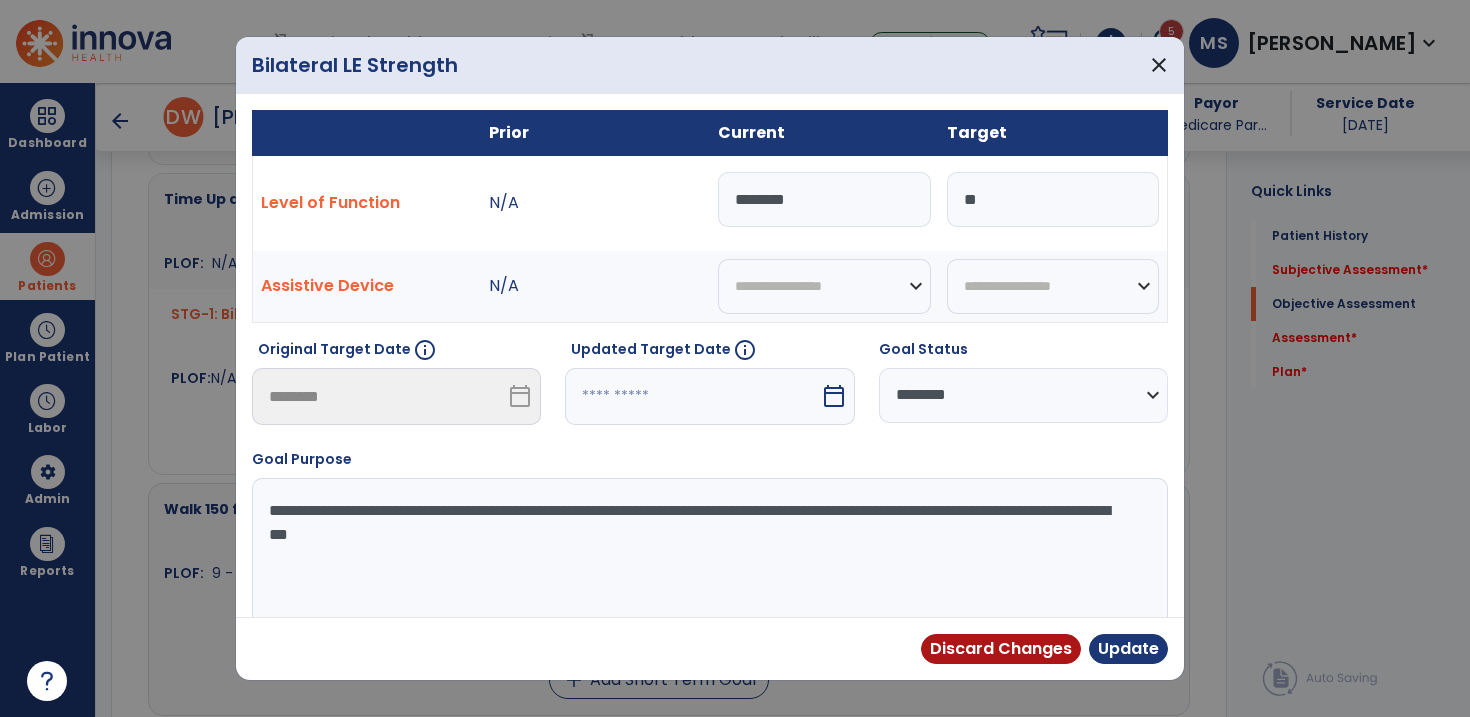 click at bounding box center [692, 396] 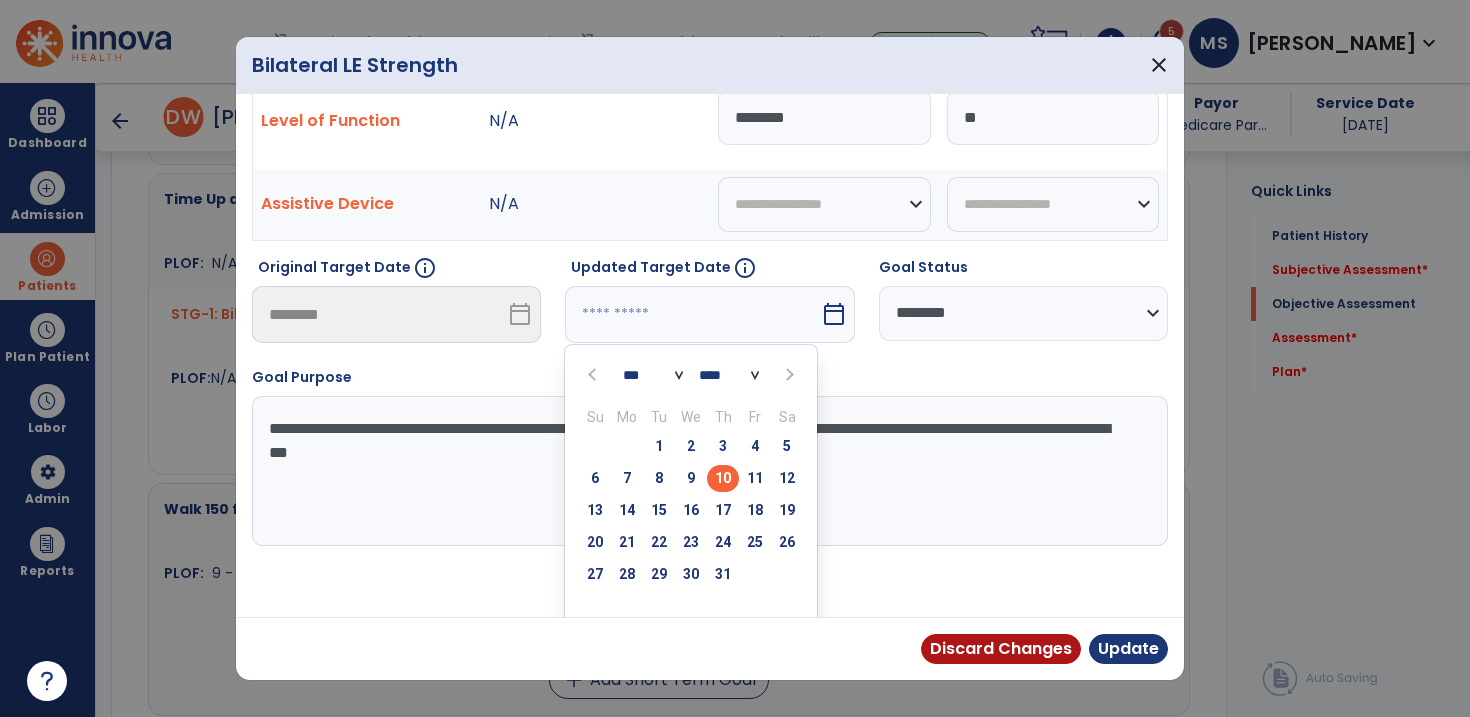 scroll, scrollTop: 104, scrollLeft: 0, axis: vertical 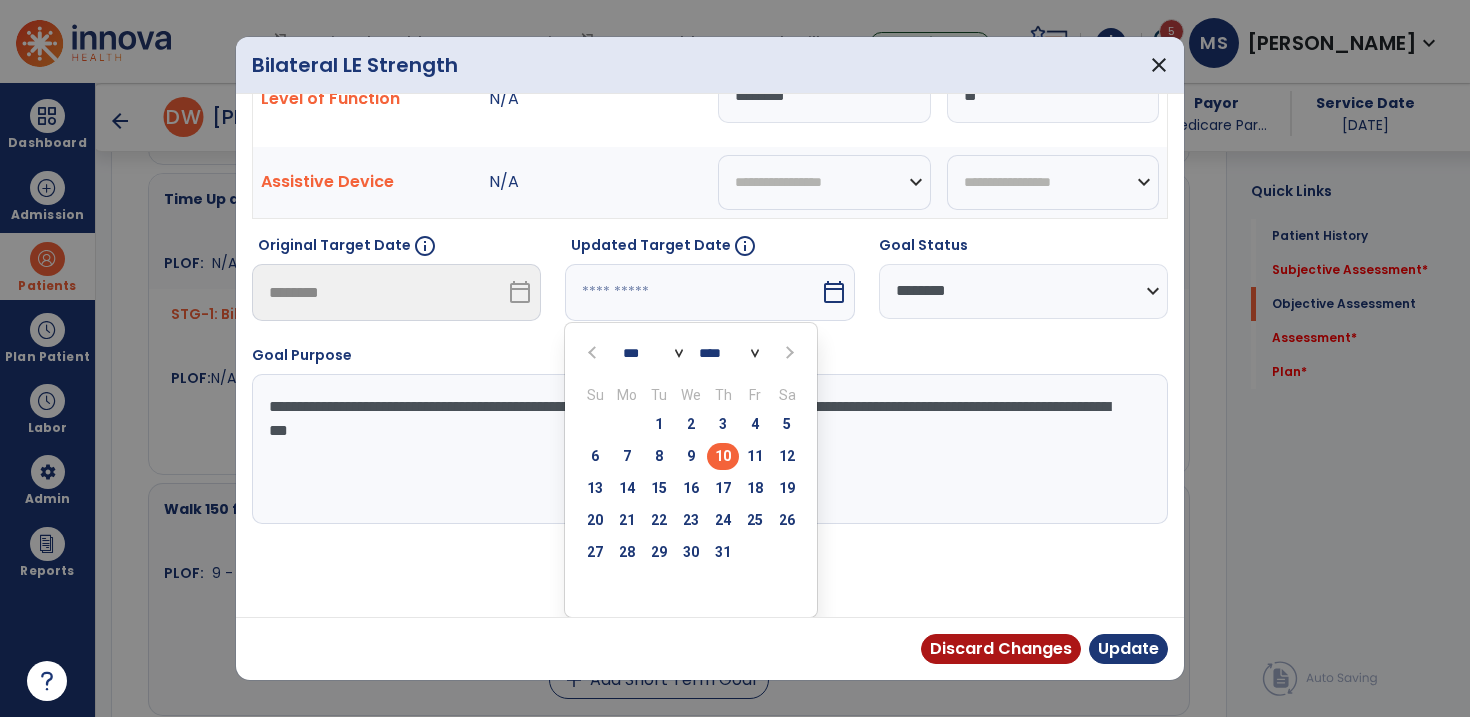 click at bounding box center [789, 353] 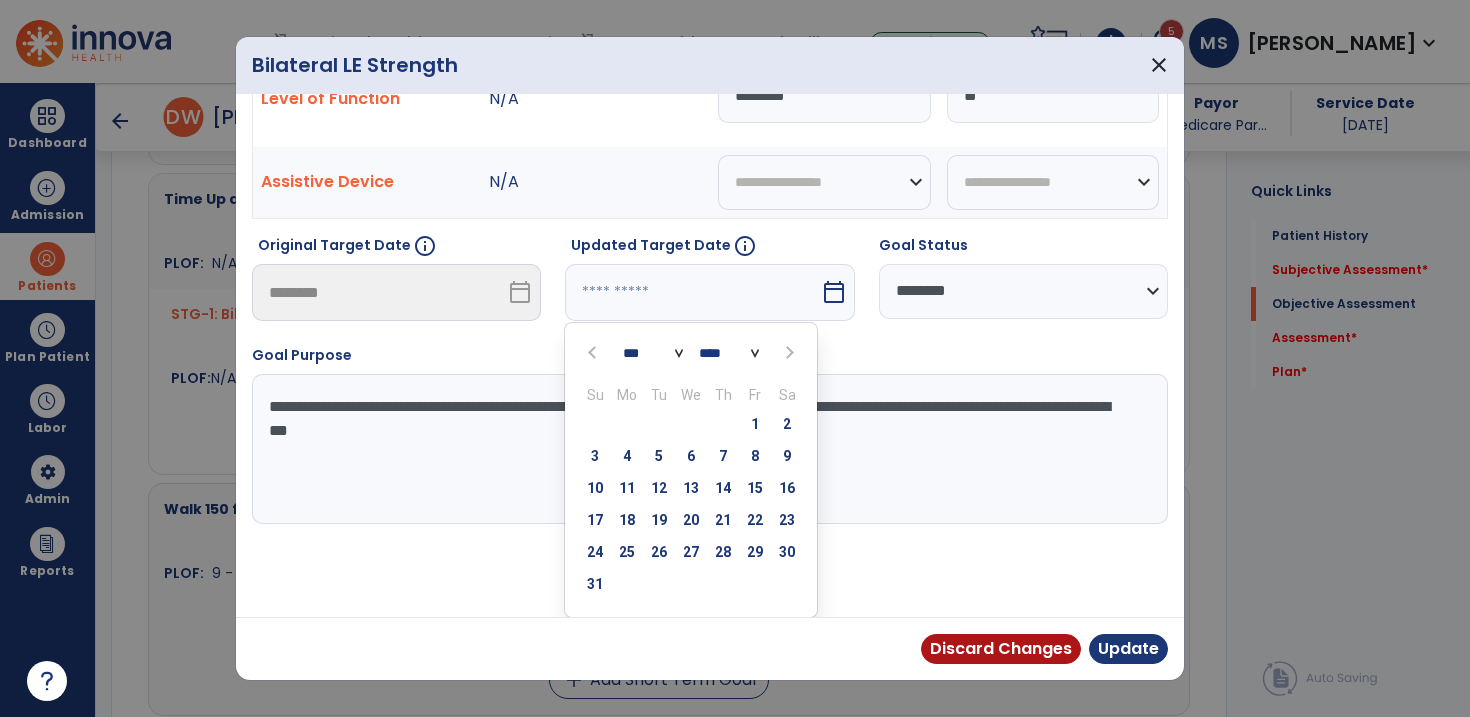 click at bounding box center (789, 353) 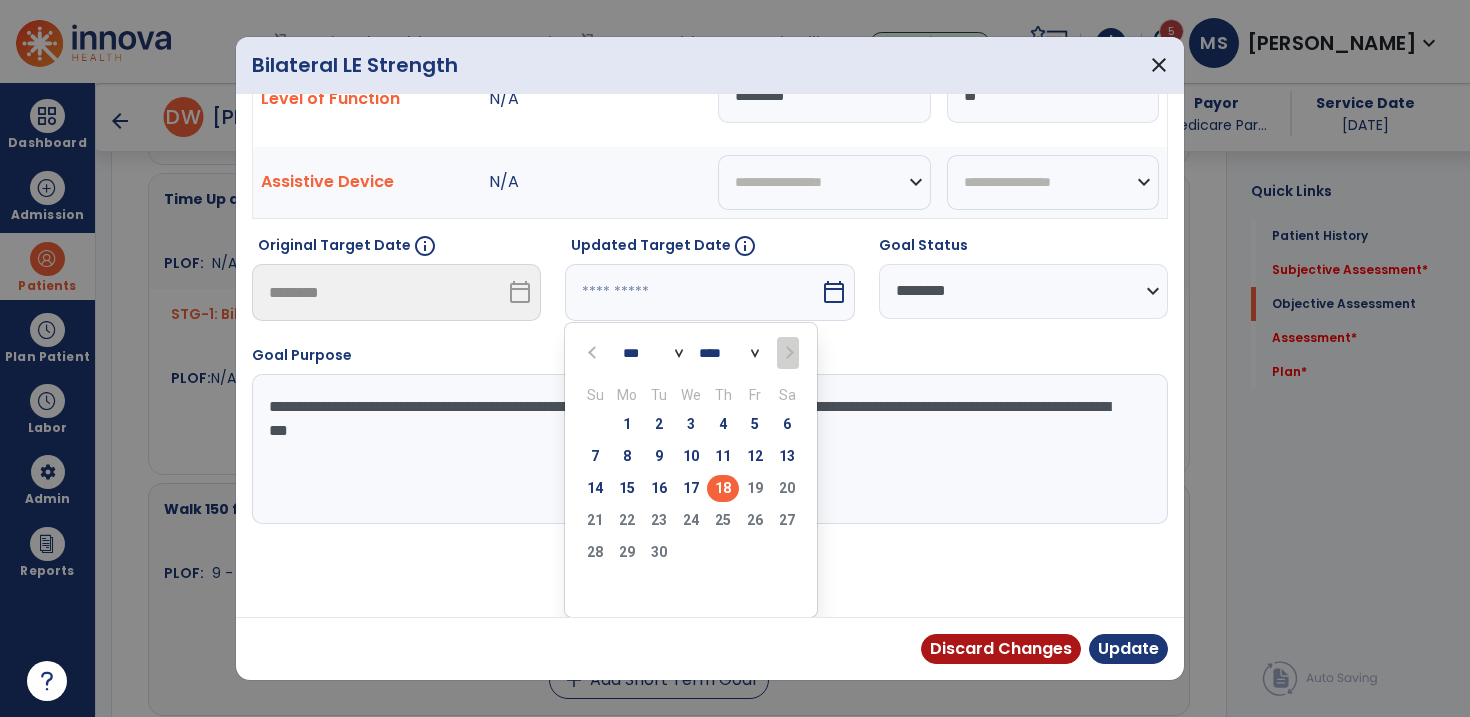 click on "18" at bounding box center [723, 488] 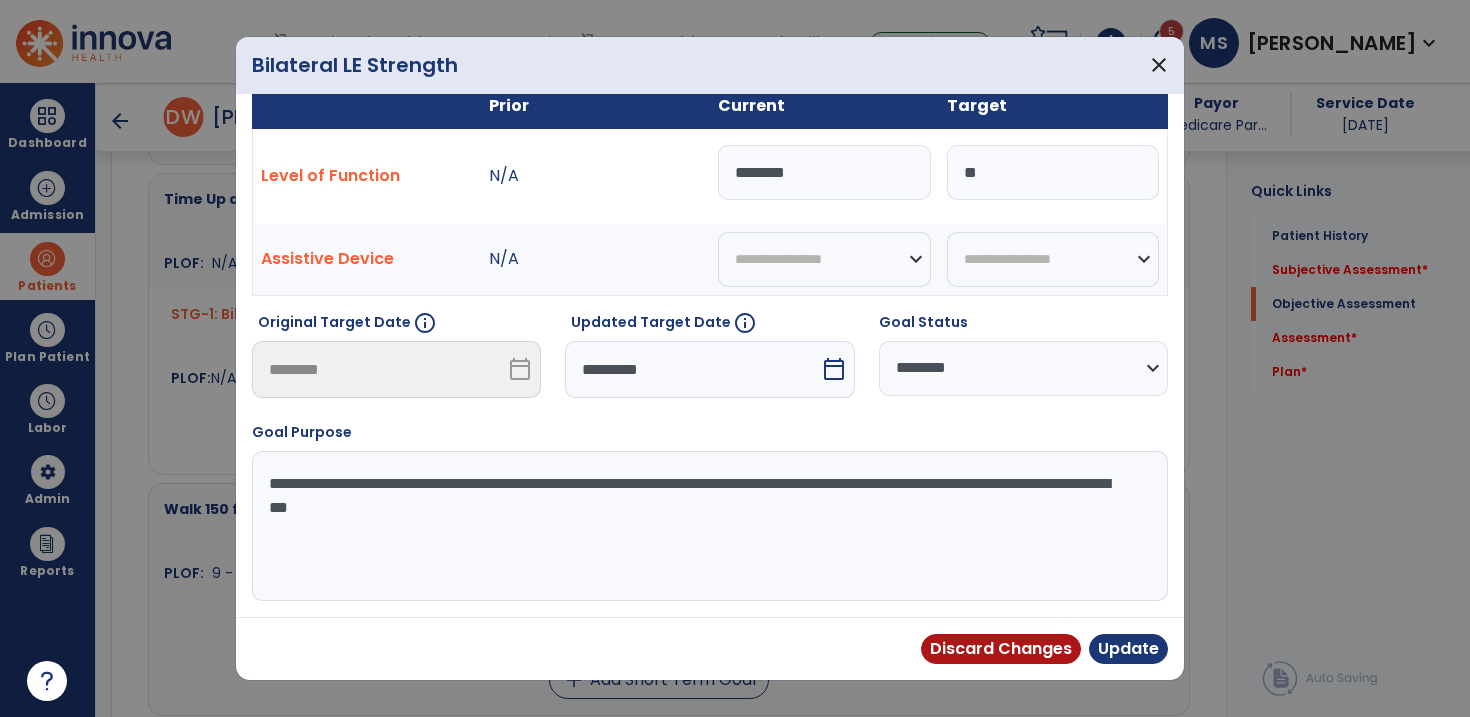 scroll, scrollTop: 26, scrollLeft: 0, axis: vertical 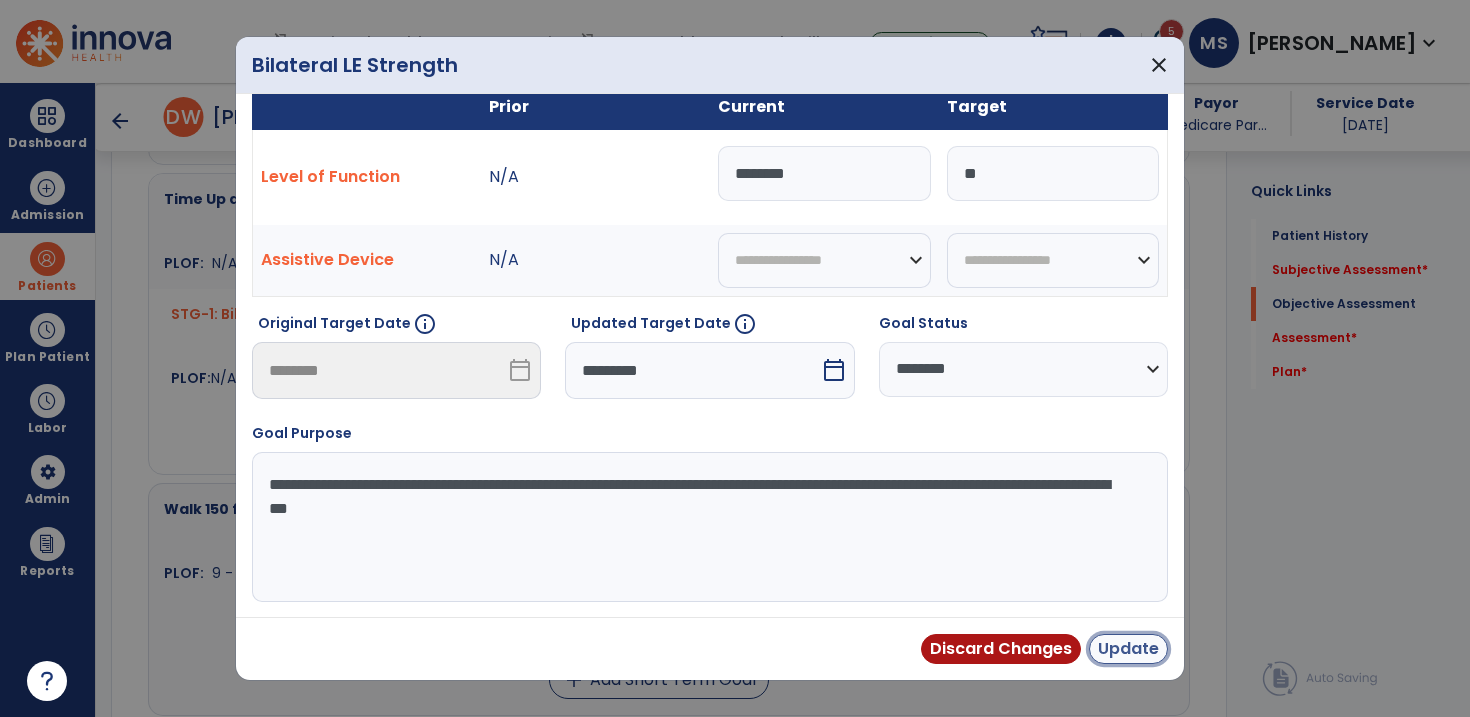 click on "Update" at bounding box center [1128, 649] 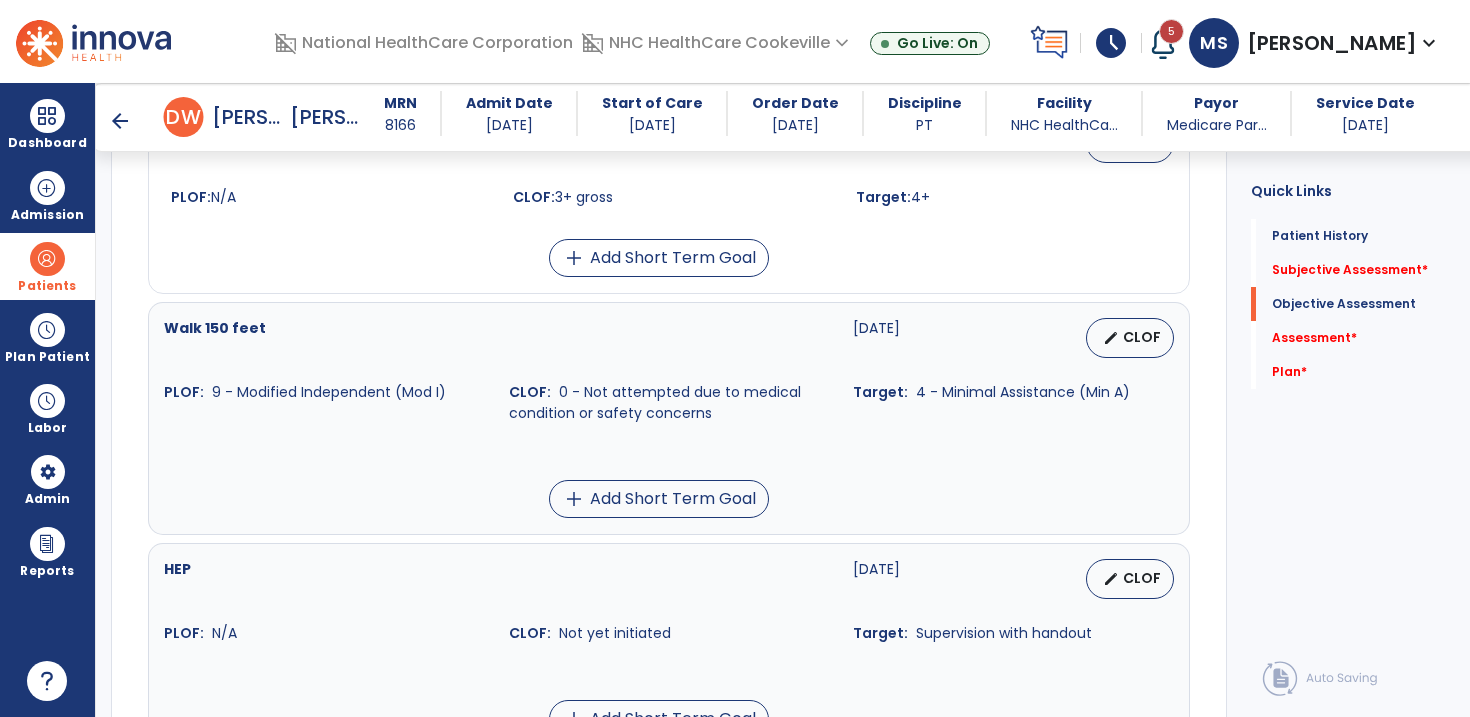 scroll, scrollTop: 1618, scrollLeft: 0, axis: vertical 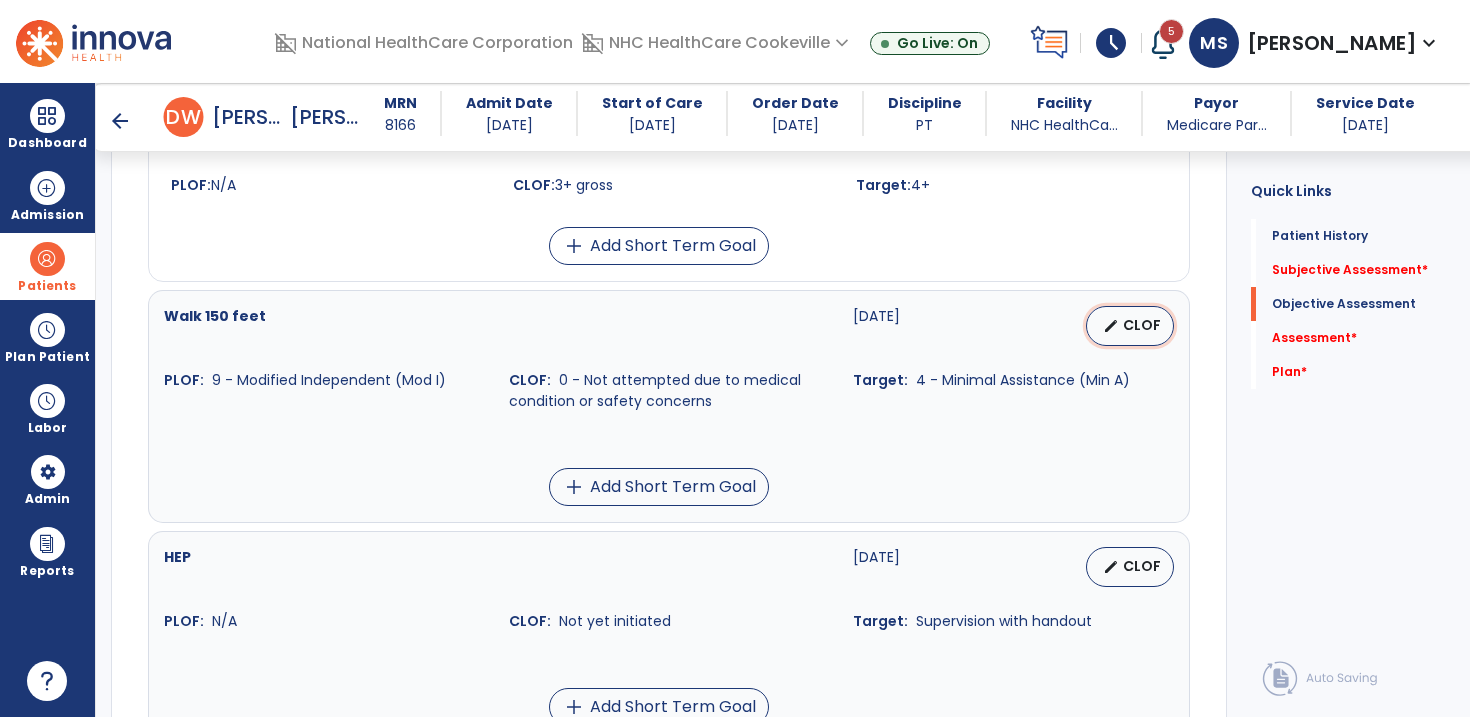 click on "CLOF" at bounding box center (1142, 325) 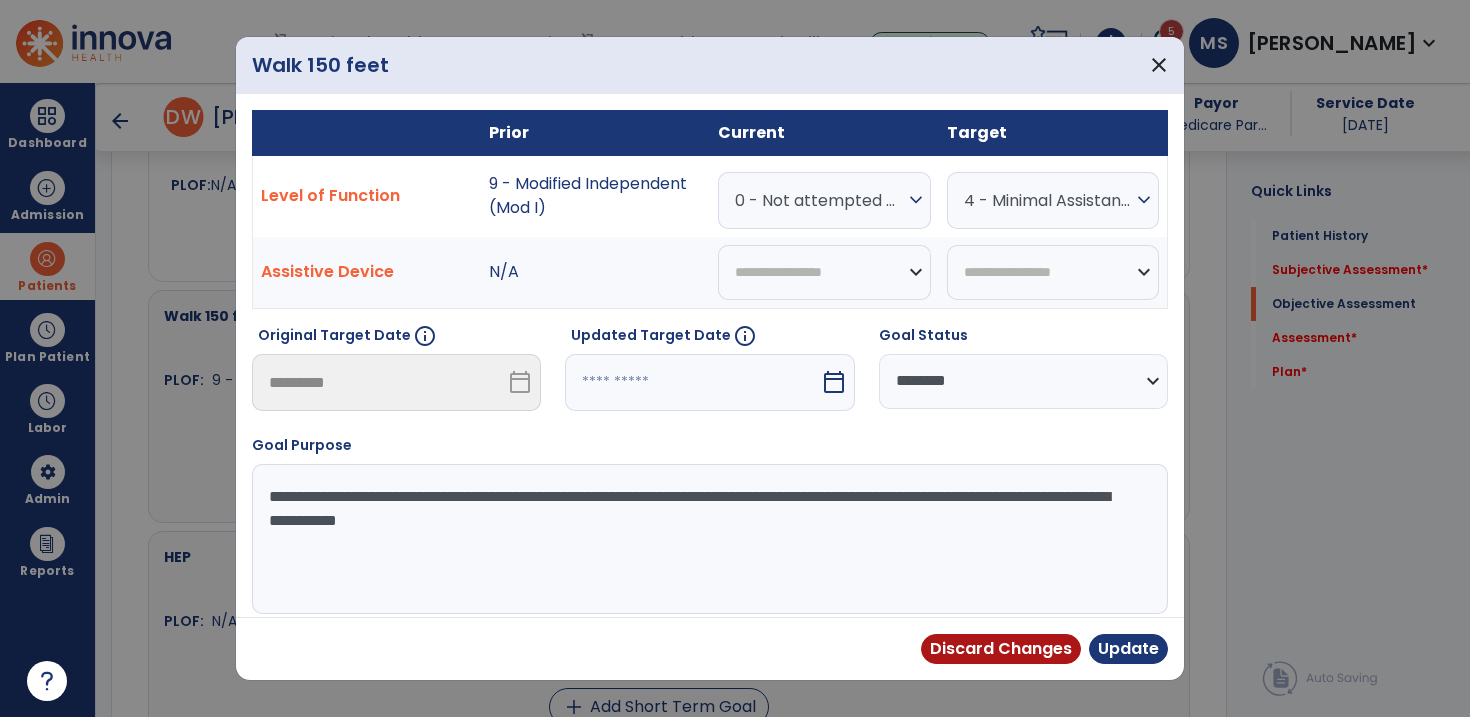 click at bounding box center [692, 382] 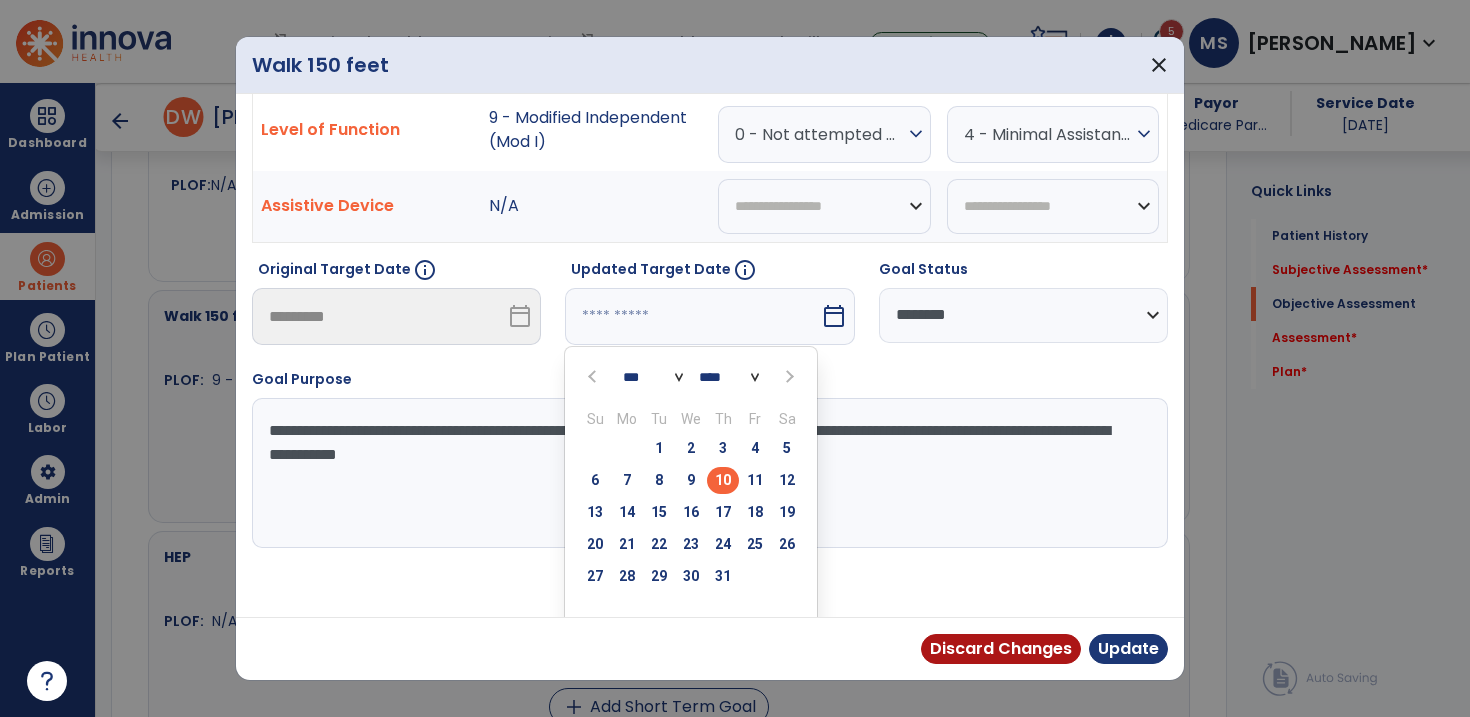 scroll, scrollTop: 90, scrollLeft: 0, axis: vertical 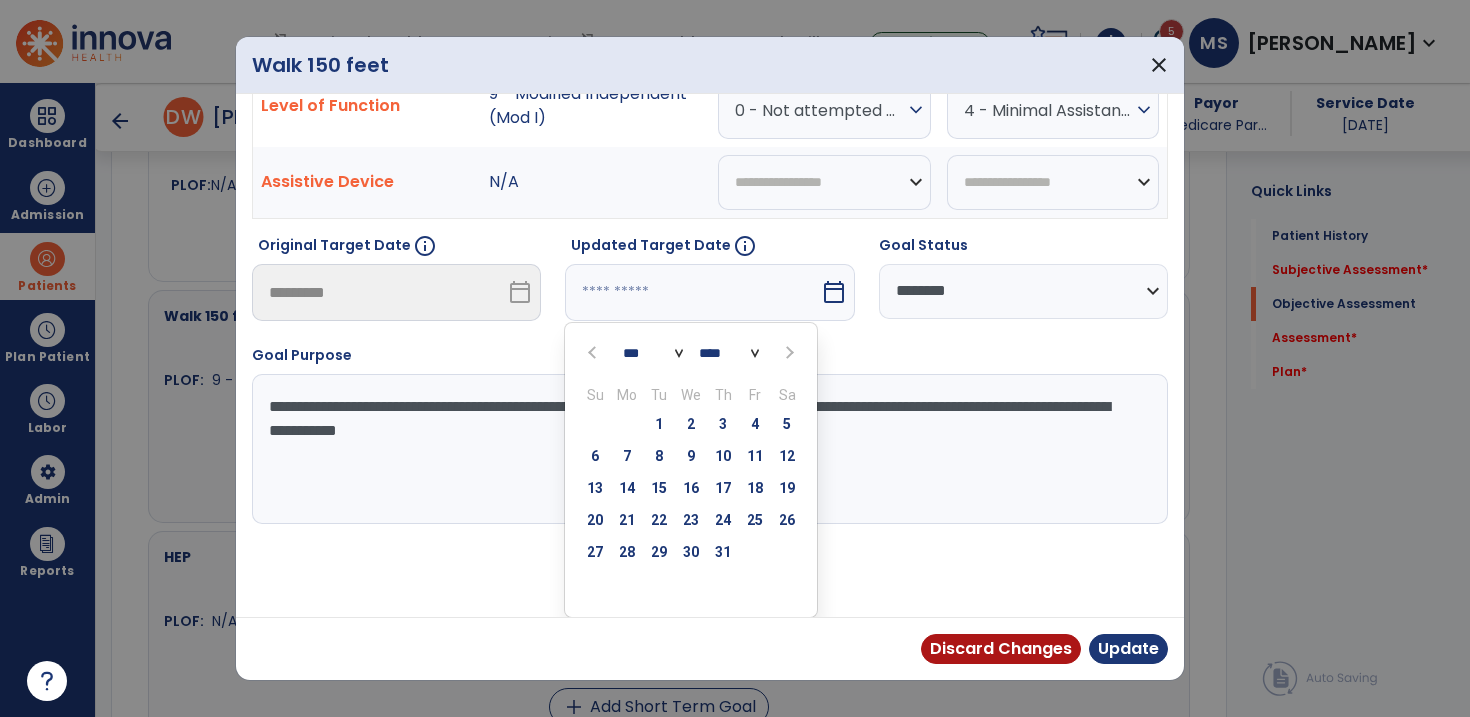 click at bounding box center [789, 353] 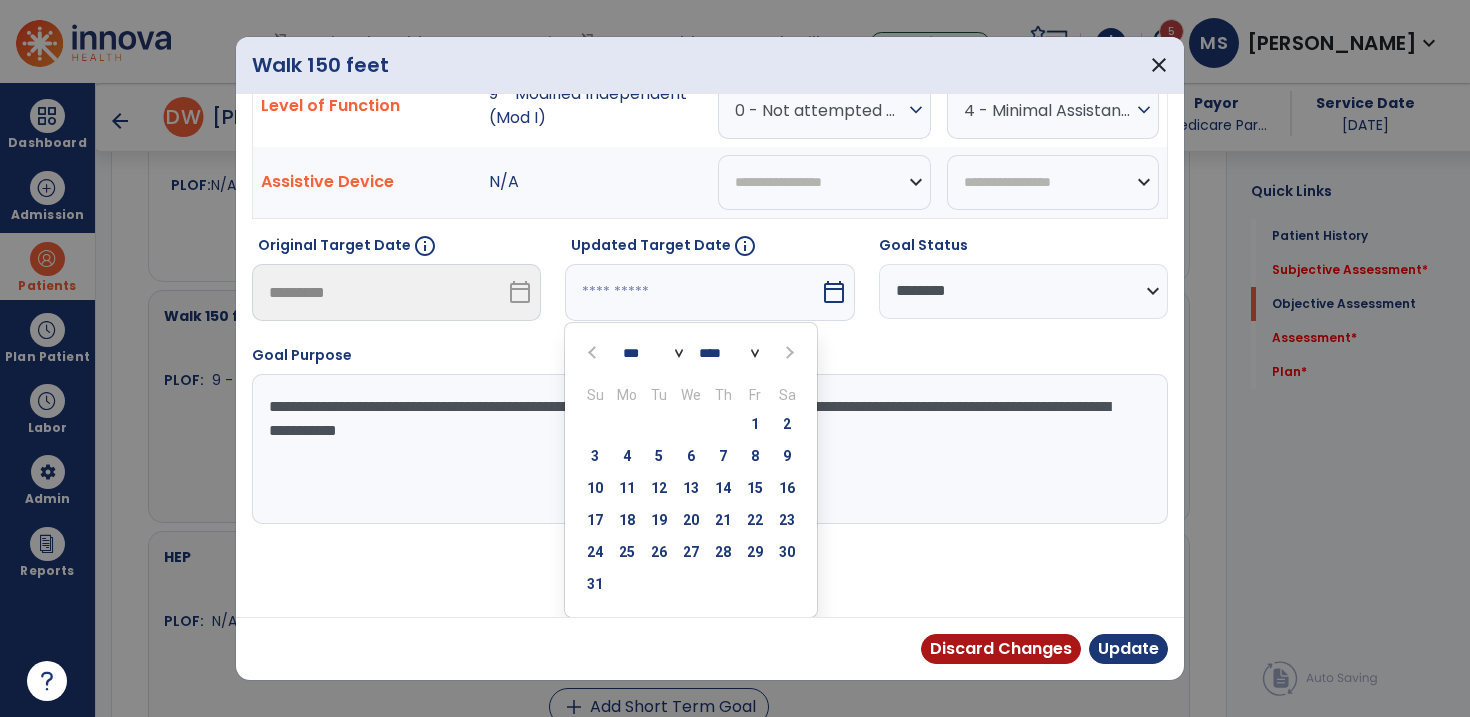 click at bounding box center [789, 353] 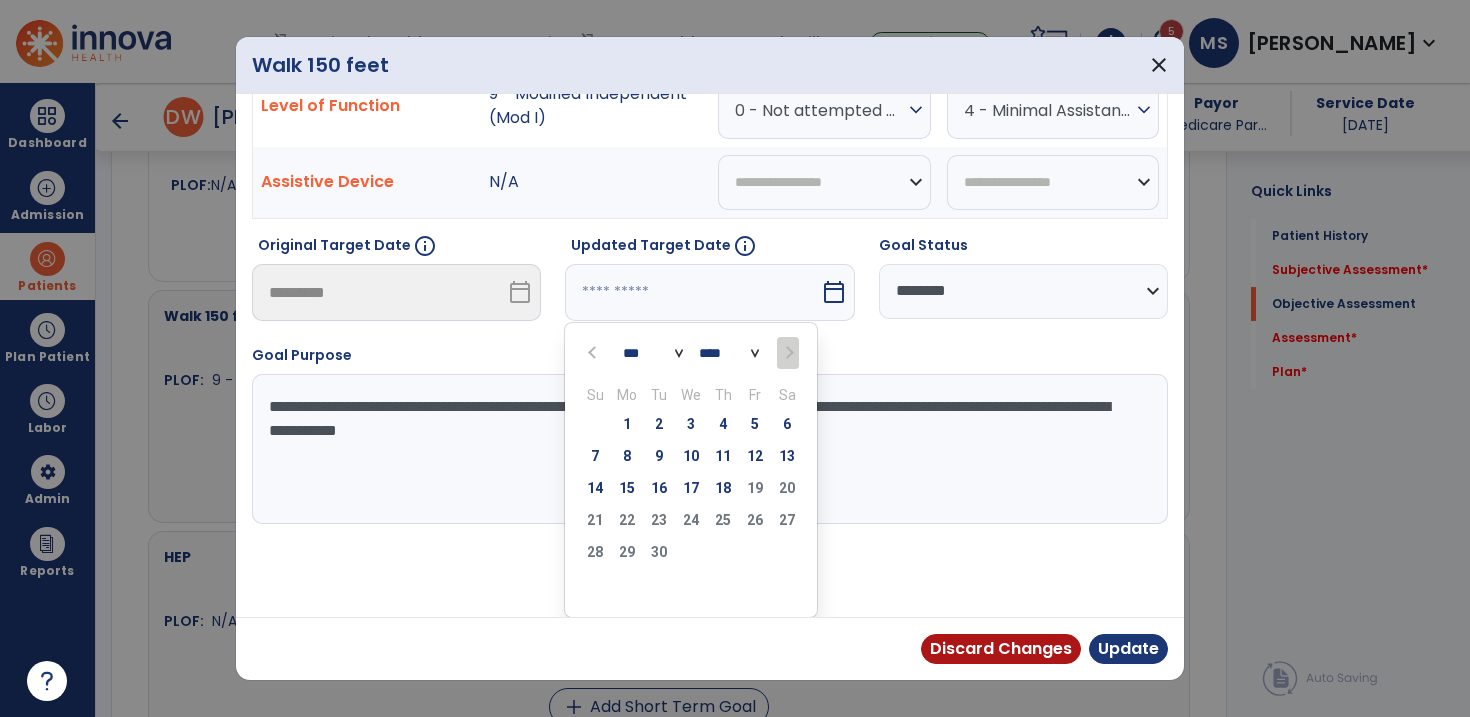 click on "18" at bounding box center (723, 491) 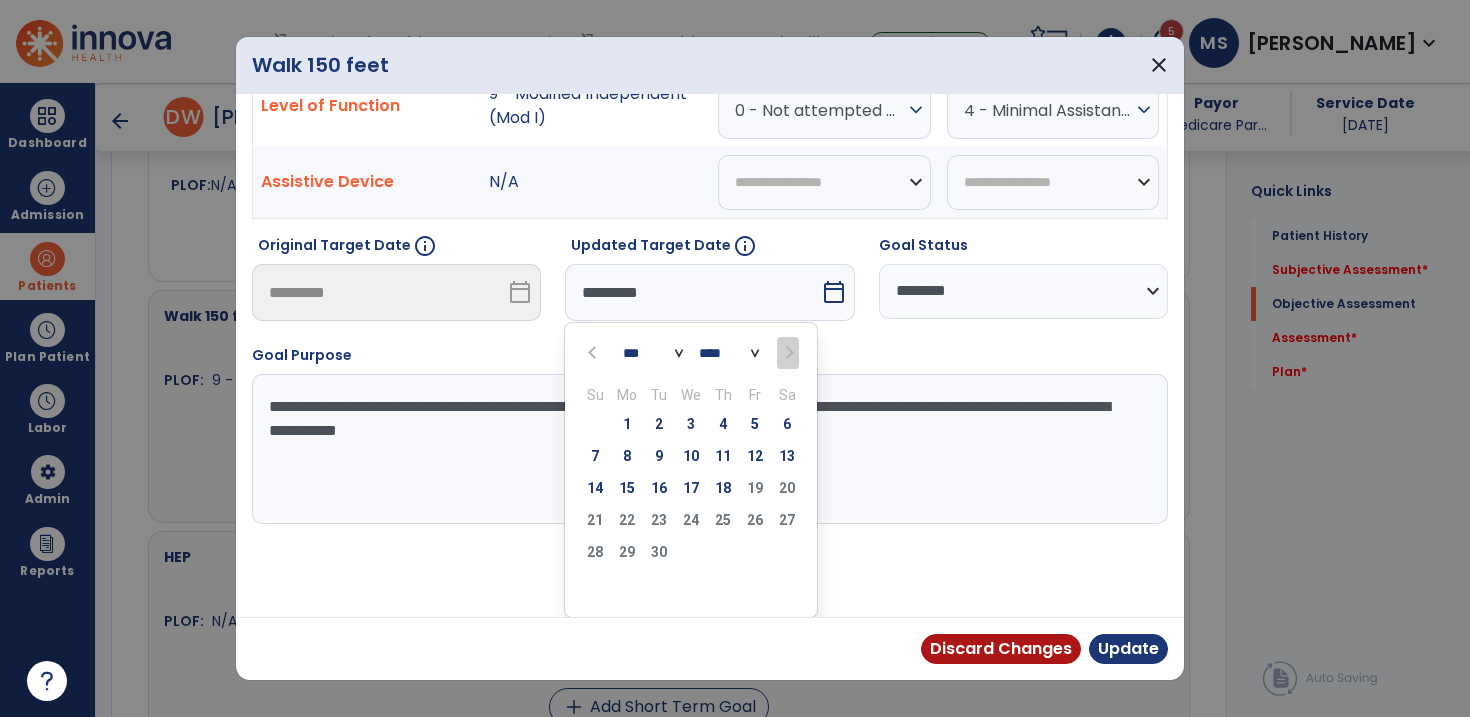 scroll, scrollTop: 12, scrollLeft: 0, axis: vertical 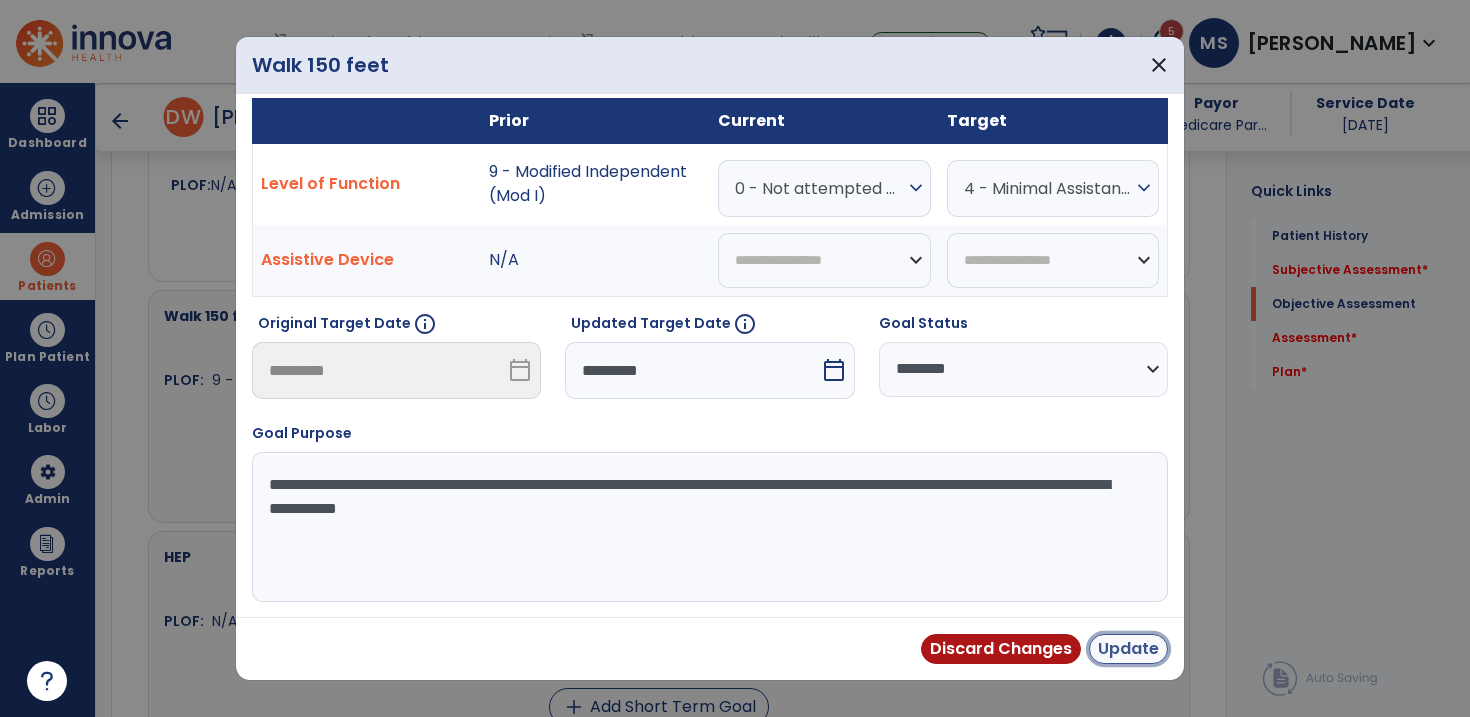 click on "Update" at bounding box center [1128, 649] 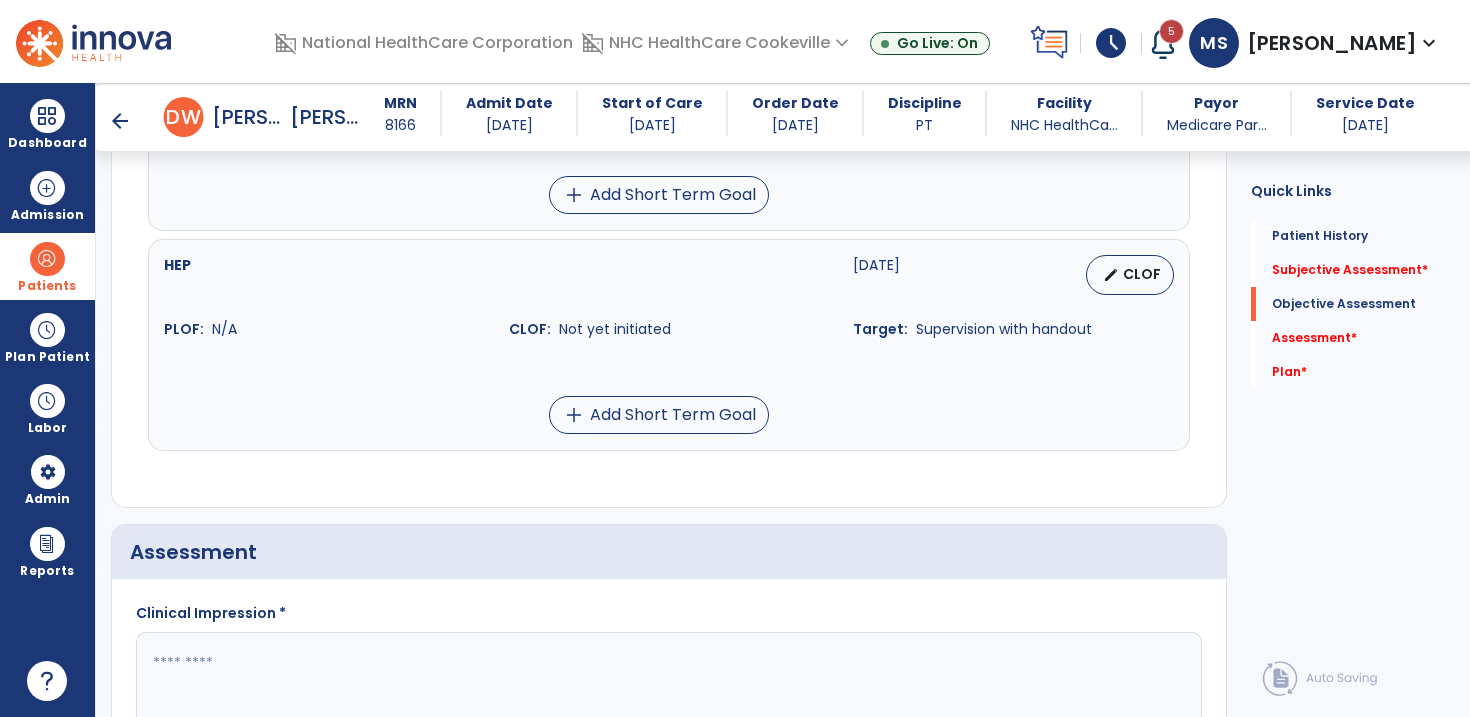 scroll, scrollTop: 1916, scrollLeft: 0, axis: vertical 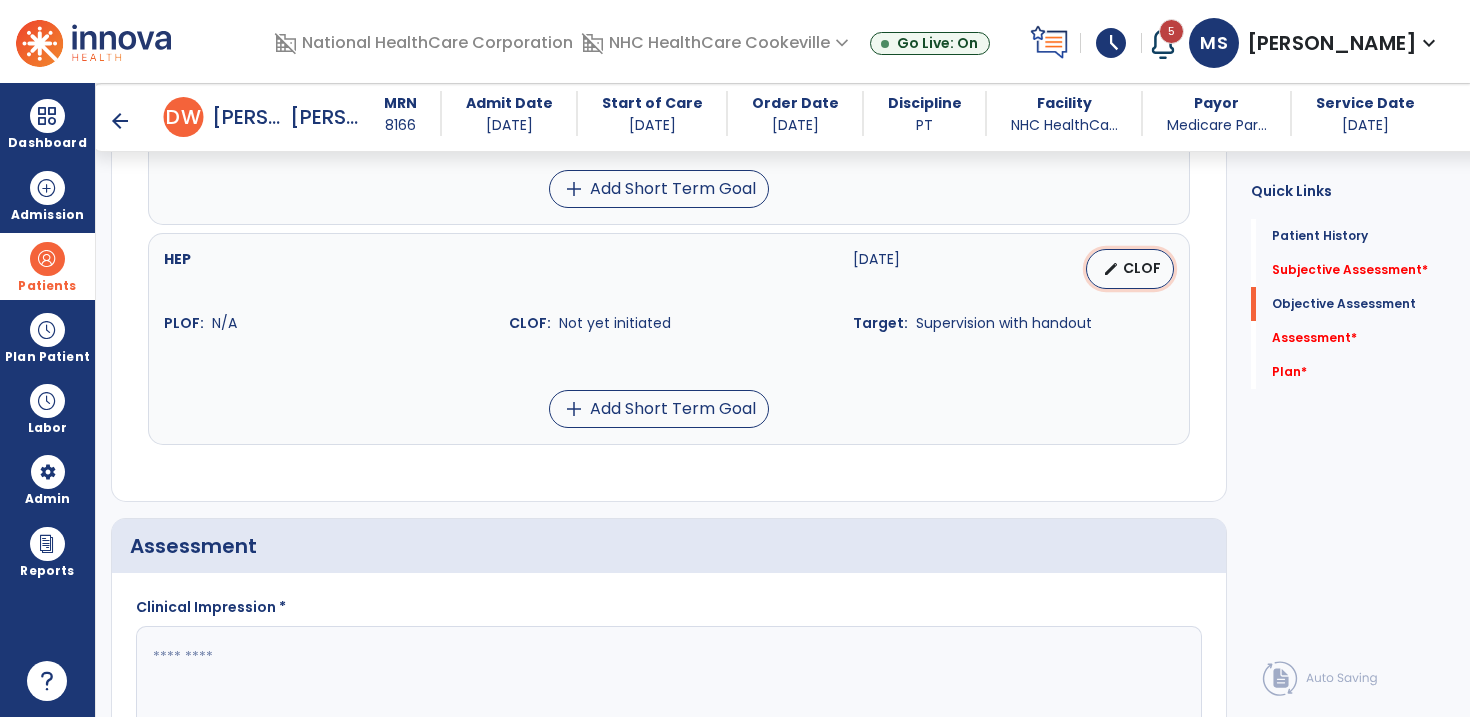 click on "edit   CLOF" at bounding box center (1130, 269) 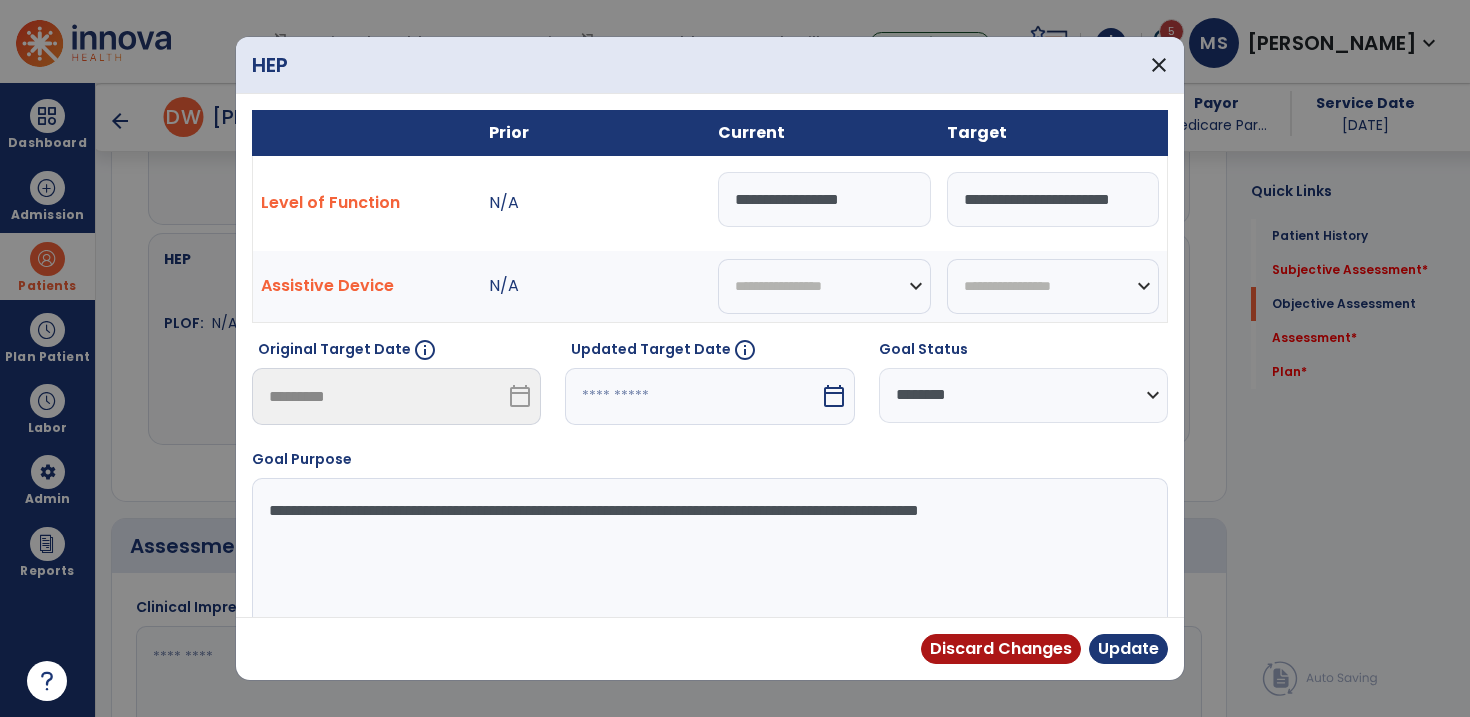 click at bounding box center [692, 396] 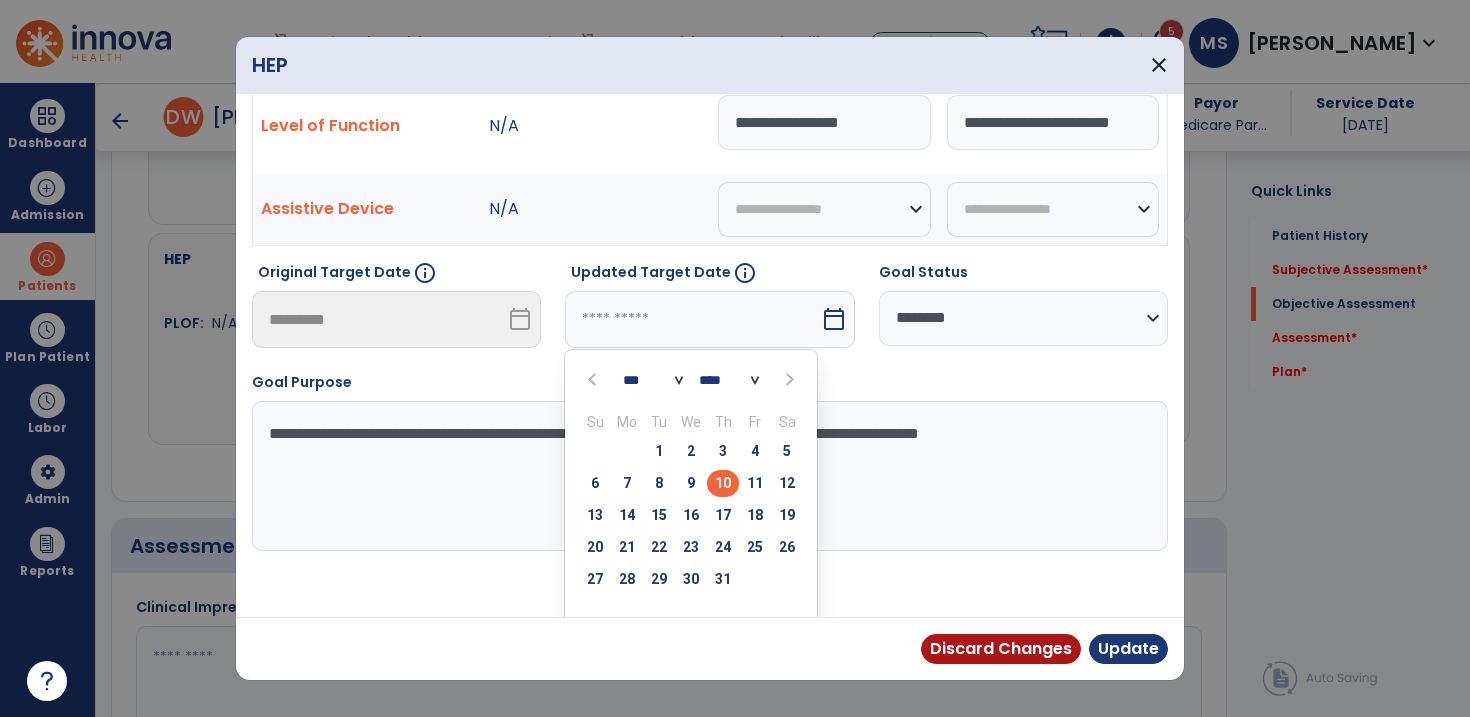 scroll, scrollTop: 88, scrollLeft: 0, axis: vertical 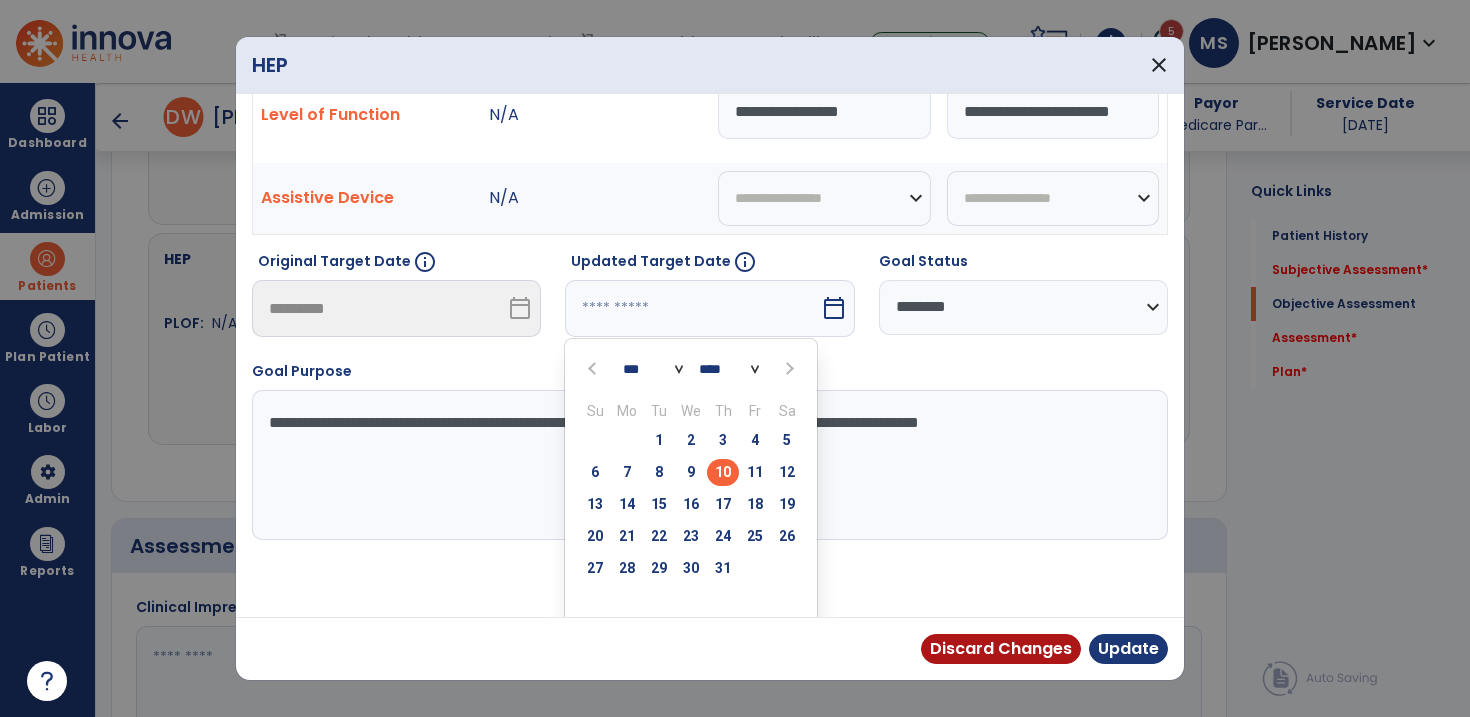 click at bounding box center [787, 368] 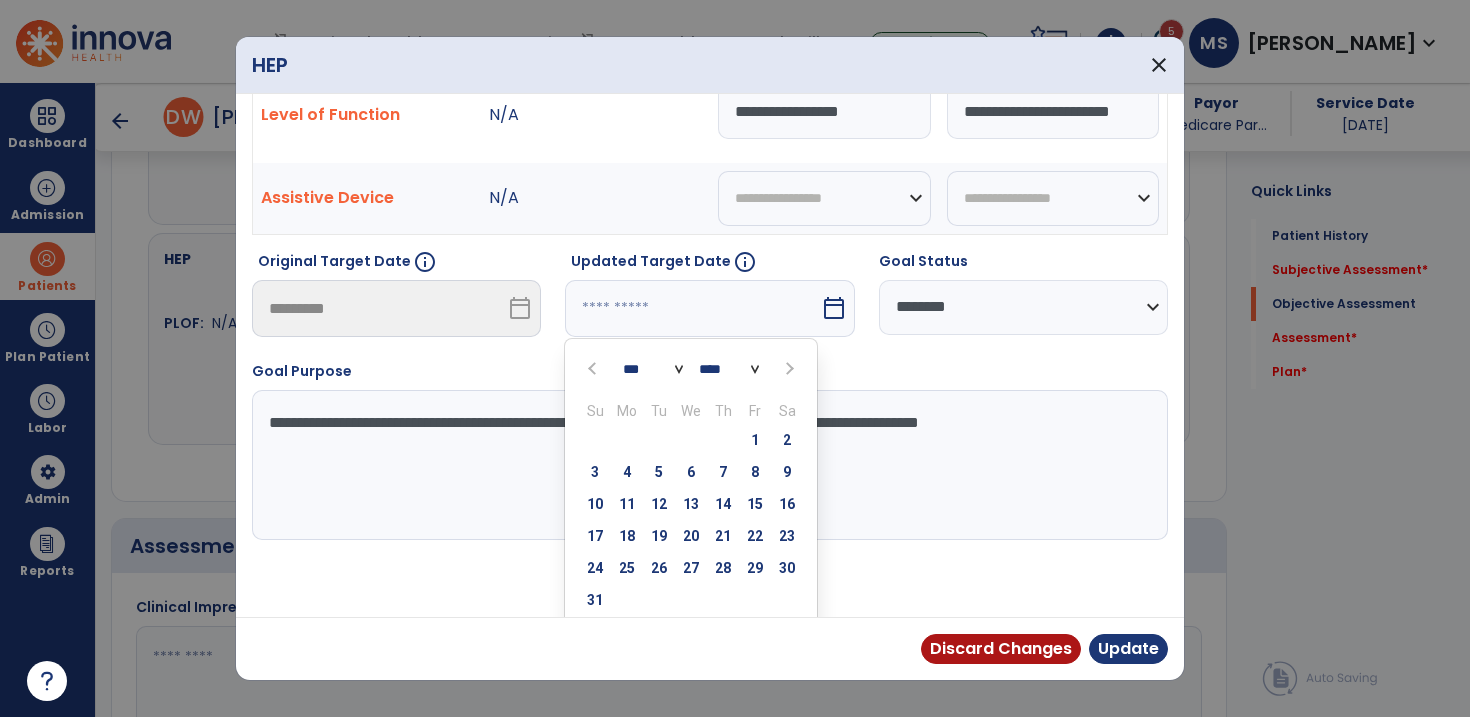 click at bounding box center [787, 368] 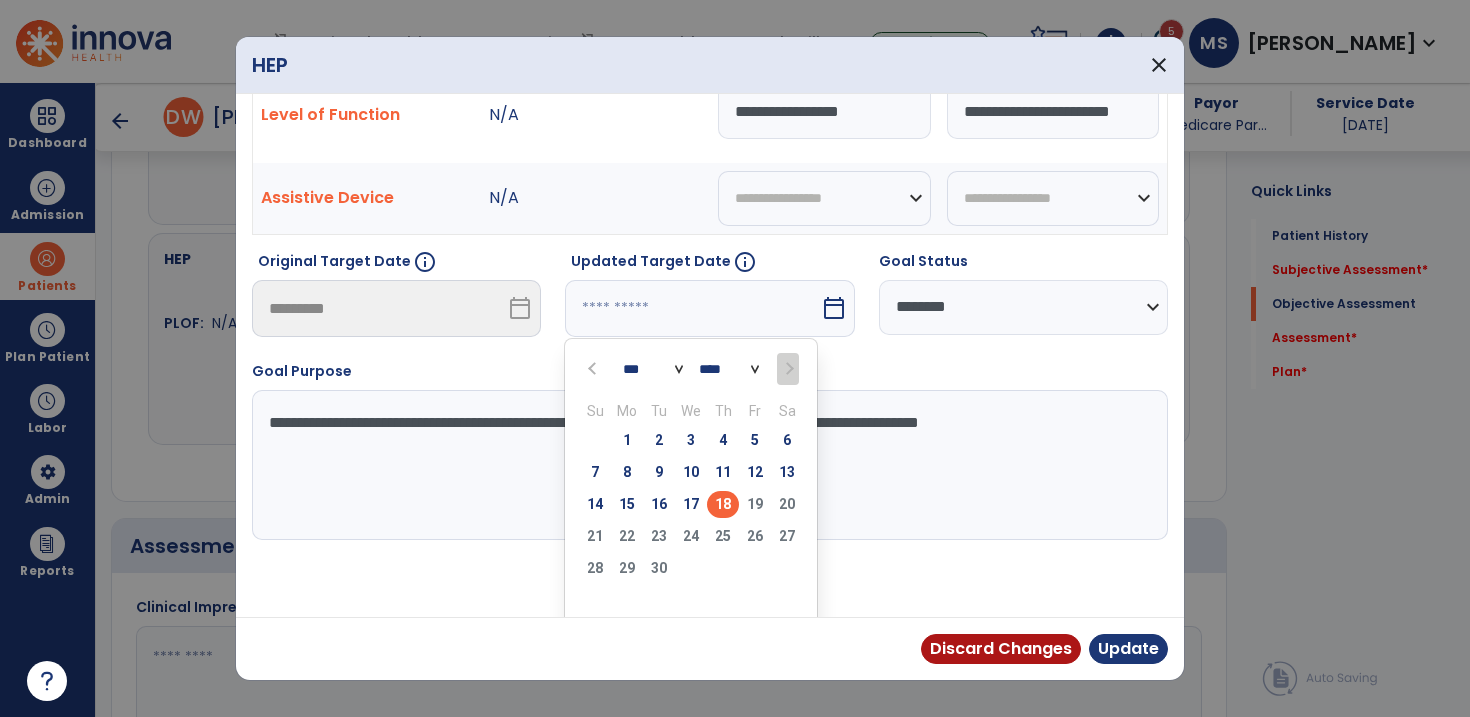 click on "18" at bounding box center (723, 504) 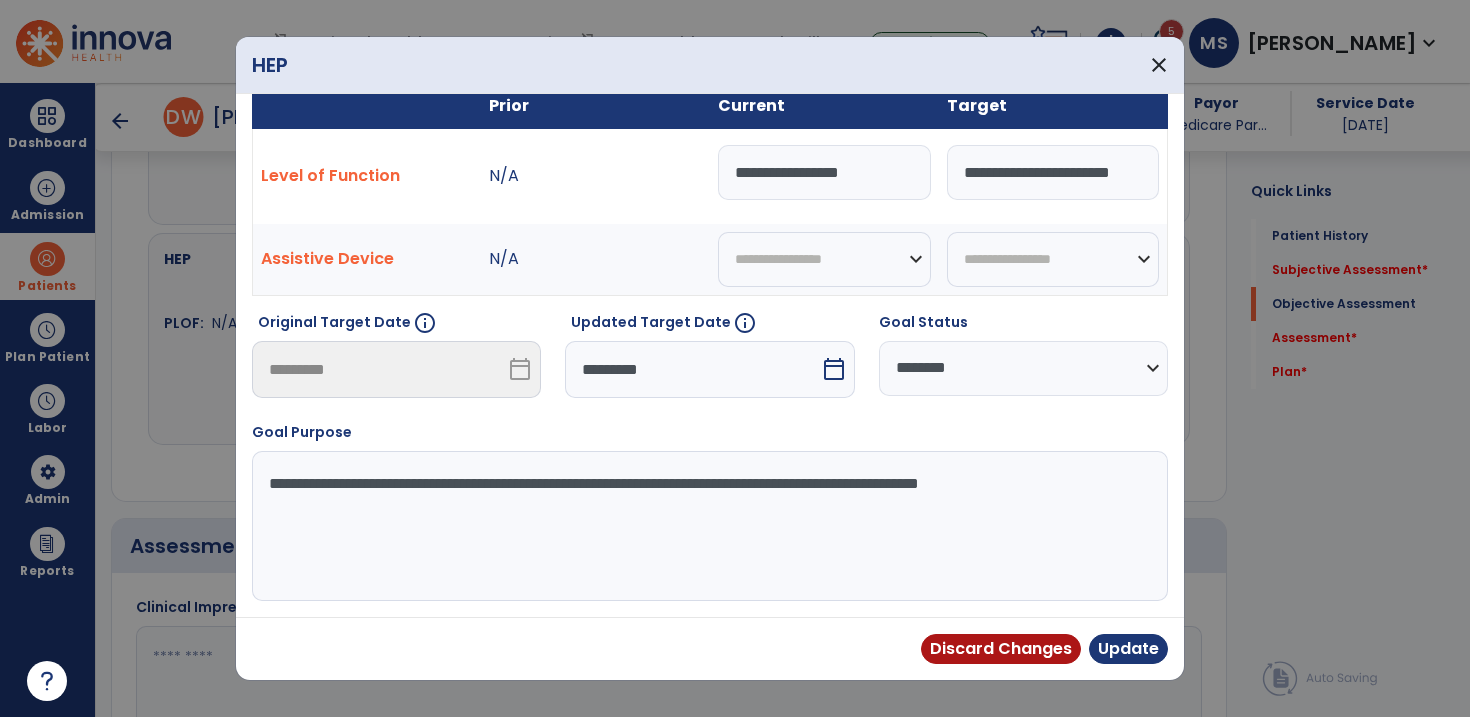 scroll, scrollTop: 26, scrollLeft: 0, axis: vertical 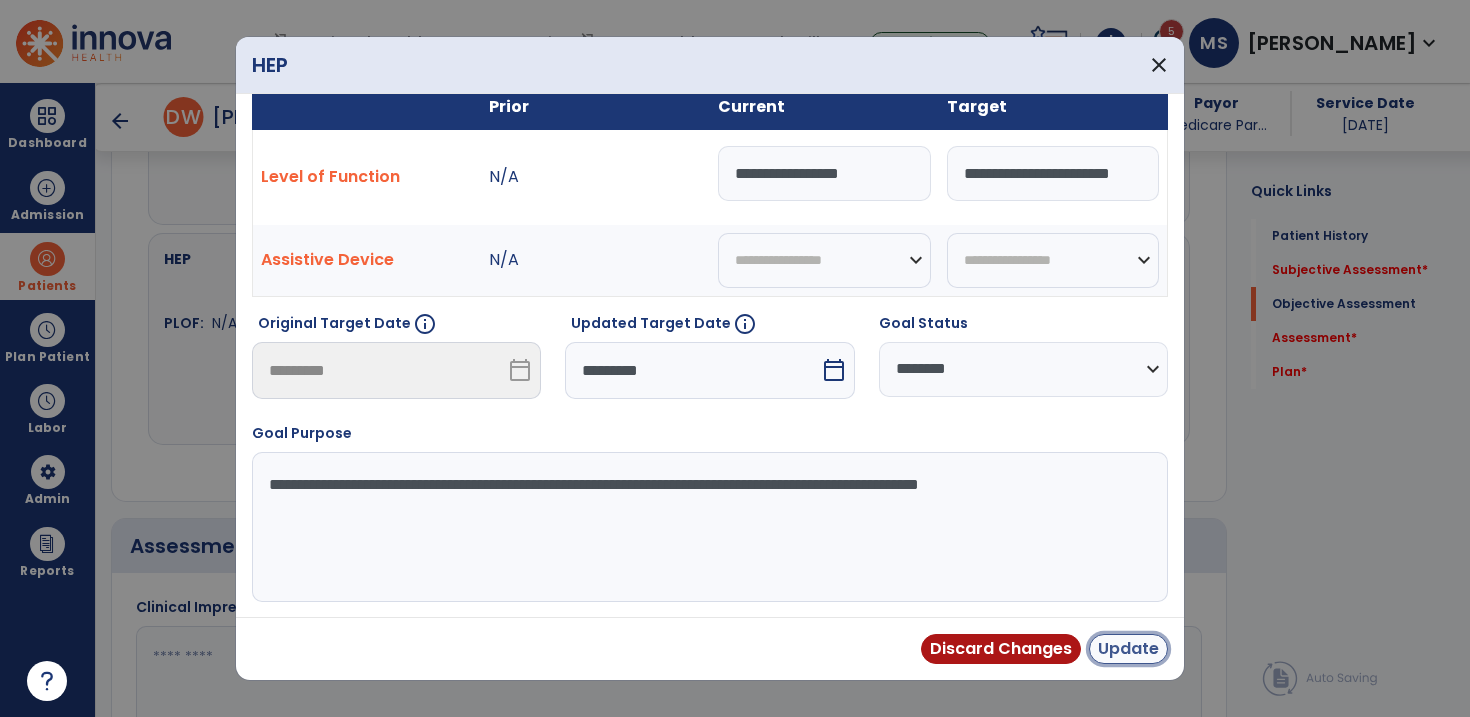 click on "Update" at bounding box center [1128, 649] 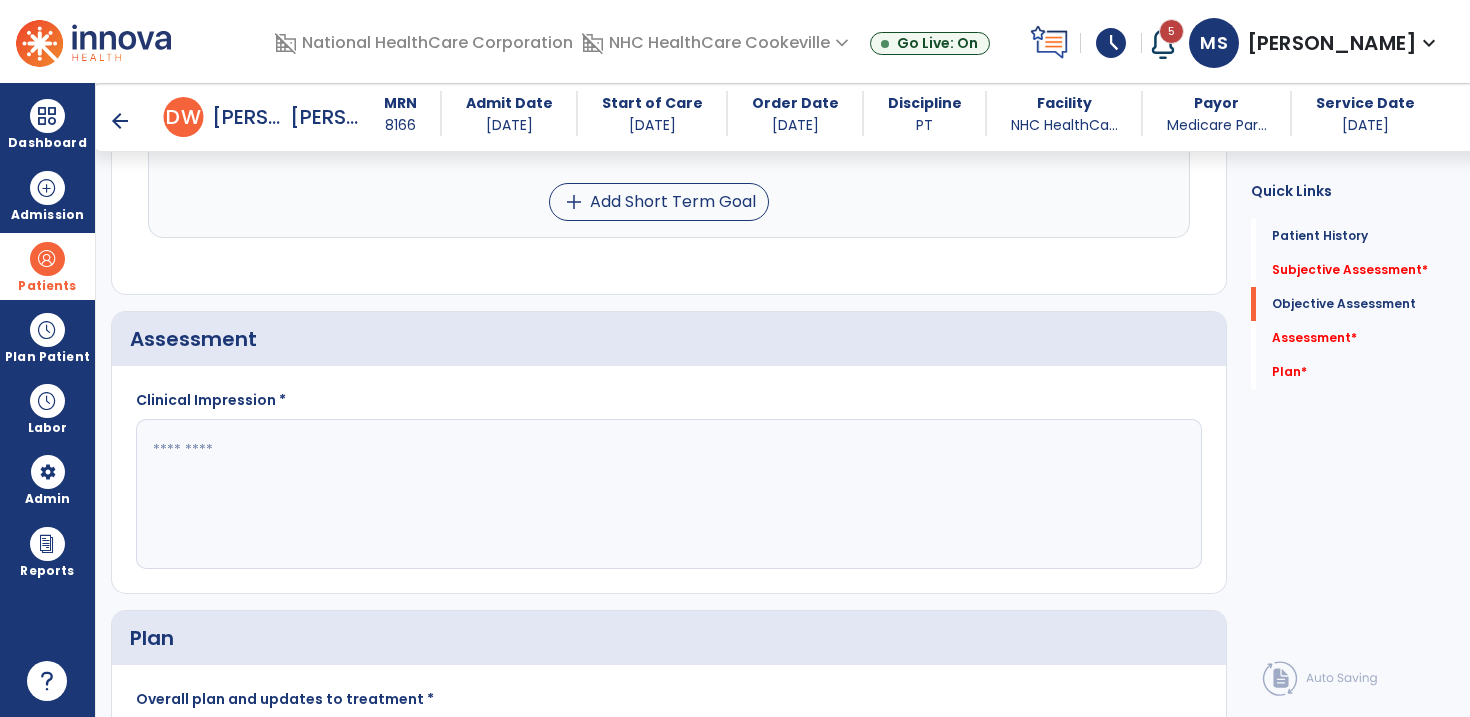 scroll, scrollTop: 2124, scrollLeft: 0, axis: vertical 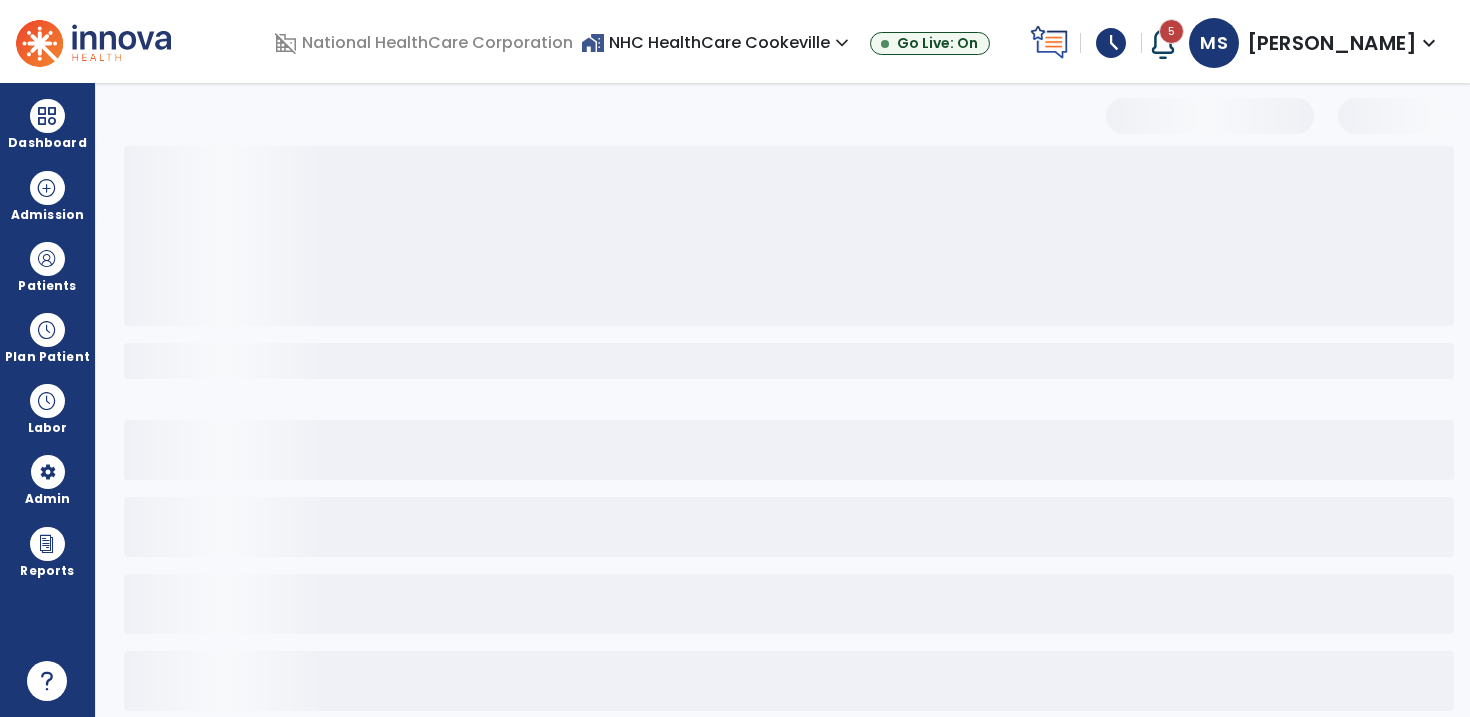 select on "*" 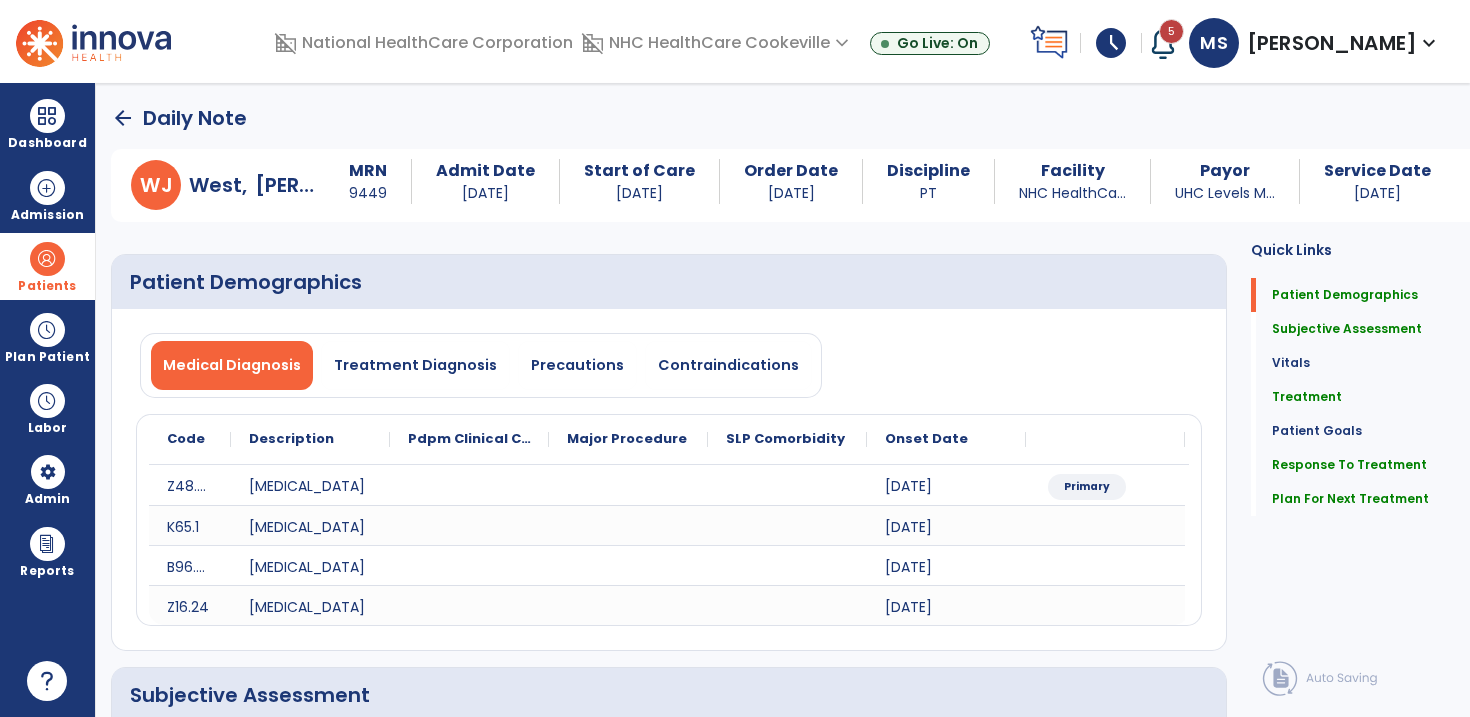 click at bounding box center (47, 259) 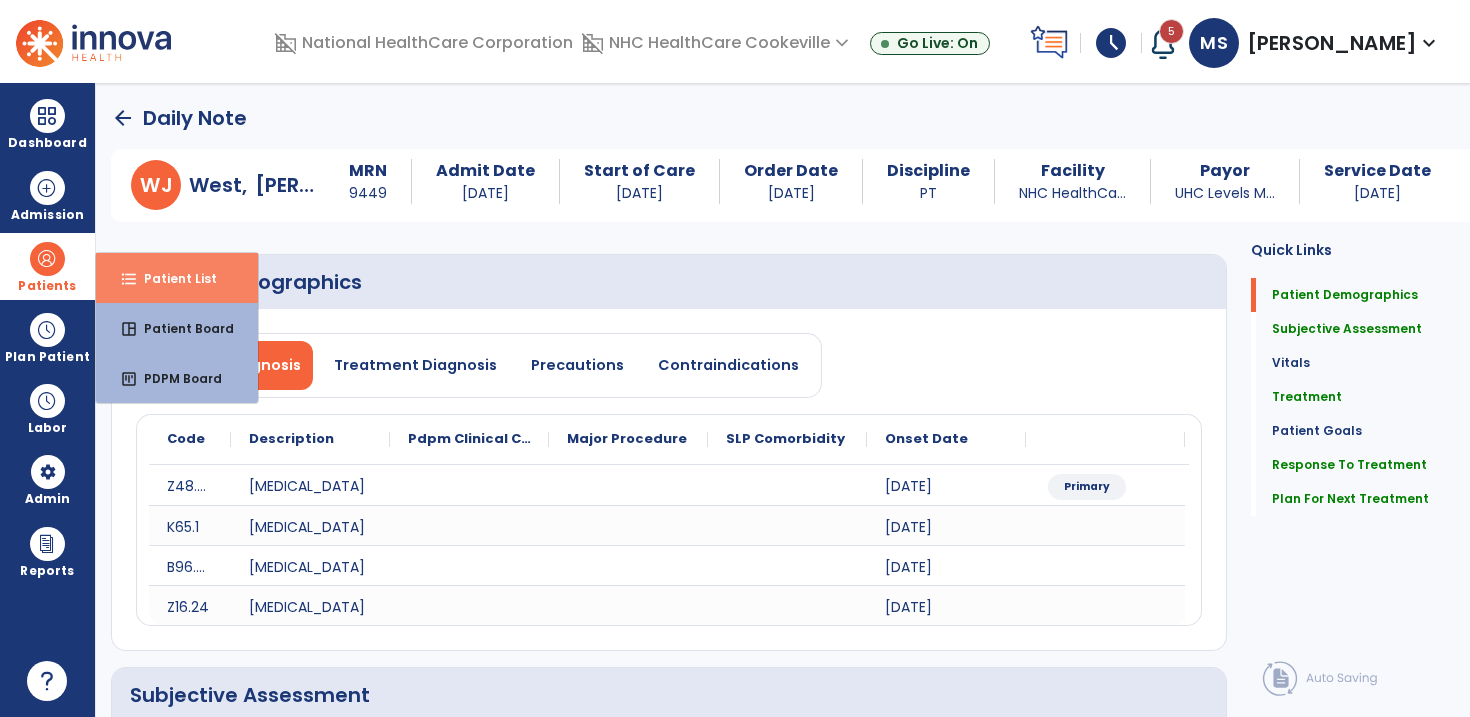 click on "format_list_bulleted  Patient List" at bounding box center (177, 278) 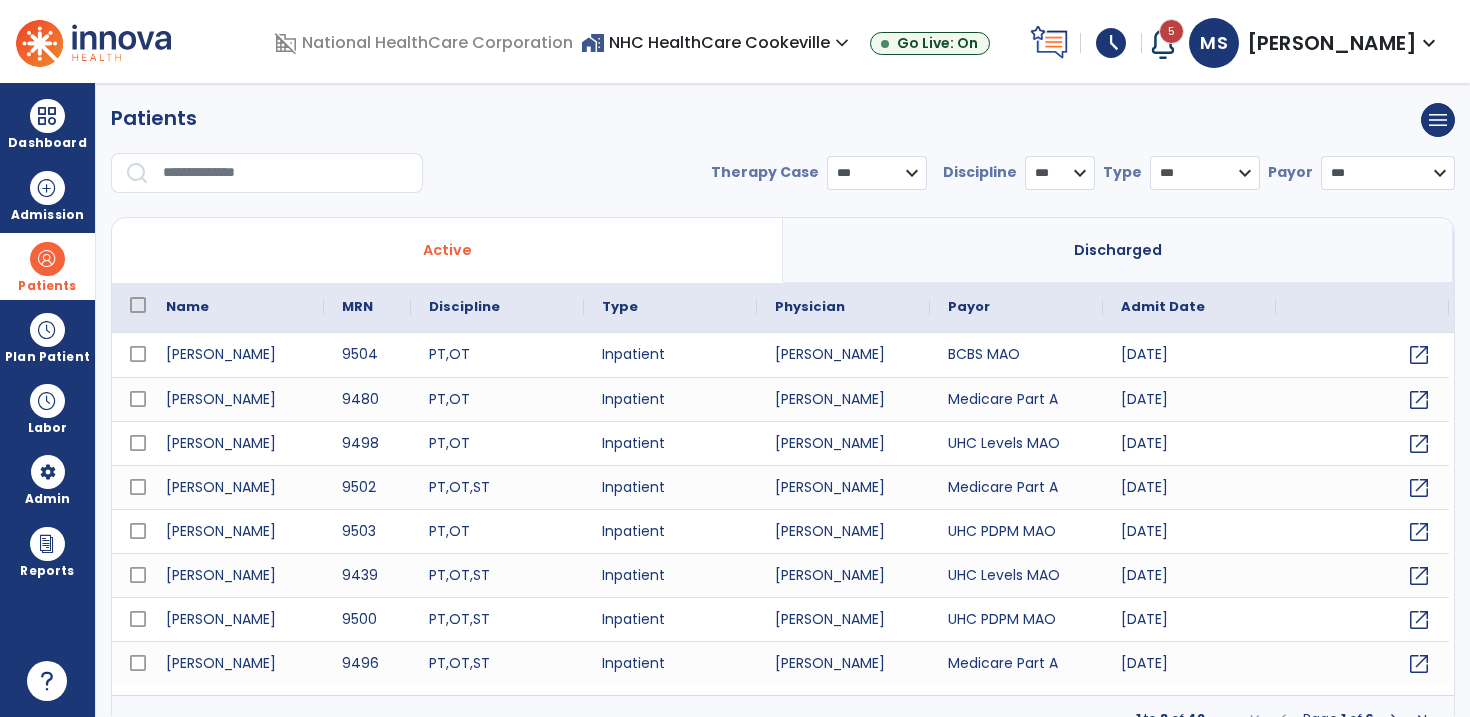 click at bounding box center (286, 173) 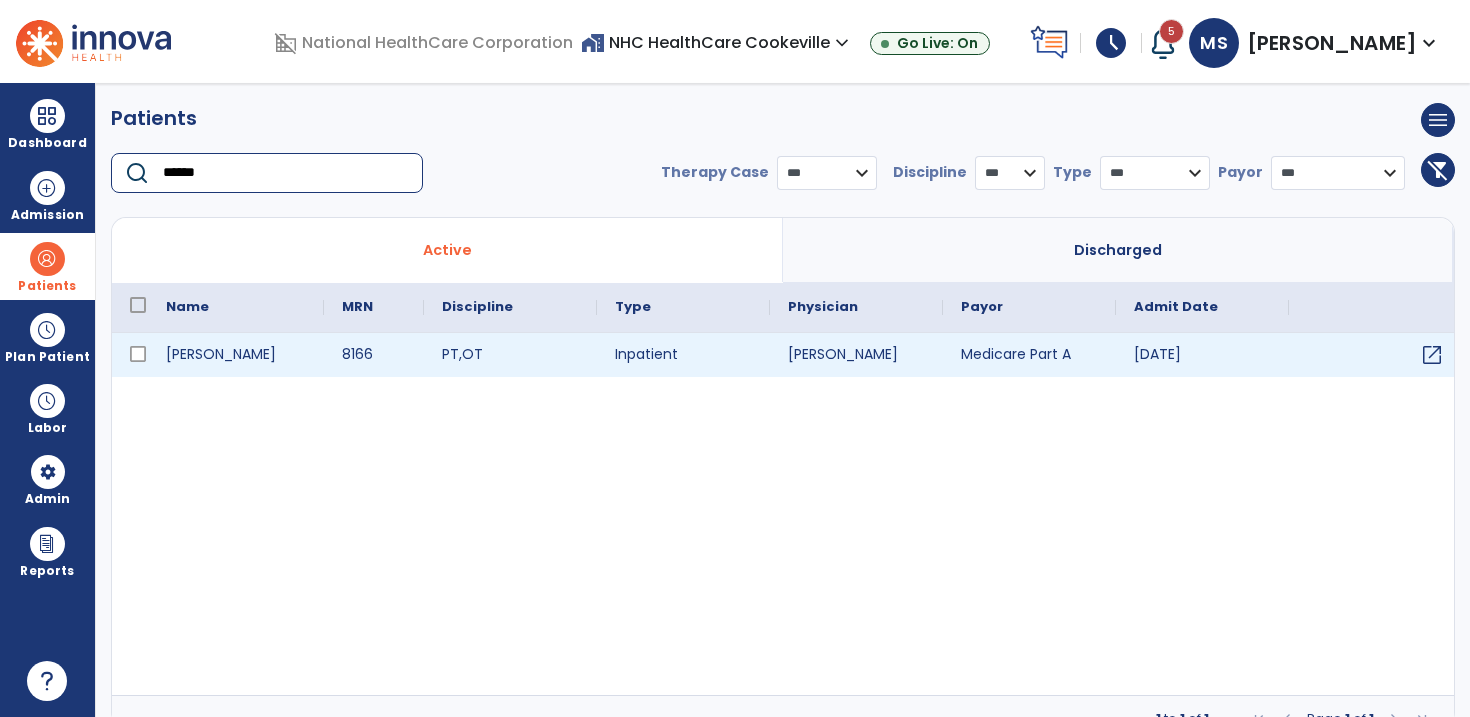 type on "******" 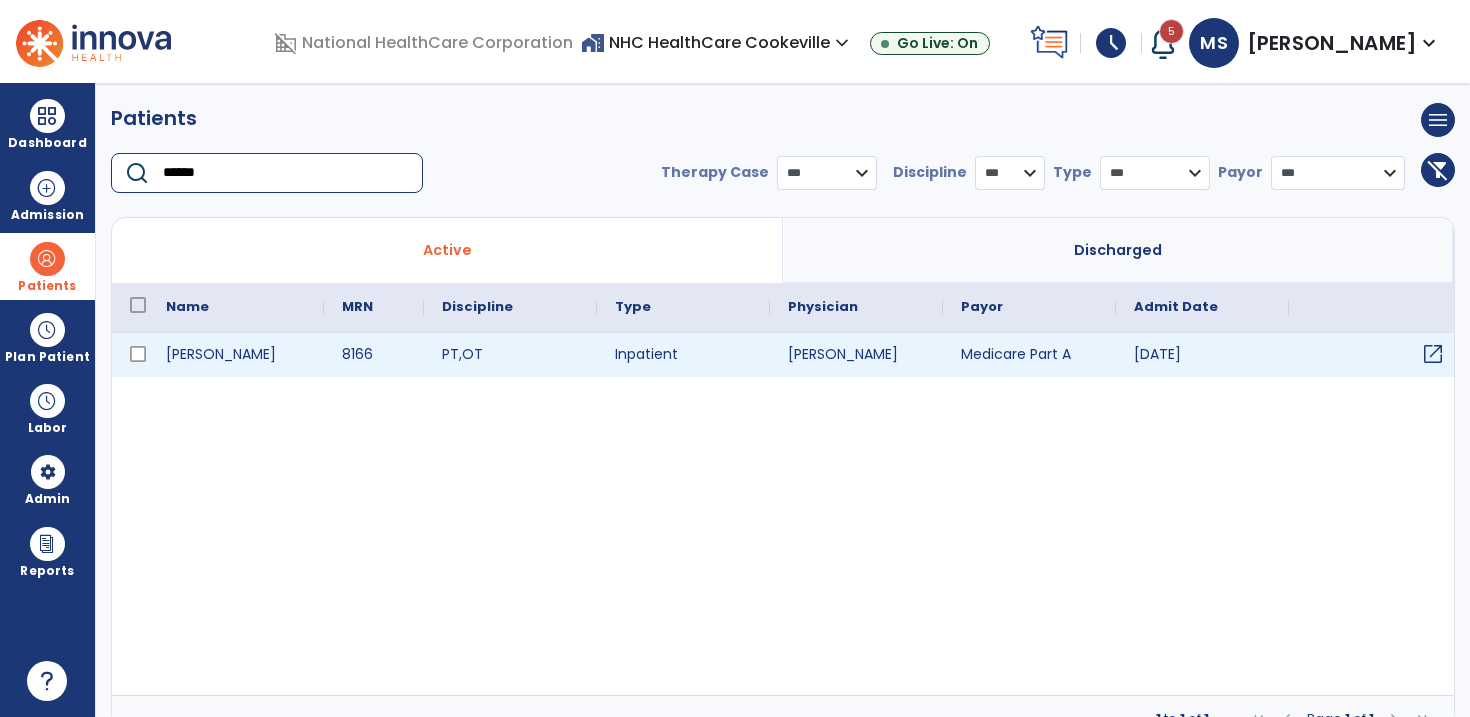 click on "open_in_new" at bounding box center [1433, 354] 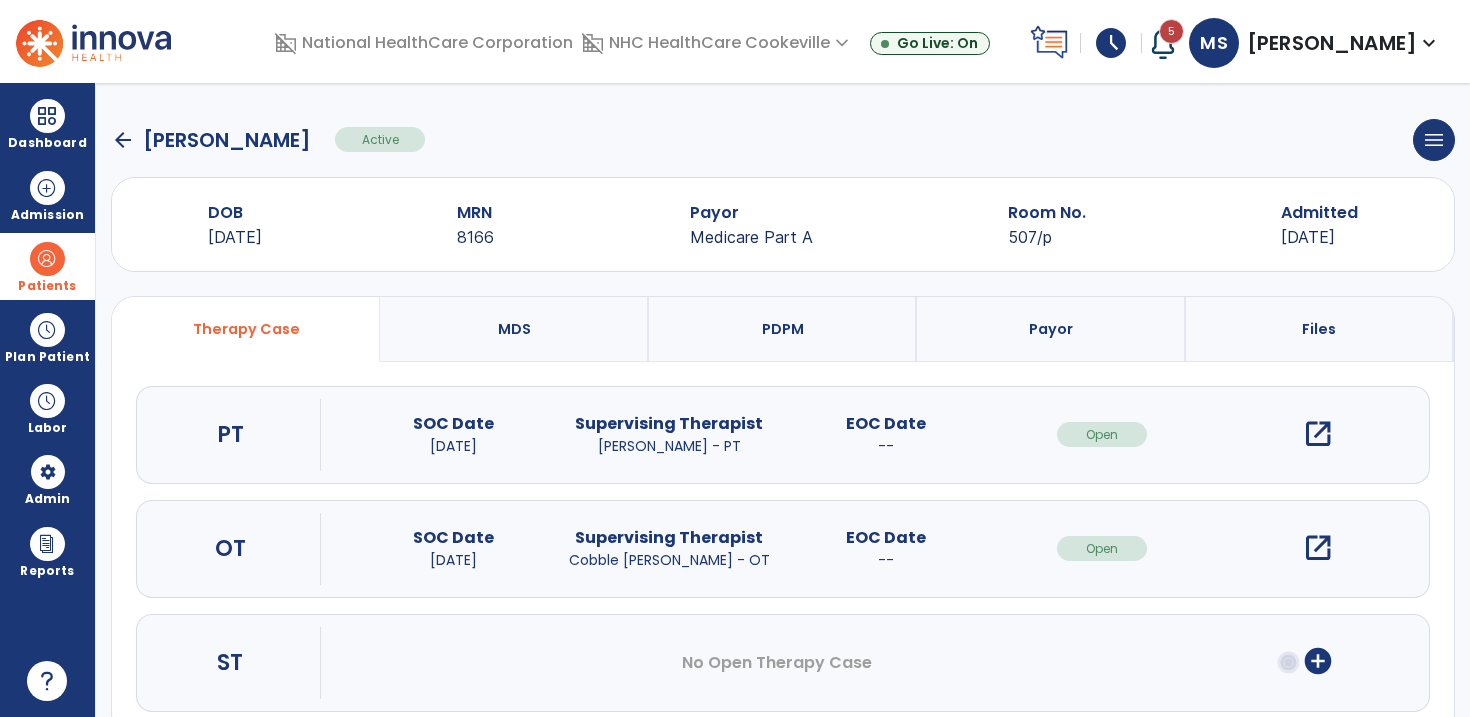 click on "open_in_new" at bounding box center [1318, 434] 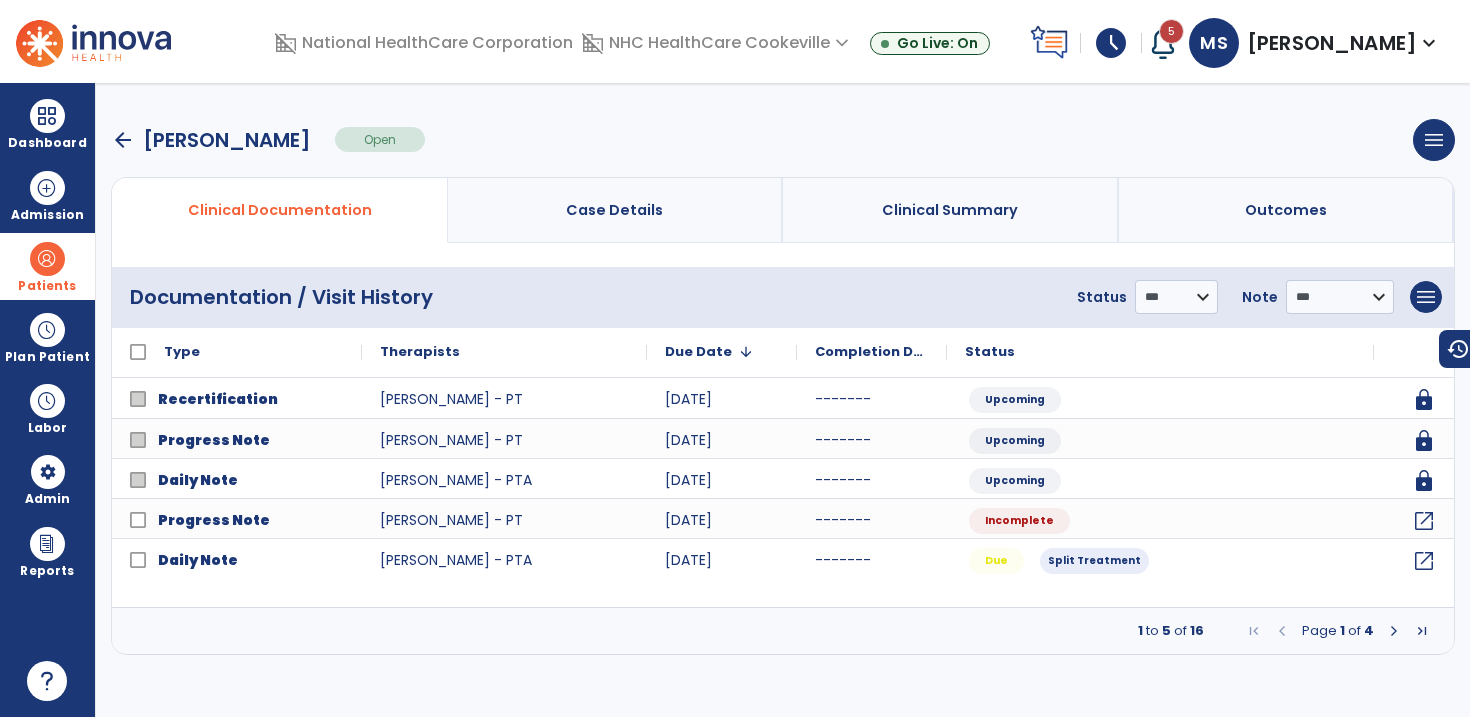 click at bounding box center [1422, 631] 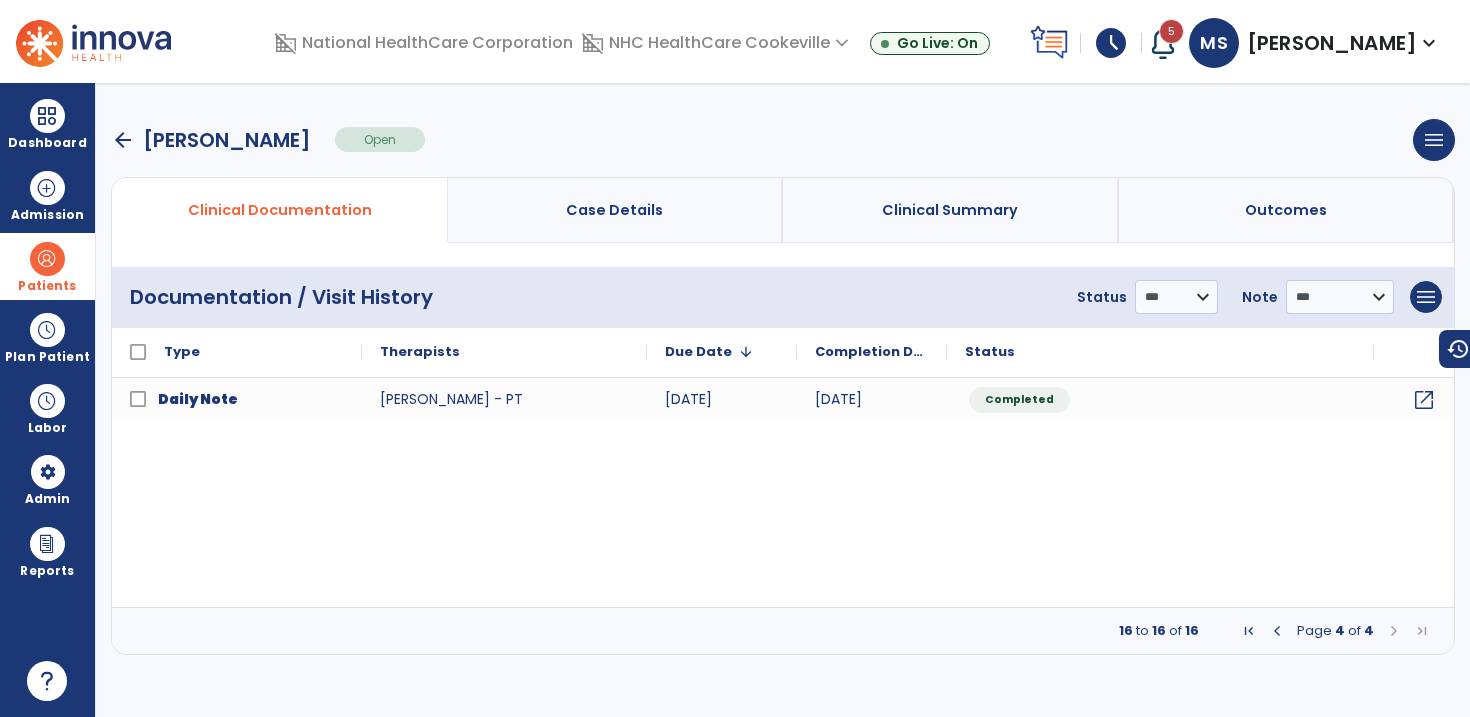 click at bounding box center (1277, 631) 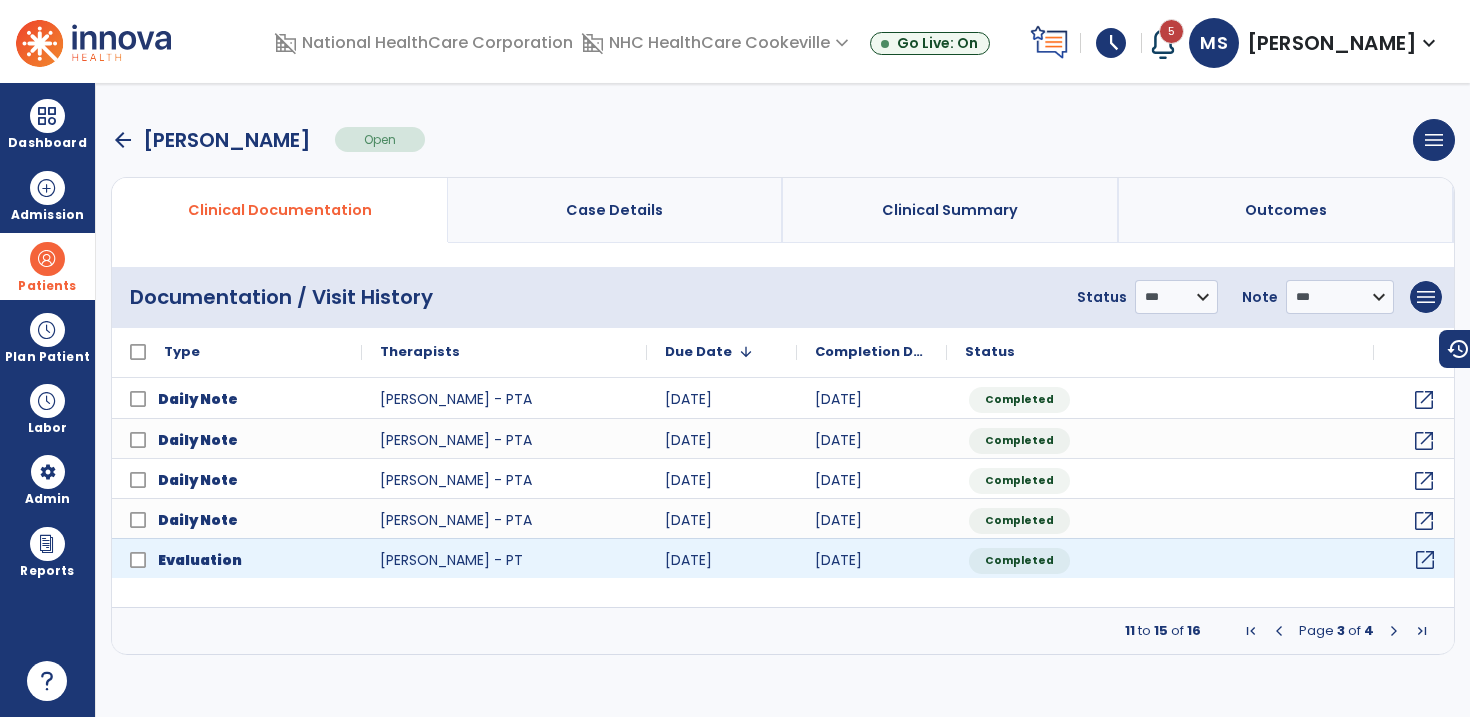 click on "open_in_new" 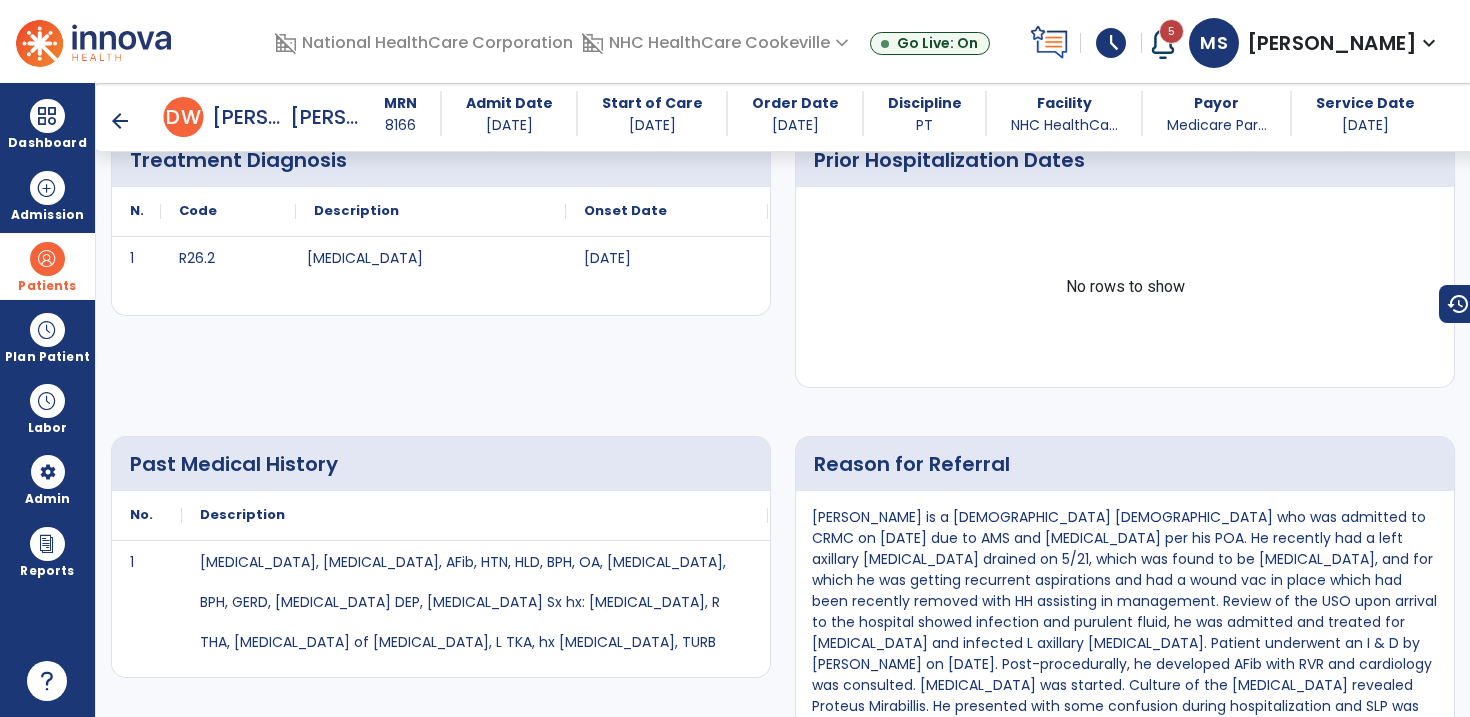 scroll, scrollTop: 0, scrollLeft: 0, axis: both 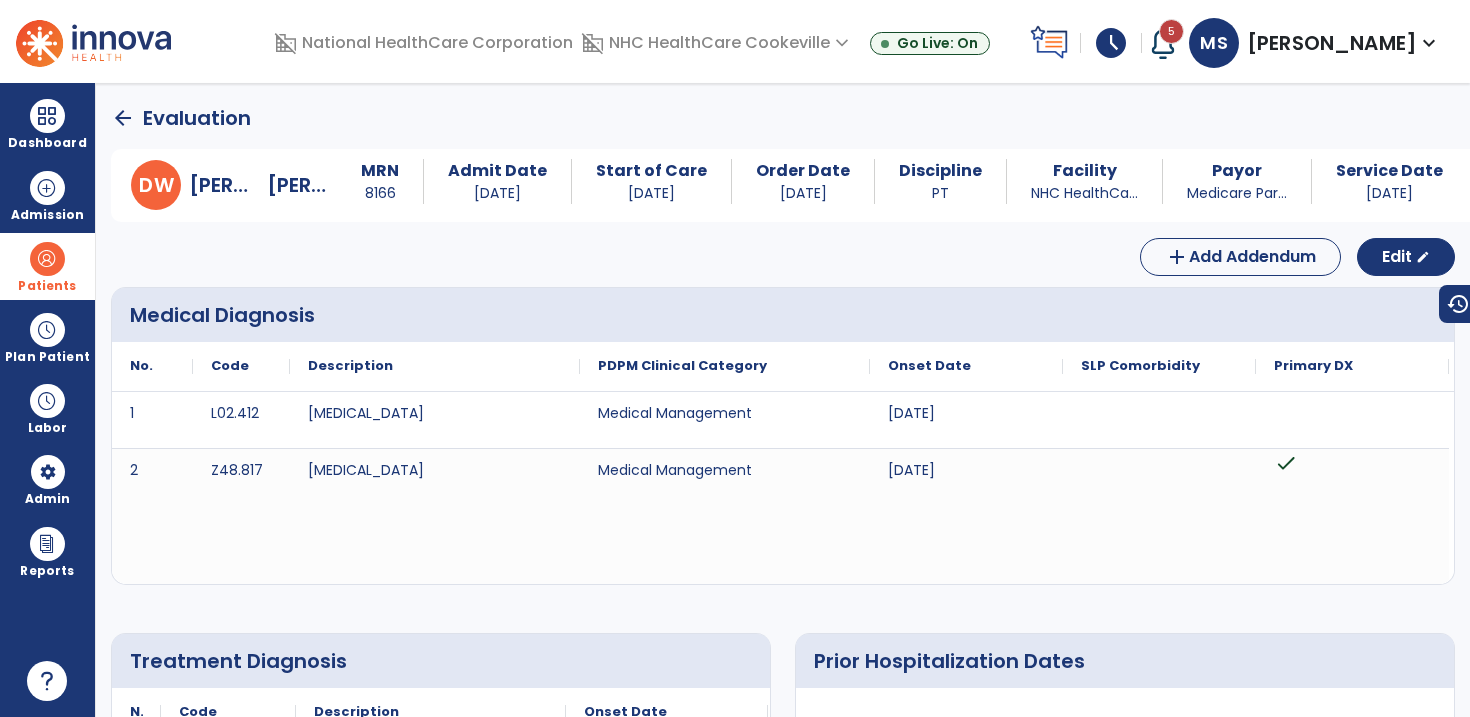 click on "Patients" at bounding box center (47, 266) 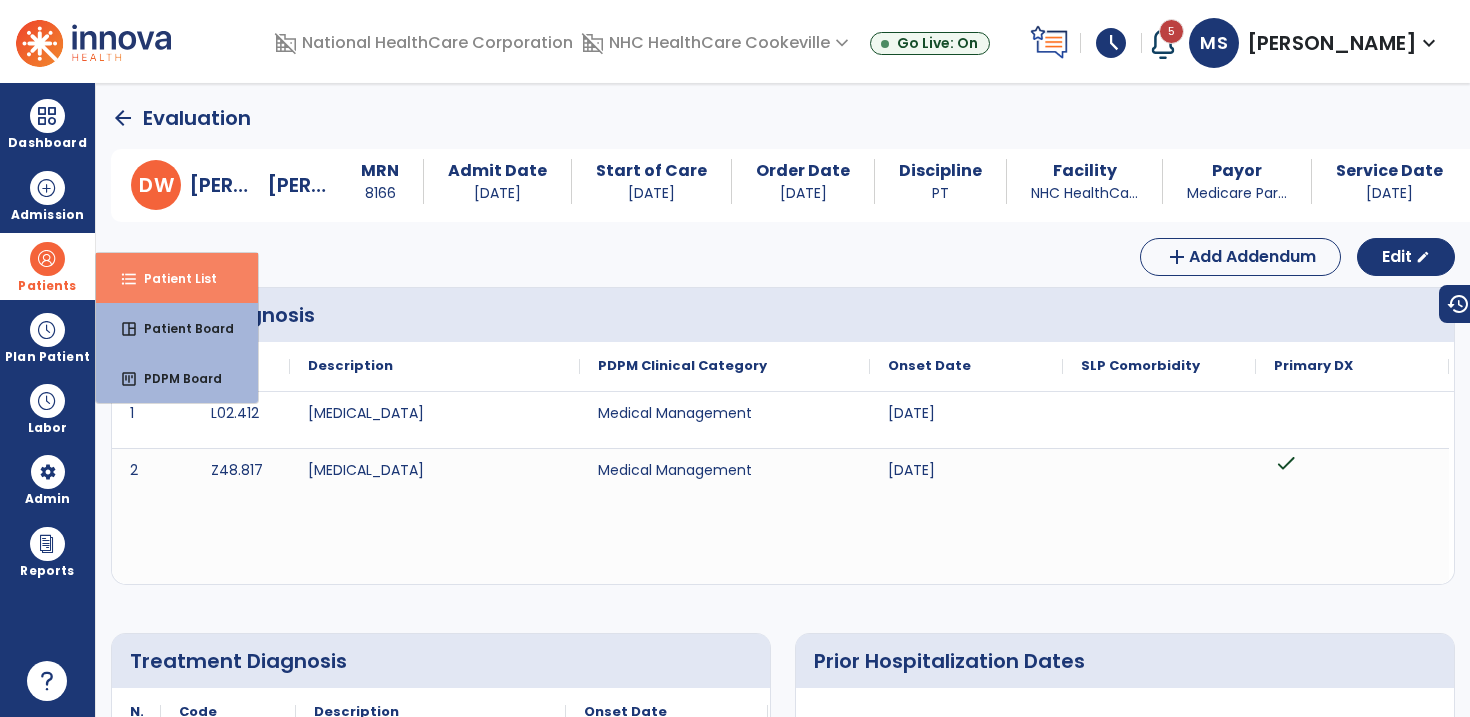 click on "format_list_bulleted  Patient List" at bounding box center (177, 278) 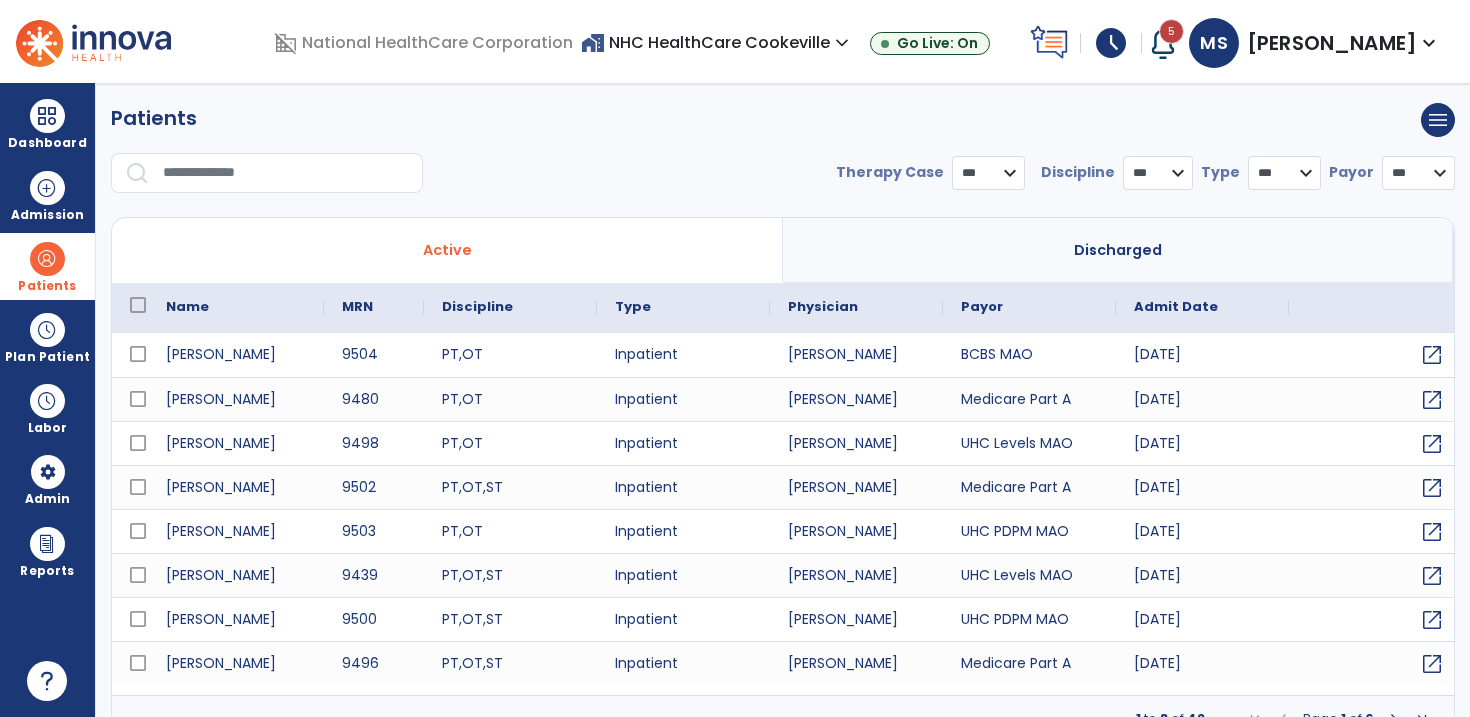select on "***" 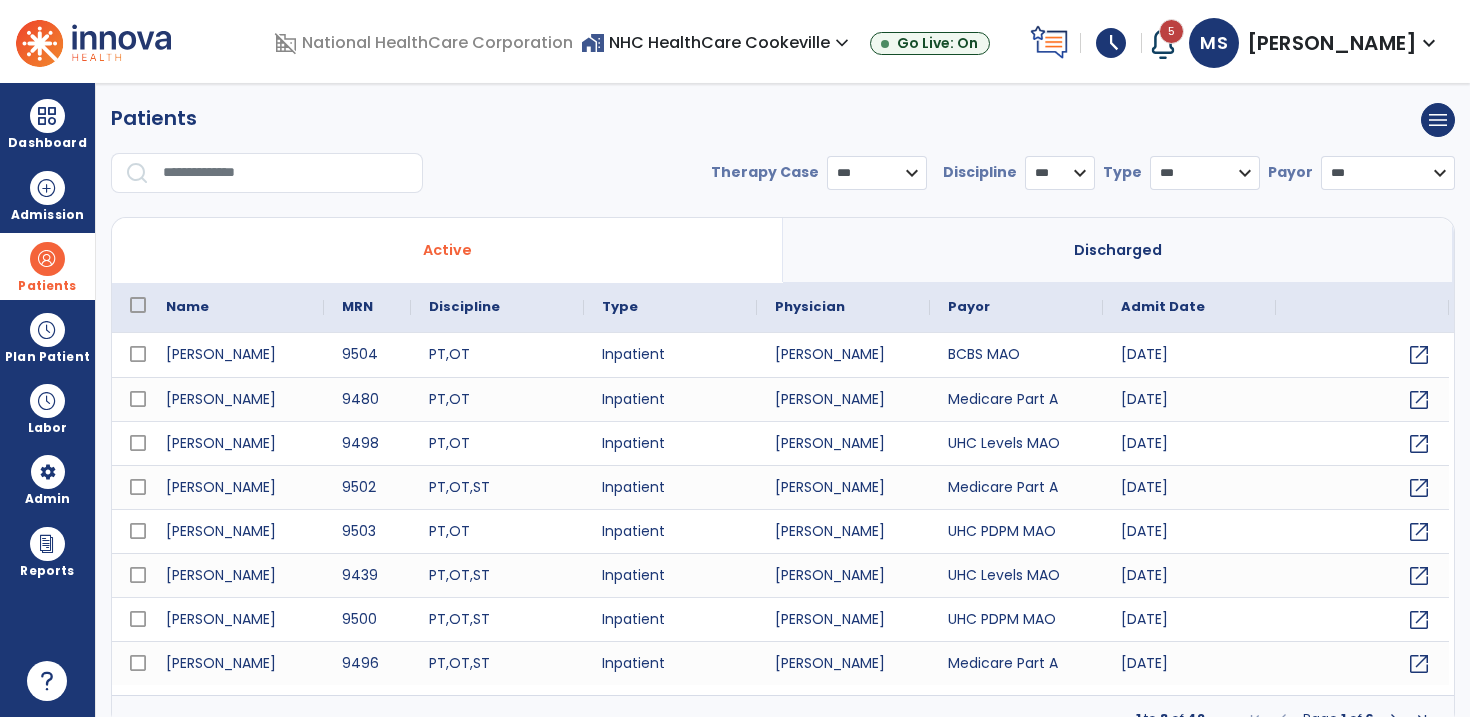 click at bounding box center (286, 173) 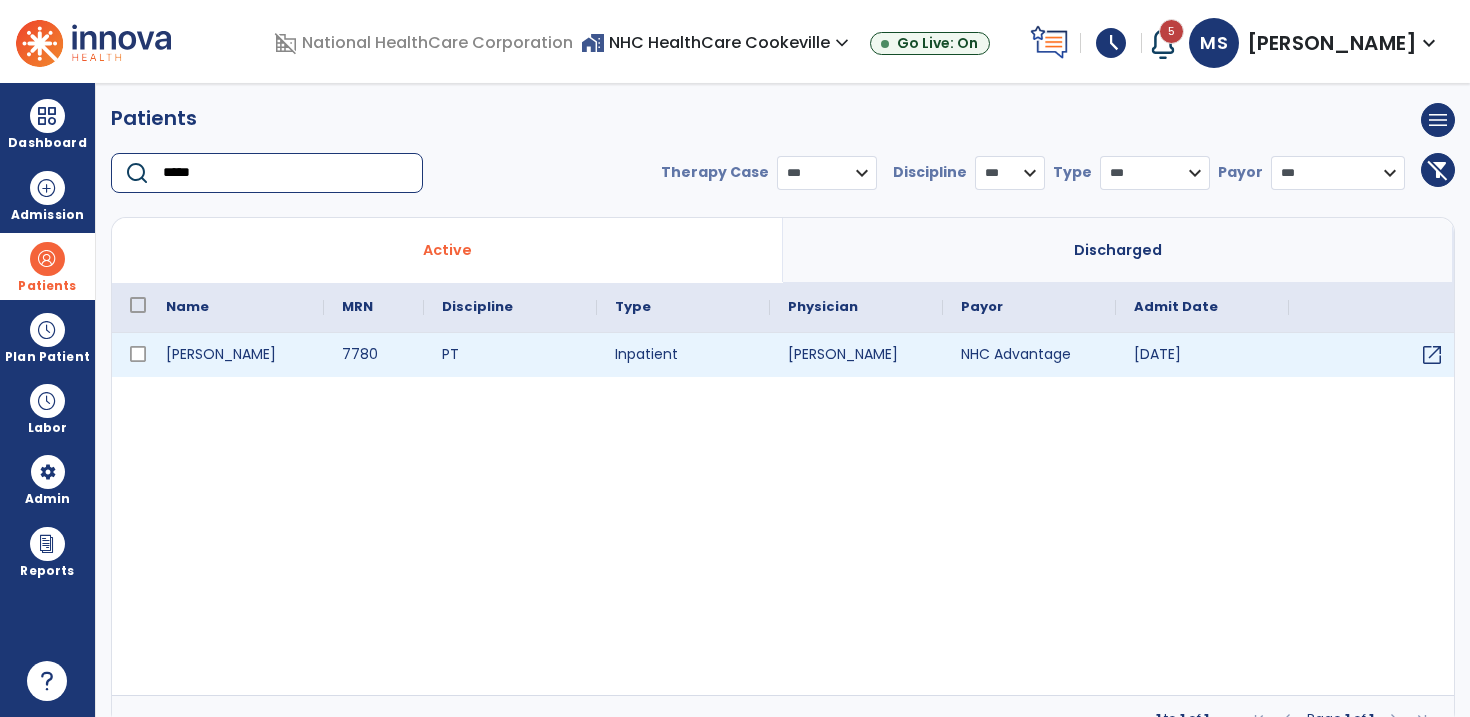 type on "*****" 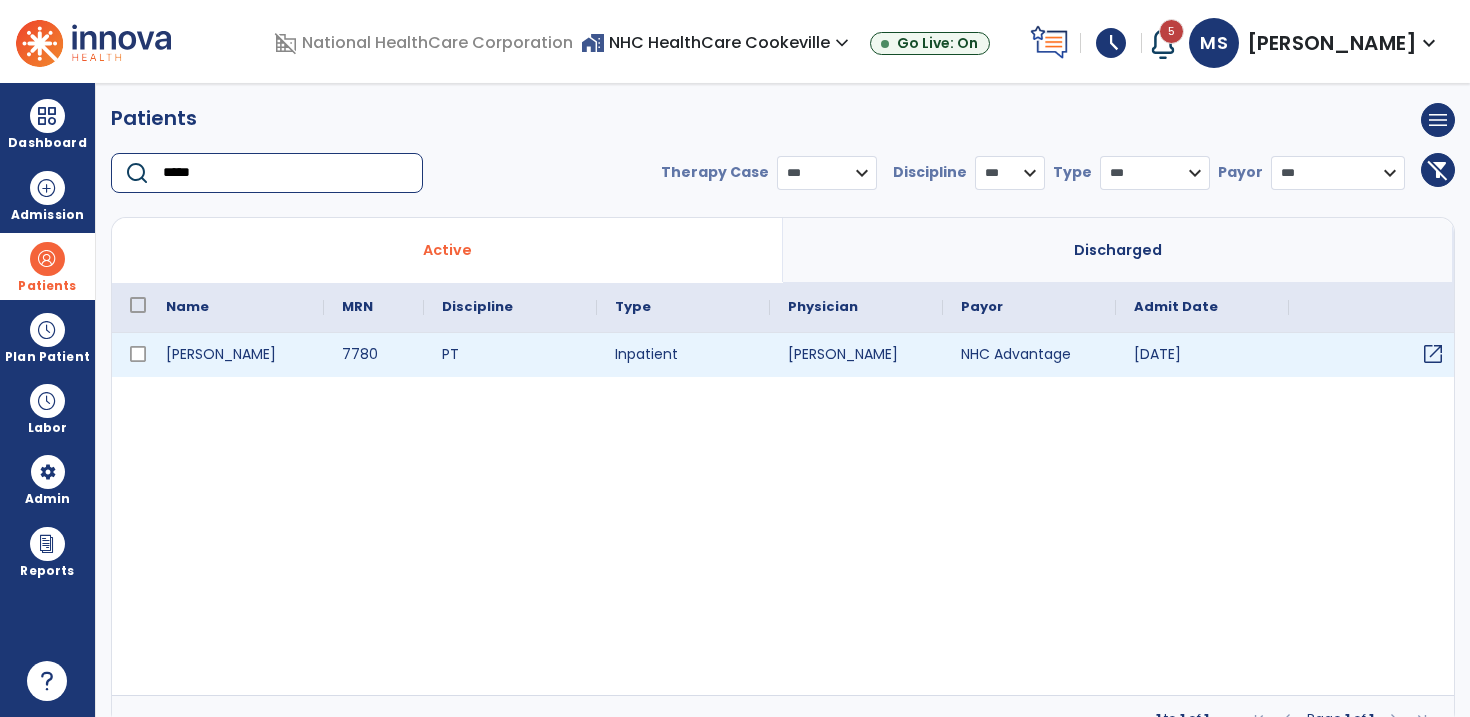 click on "open_in_new" at bounding box center [1433, 354] 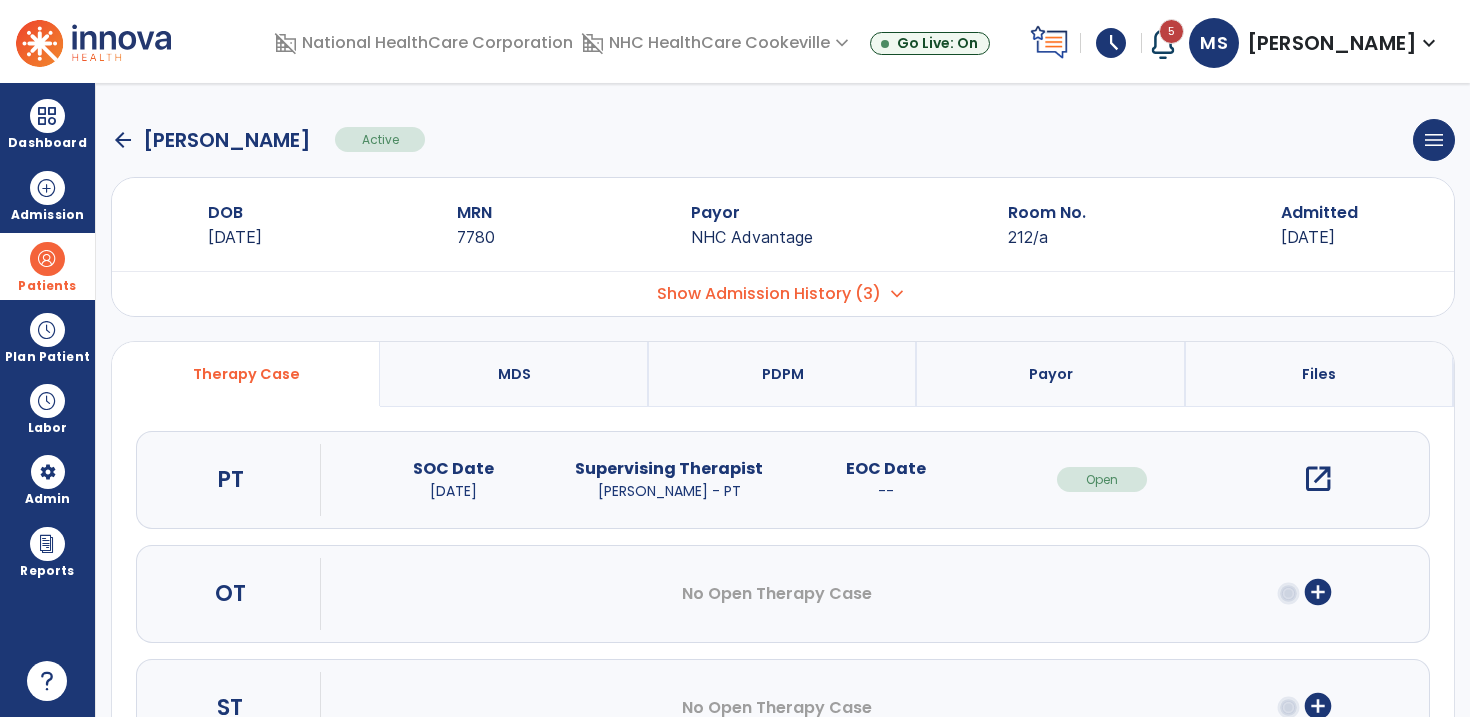 click on "open_in_new" at bounding box center [1318, 479] 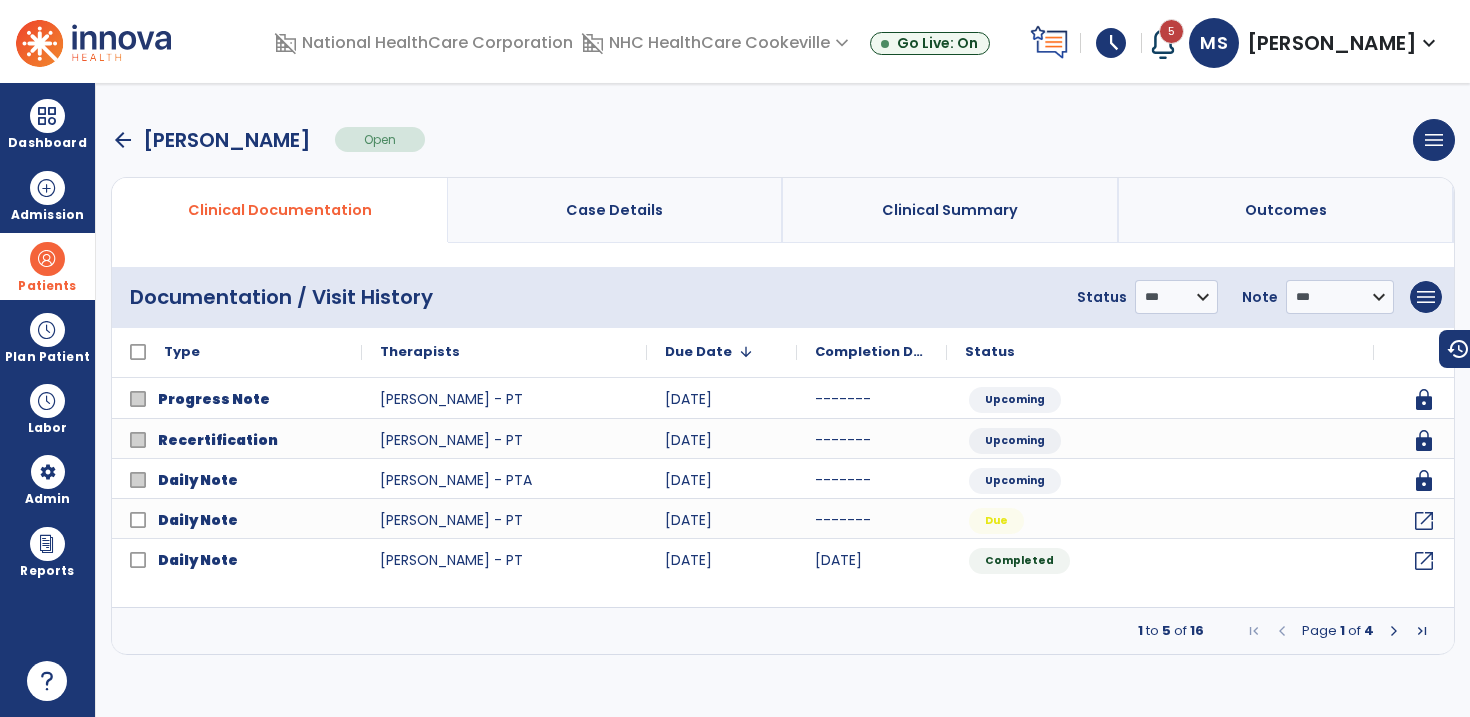 click at bounding box center (1394, 631) 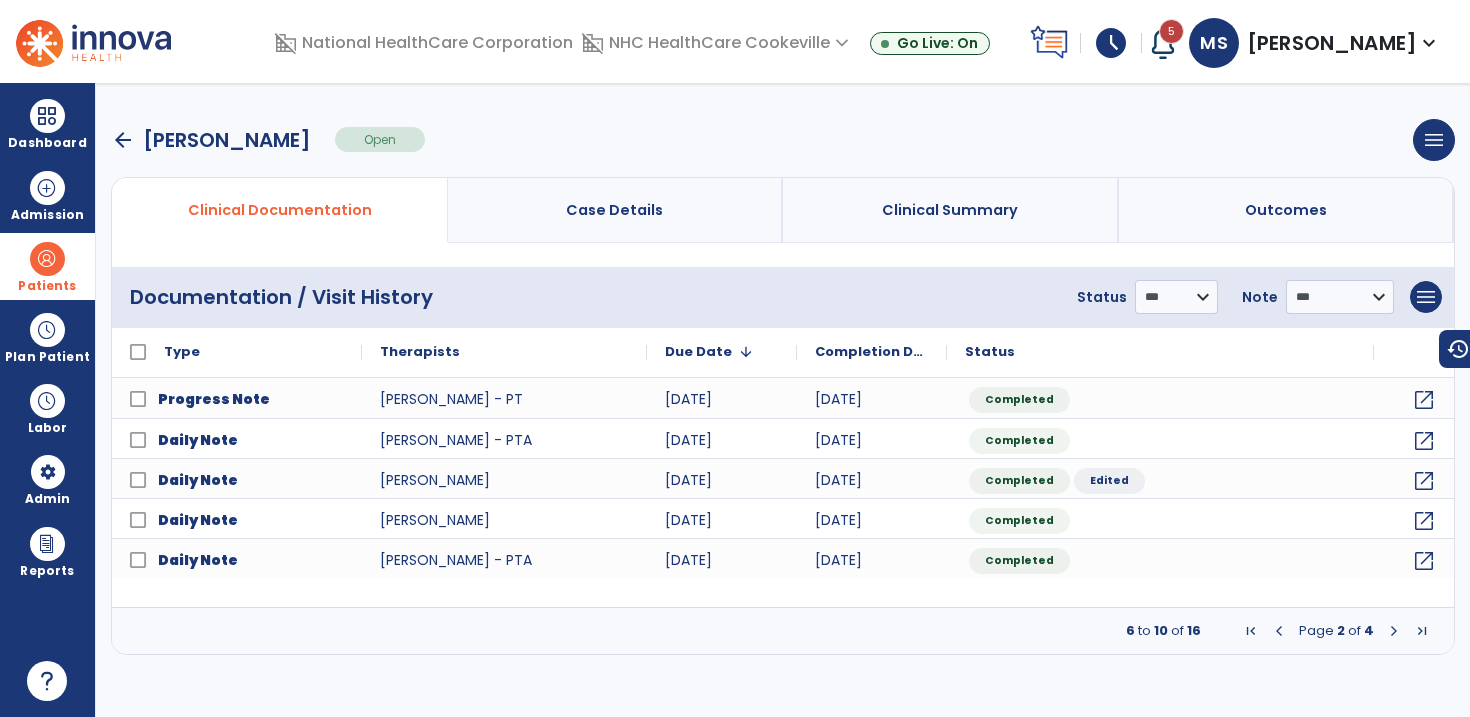 click at bounding box center (1279, 631) 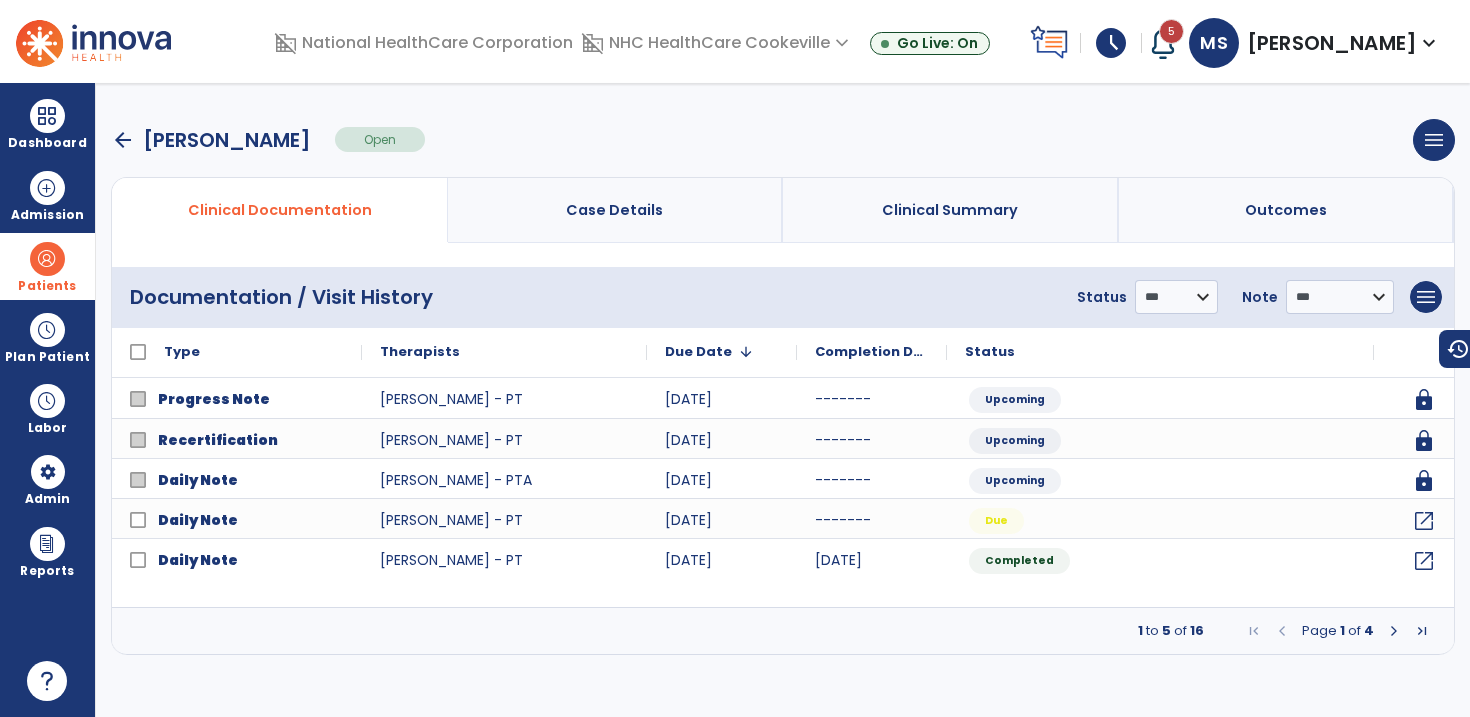 click on "arrow_back" at bounding box center [123, 140] 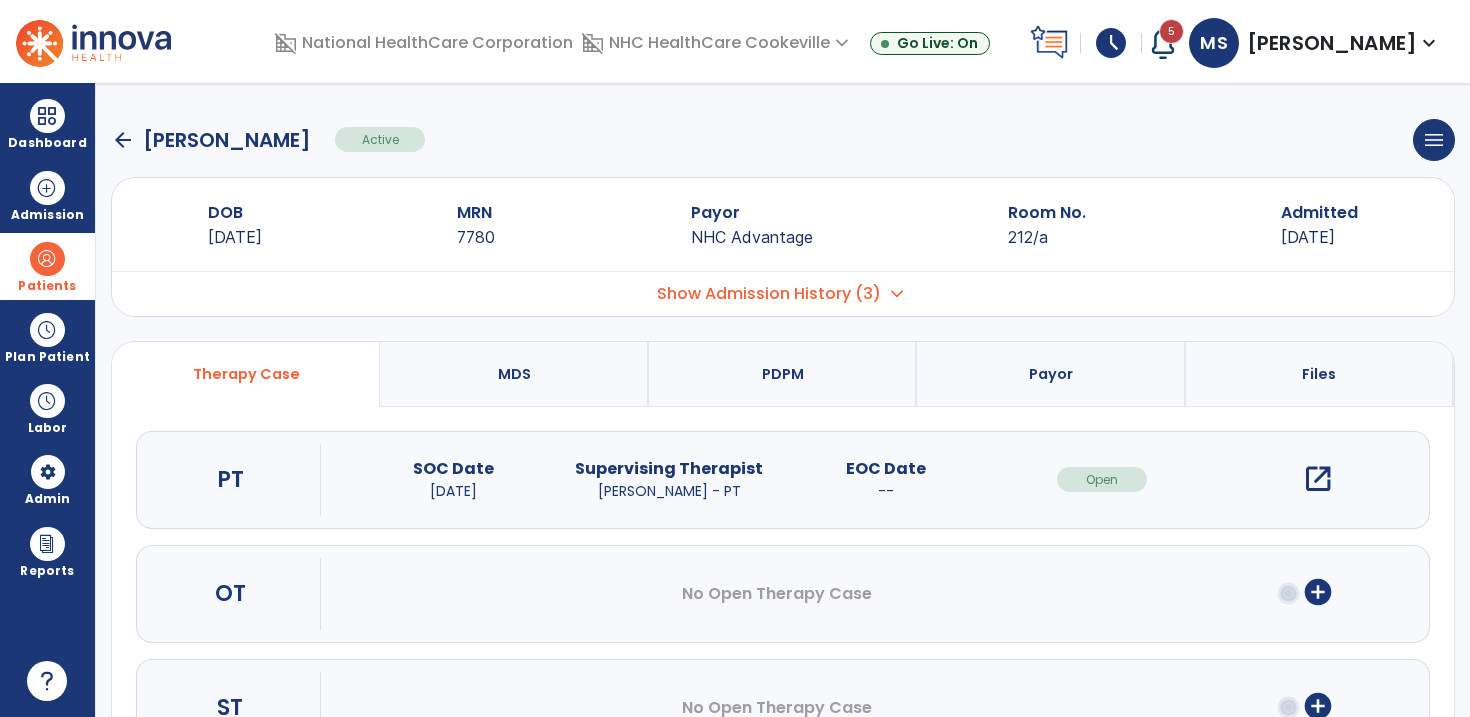click on "arrow_back" 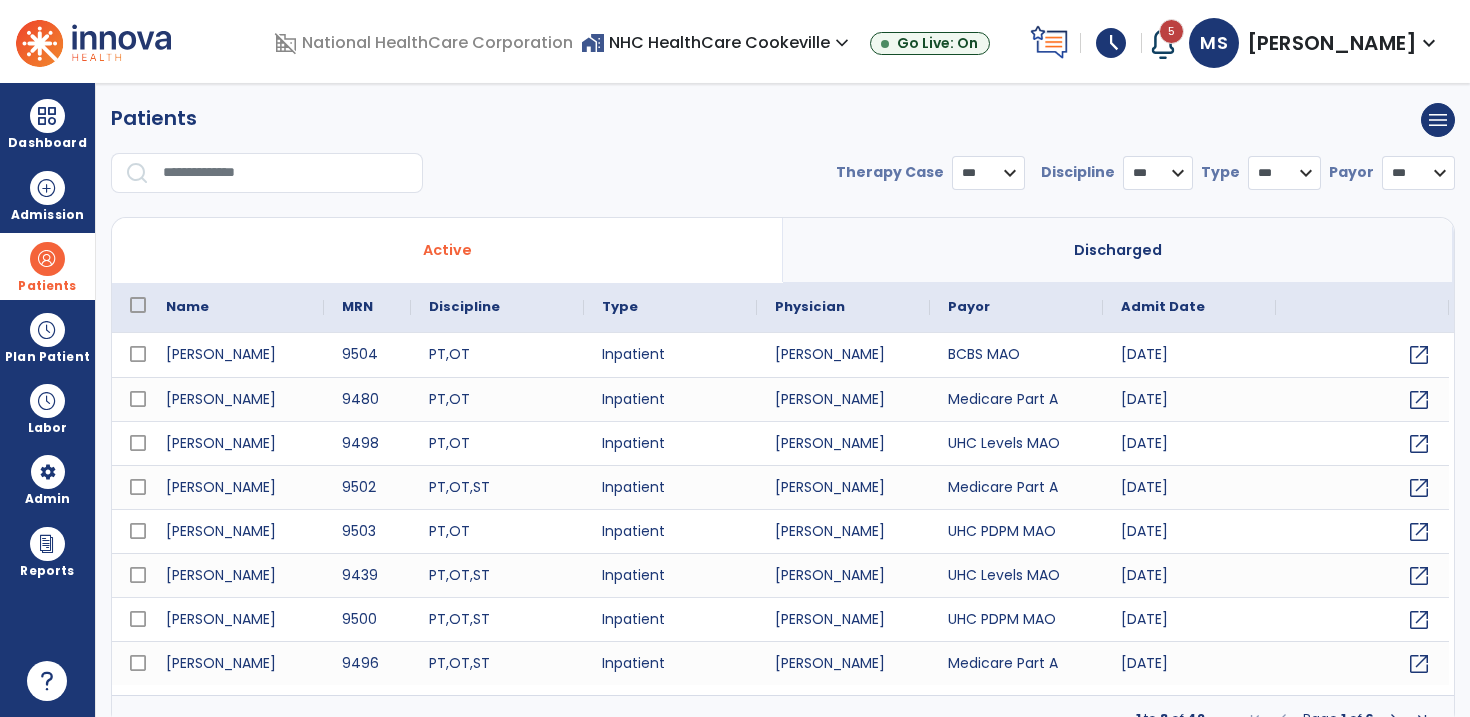 select on "***" 